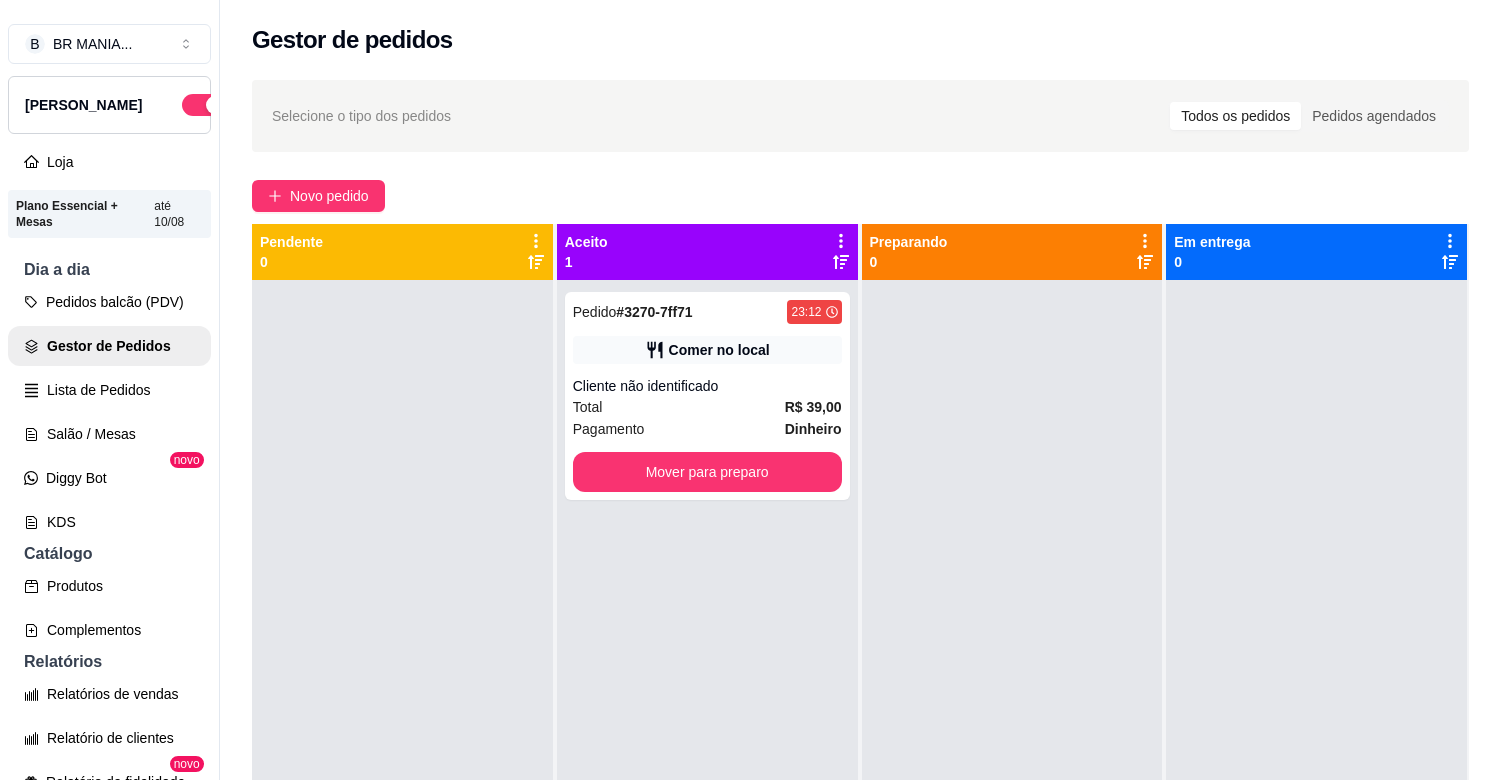scroll, scrollTop: 0, scrollLeft: 0, axis: both 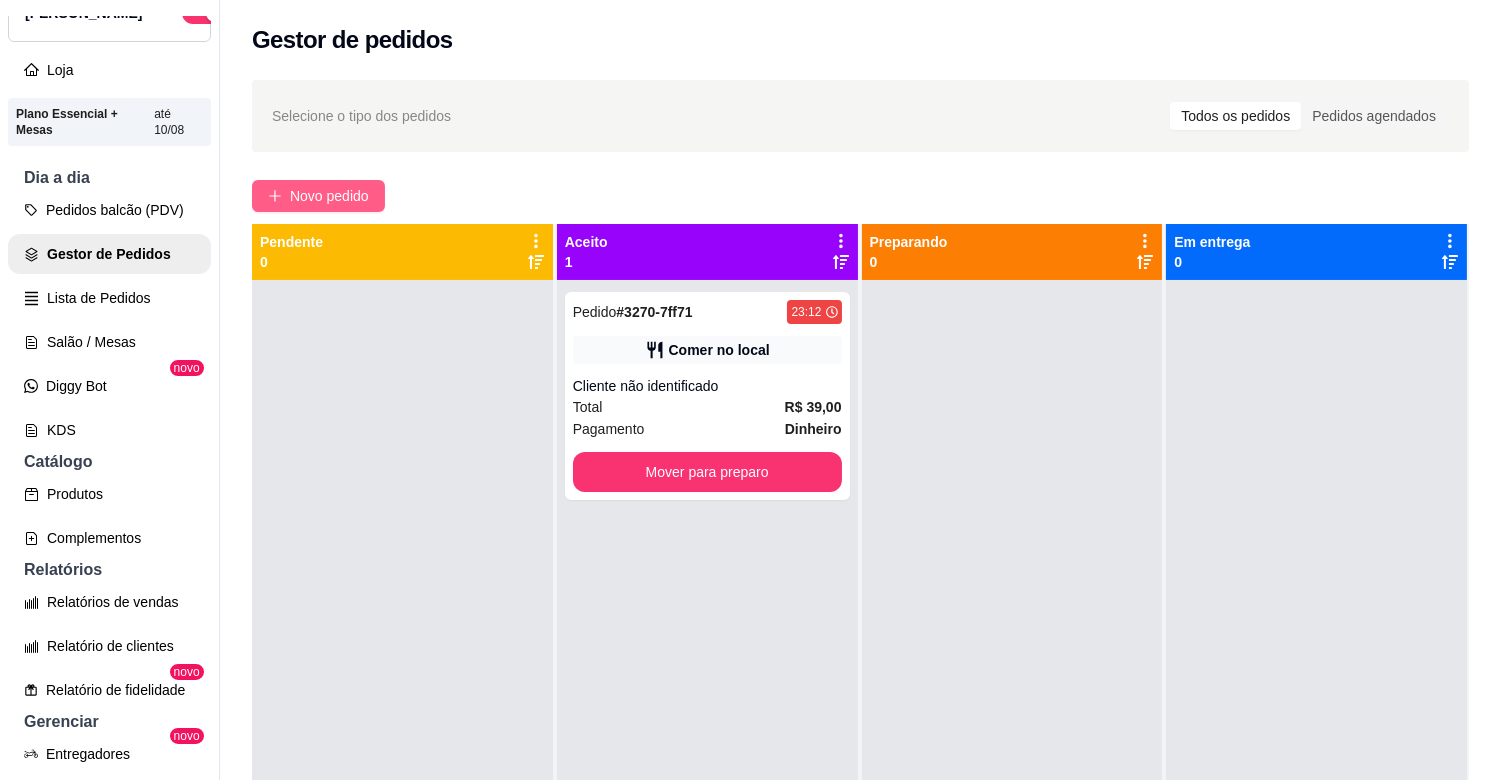 click on "Novo pedido" at bounding box center (318, 196) 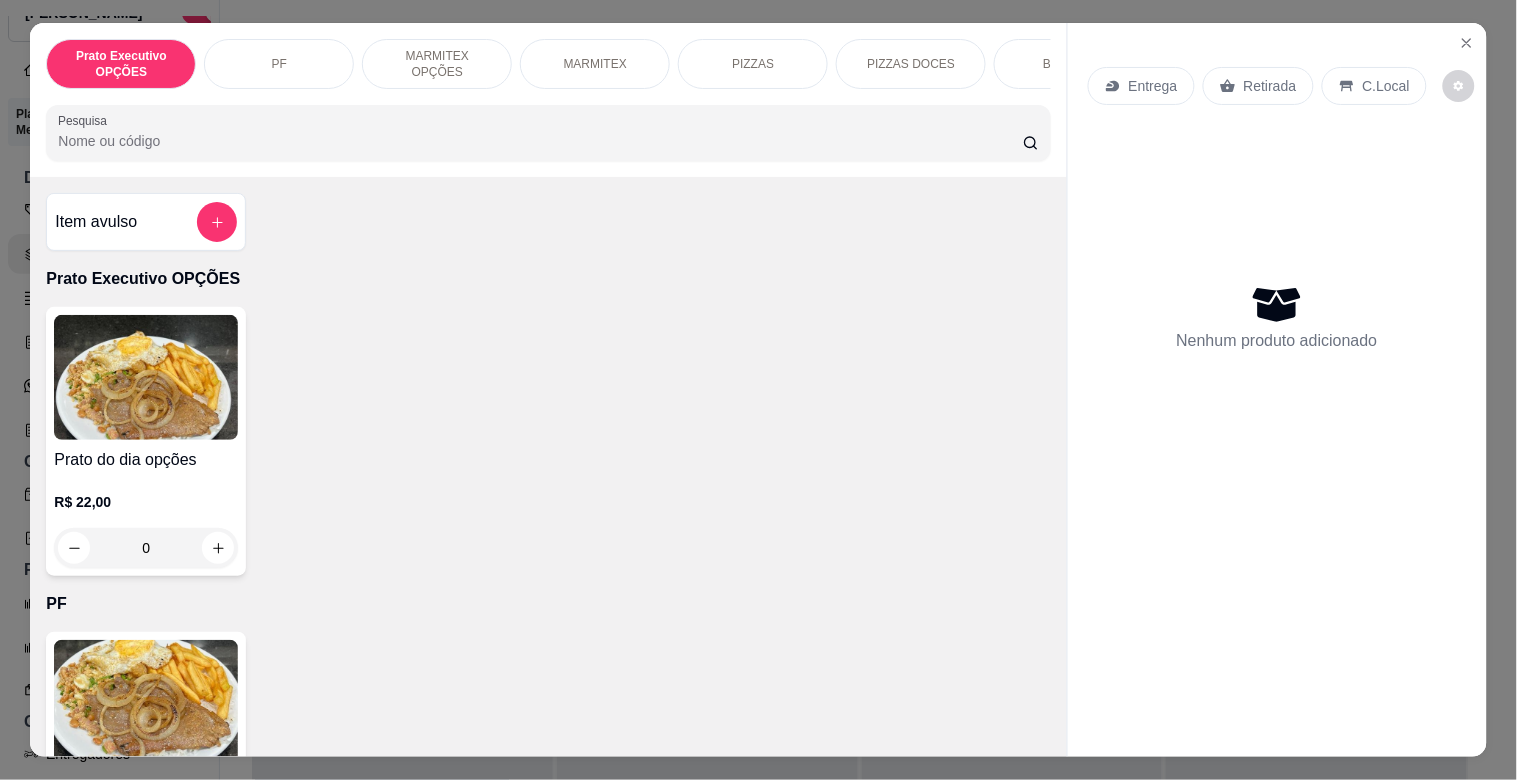 click on "Pesquisa" at bounding box center [540, 141] 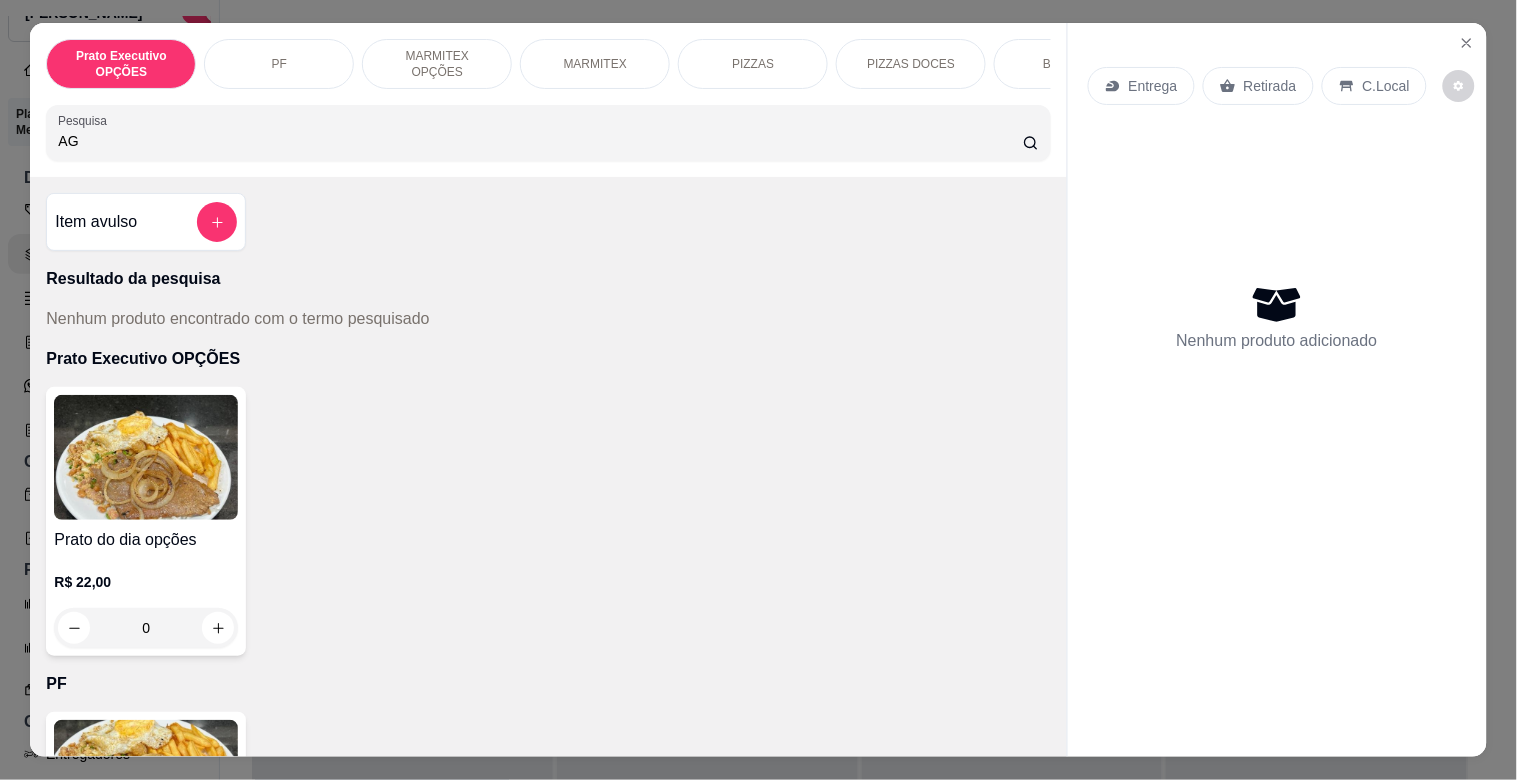 type on "A" 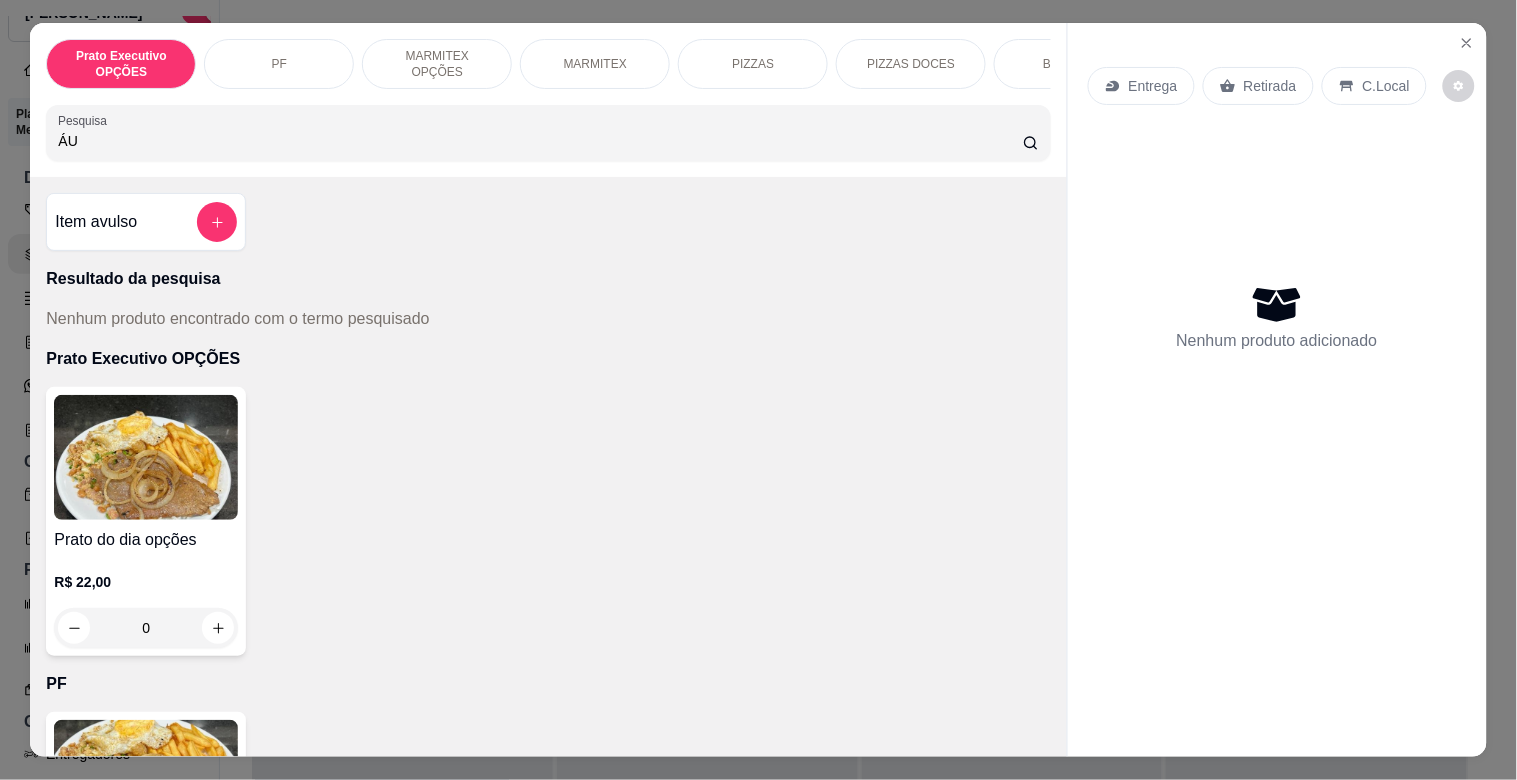 type on "Á" 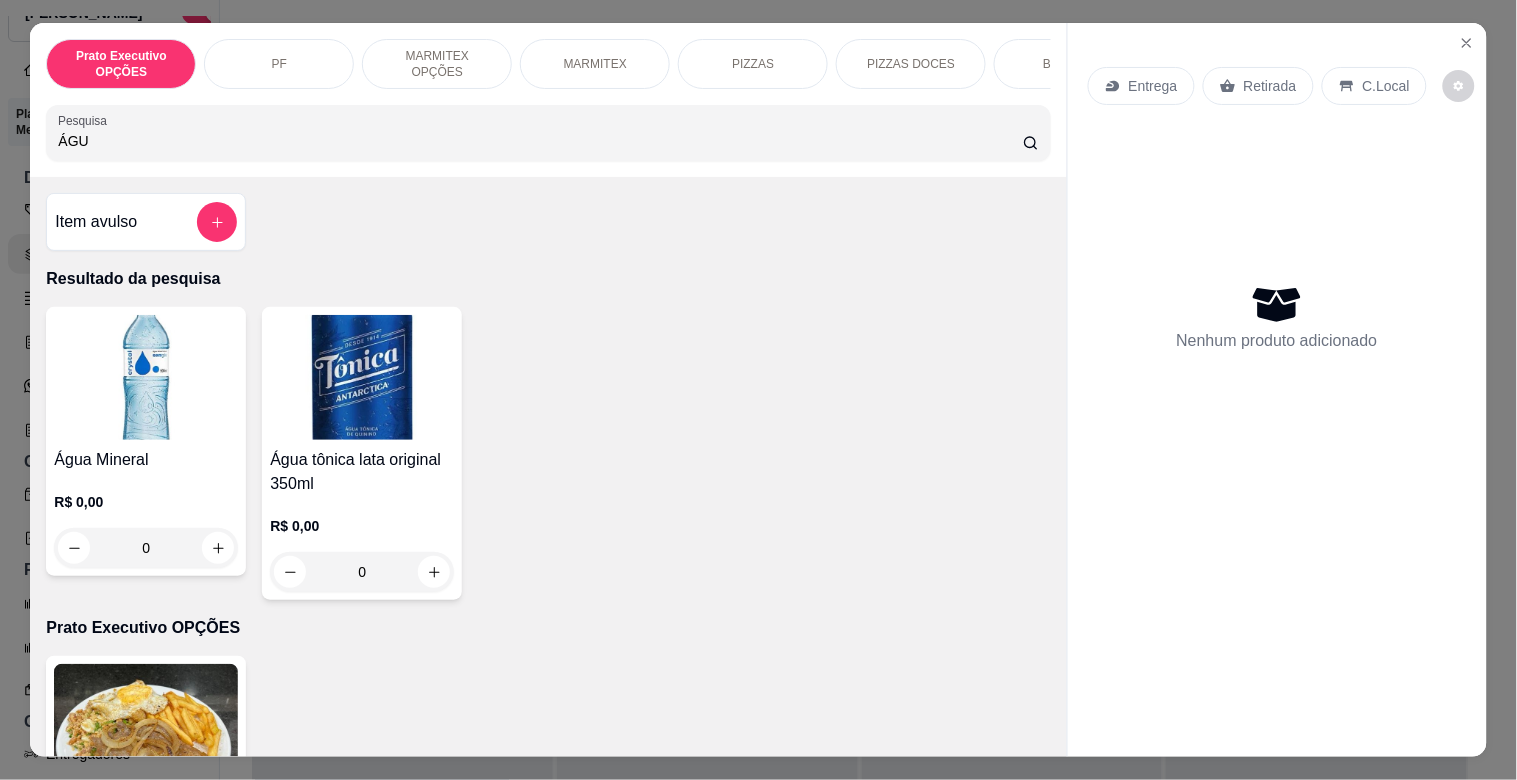 type on "ÁGU" 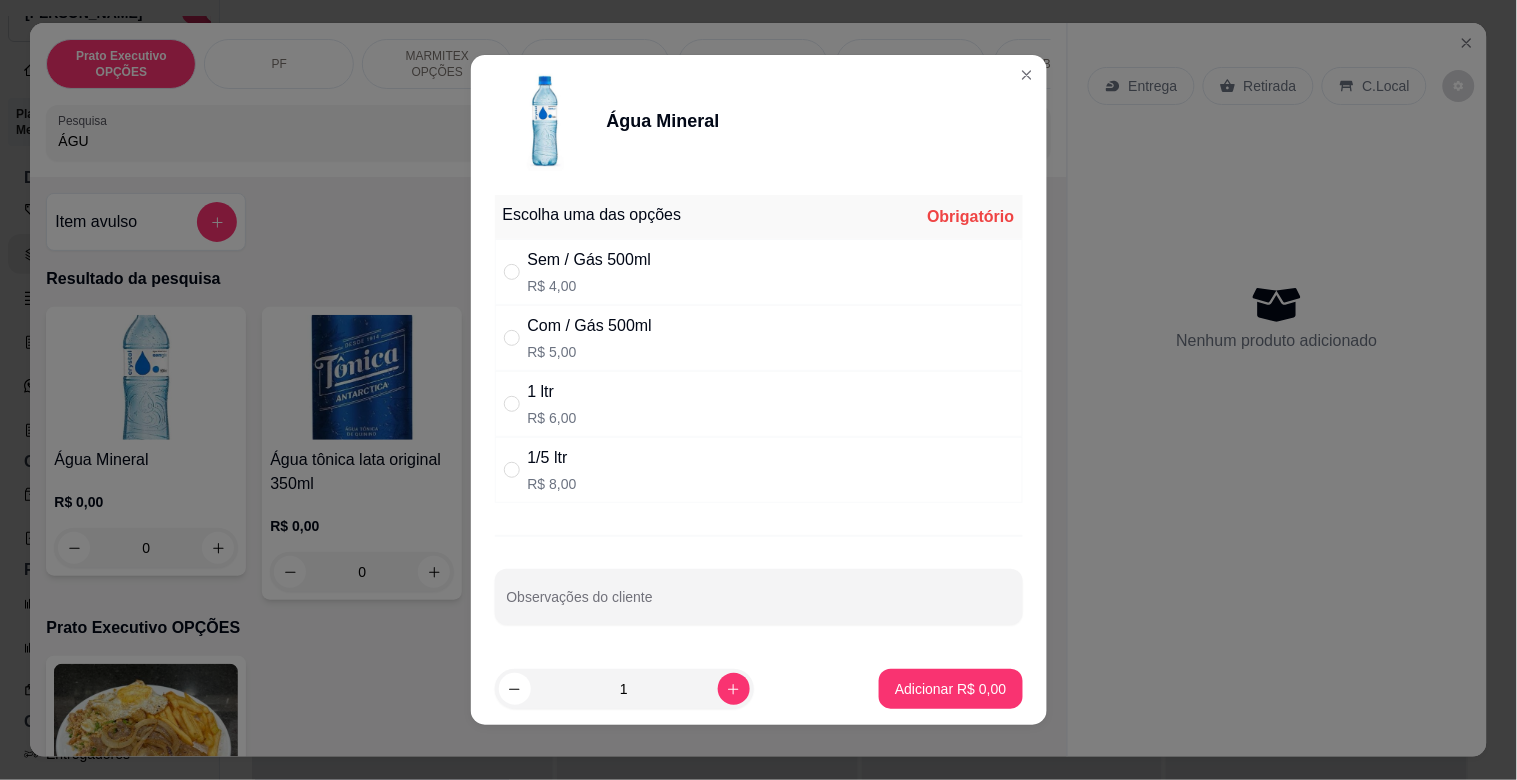 click on "1/5 ltr  R$ 8,00" at bounding box center [759, 470] 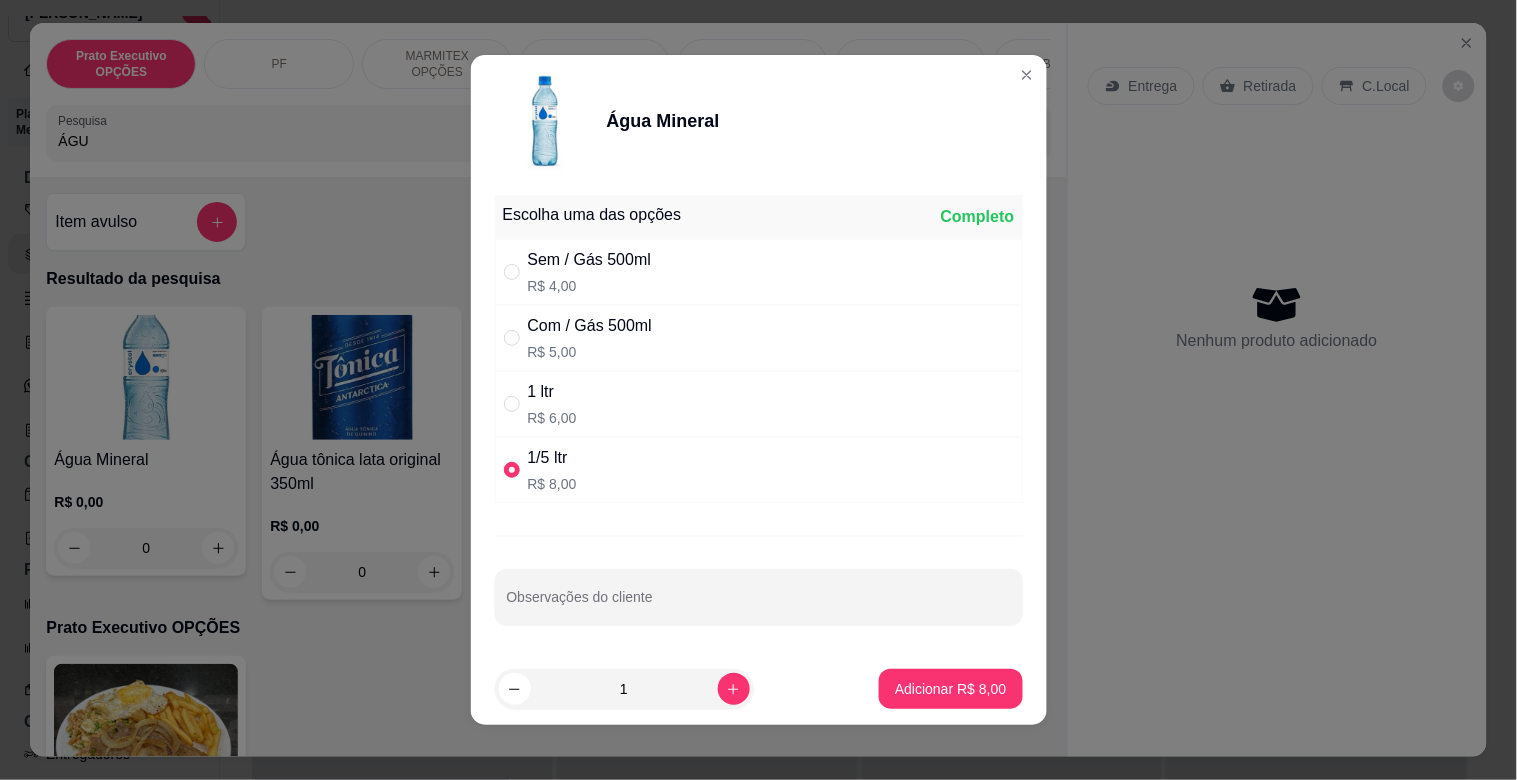 click on "R$ 6,00" at bounding box center (552, 418) 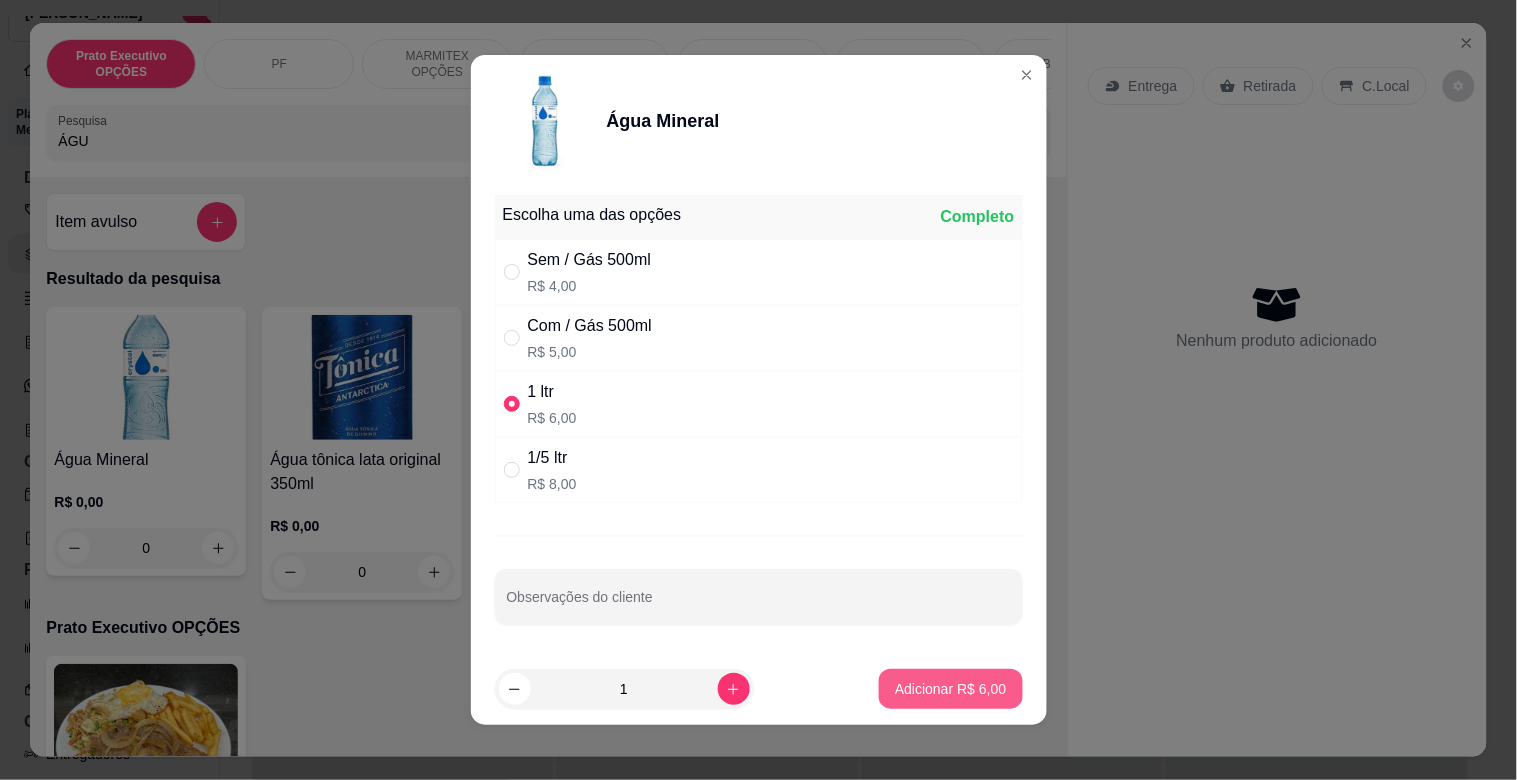 click on "Adicionar   R$ 6,00" at bounding box center [950, 689] 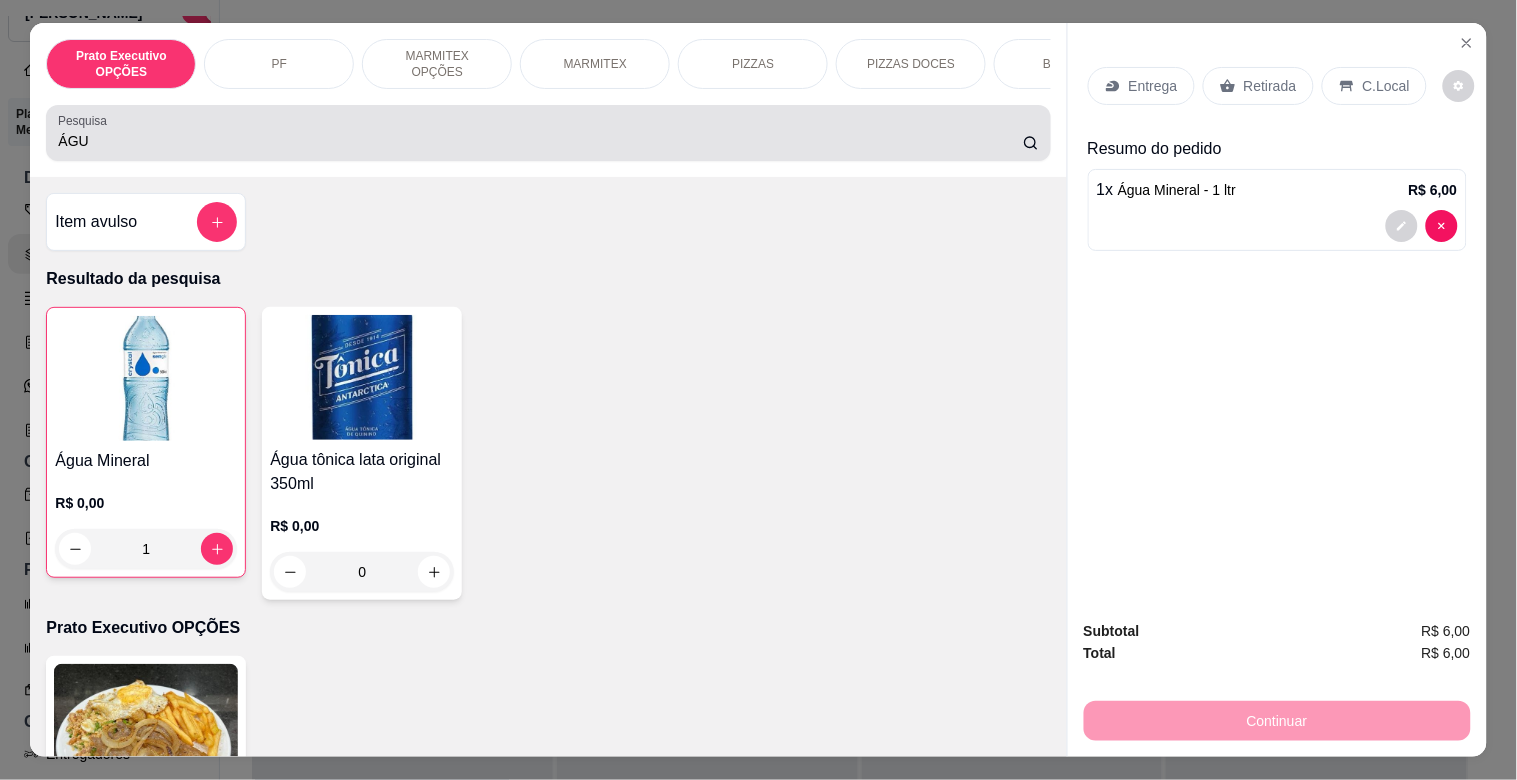 click on "ÁGU" at bounding box center [548, 133] 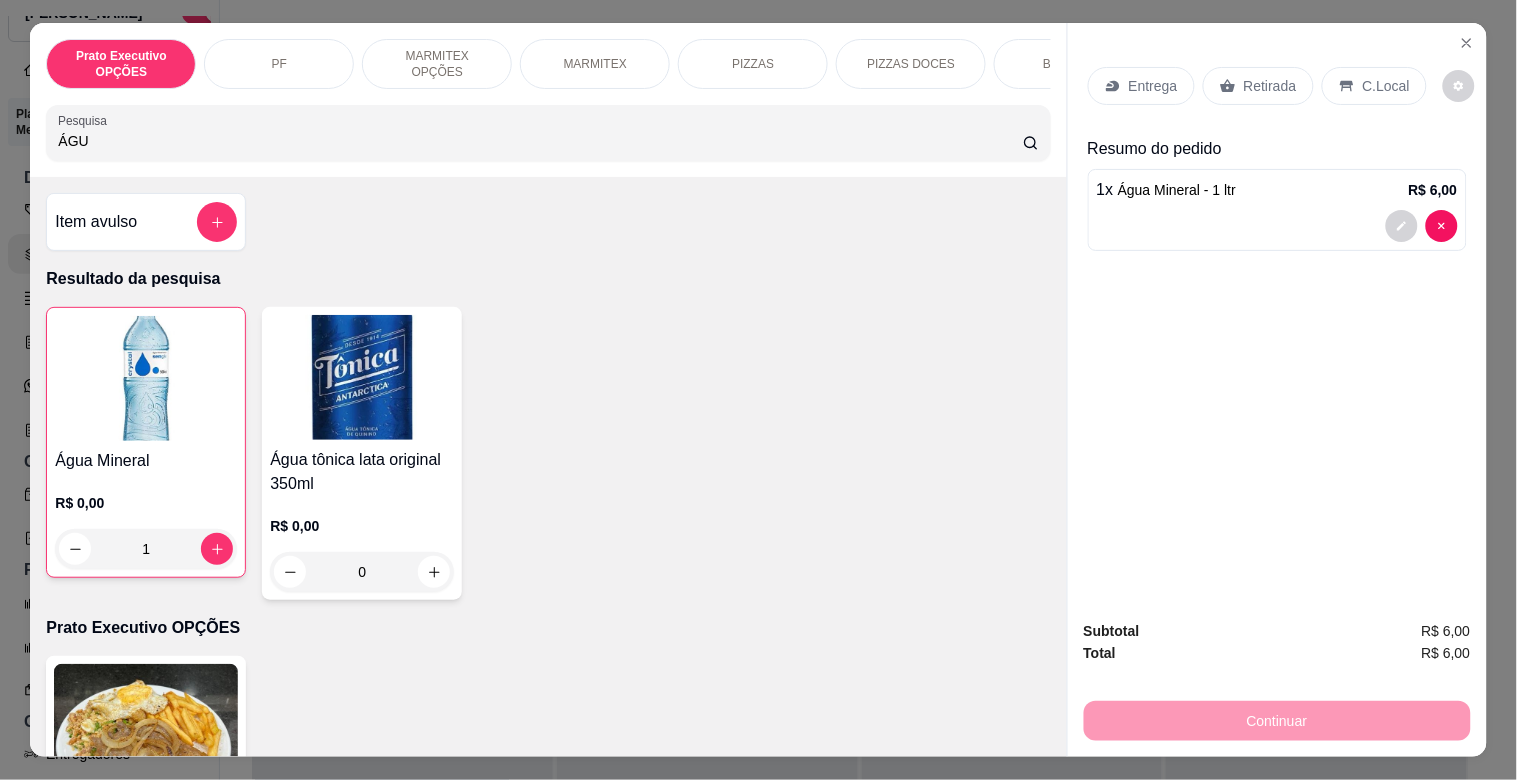 click on "ÁGU" at bounding box center (548, 133) 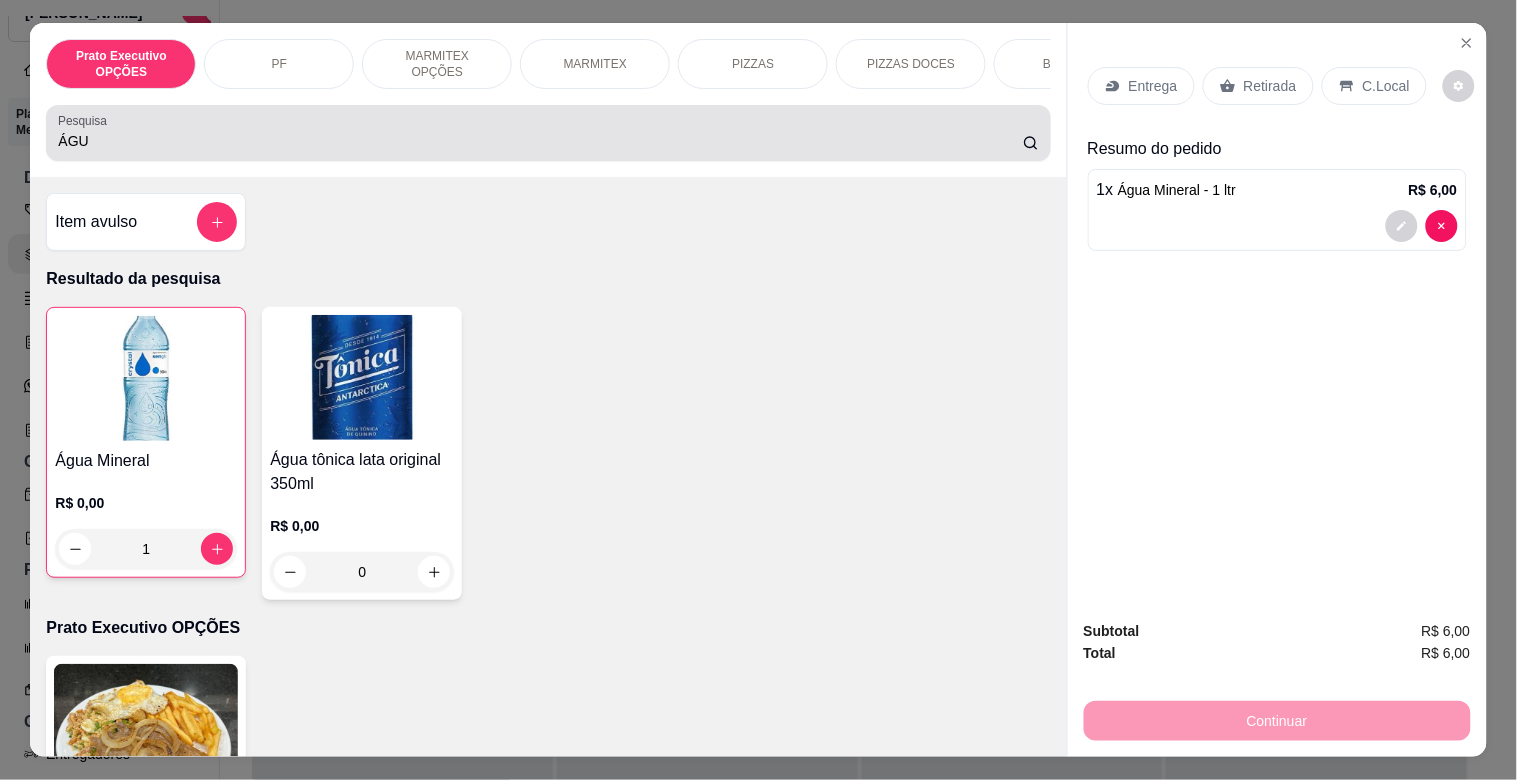 click on "ÁGU" at bounding box center [548, 133] 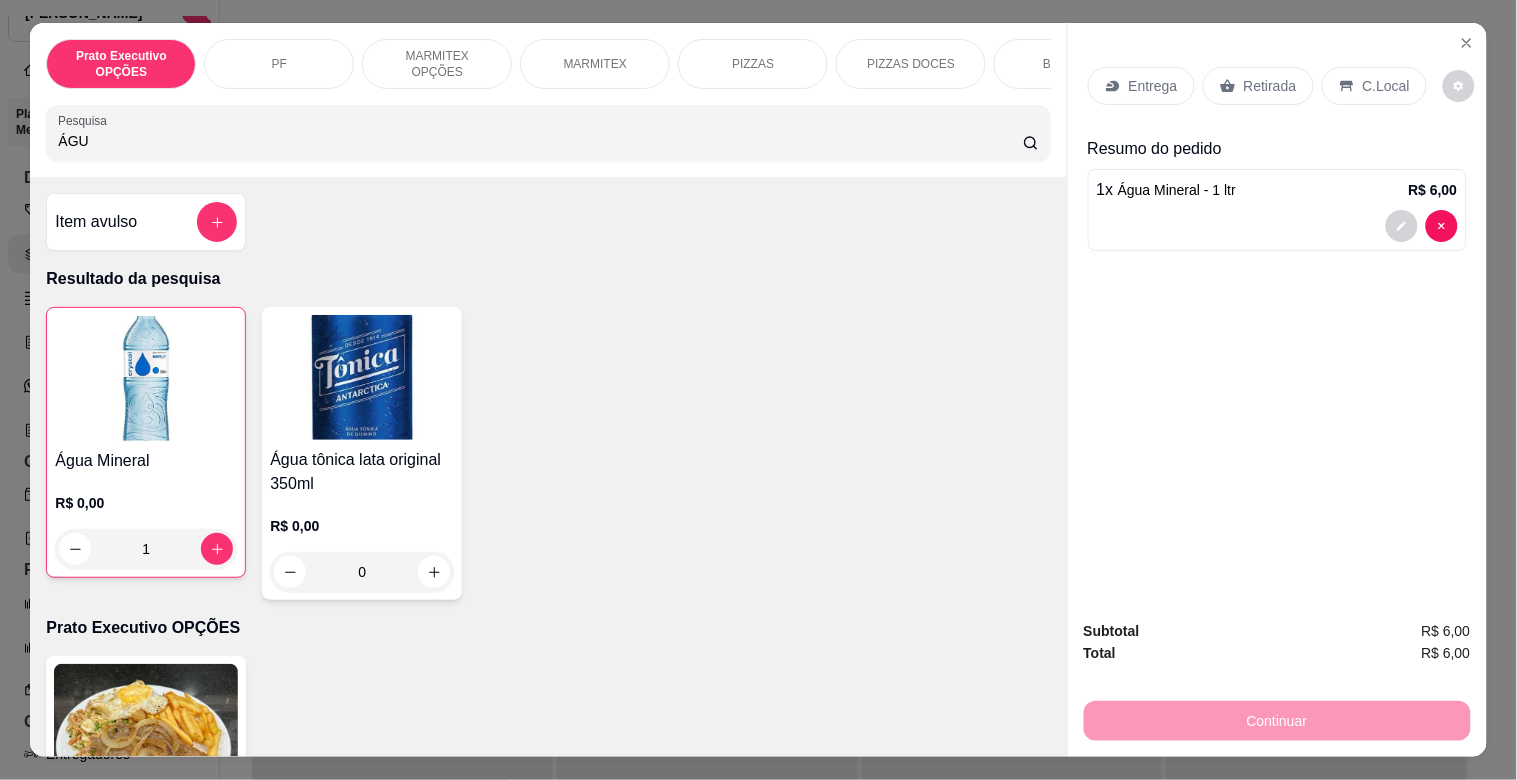 click on "ÁGU" at bounding box center (540, 141) 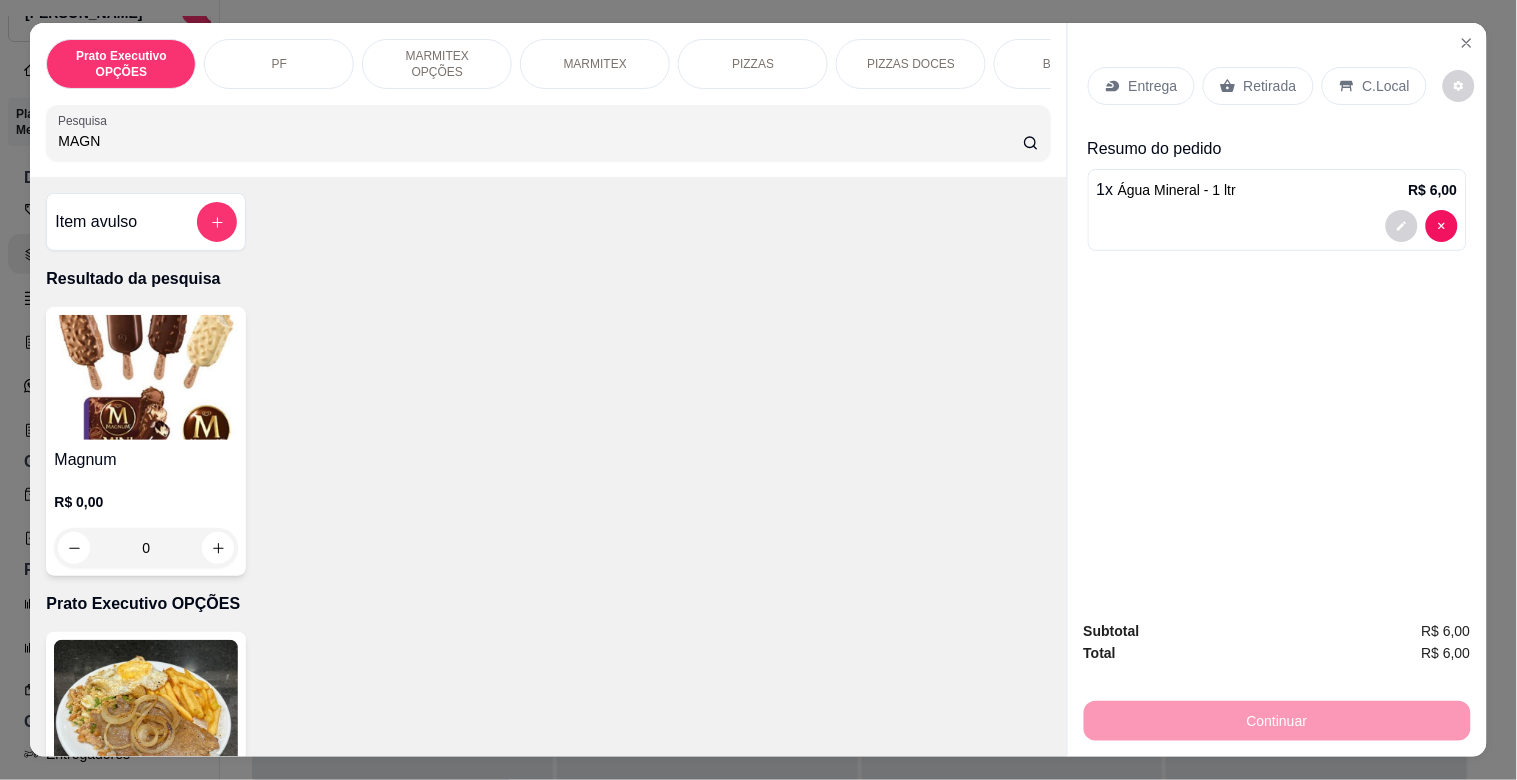 type on "MAGN" 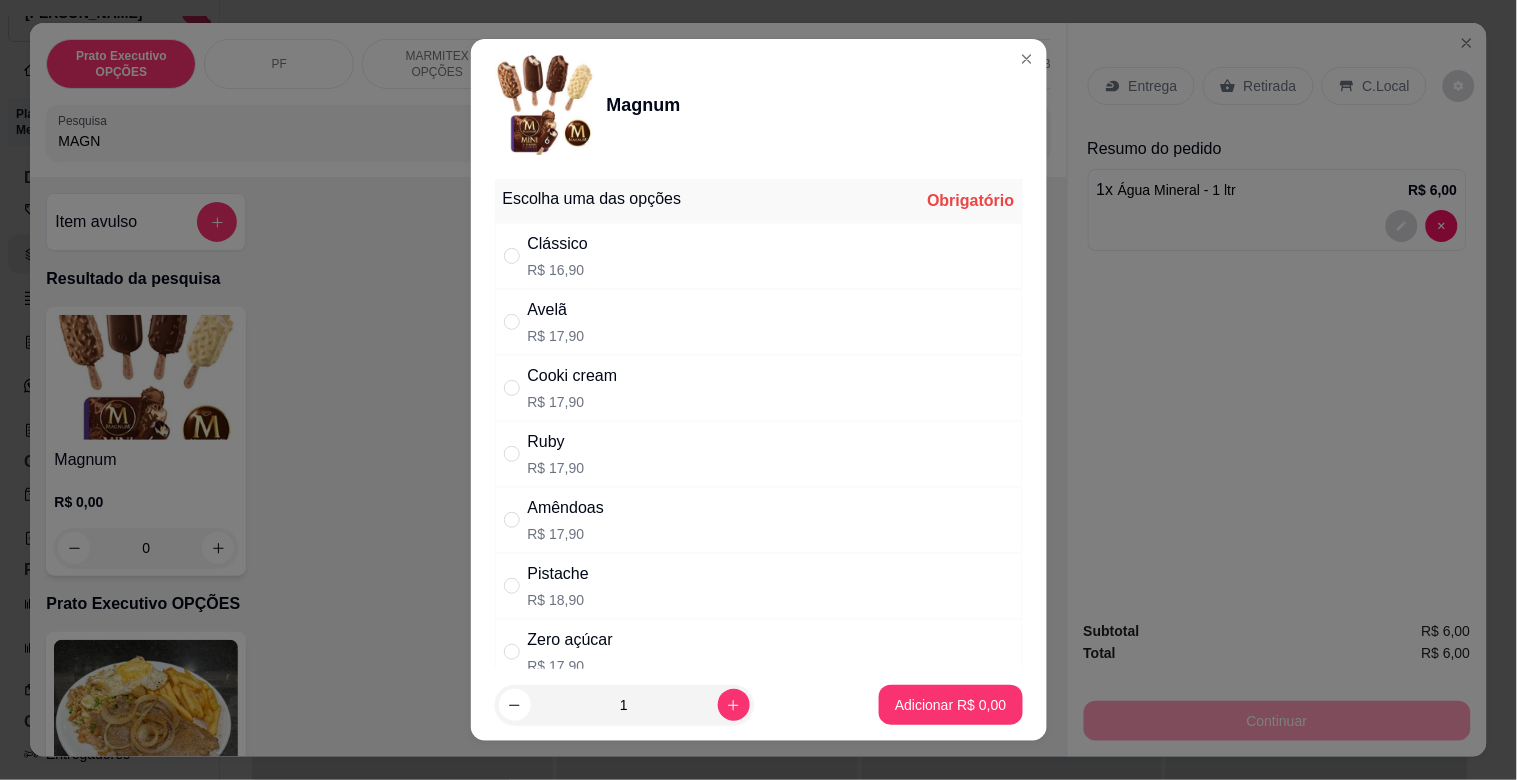 click on "Cooki cream" at bounding box center [573, 376] 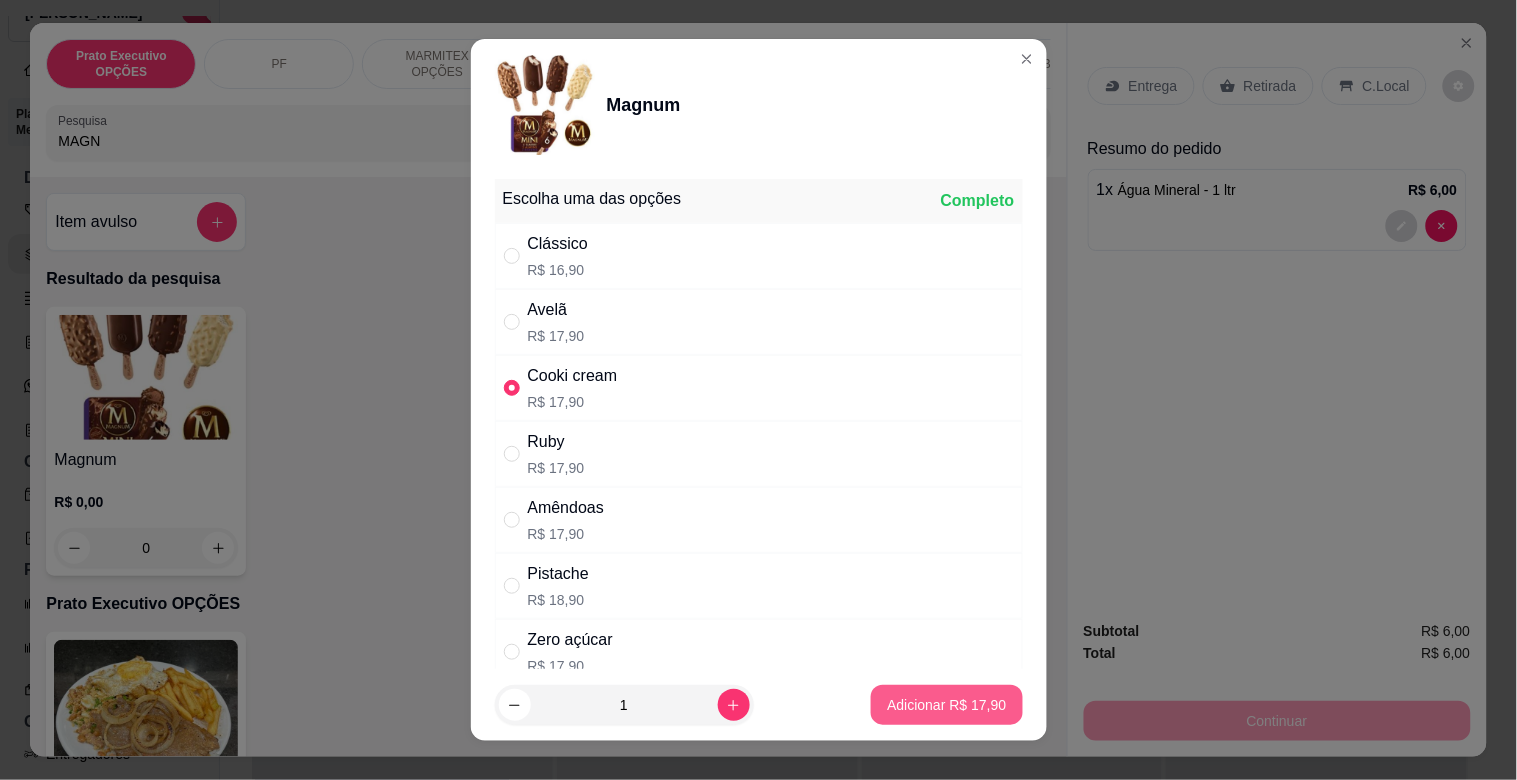 click on "Adicionar   R$ 17,90" at bounding box center (946, 705) 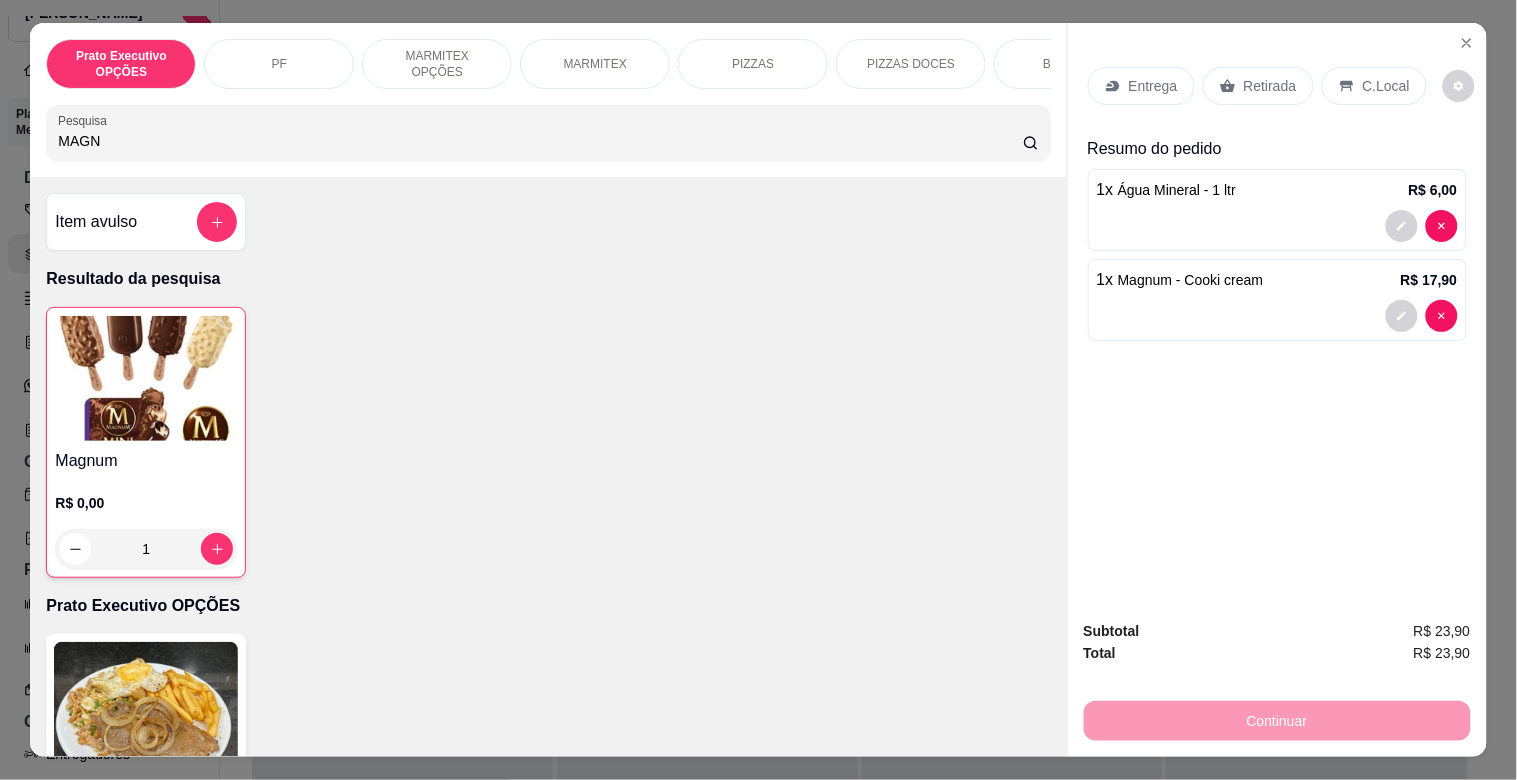 click on "Retirada" at bounding box center [1270, 86] 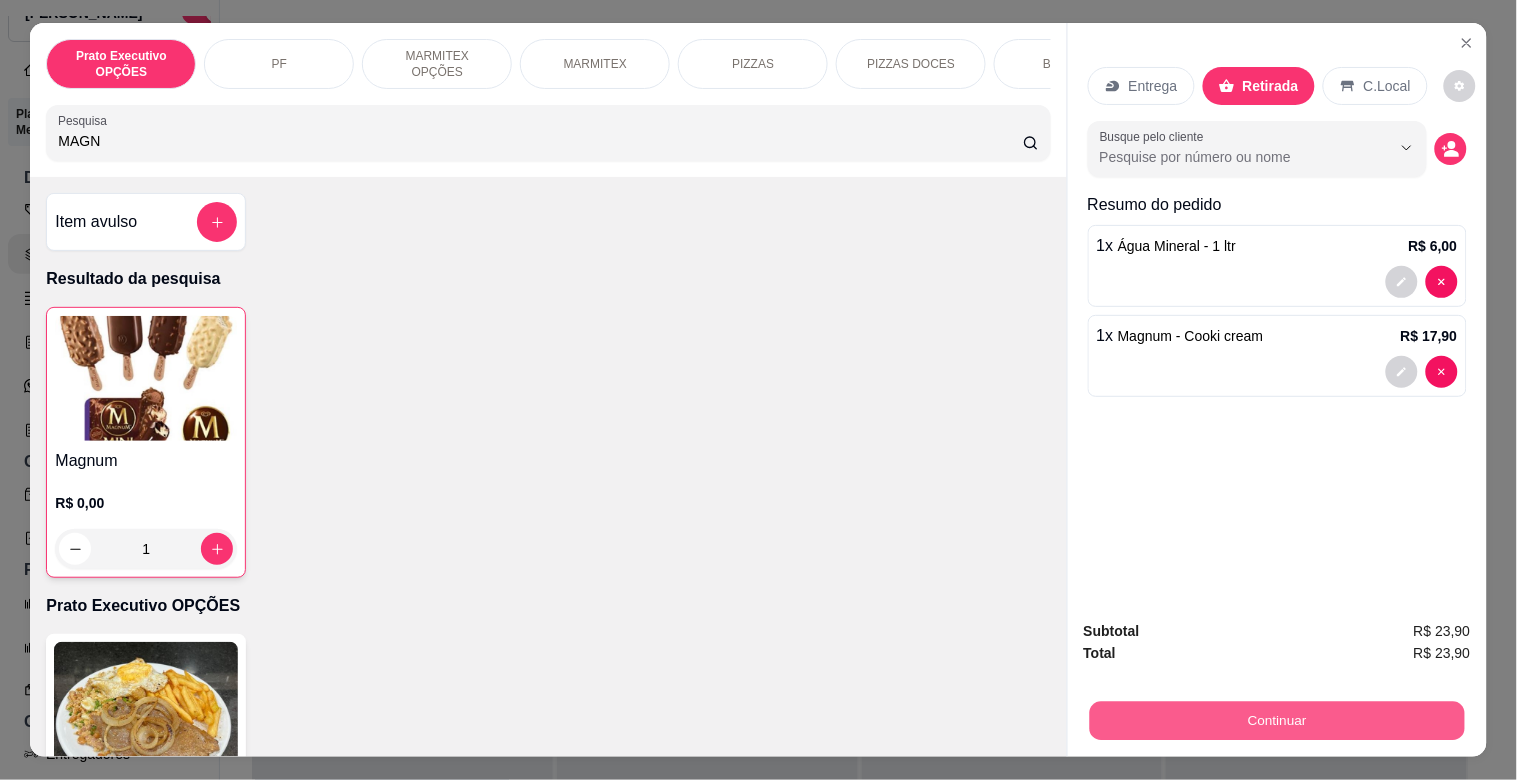 click on "Continuar" at bounding box center [1276, 720] 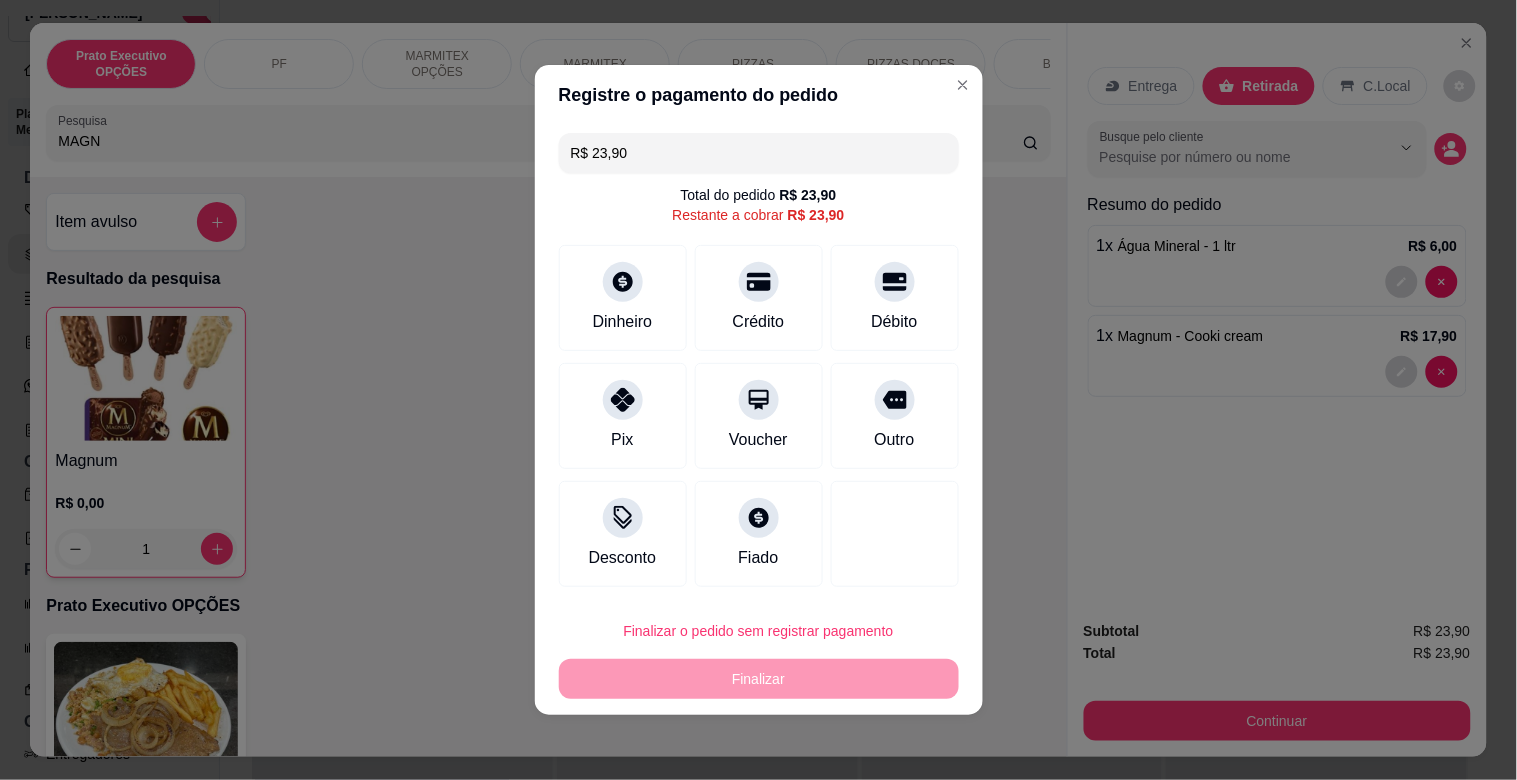 click on "Débito" at bounding box center (894, 322) 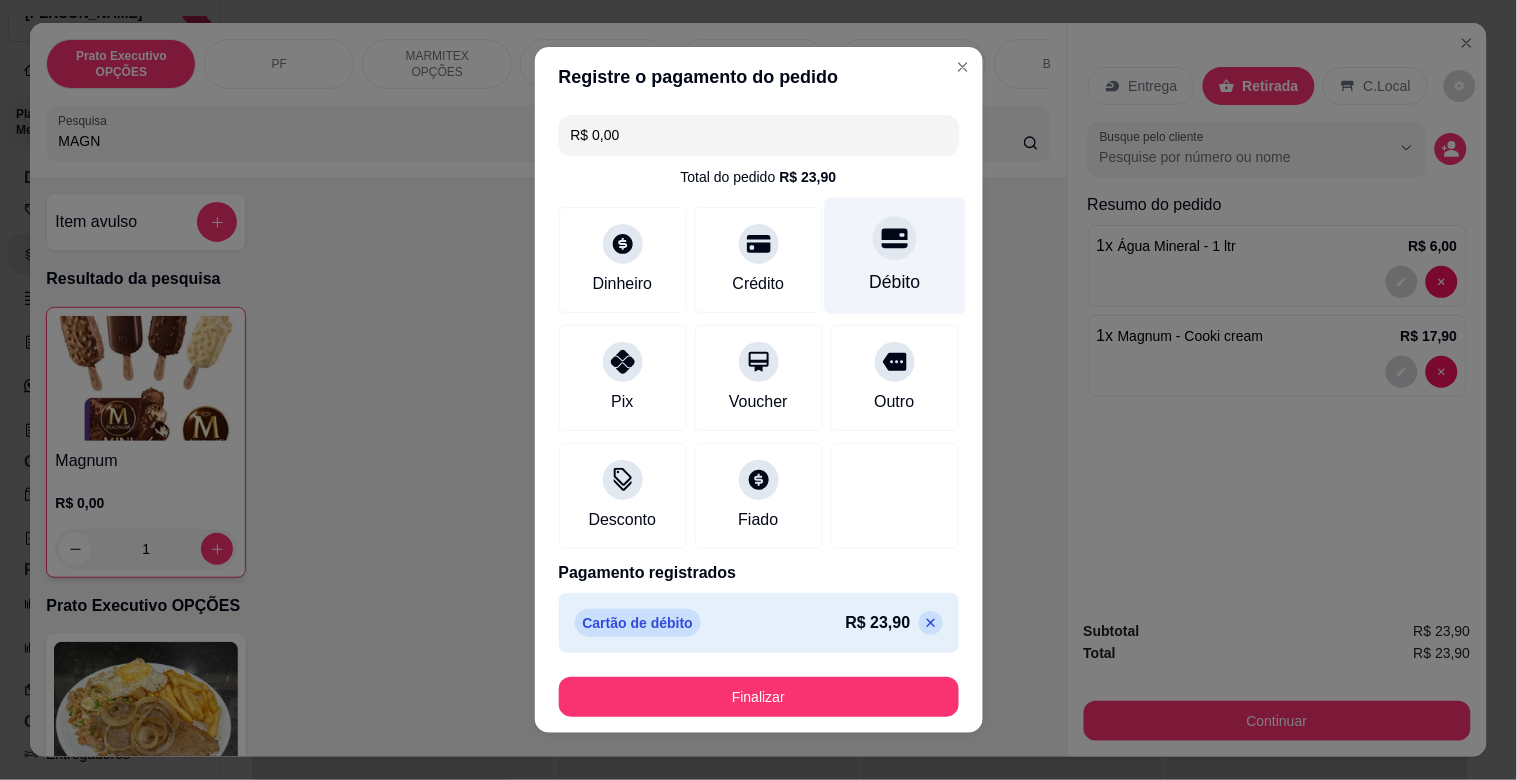 click 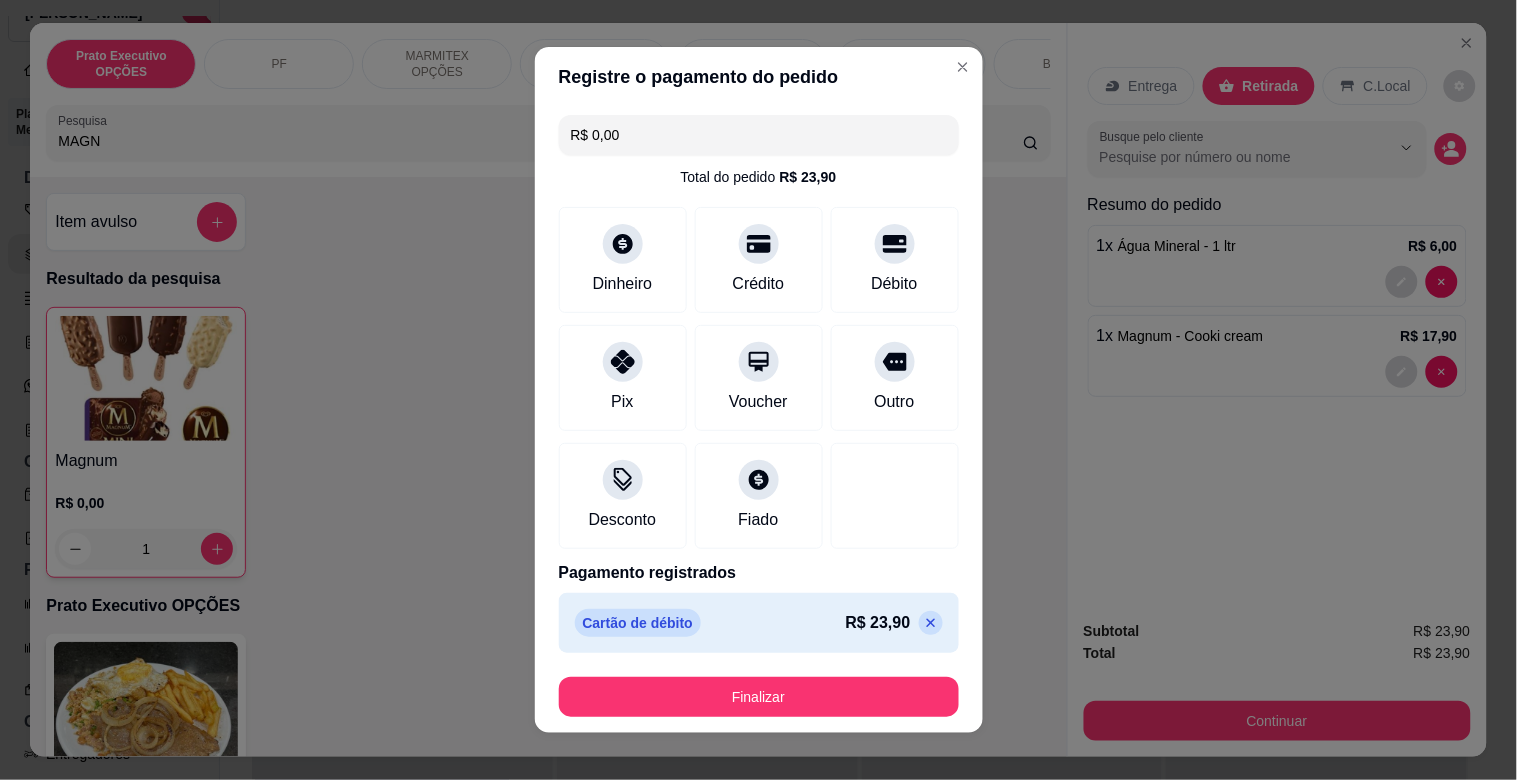 click on "Finalizar" at bounding box center (759, 697) 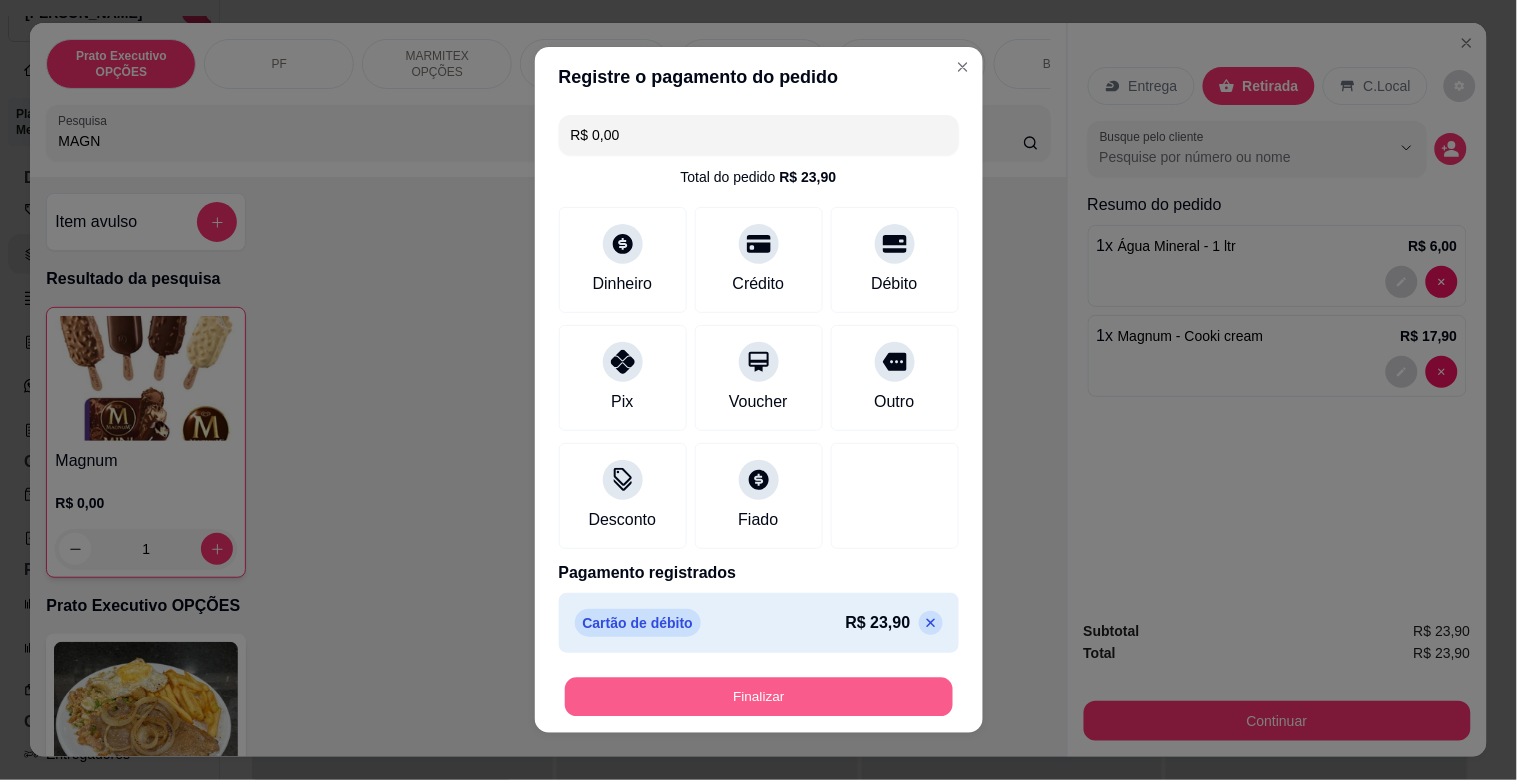click on "Finalizar" at bounding box center [759, 697] 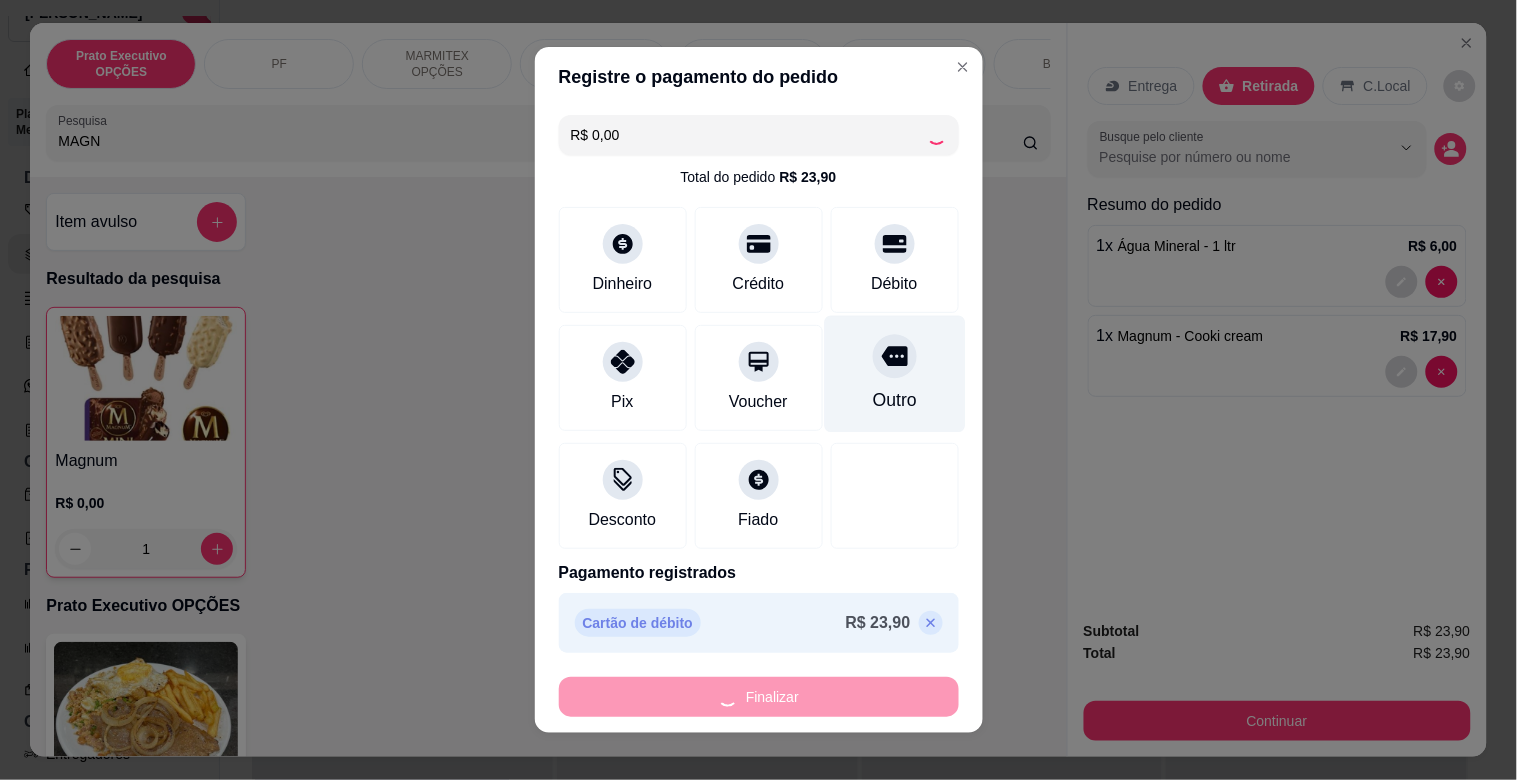 type on "0" 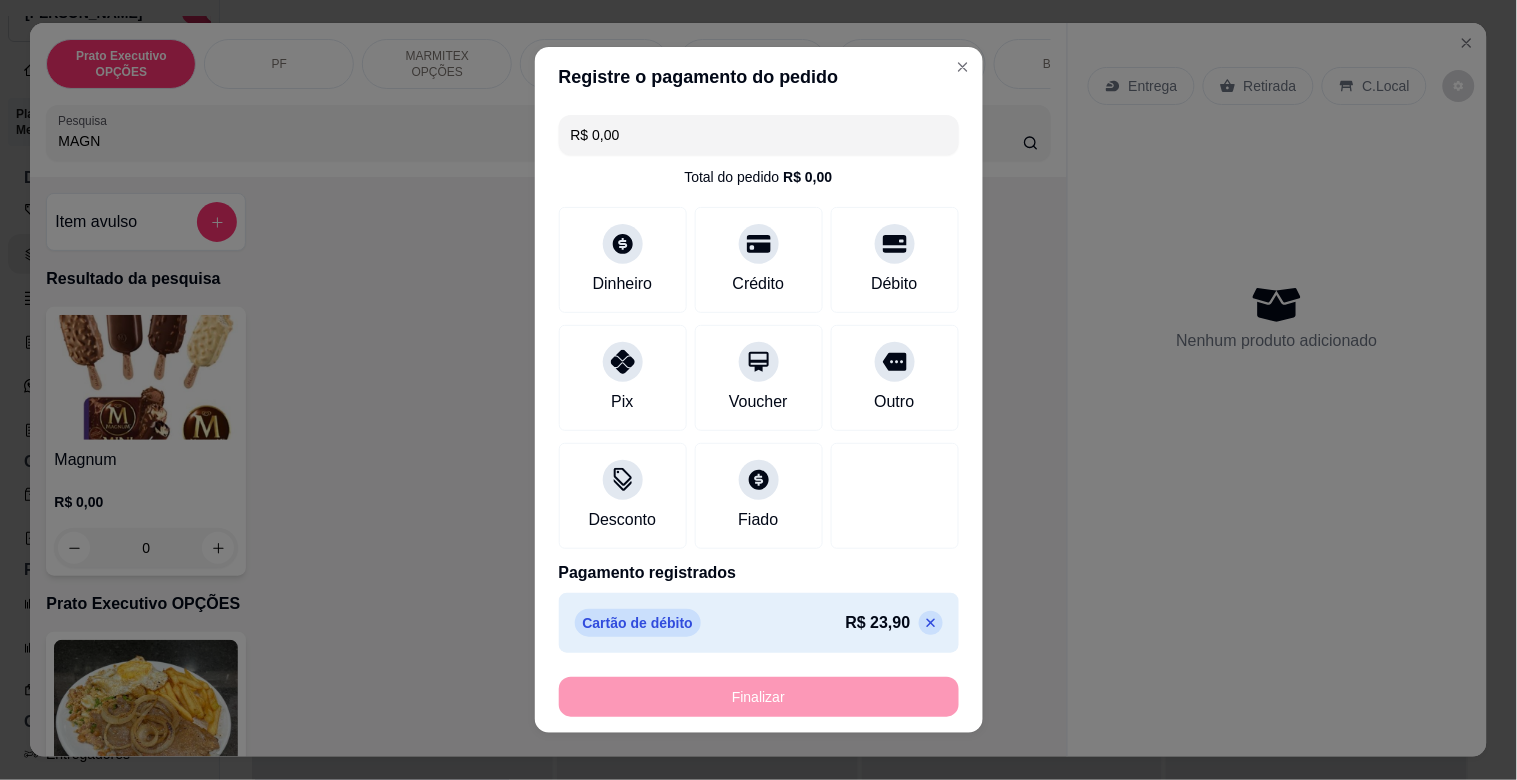 type on "-R$ 23,90" 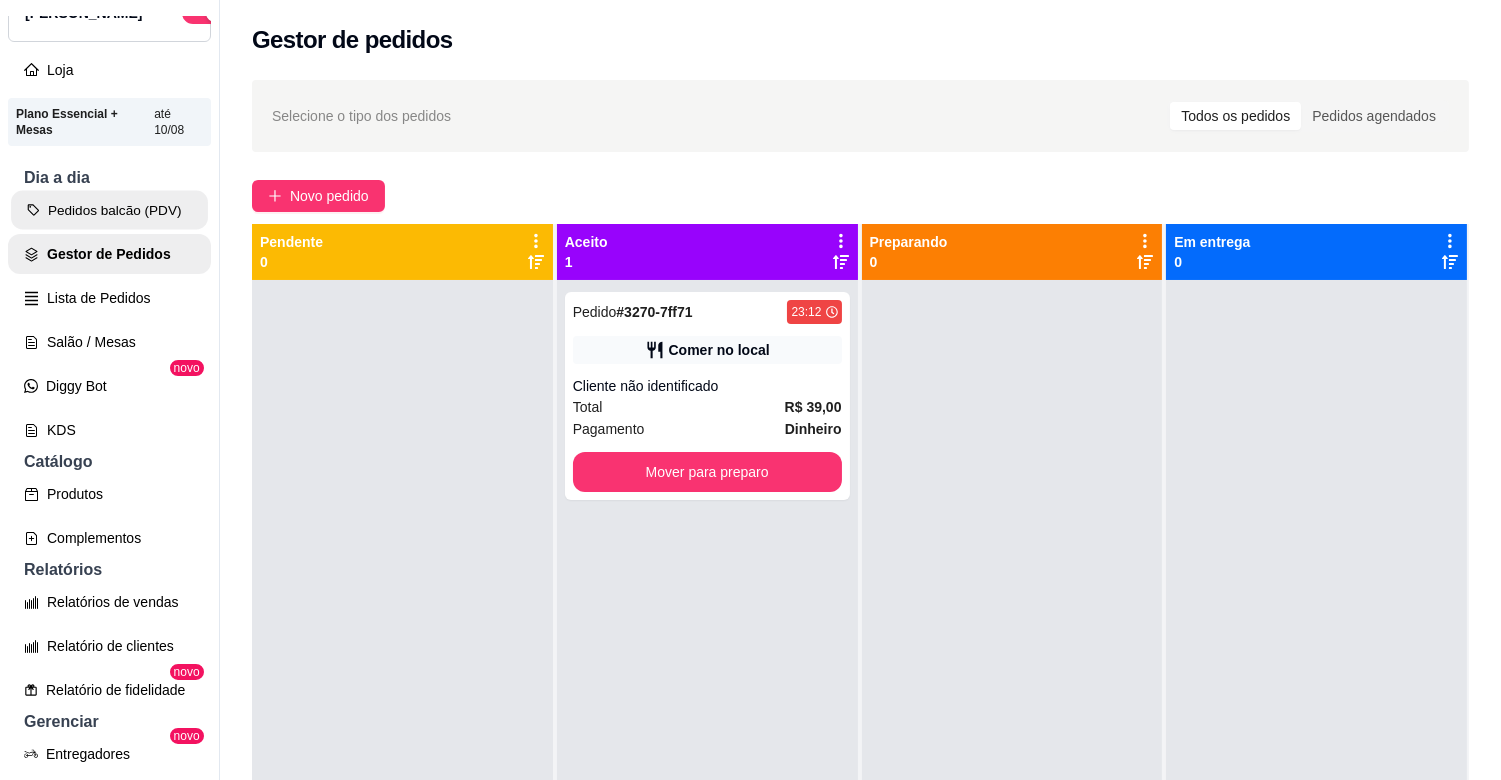 click on "Pedidos balcão (PDV)" at bounding box center [109, 210] 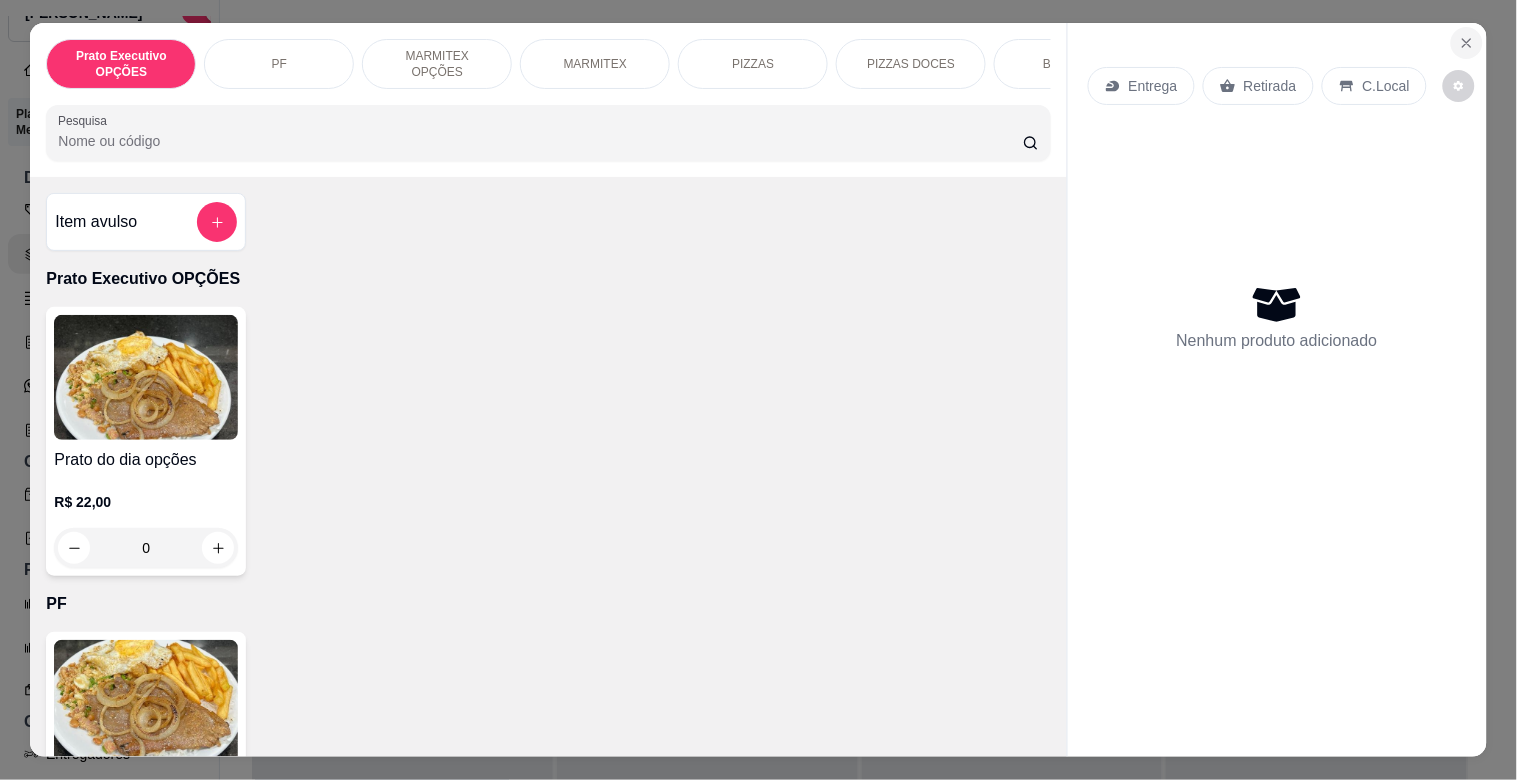 click 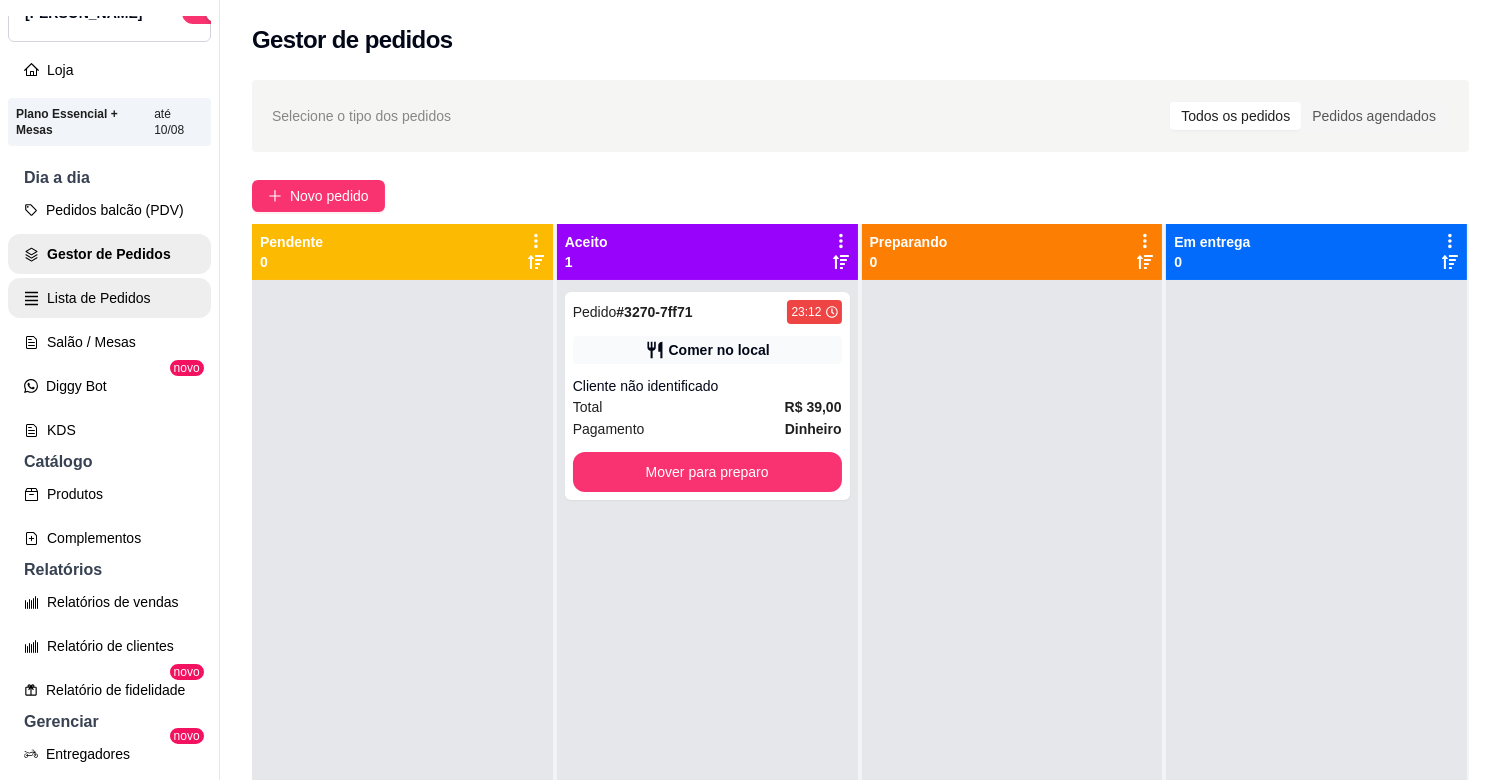 click on "Lista de Pedidos" at bounding box center [109, 298] 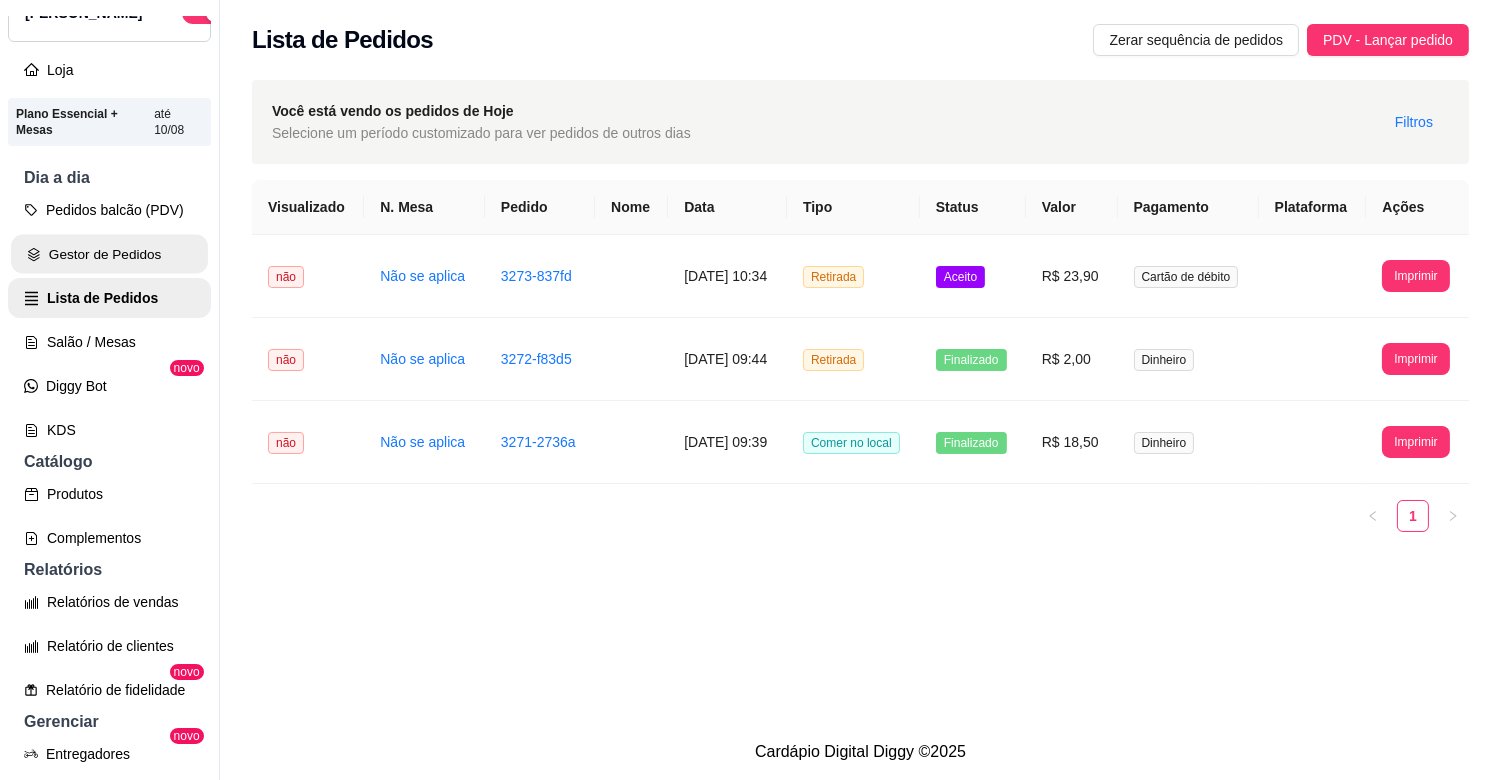 click on "Gestor de Pedidos" at bounding box center [109, 254] 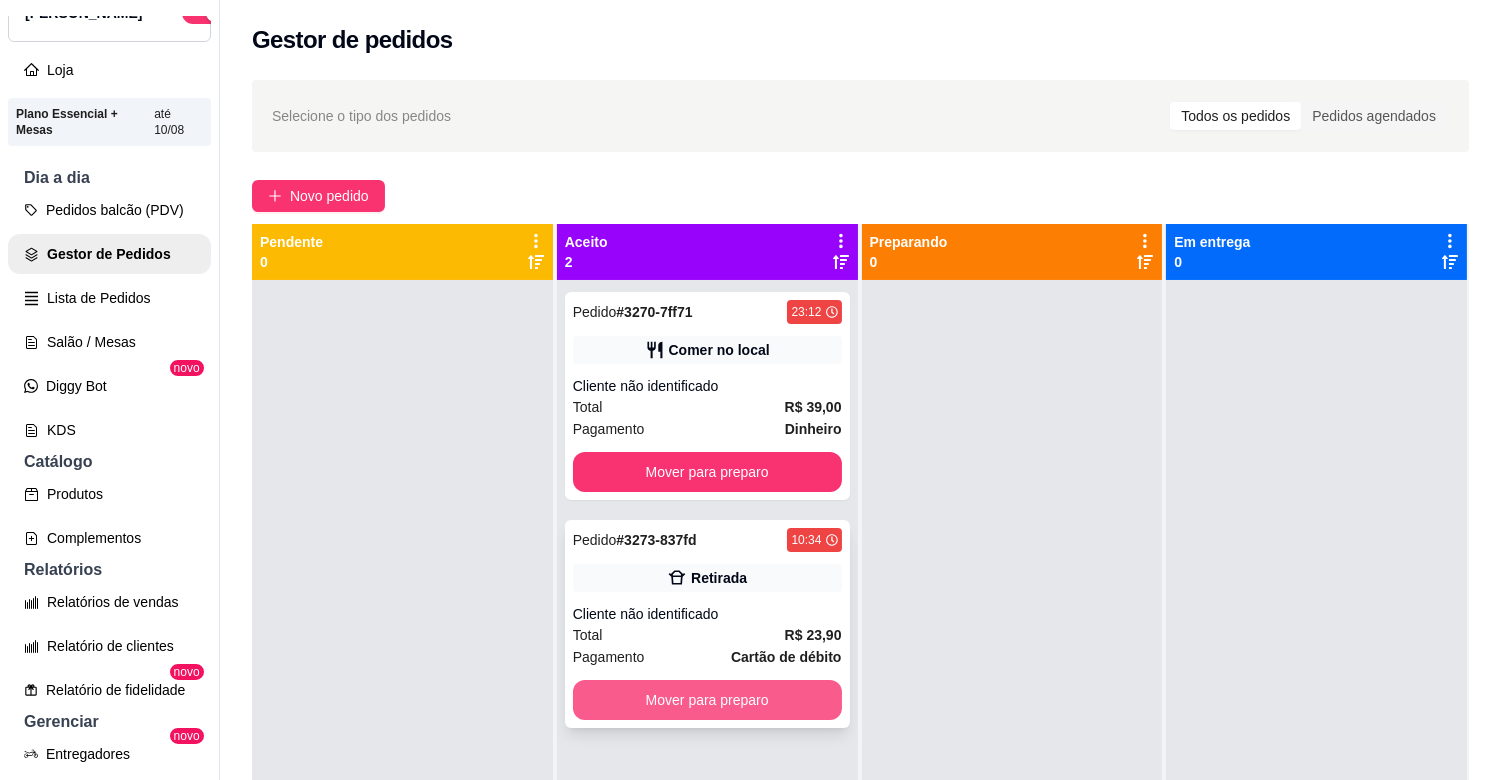 click on "Mover para preparo" at bounding box center (707, 700) 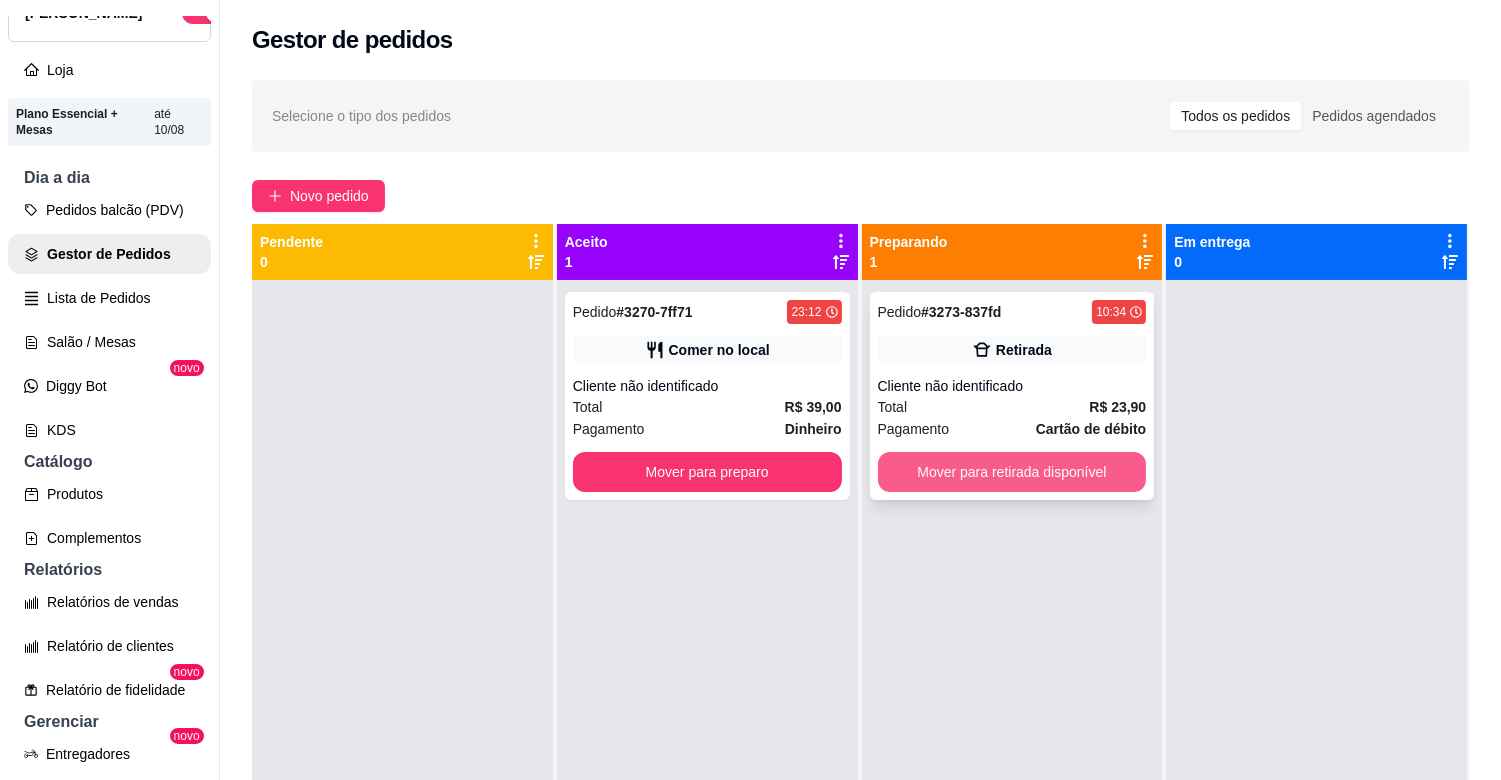 click on "Mover para retirada disponível" at bounding box center [1012, 472] 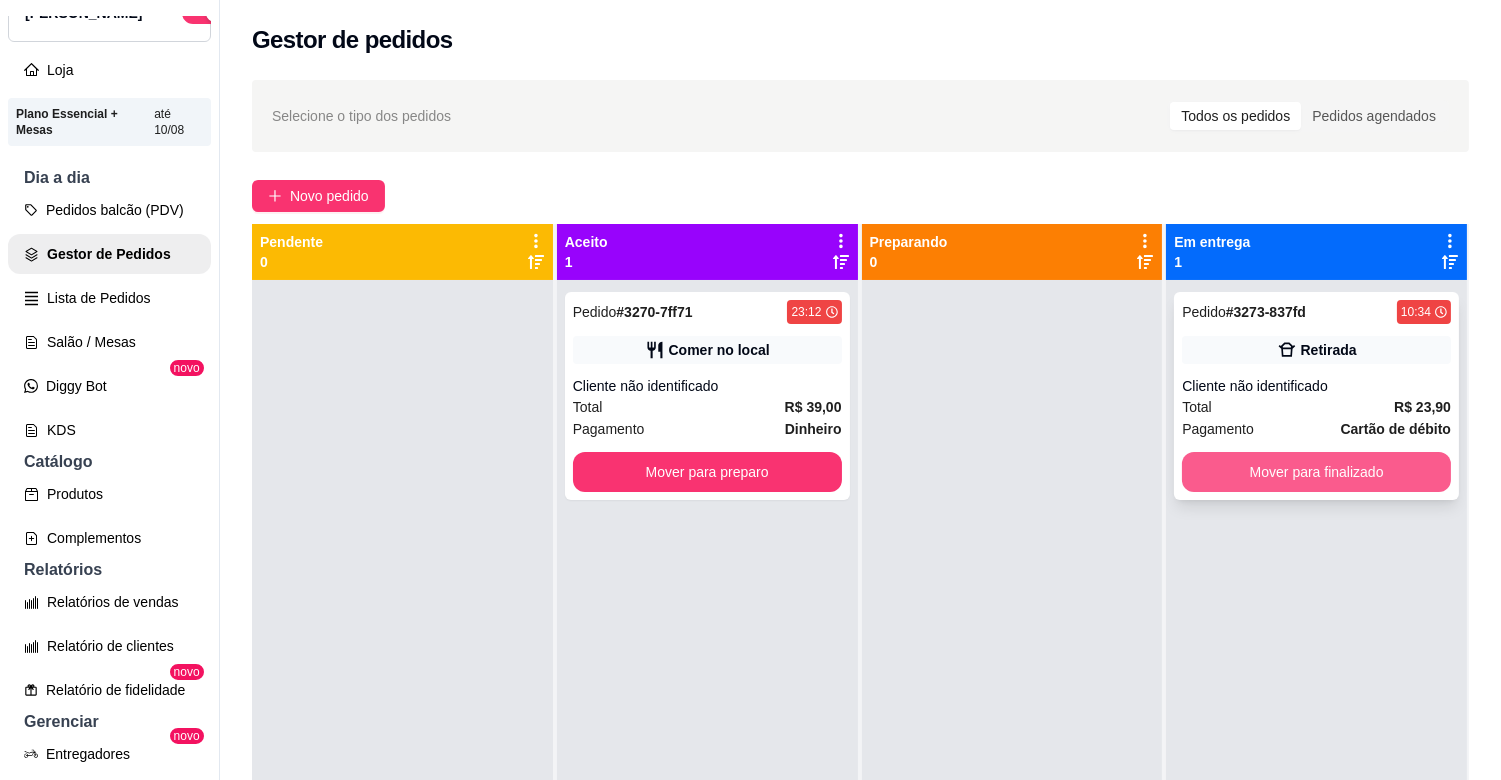 click on "Mover para finalizado" at bounding box center [1316, 472] 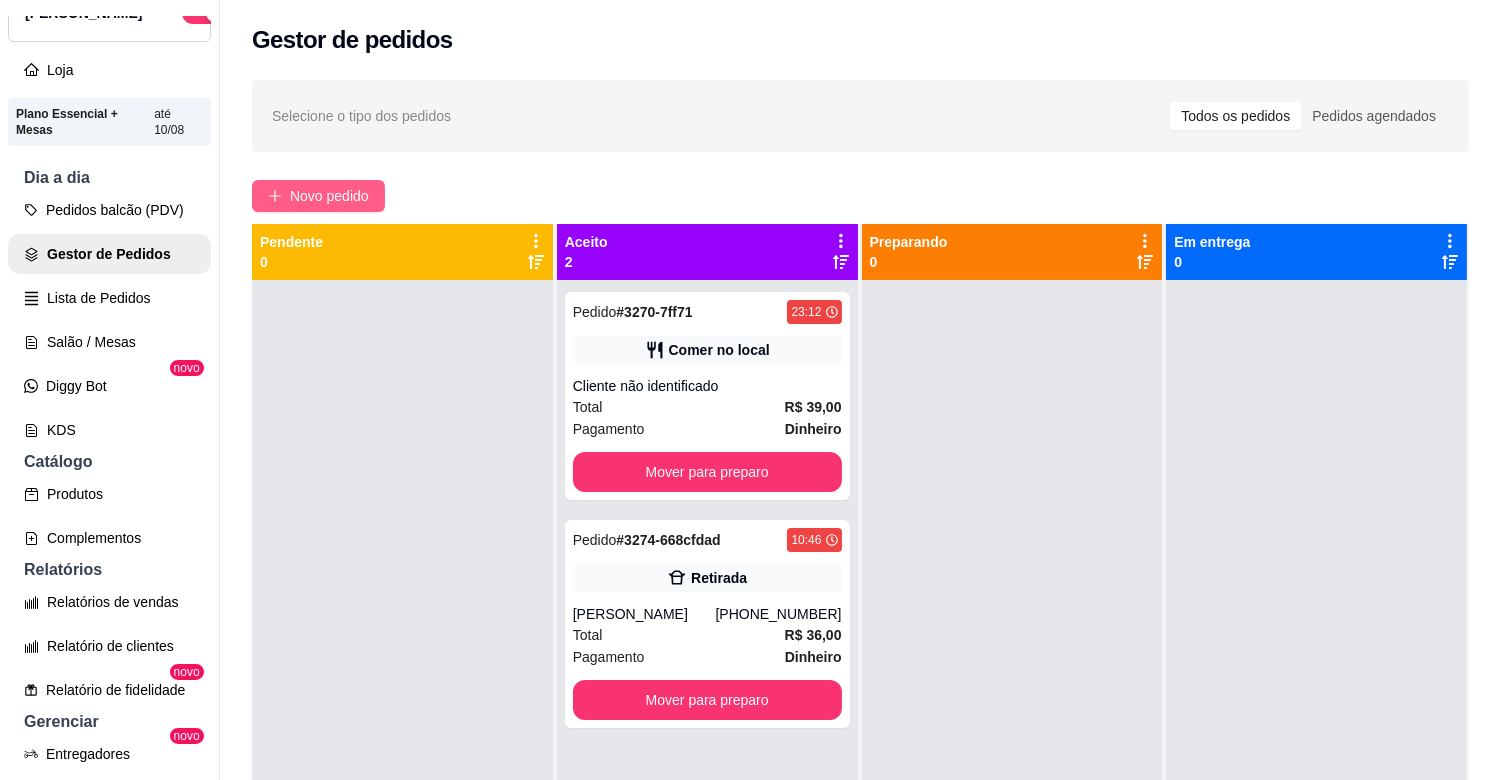 click on "Novo pedido" at bounding box center [329, 196] 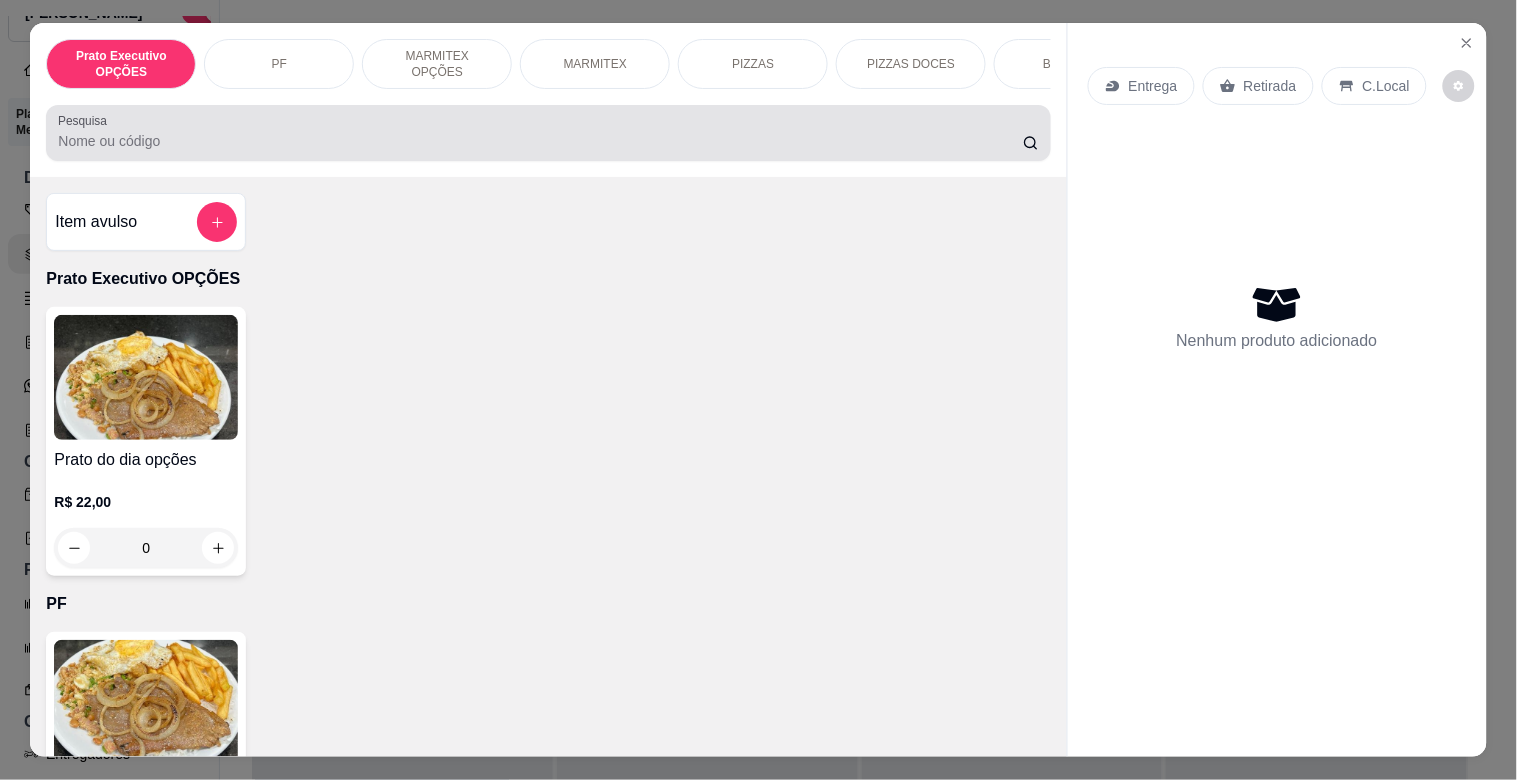 click on "Pesquisa" at bounding box center (548, 133) 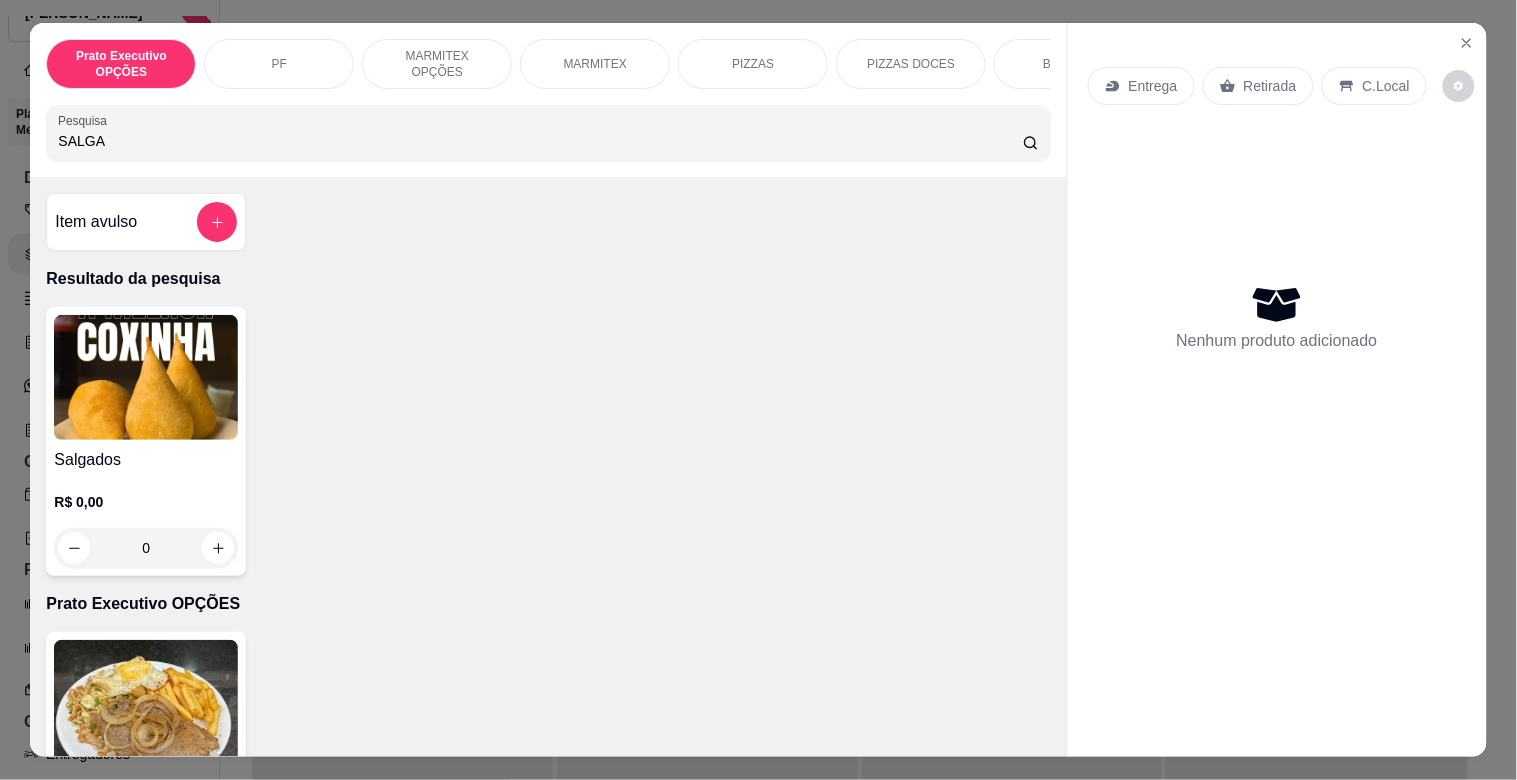 type on "SALGA" 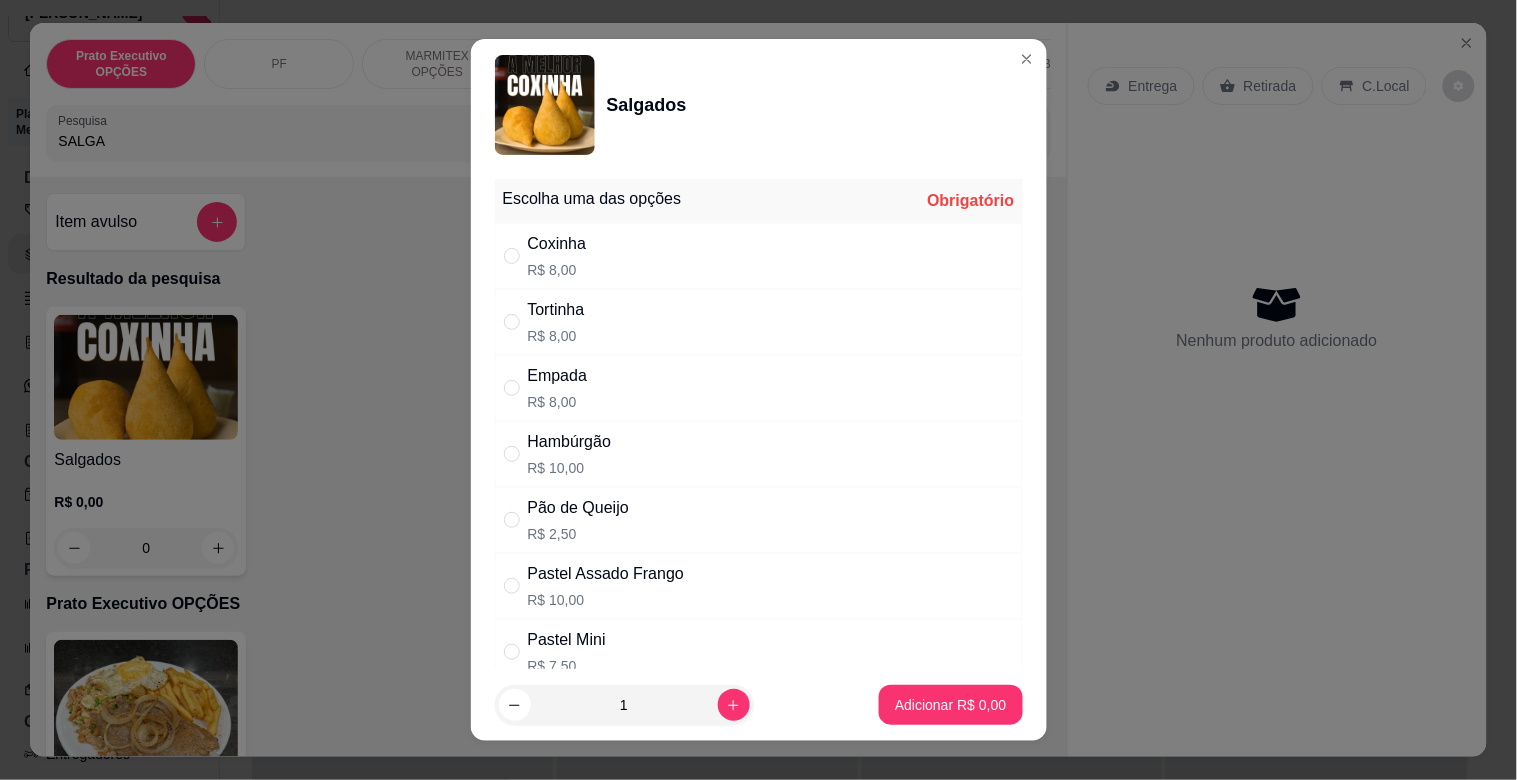 click on "Empada" at bounding box center (558, 376) 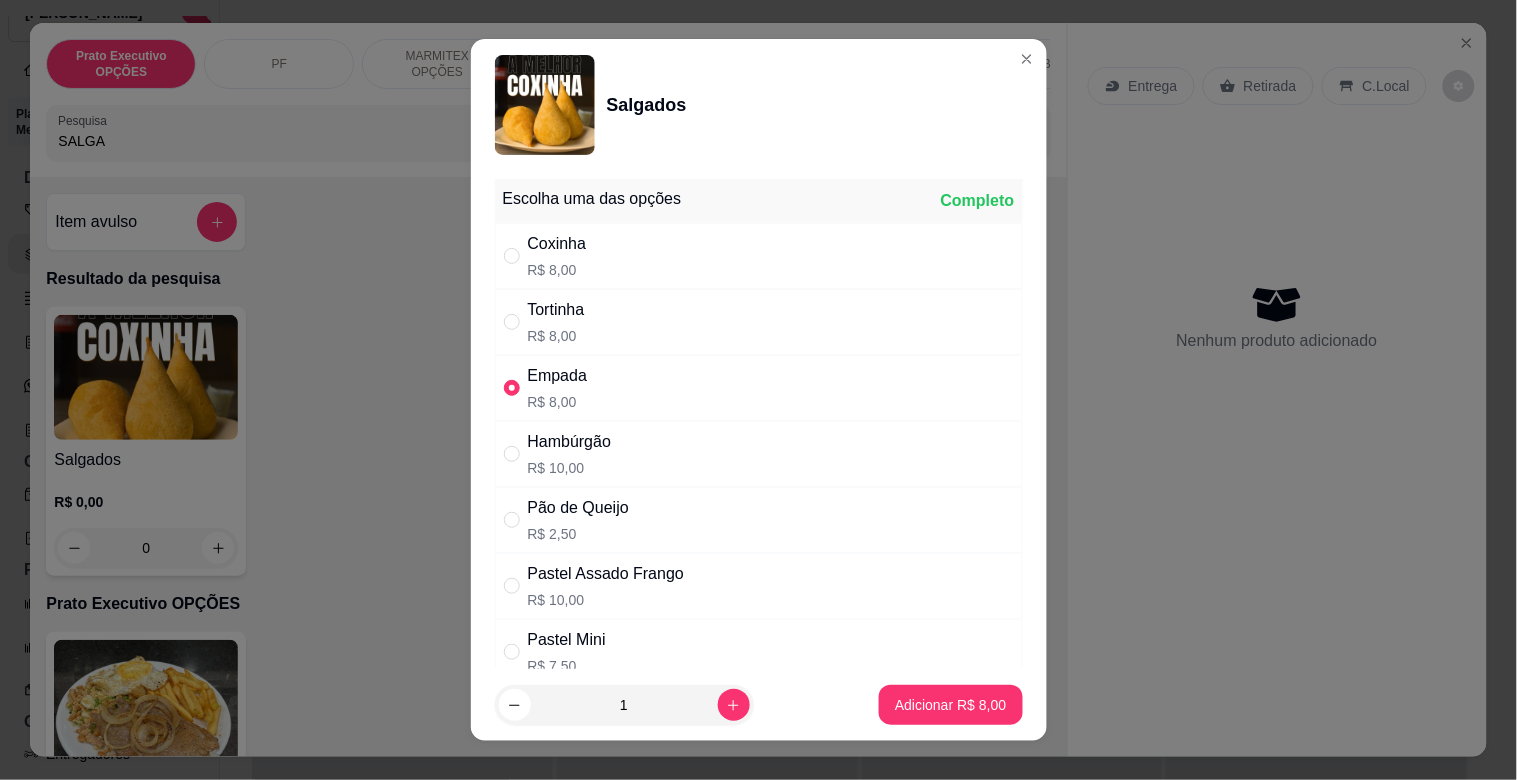 click on "Tortinha" at bounding box center (556, 310) 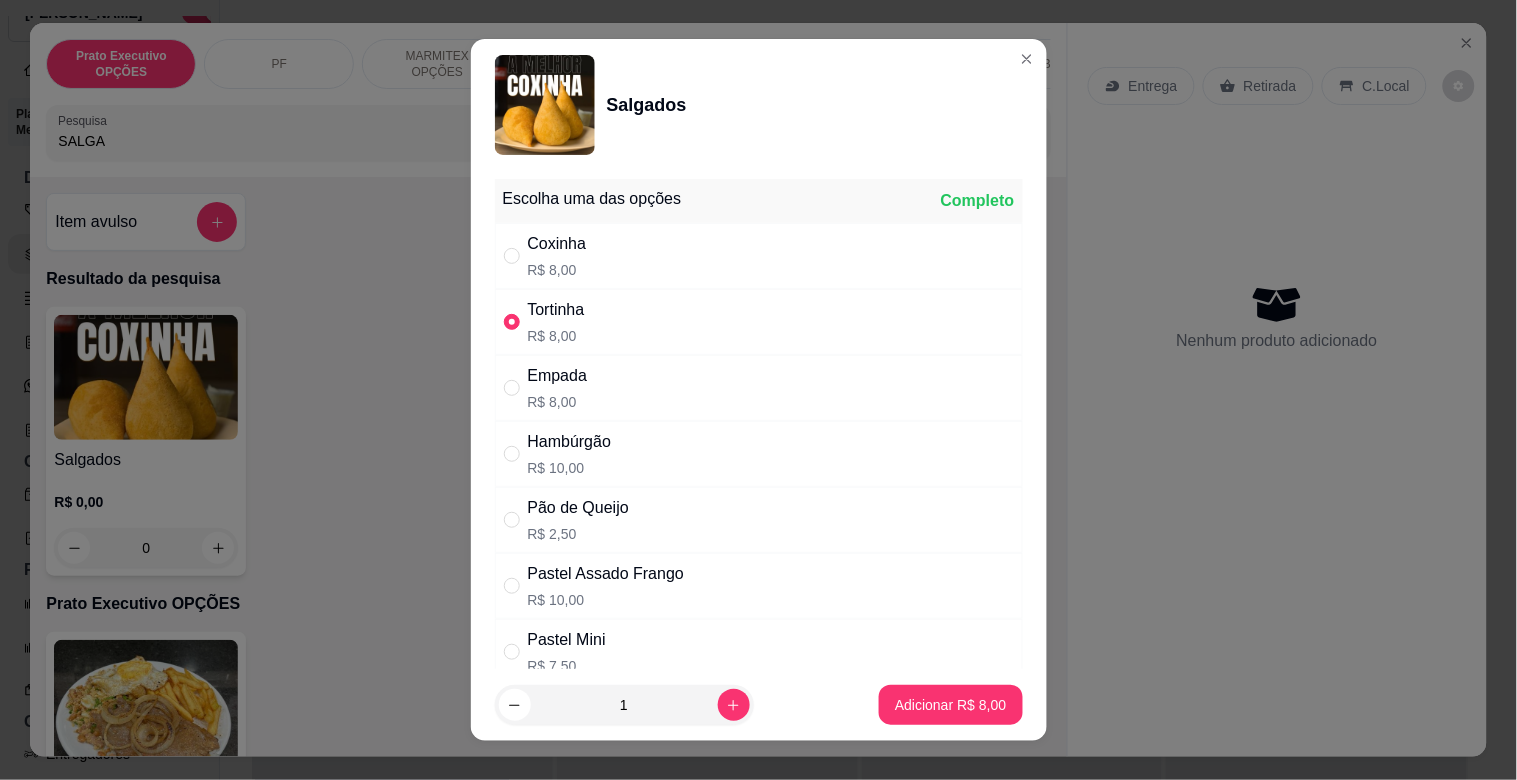 click on "Adicionar   R$ 8,00" at bounding box center [950, 705] 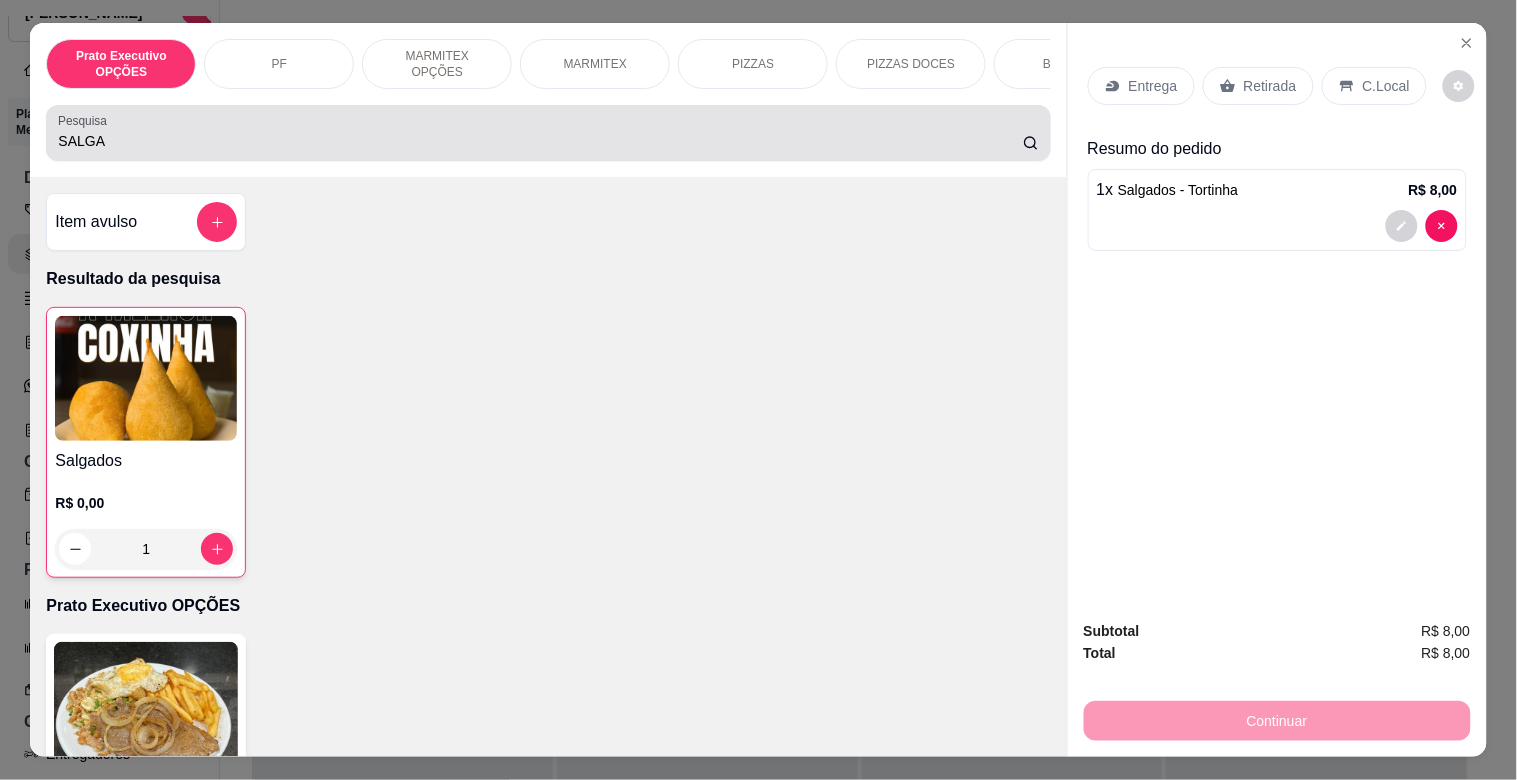 drag, startPoint x: 250, startPoint y: 135, endPoint x: 724, endPoint y: 244, distance: 486.37125 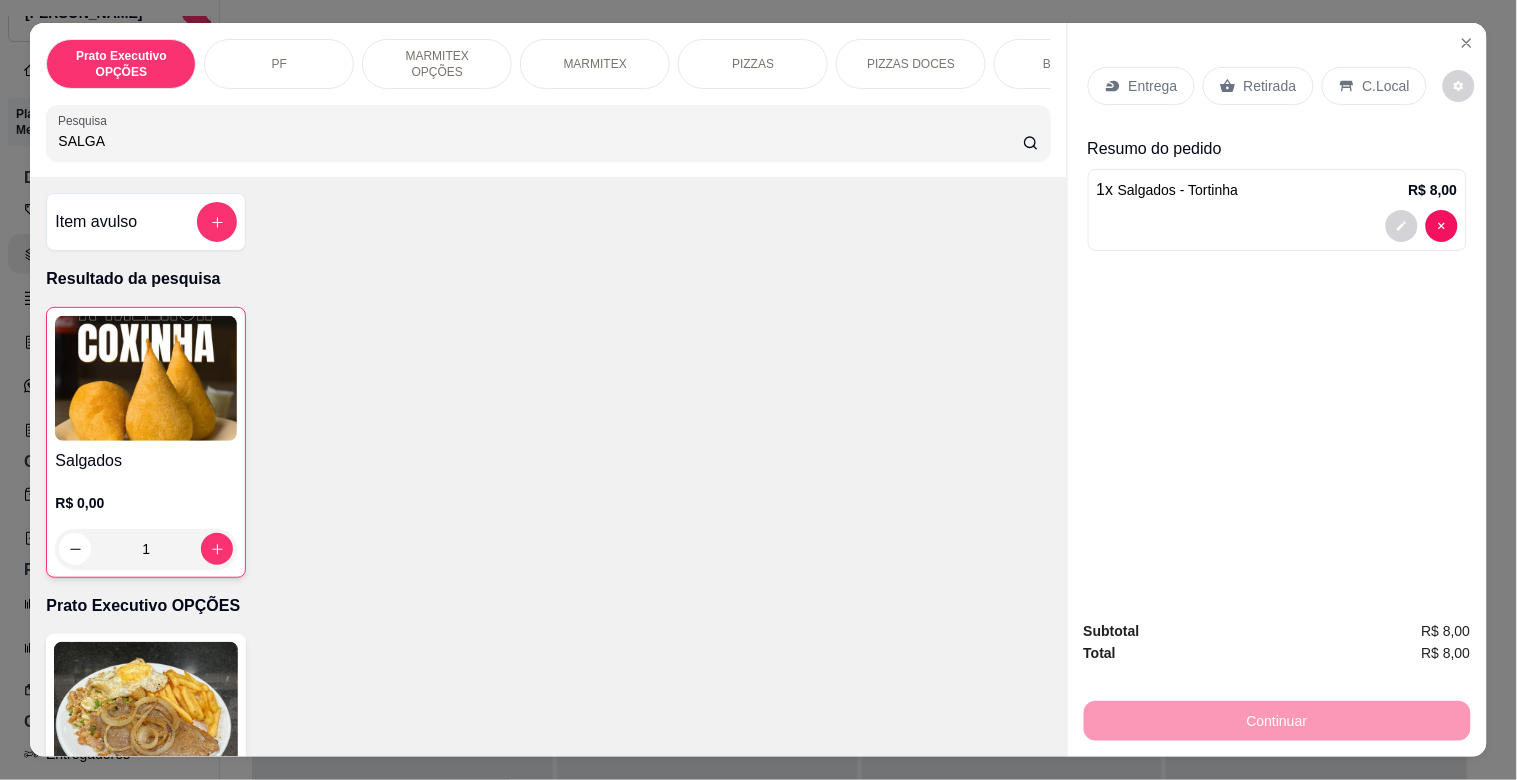 click on "SALGA" at bounding box center (540, 141) 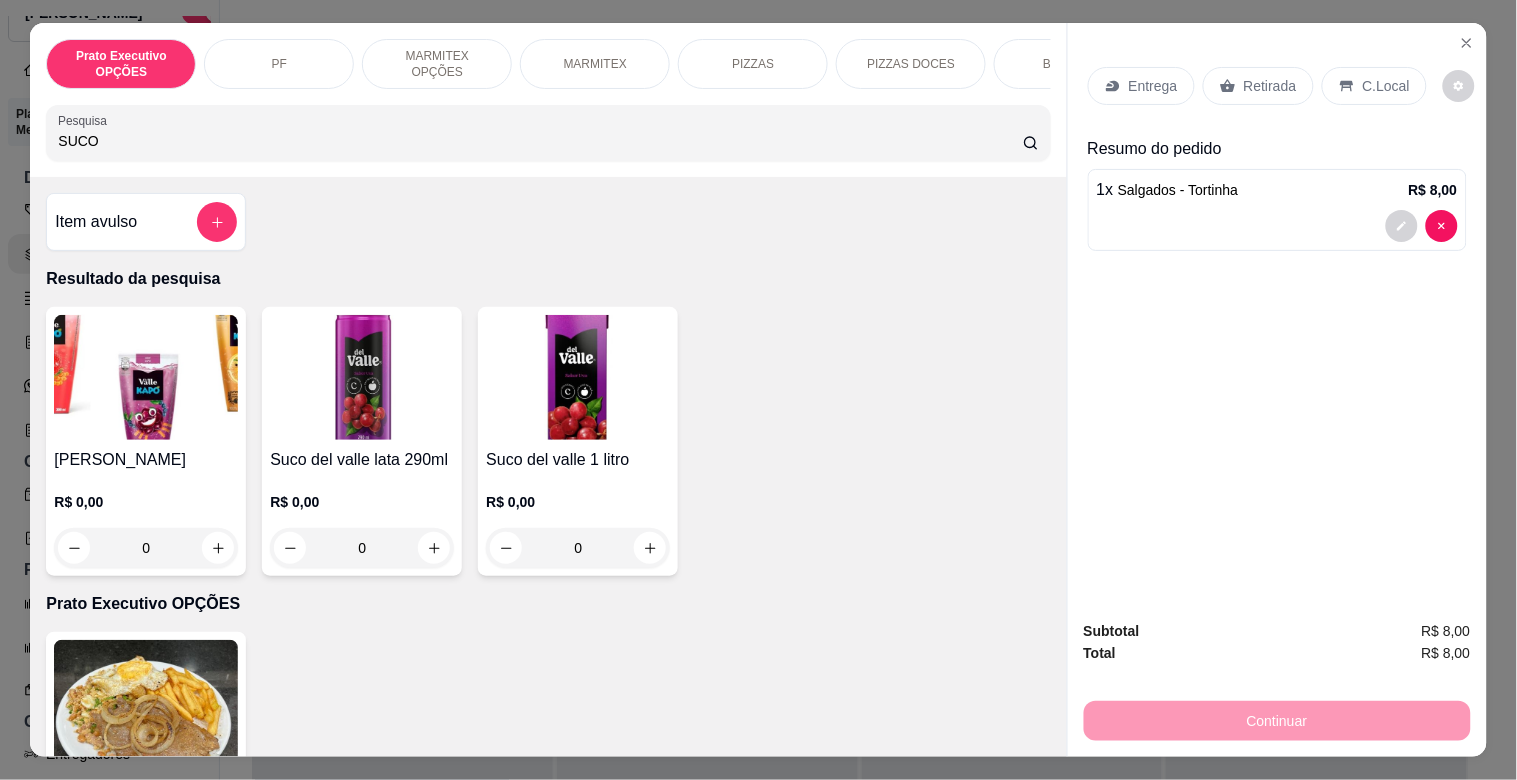 type on "SUCO" 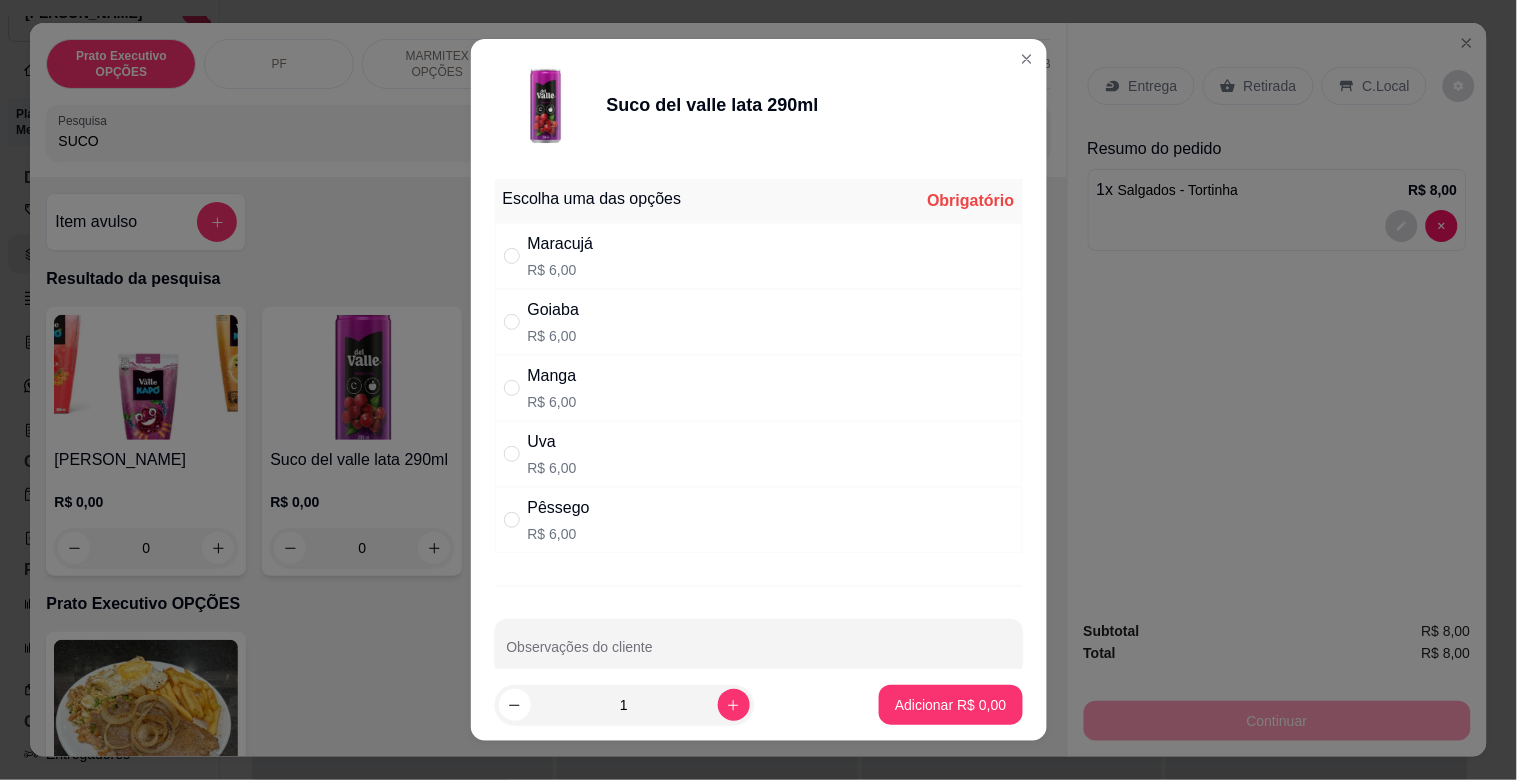 click on "Maracujá  R$ 6,00" at bounding box center [759, 256] 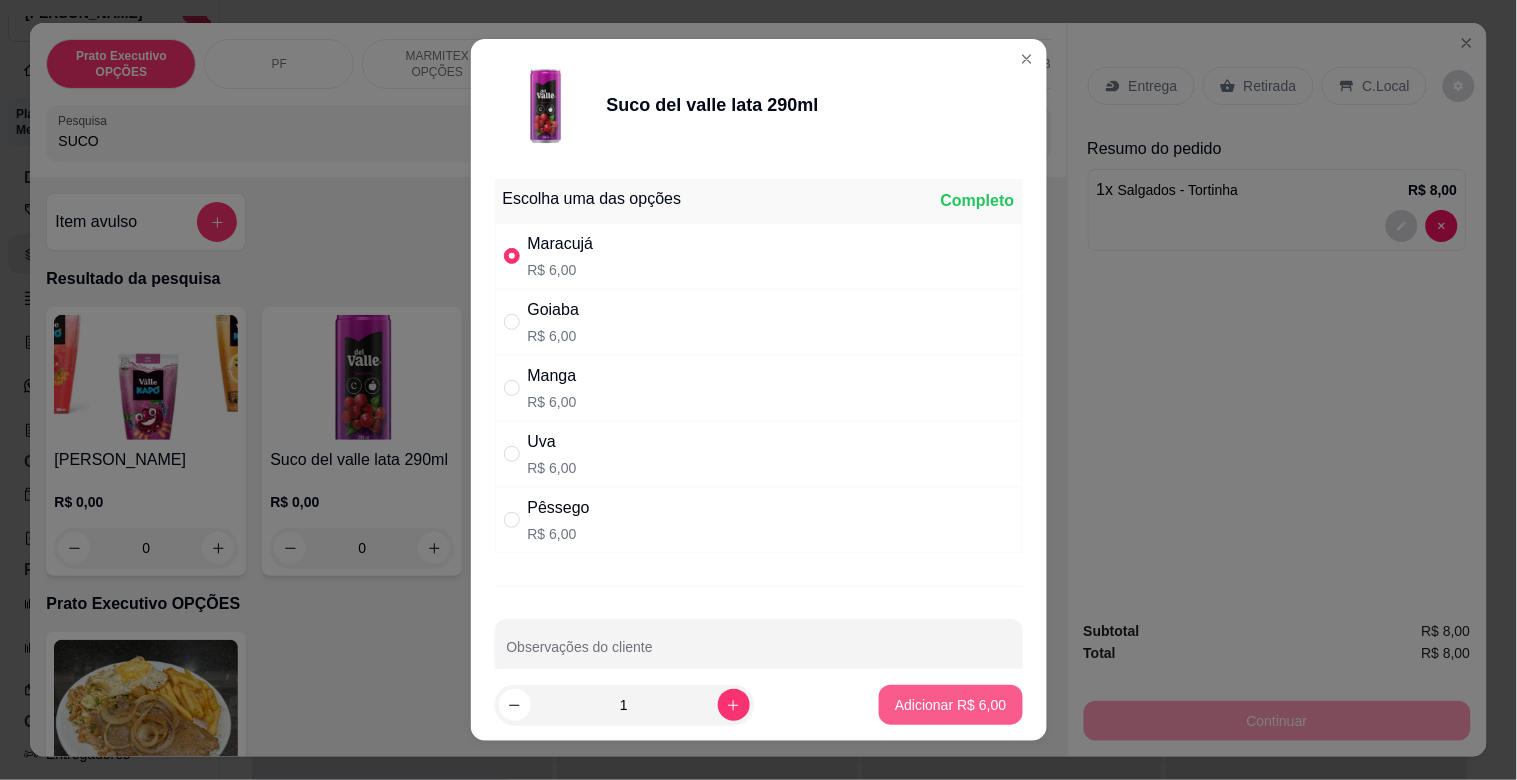 click on "Adicionar   R$ 6,00" at bounding box center [950, 705] 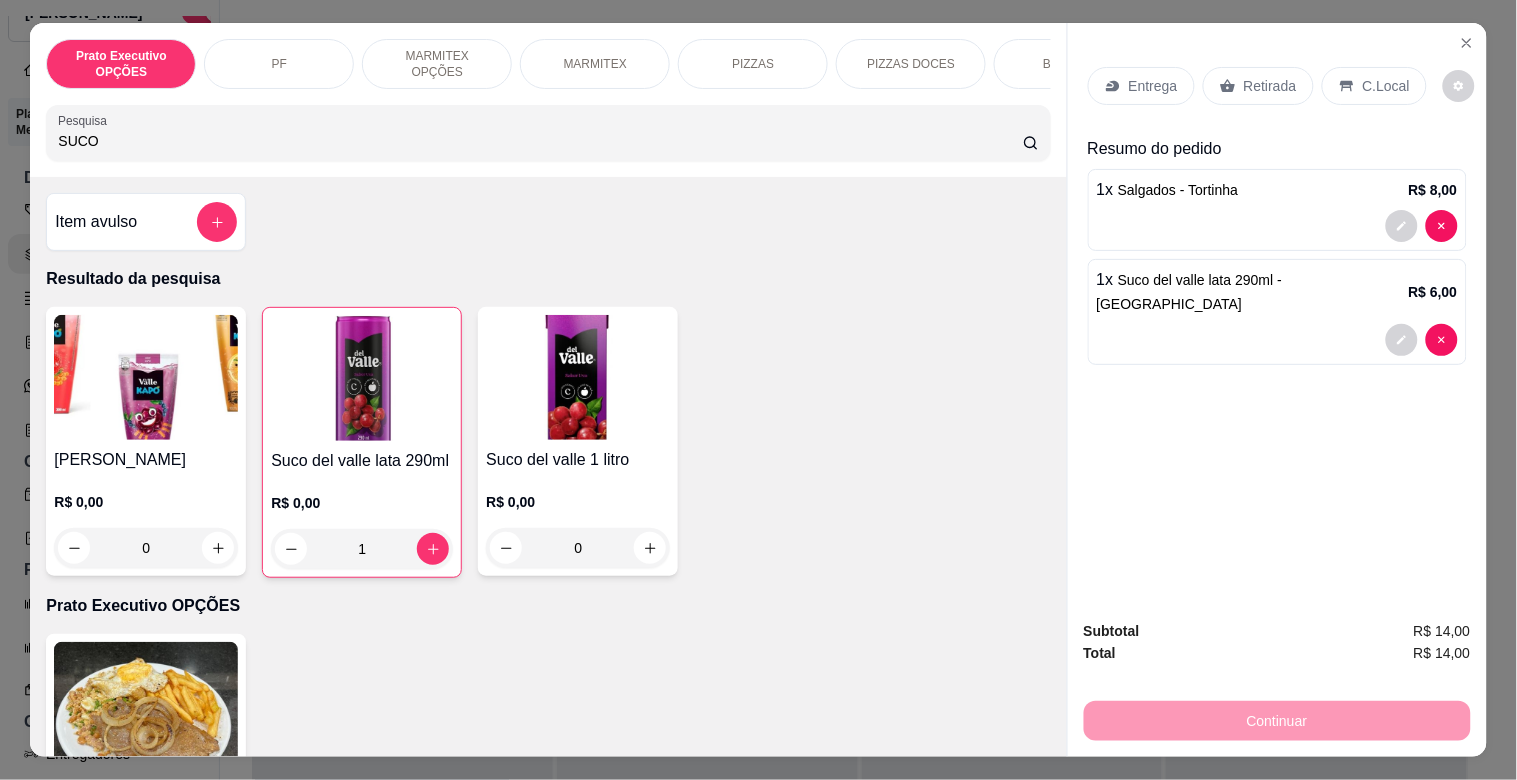 click on "Retirada" at bounding box center (1258, 86) 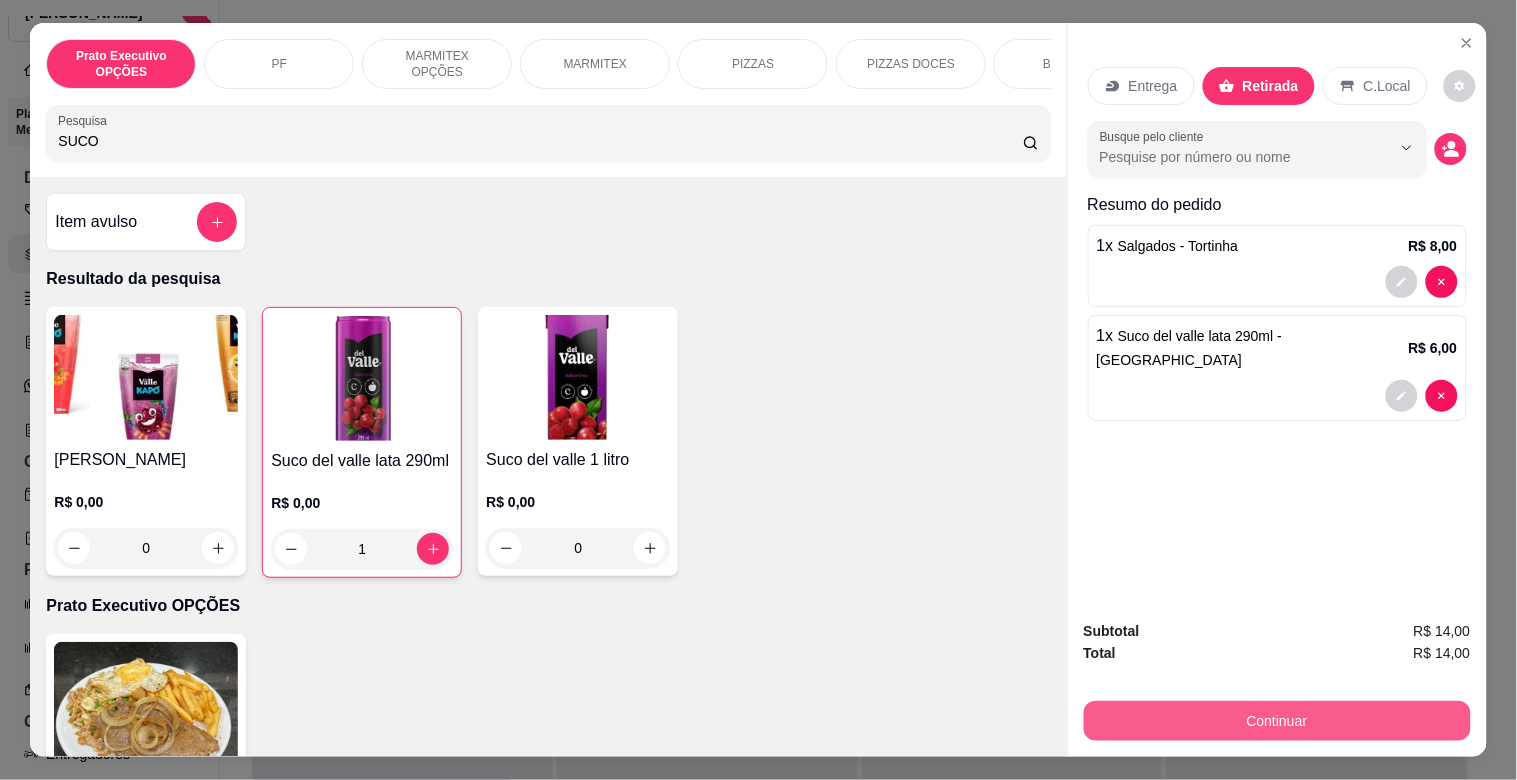 click on "Continuar" at bounding box center [1277, 721] 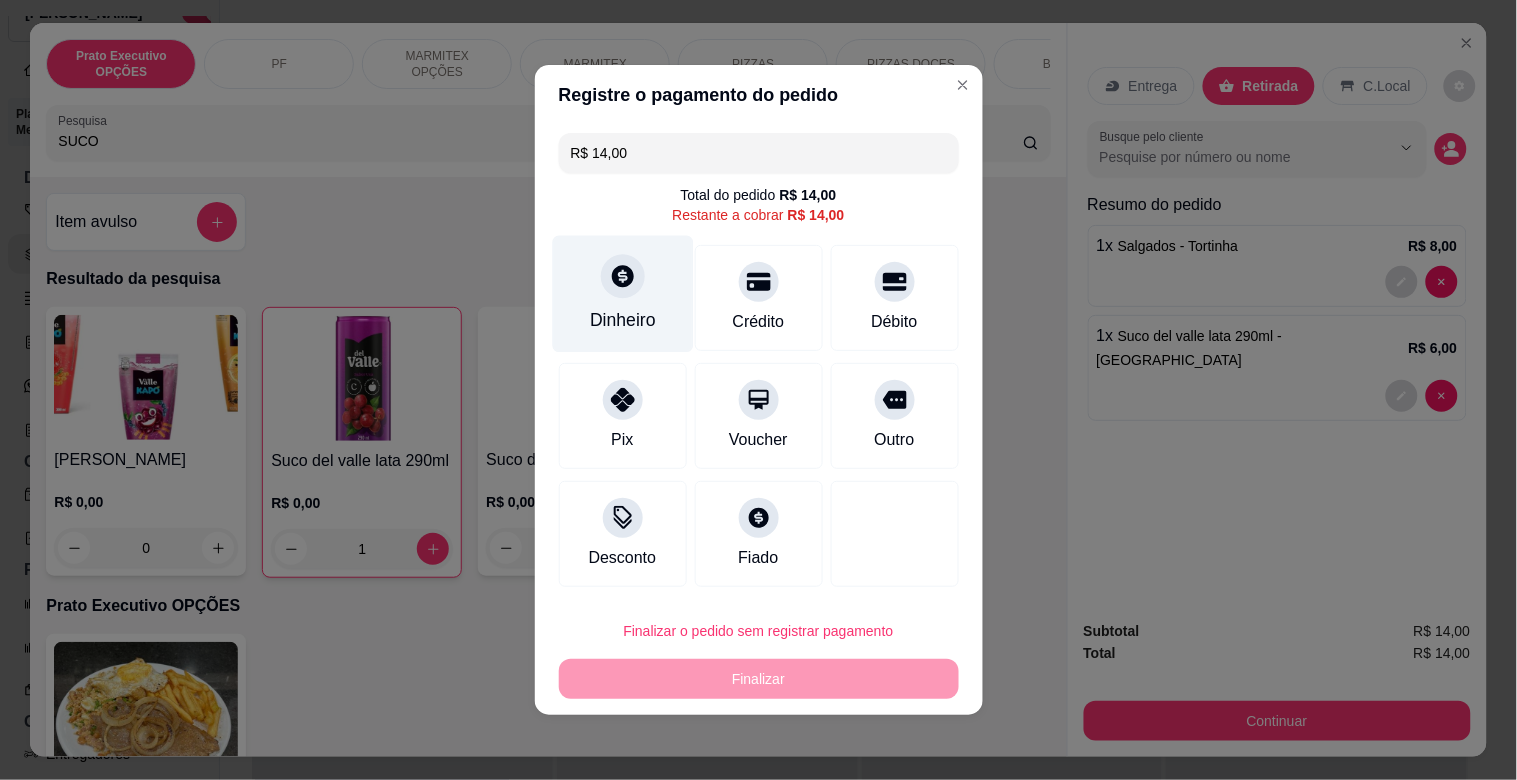 click at bounding box center [623, 276] 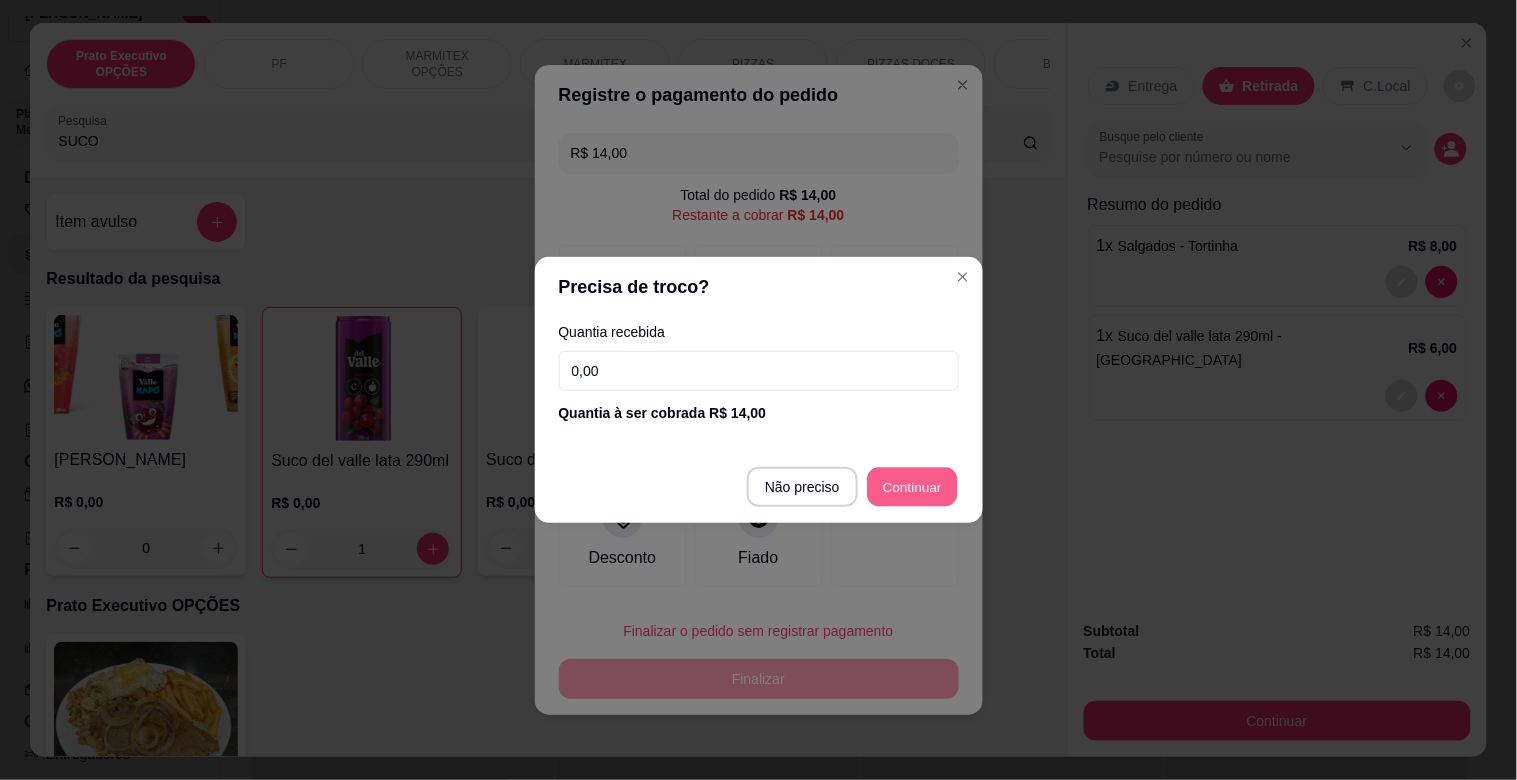 type on "R$ 0,00" 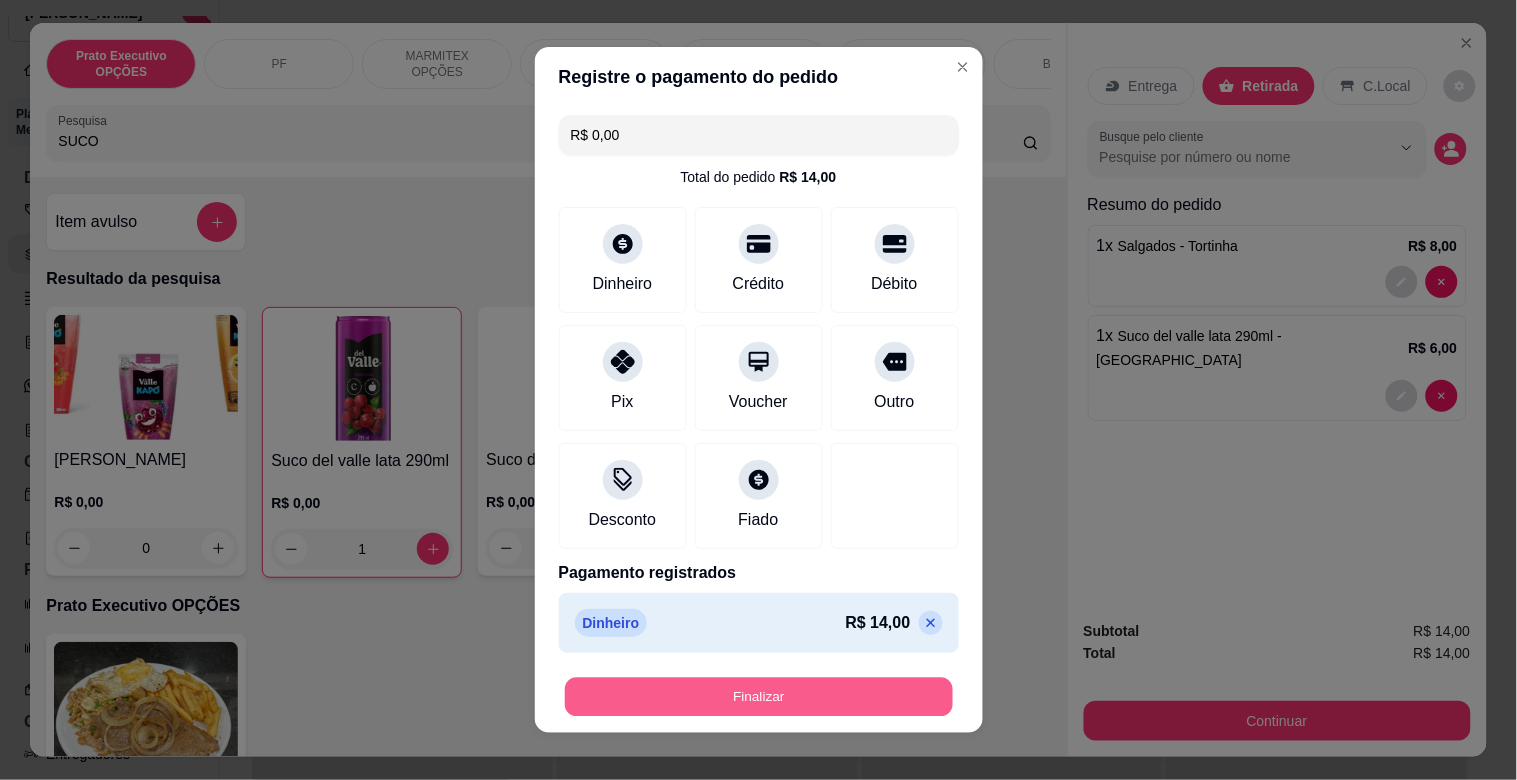 click on "Finalizar" at bounding box center (759, 697) 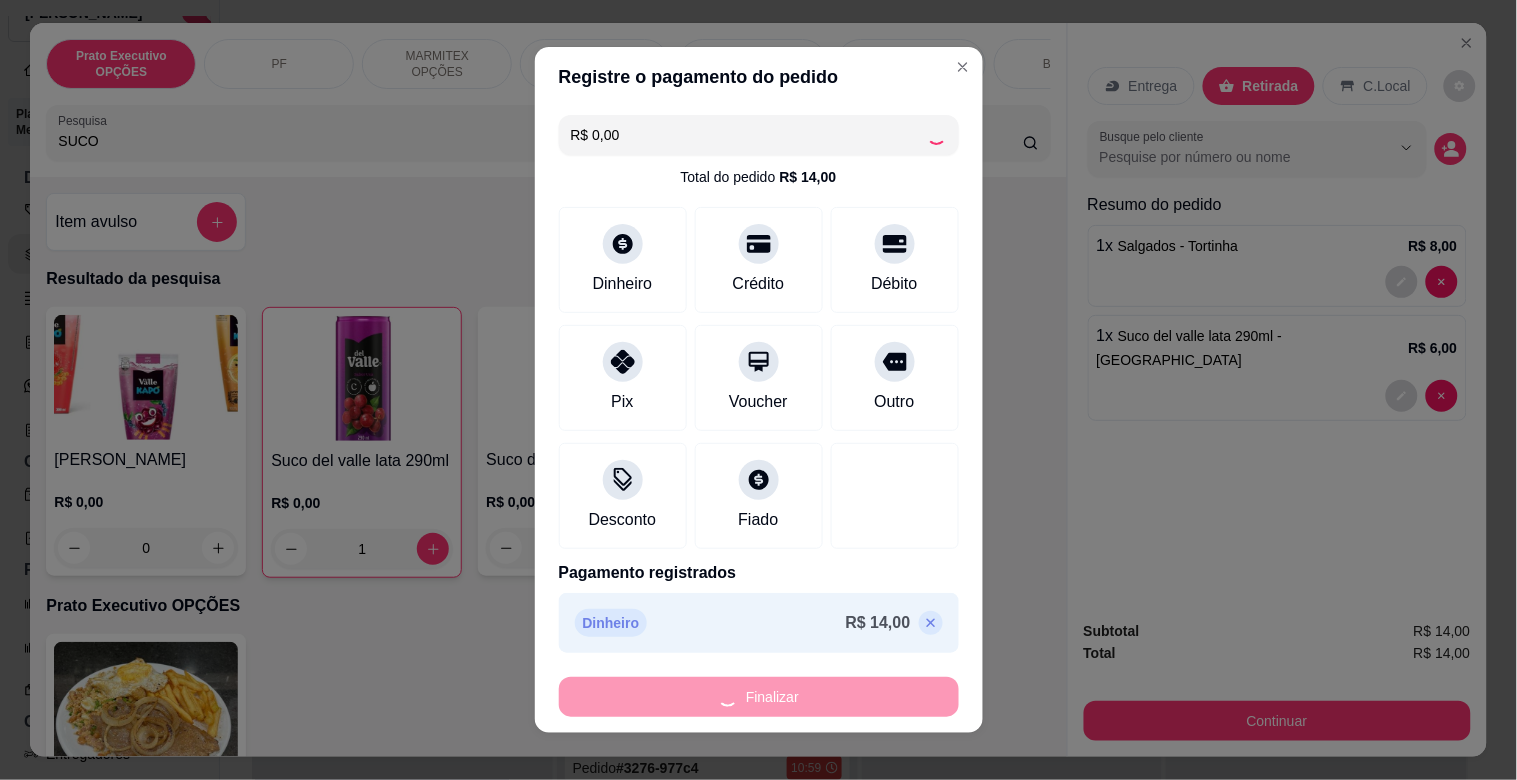 type on "0" 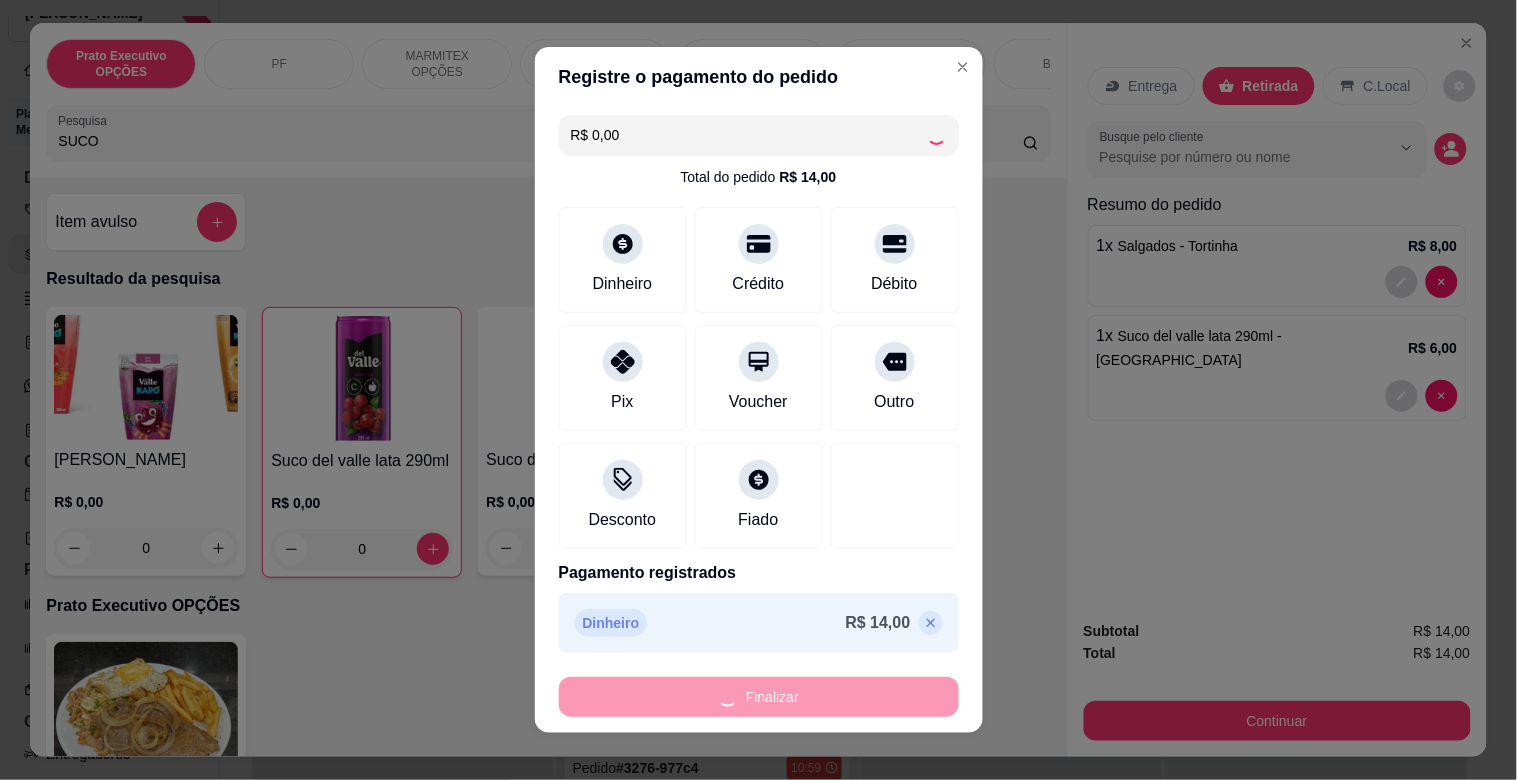 type on "-R$ 14,00" 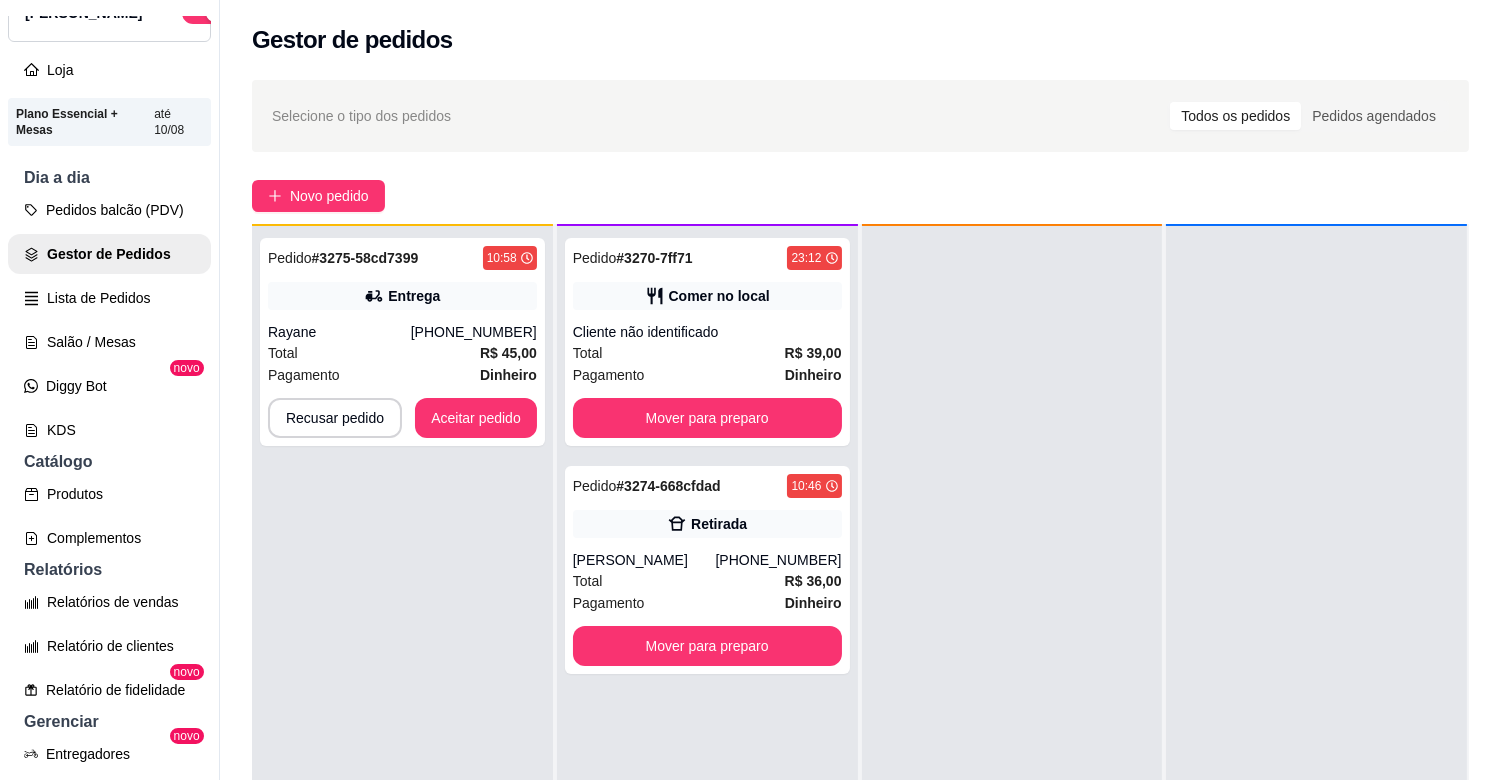 scroll, scrollTop: 55, scrollLeft: 0, axis: vertical 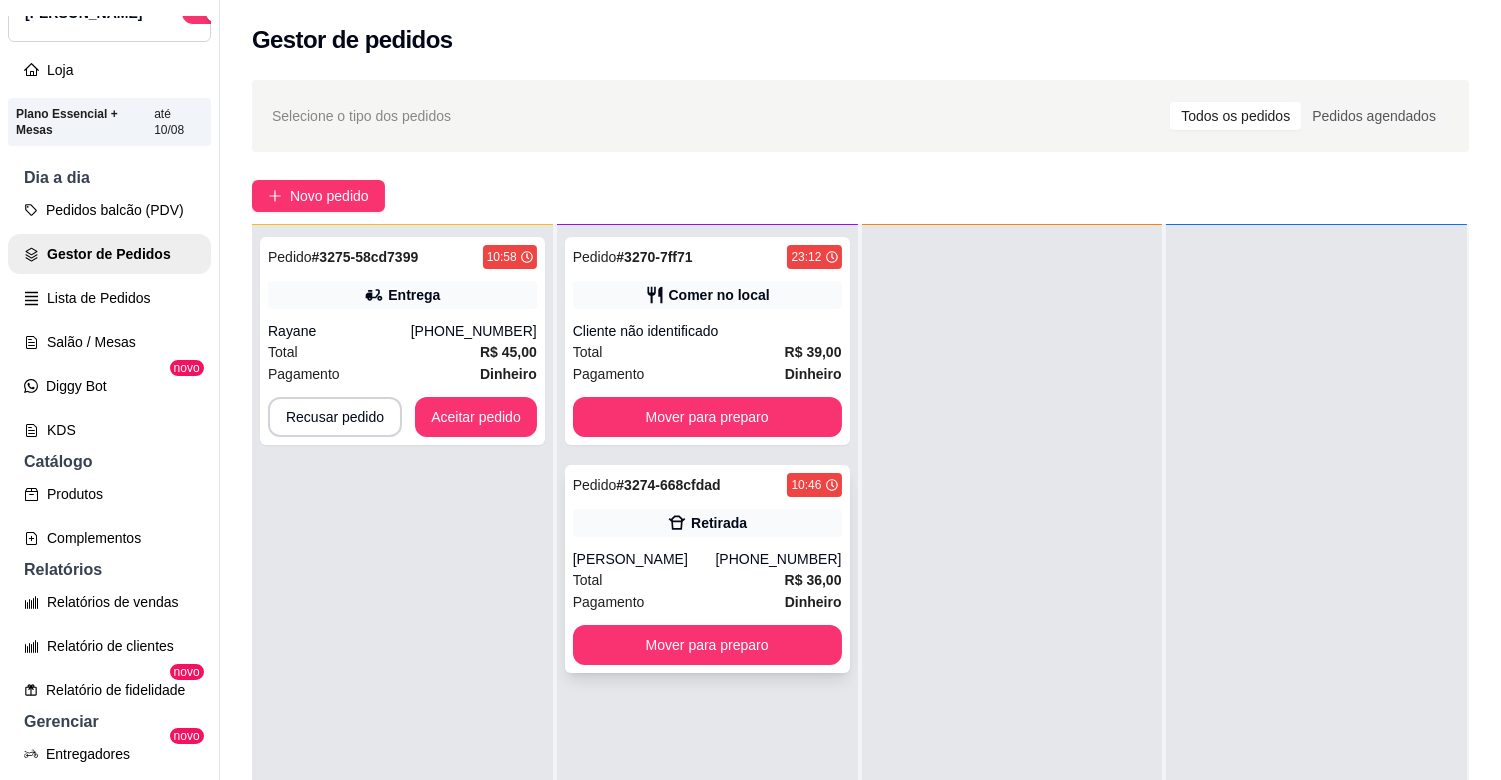 click on "Retirada" at bounding box center [707, 523] 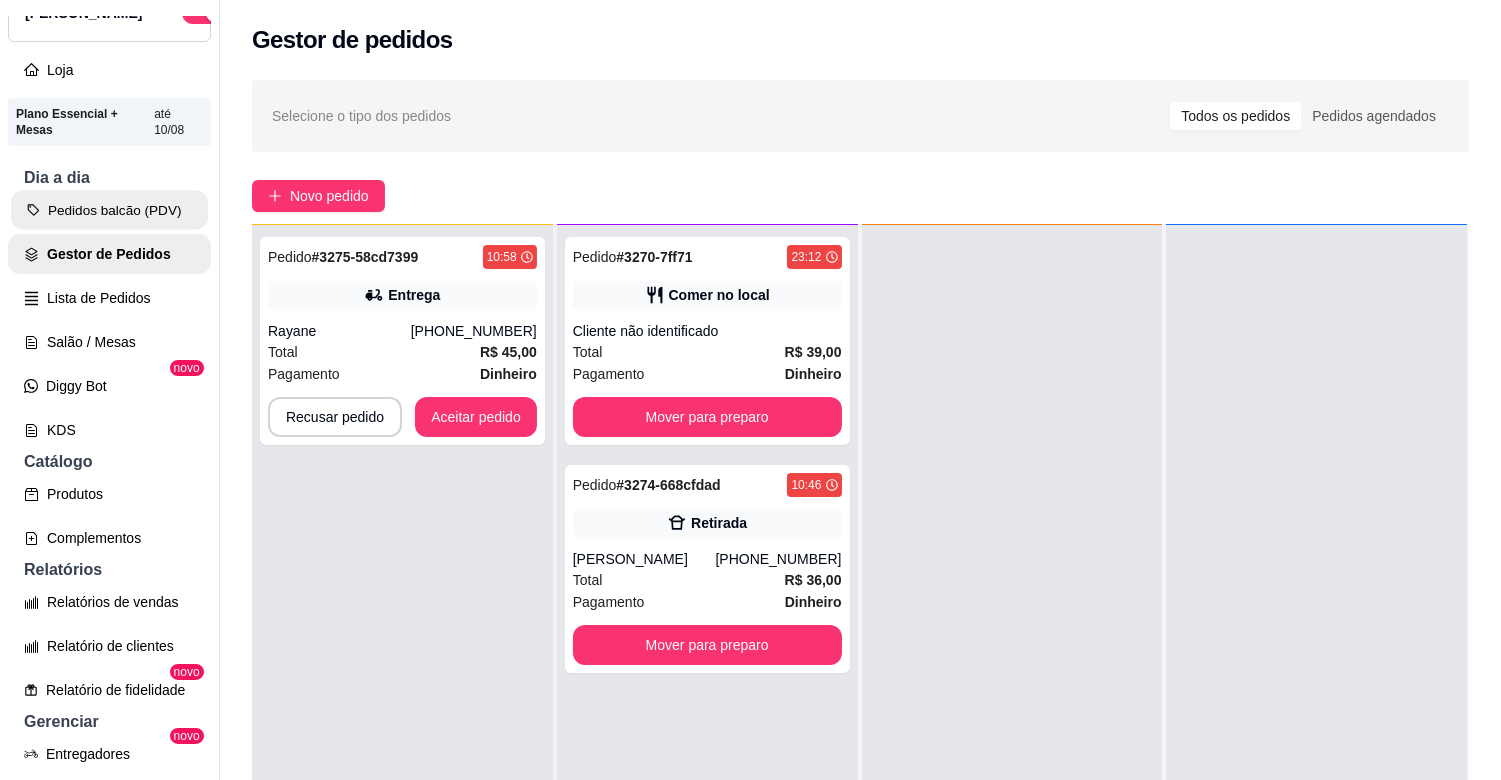 click on "Pedidos balcão (PDV)" at bounding box center [109, 210] 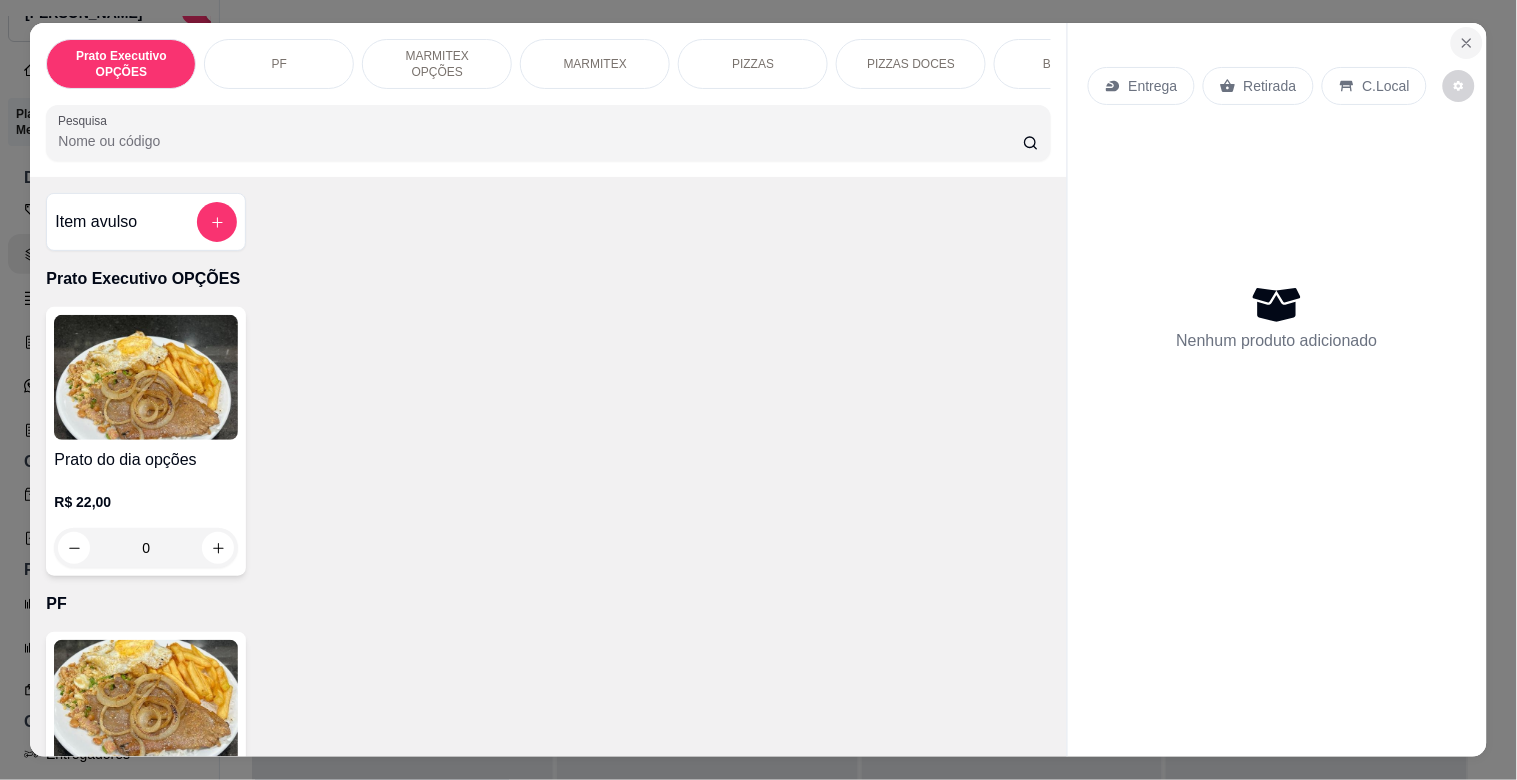 click 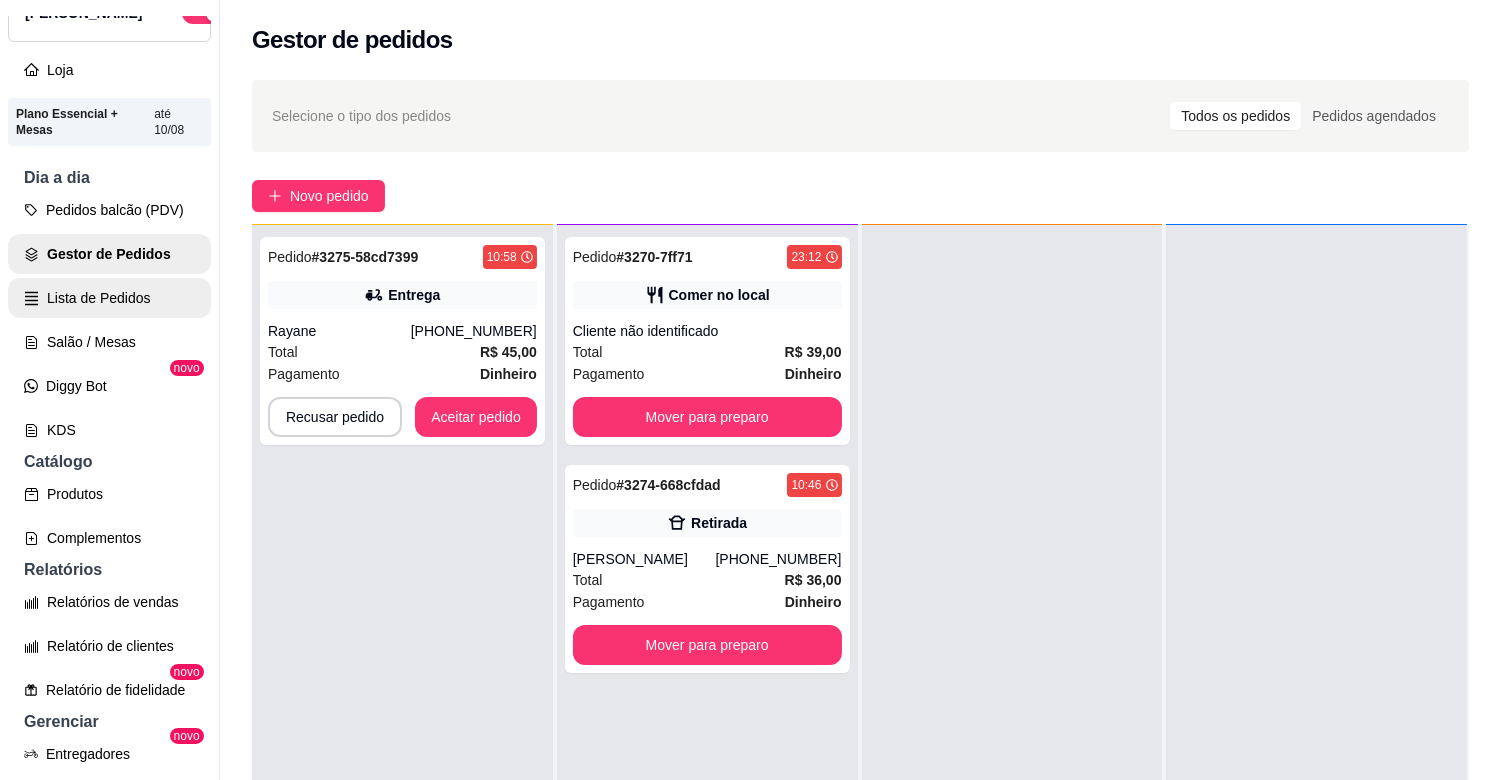 click on "Lista de Pedidos" at bounding box center (109, 298) 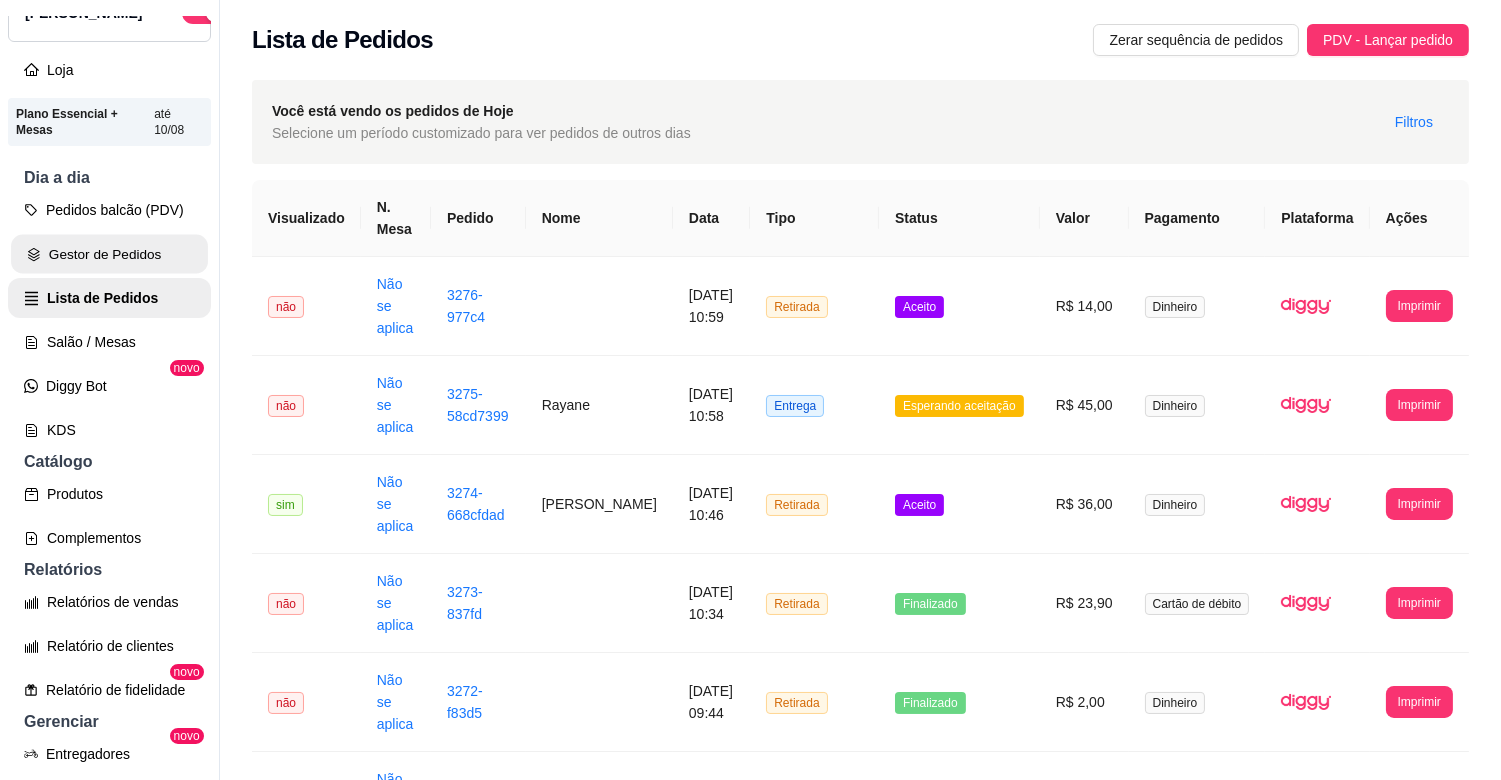 click on "Gestor de Pedidos" at bounding box center [109, 254] 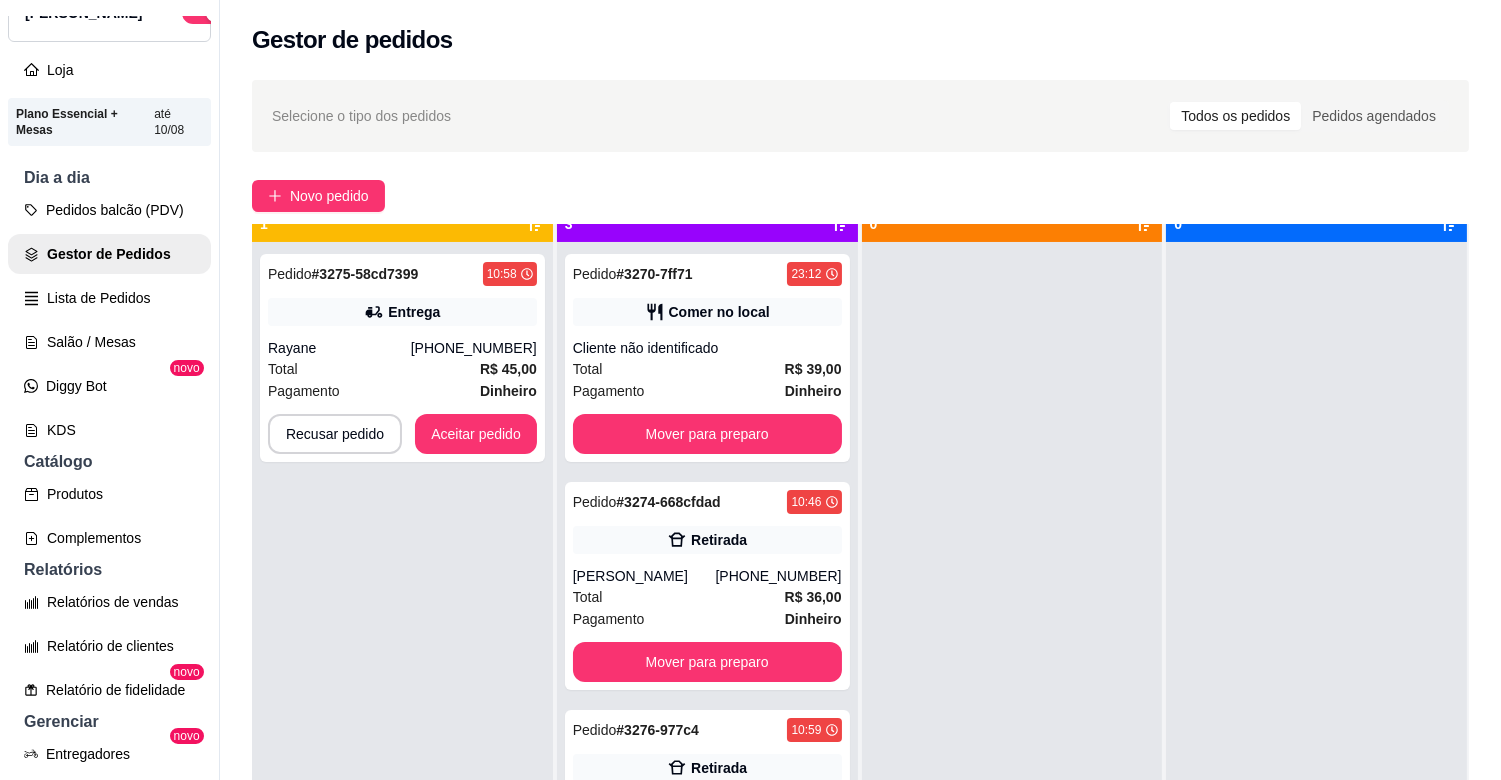 scroll, scrollTop: 40, scrollLeft: 0, axis: vertical 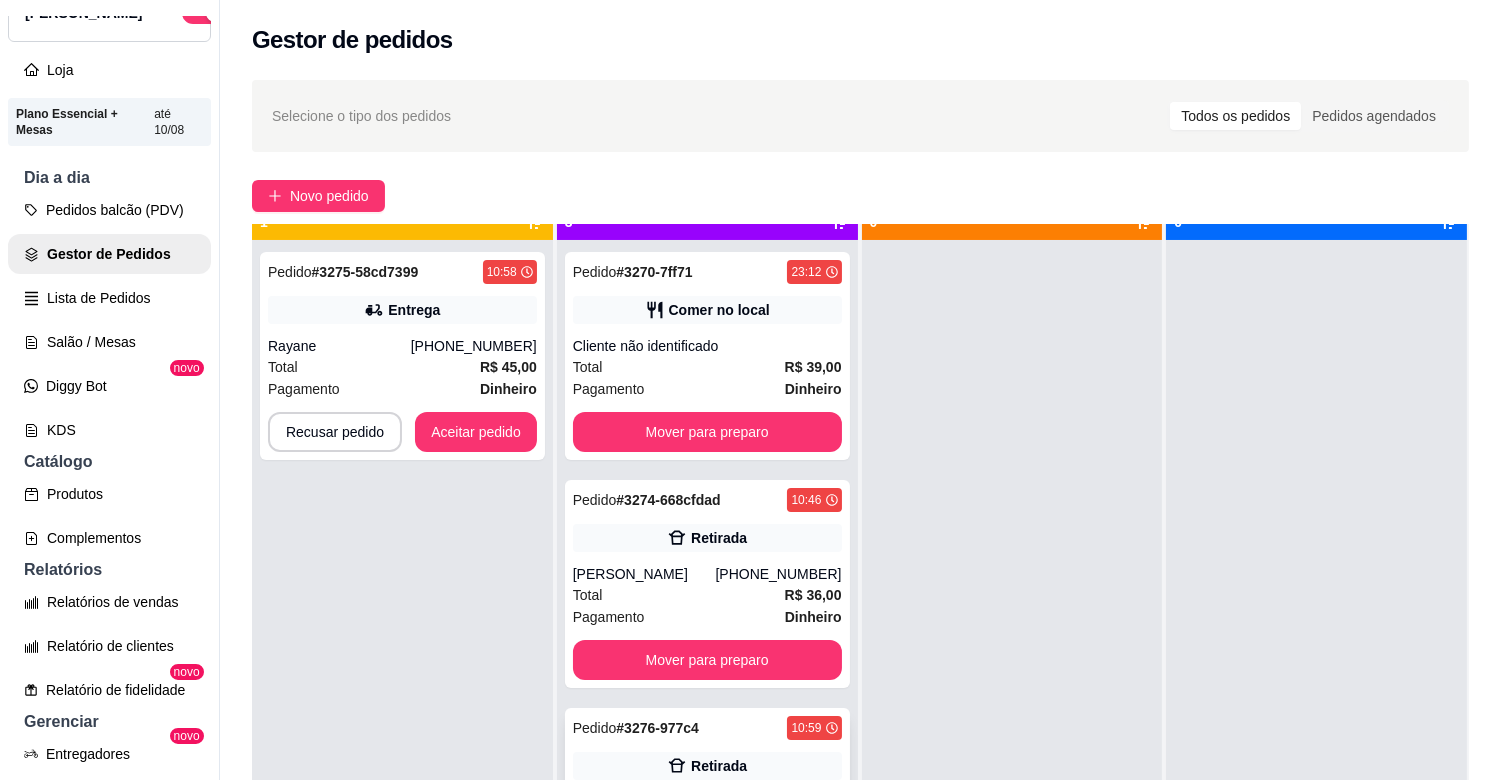 click on "Pedido  # 3276-977c4 10:59" at bounding box center [707, 728] 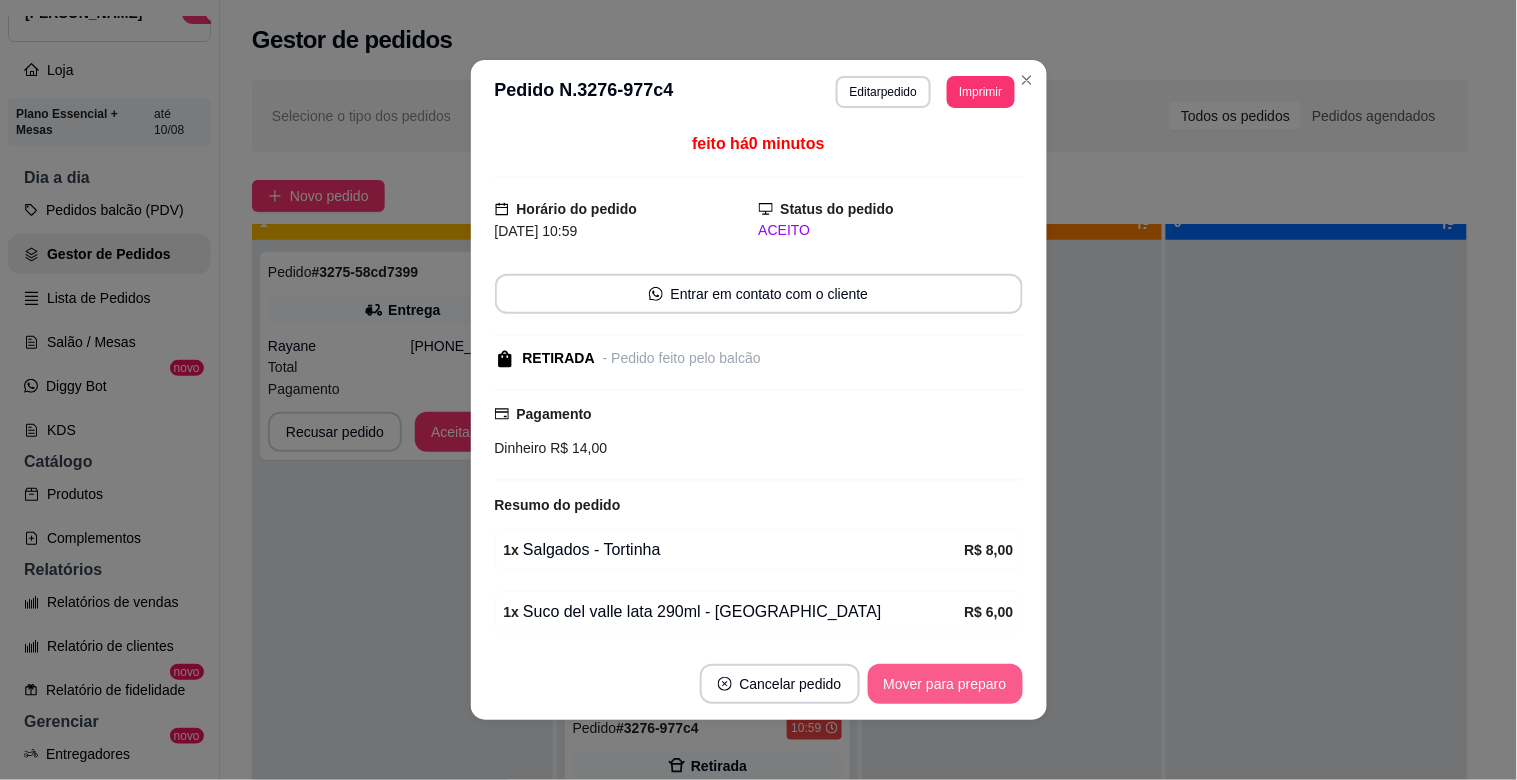 click on "Mover para preparo" at bounding box center (945, 684) 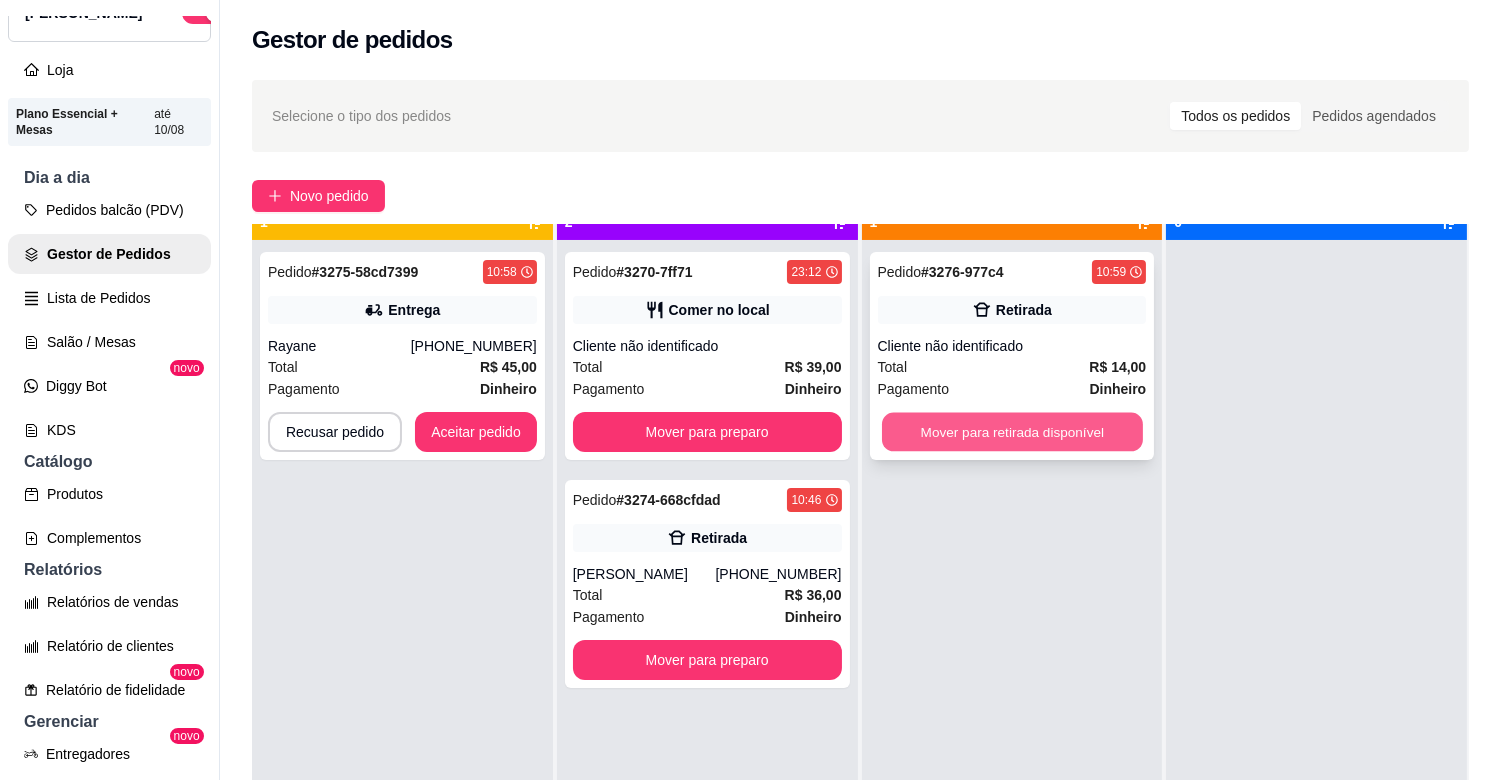 click on "Mover para retirada disponível" at bounding box center (1012, 432) 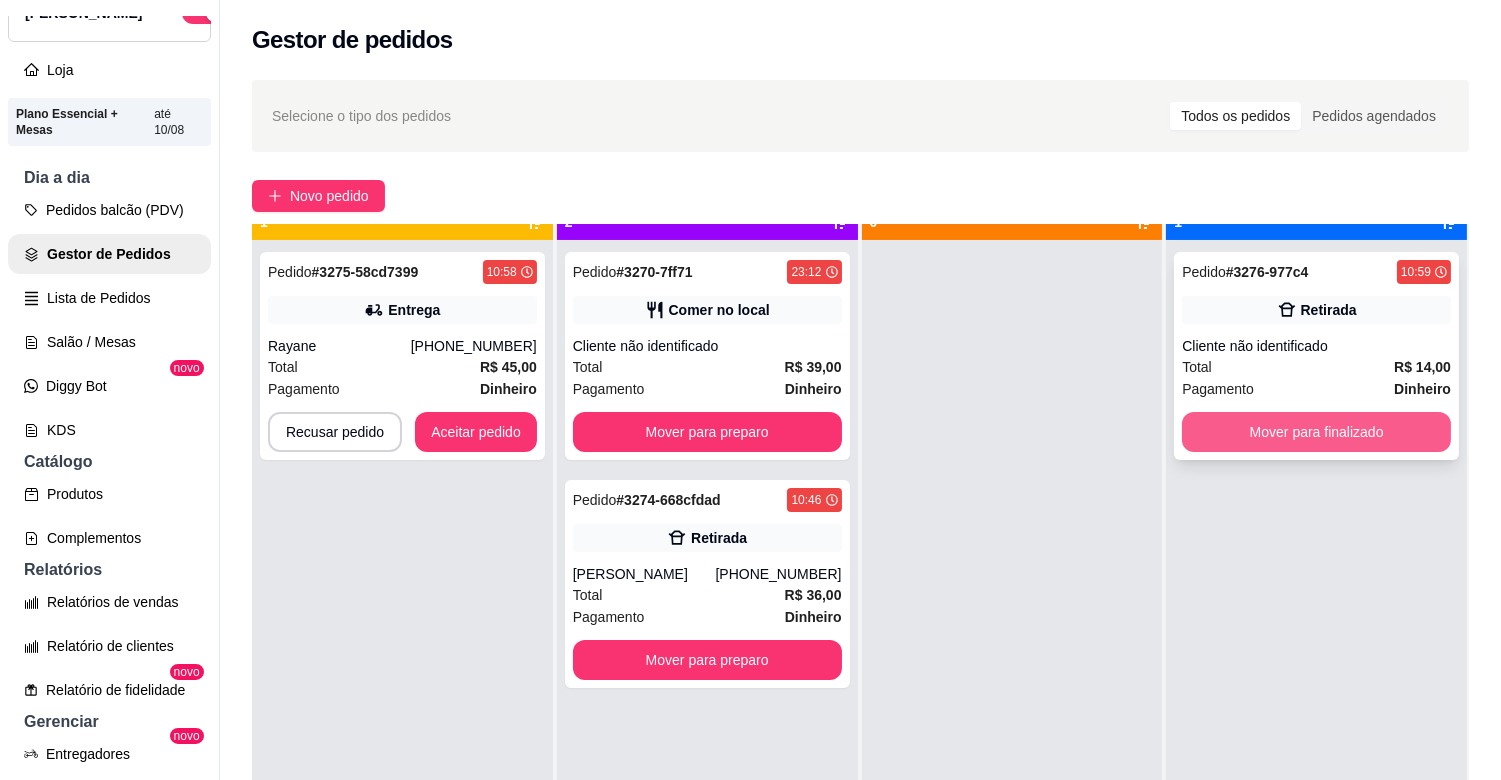 click on "Mover para finalizado" at bounding box center [1316, 432] 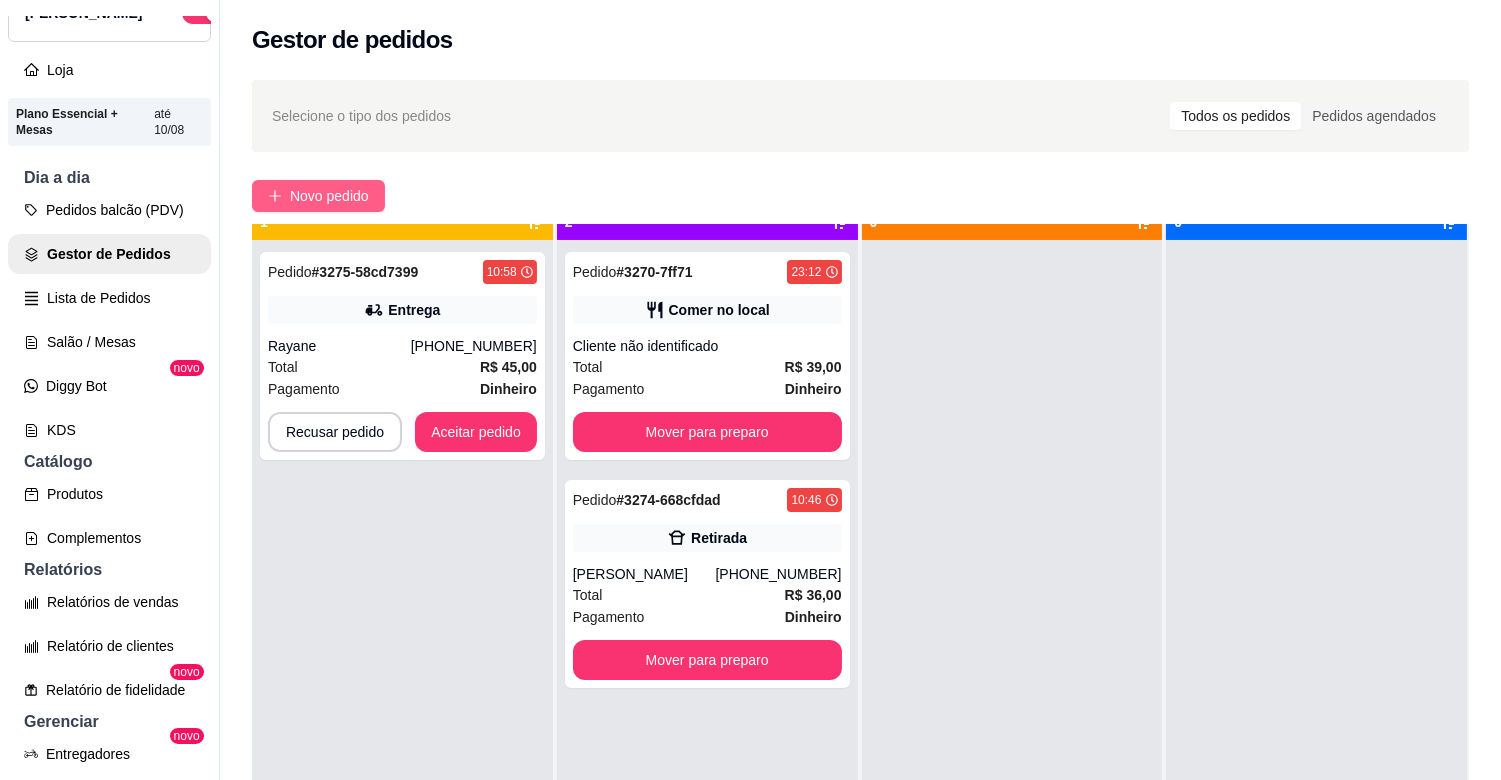 click on "Novo pedido" at bounding box center [318, 196] 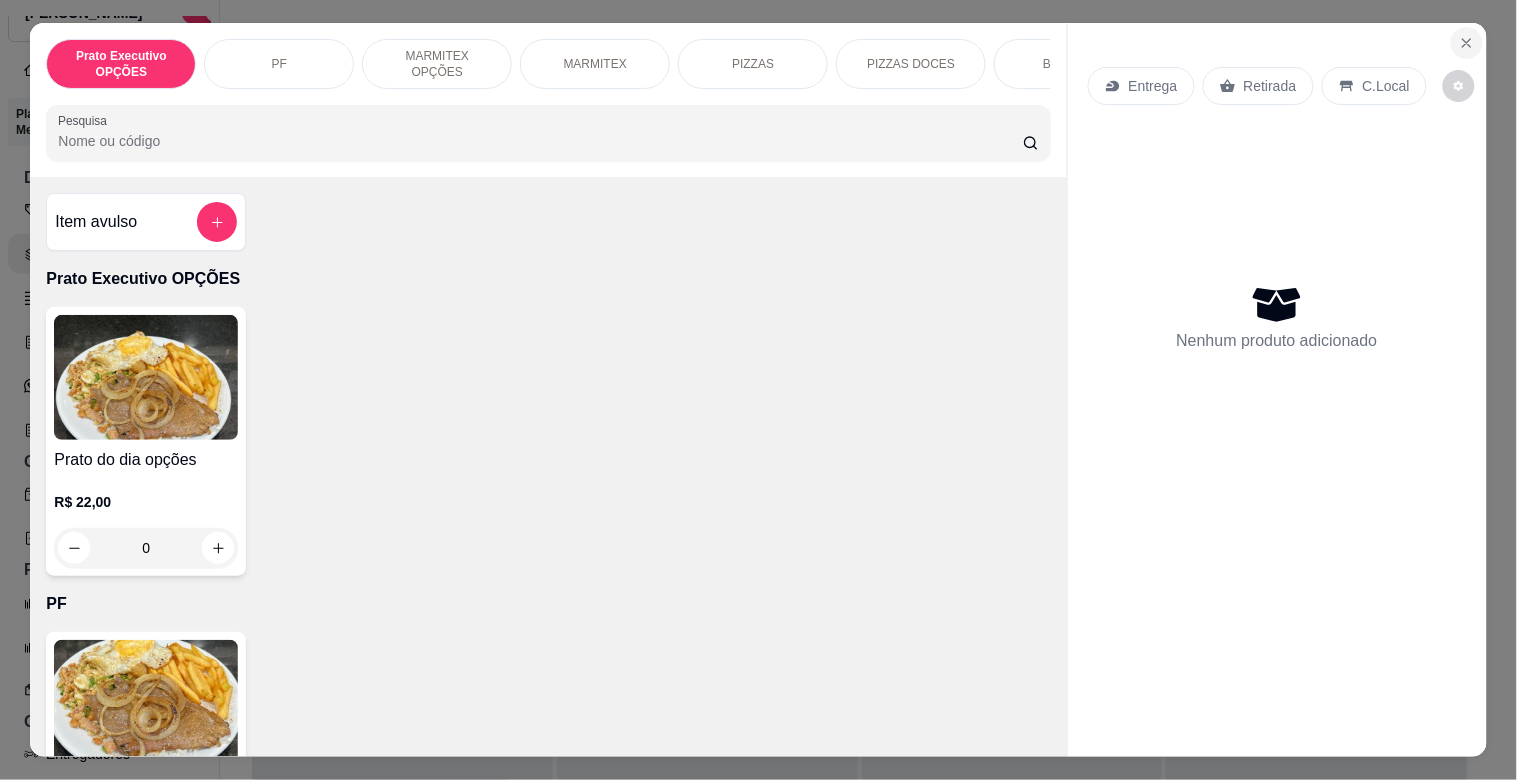 click 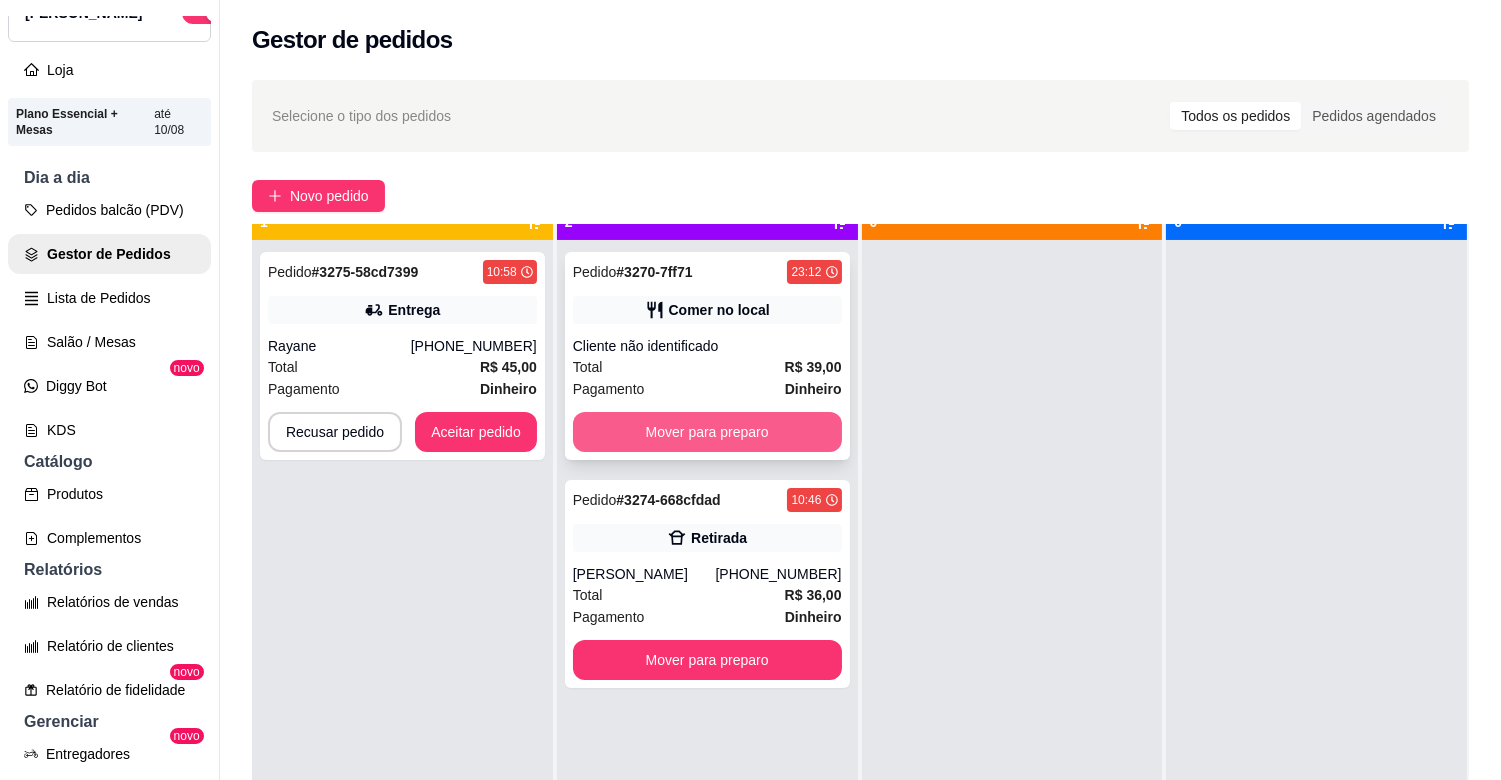 click on "Mover para preparo" at bounding box center [707, 432] 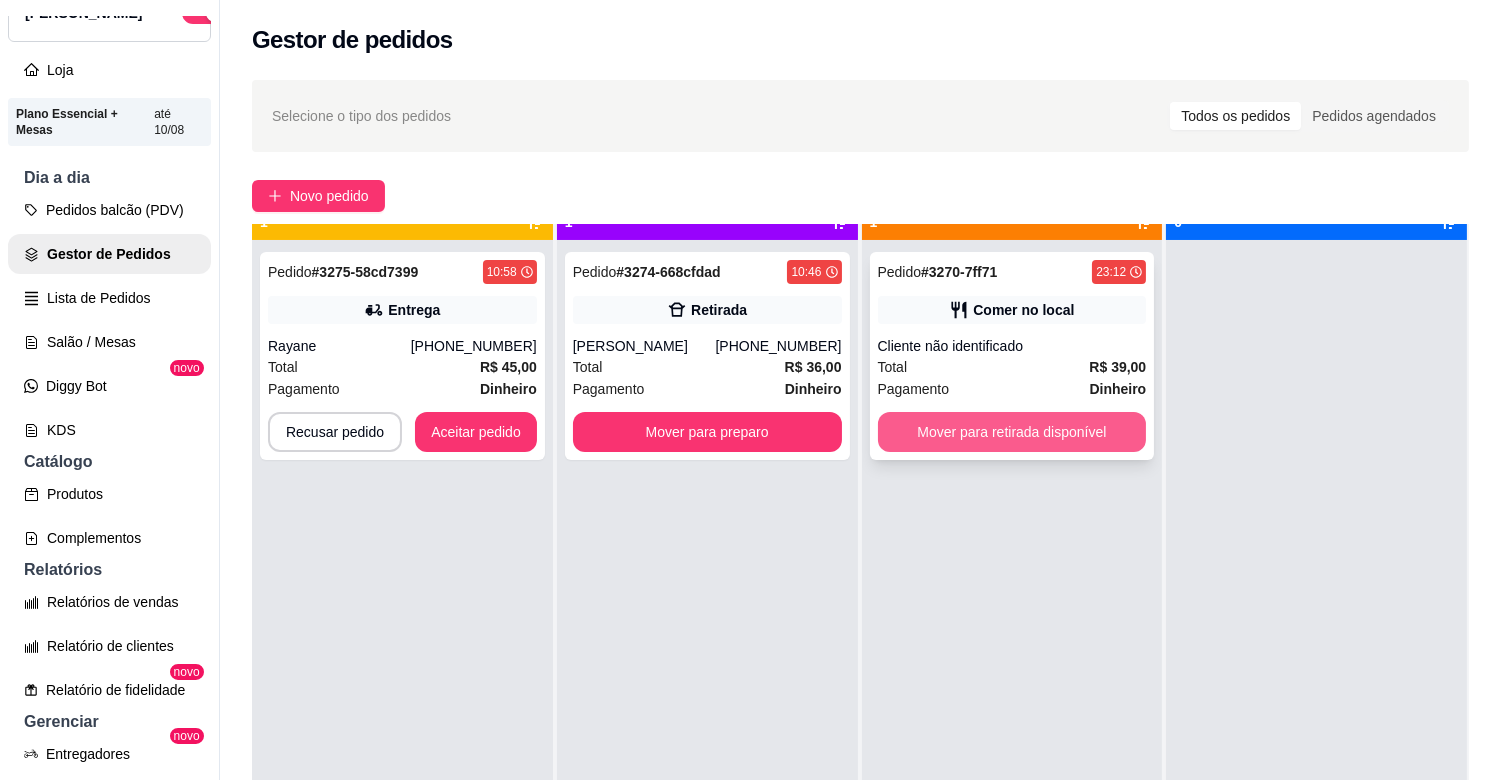click on "Mover para retirada disponível" at bounding box center [1012, 432] 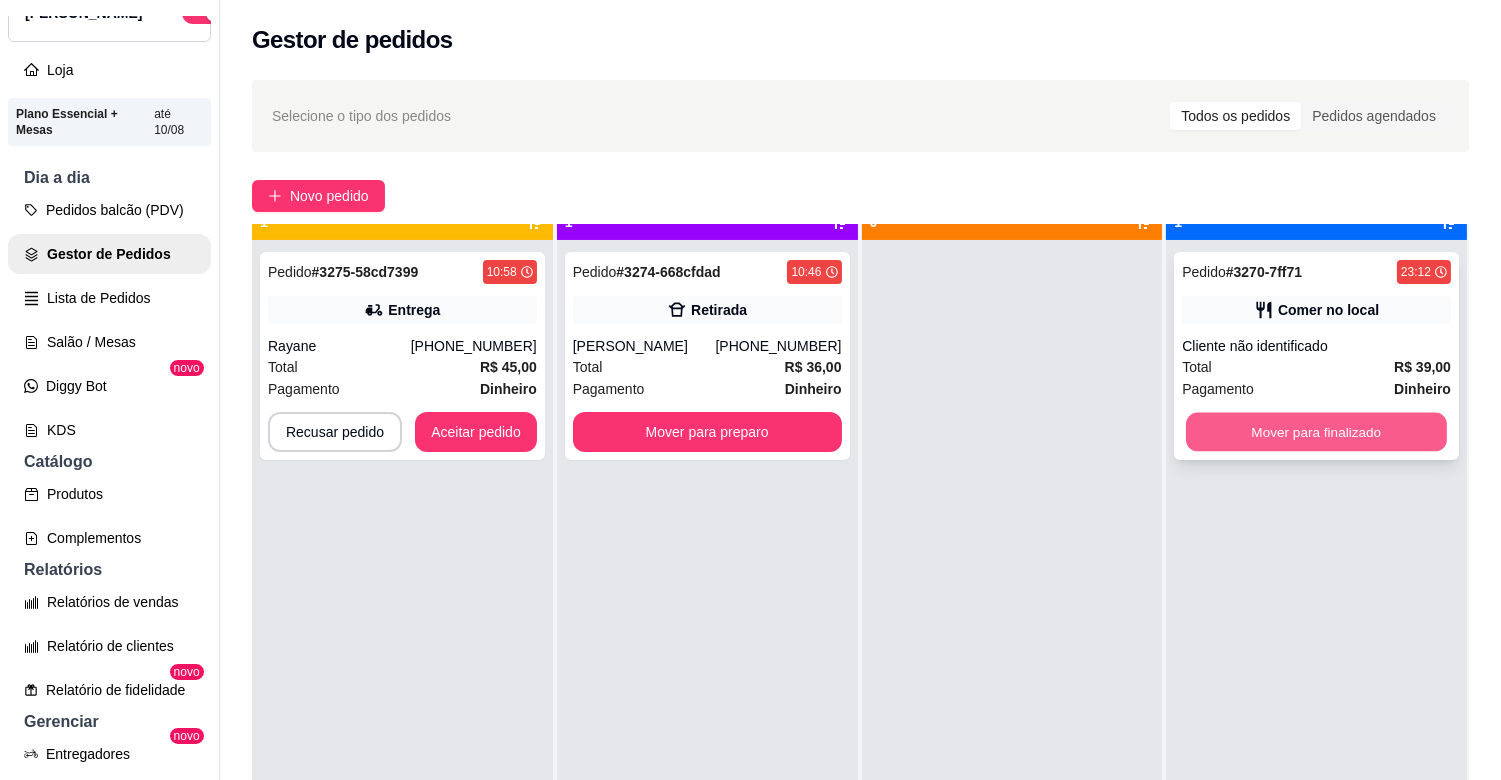 click on "Mover para finalizado" at bounding box center [1316, 432] 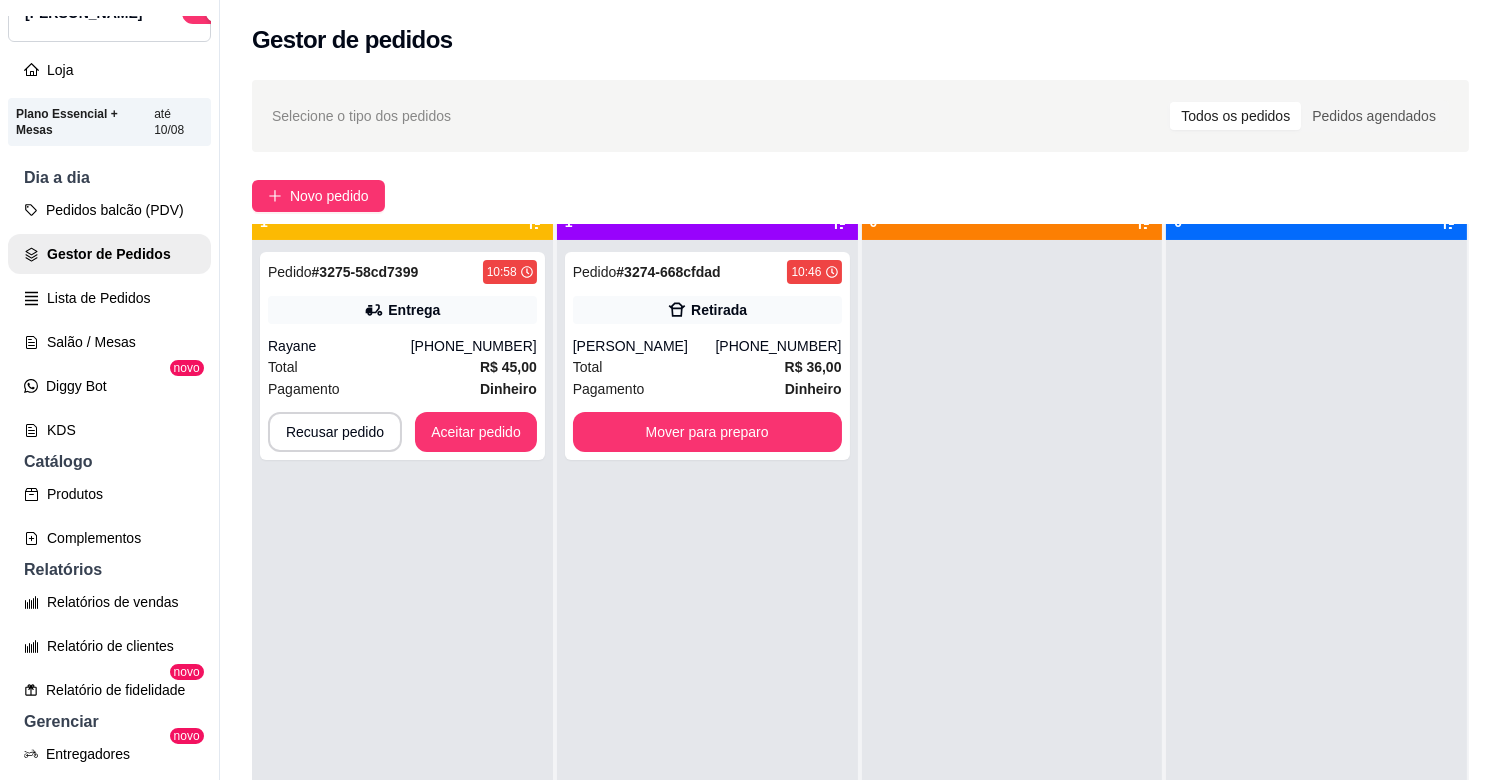 click on "Selecione o tipo dos pedidos Todos os pedidos Pedidos agendados Novo pedido Pendente 1 Pedido  # 3275-58cd7399 10:58 Entrega Rayane [PHONE_NUMBER] Total R$ 45,00 Pagamento Dinheiro Recusar pedido Aceitar pedido Aceito 1 Pedido  # 3274-668cfdad 10:46 Retirada [PERSON_NAME]  [PHONE_NUMBER] Total R$ 36,00 Pagamento Dinheiro Mover para preparo Preparando 0 Em entrega 0" at bounding box center (860, 548) 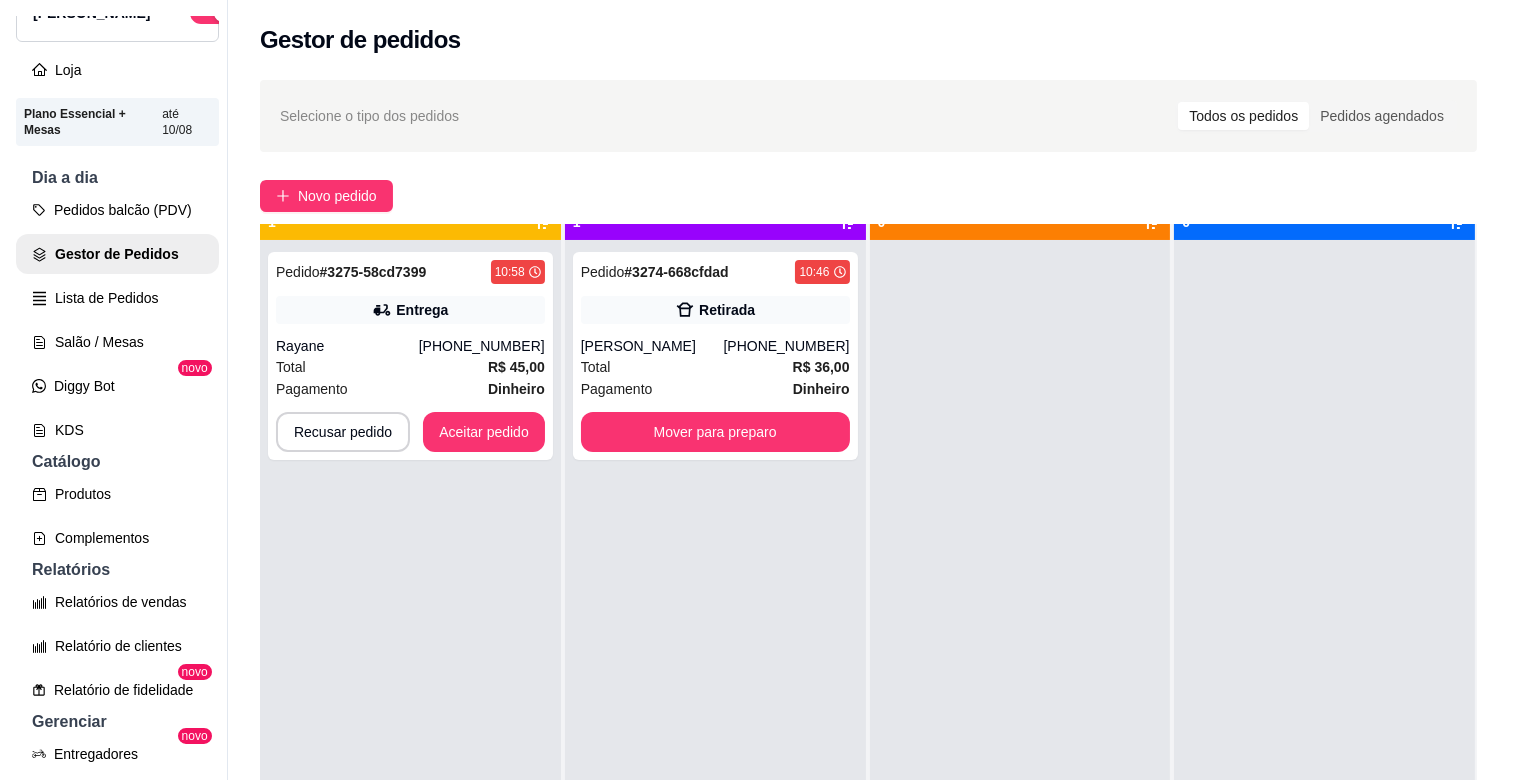 scroll, scrollTop: 0, scrollLeft: 0, axis: both 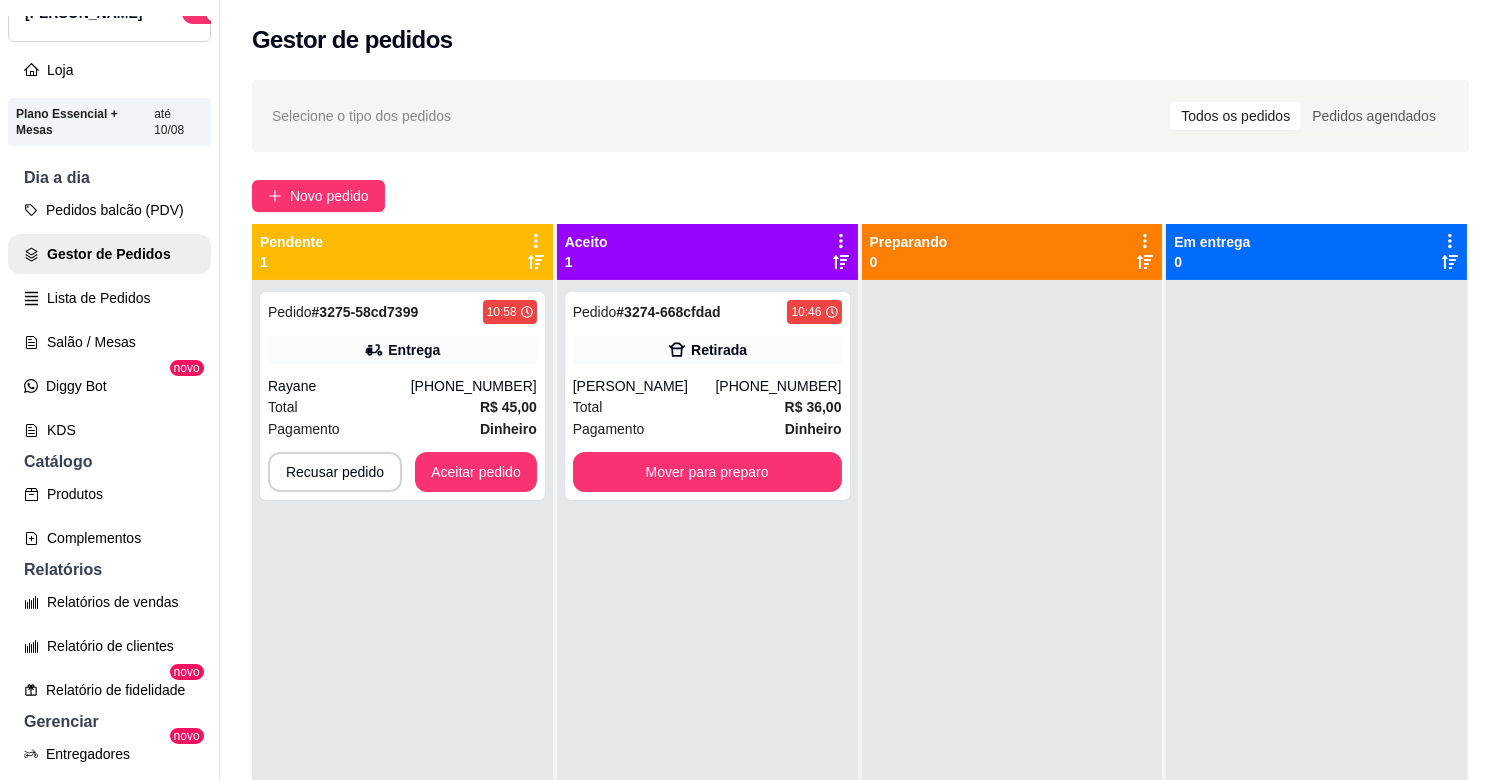click on "Selecione o tipo dos pedidos" at bounding box center [361, 116] 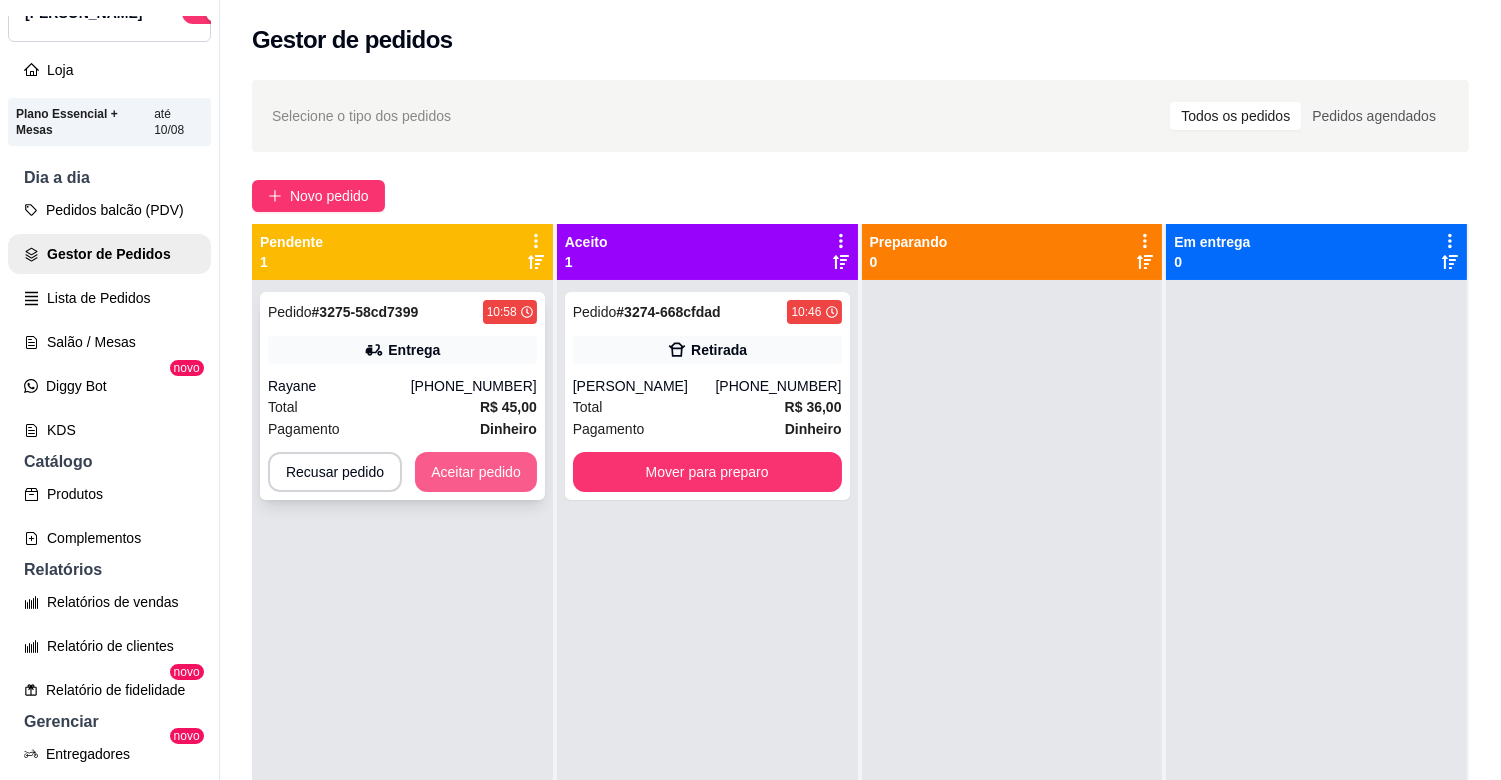 click on "Aceitar pedido" at bounding box center (476, 472) 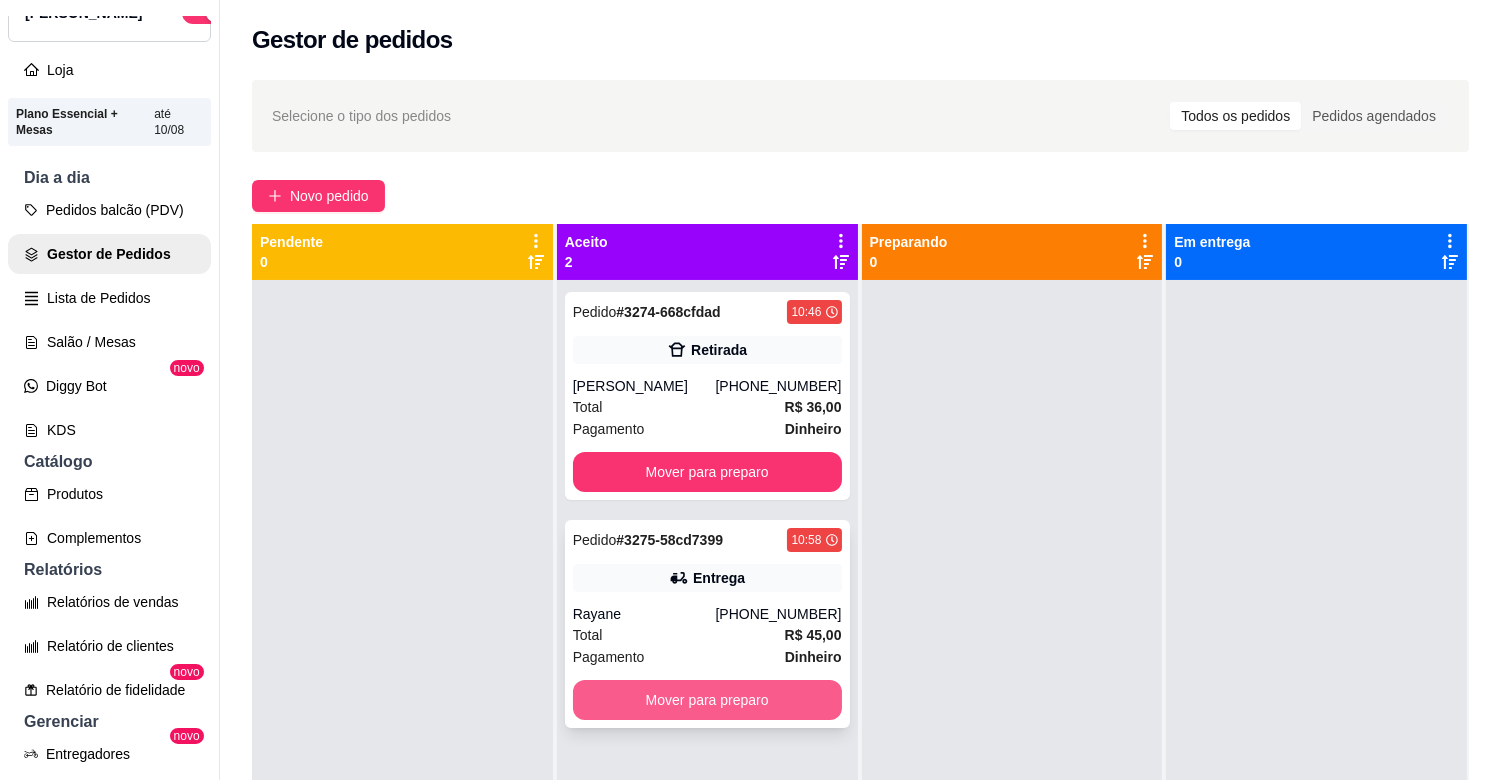 click on "Mover para preparo" at bounding box center [707, 700] 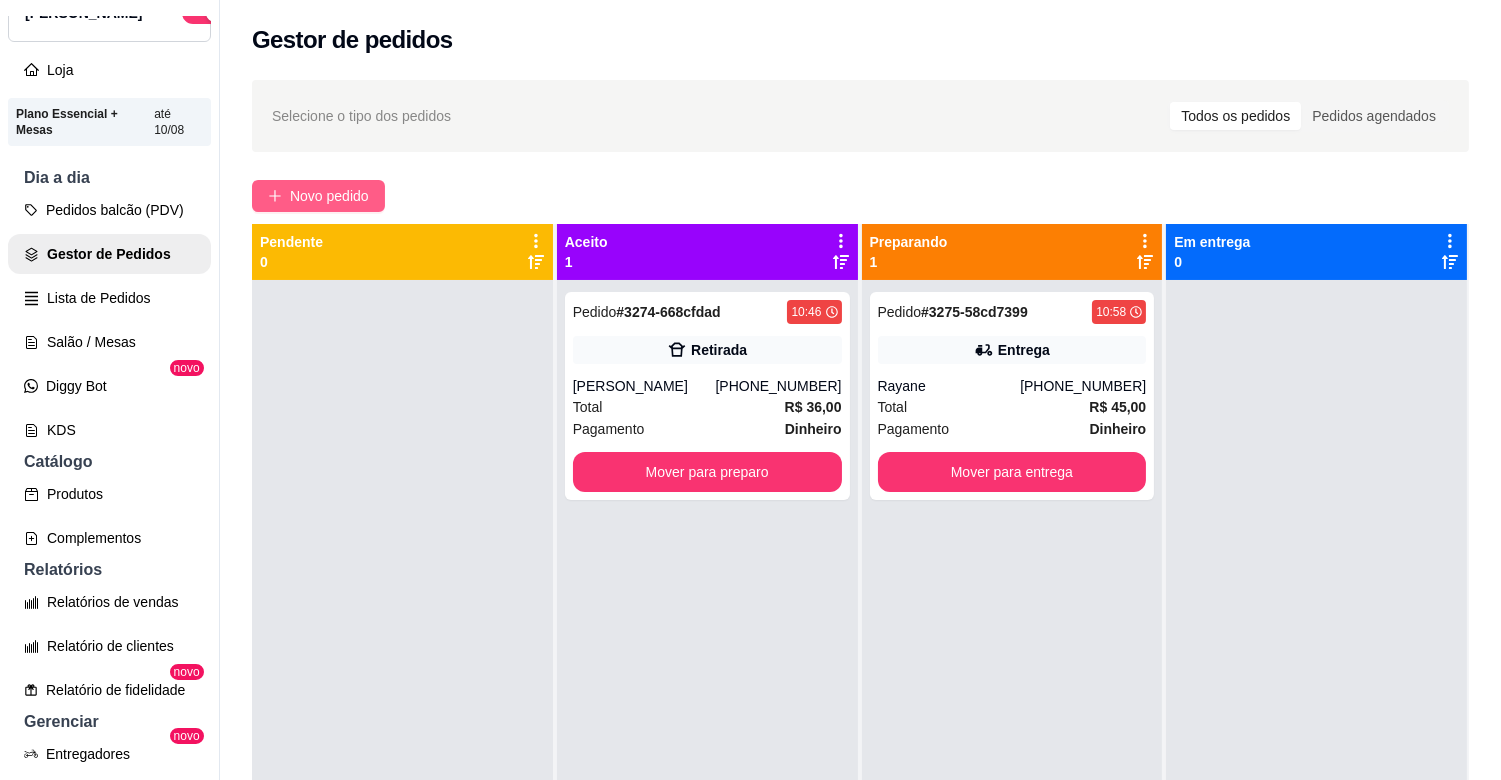 click on "Novo pedido" at bounding box center [329, 196] 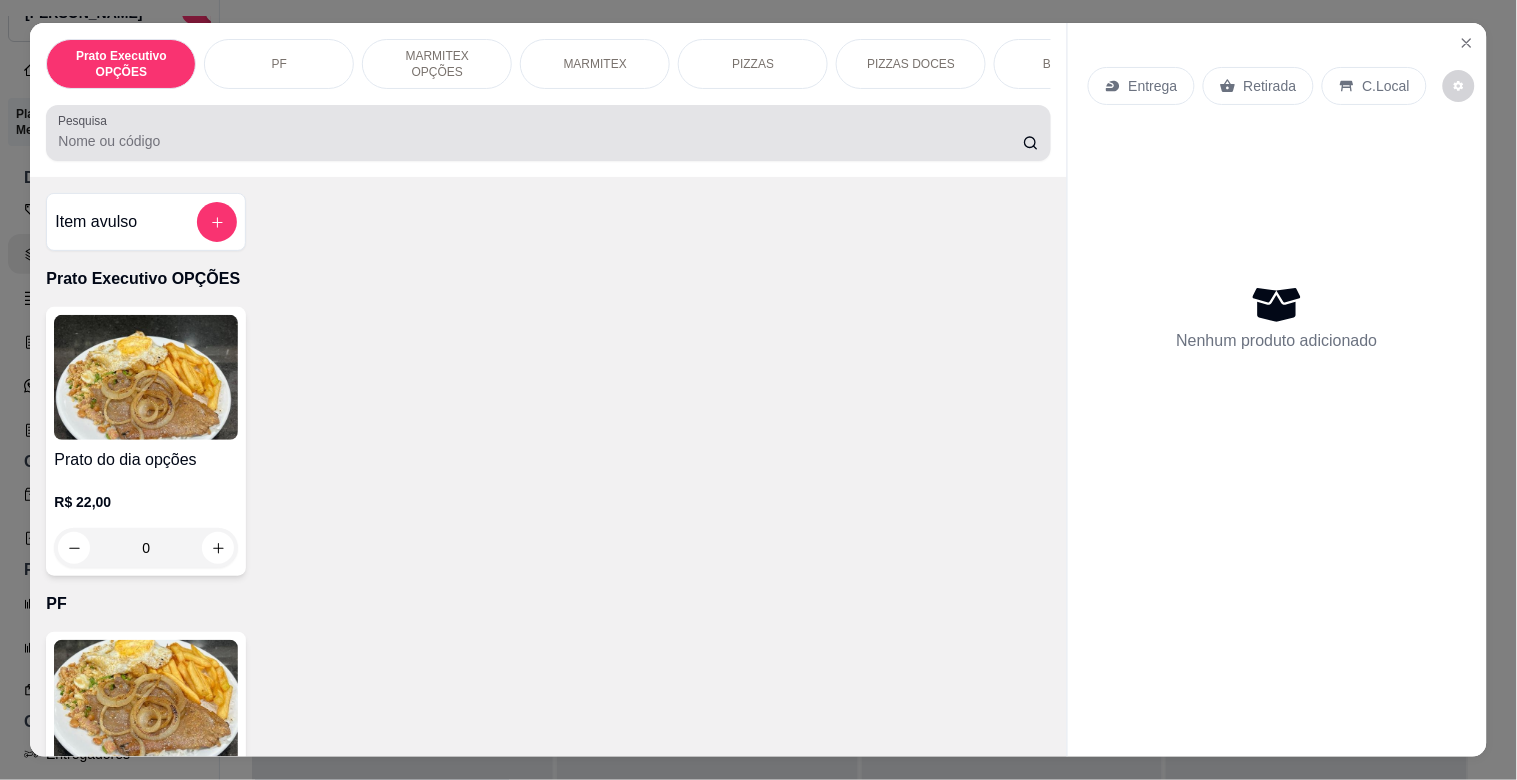 click on "Pesquisa" at bounding box center (540, 141) 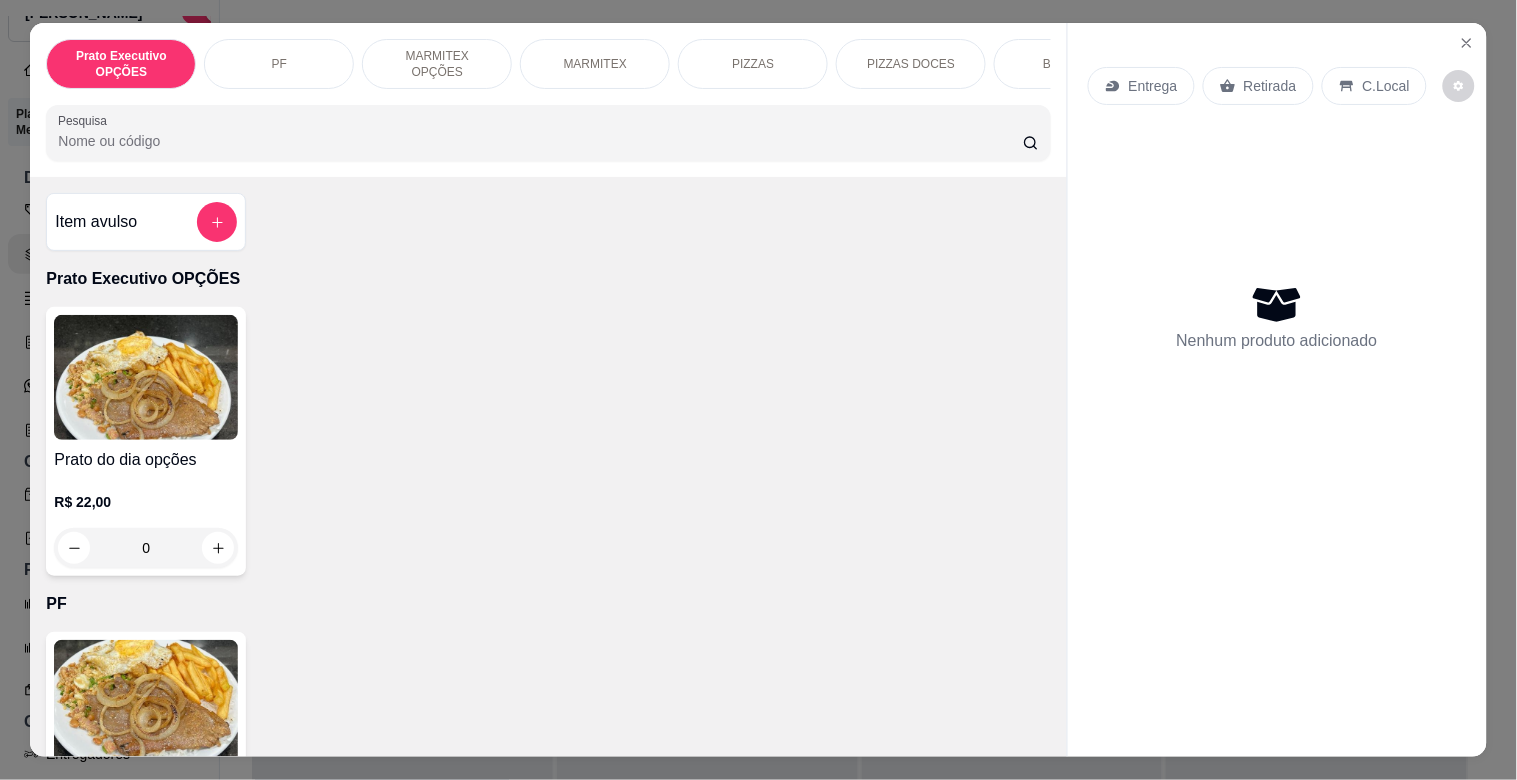 click on "MARMITEX OPÇÕES" at bounding box center (437, 64) 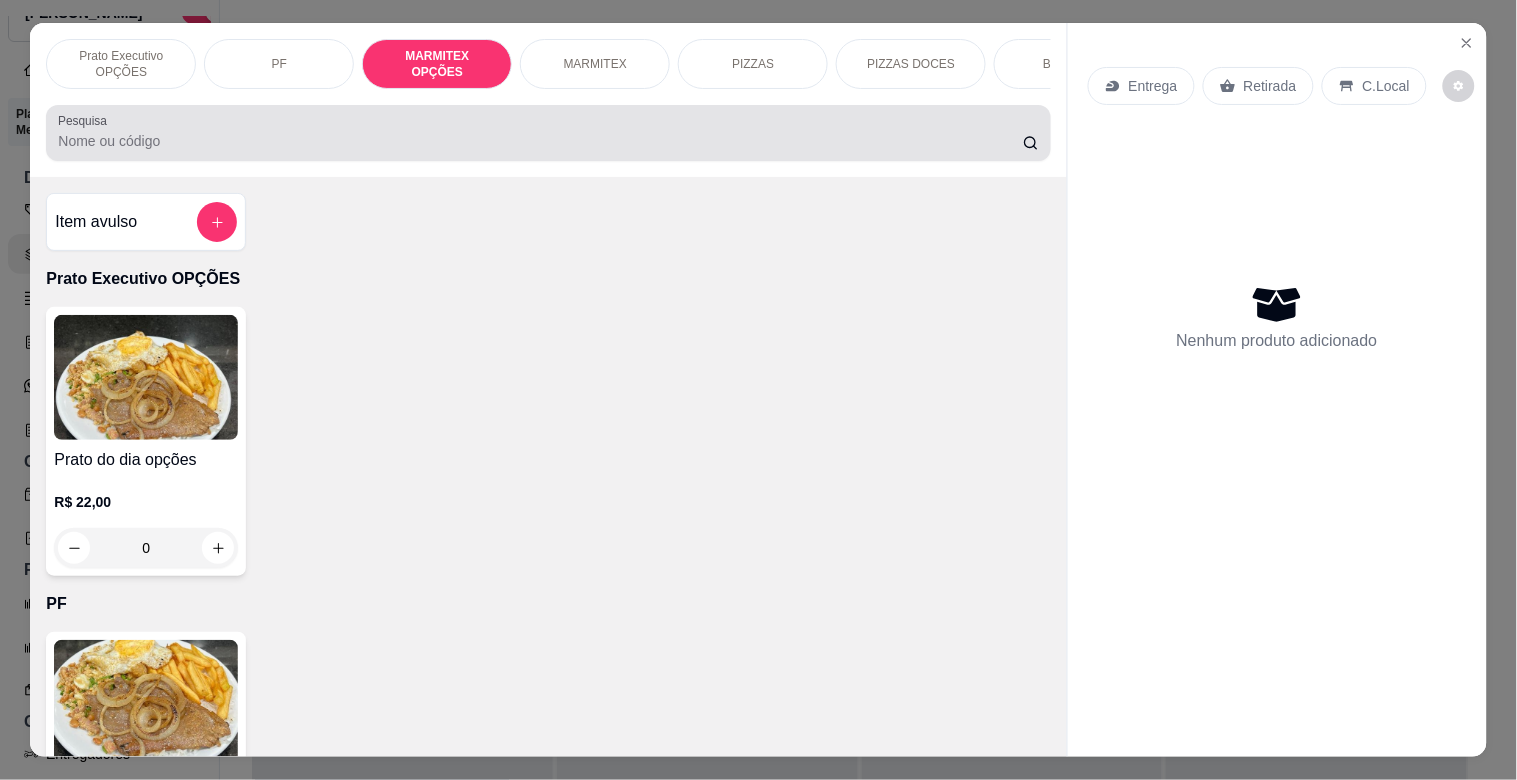 scroll, scrollTop: 740, scrollLeft: 0, axis: vertical 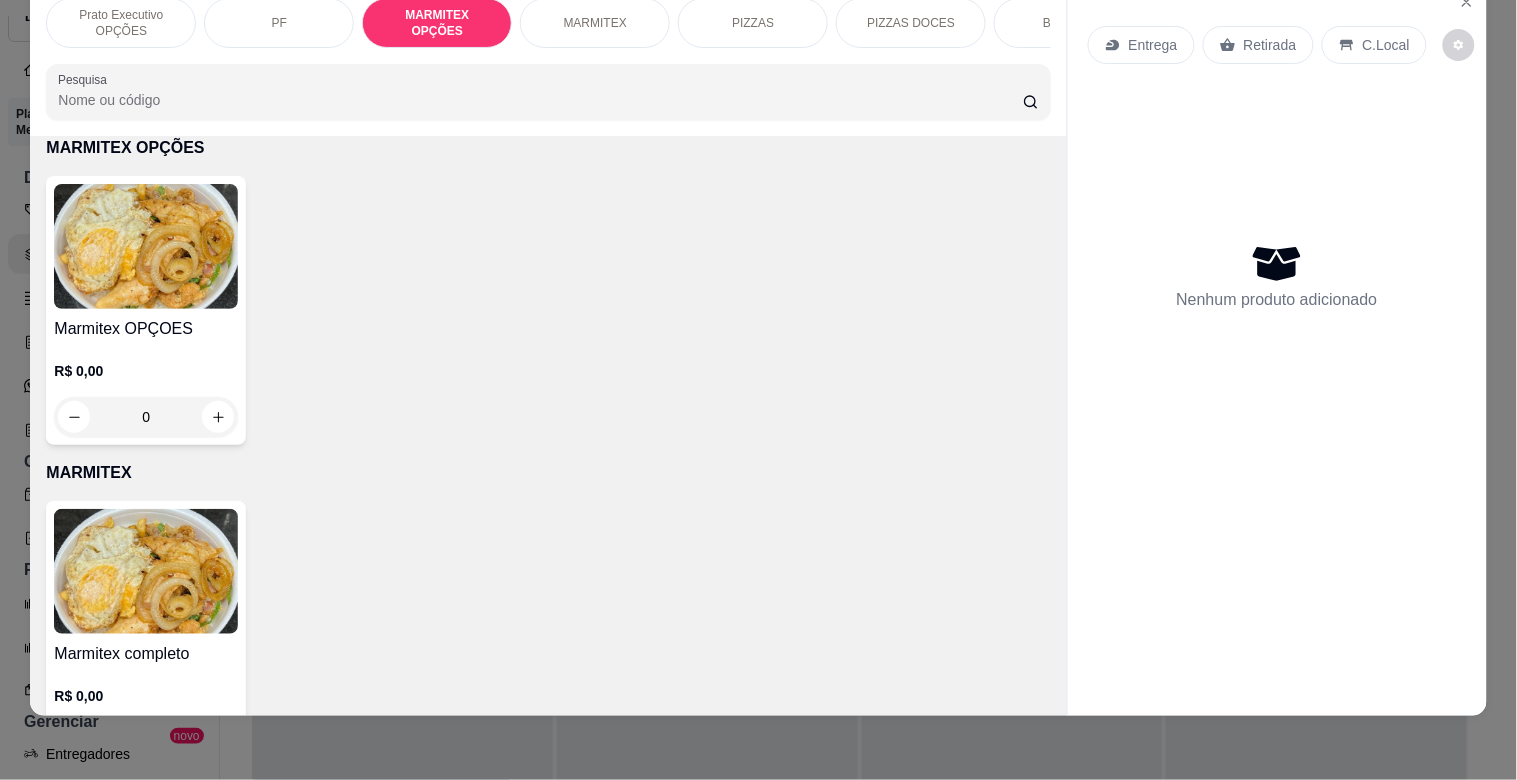 click at bounding box center (146, 246) 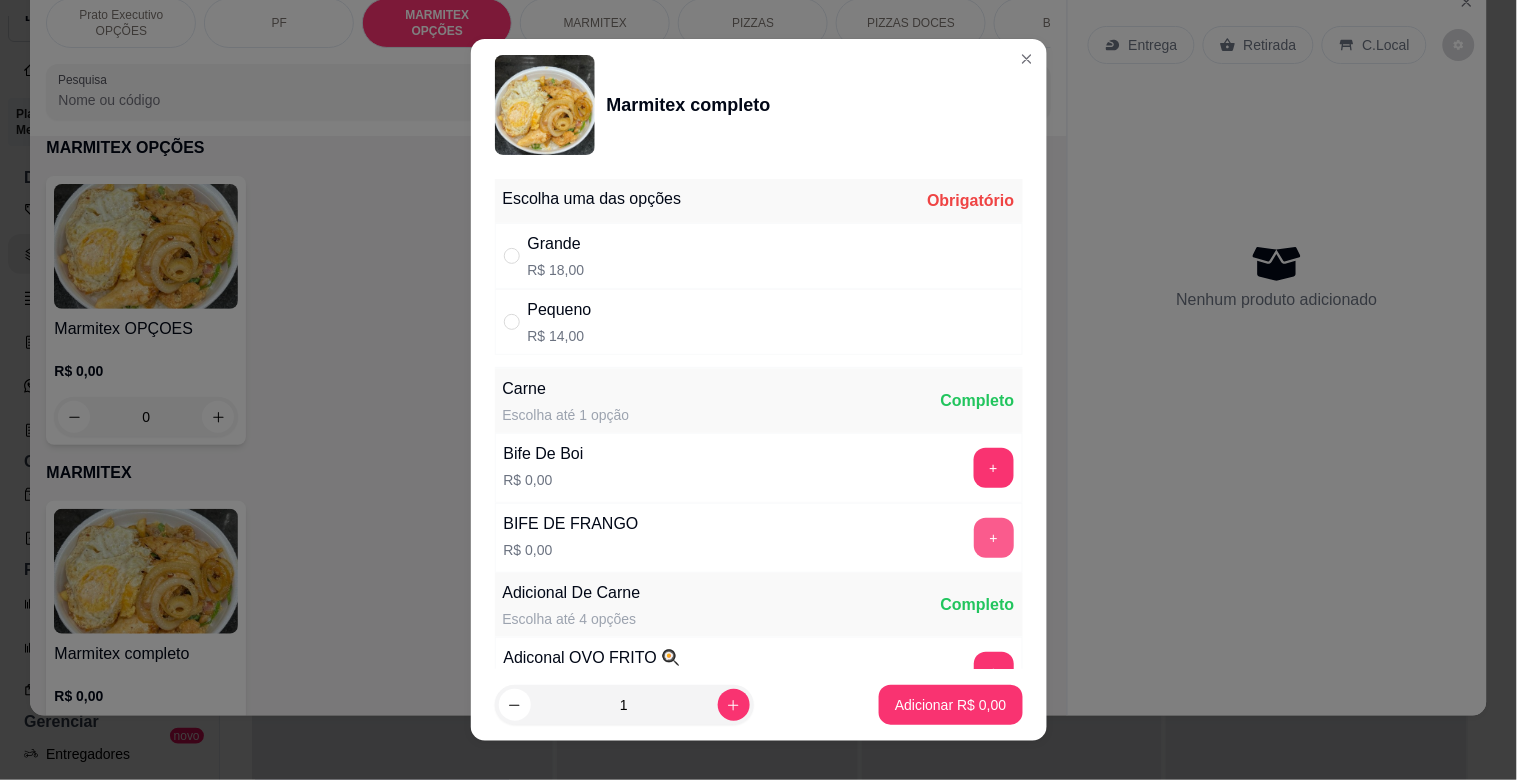 click on "+" at bounding box center [994, 538] 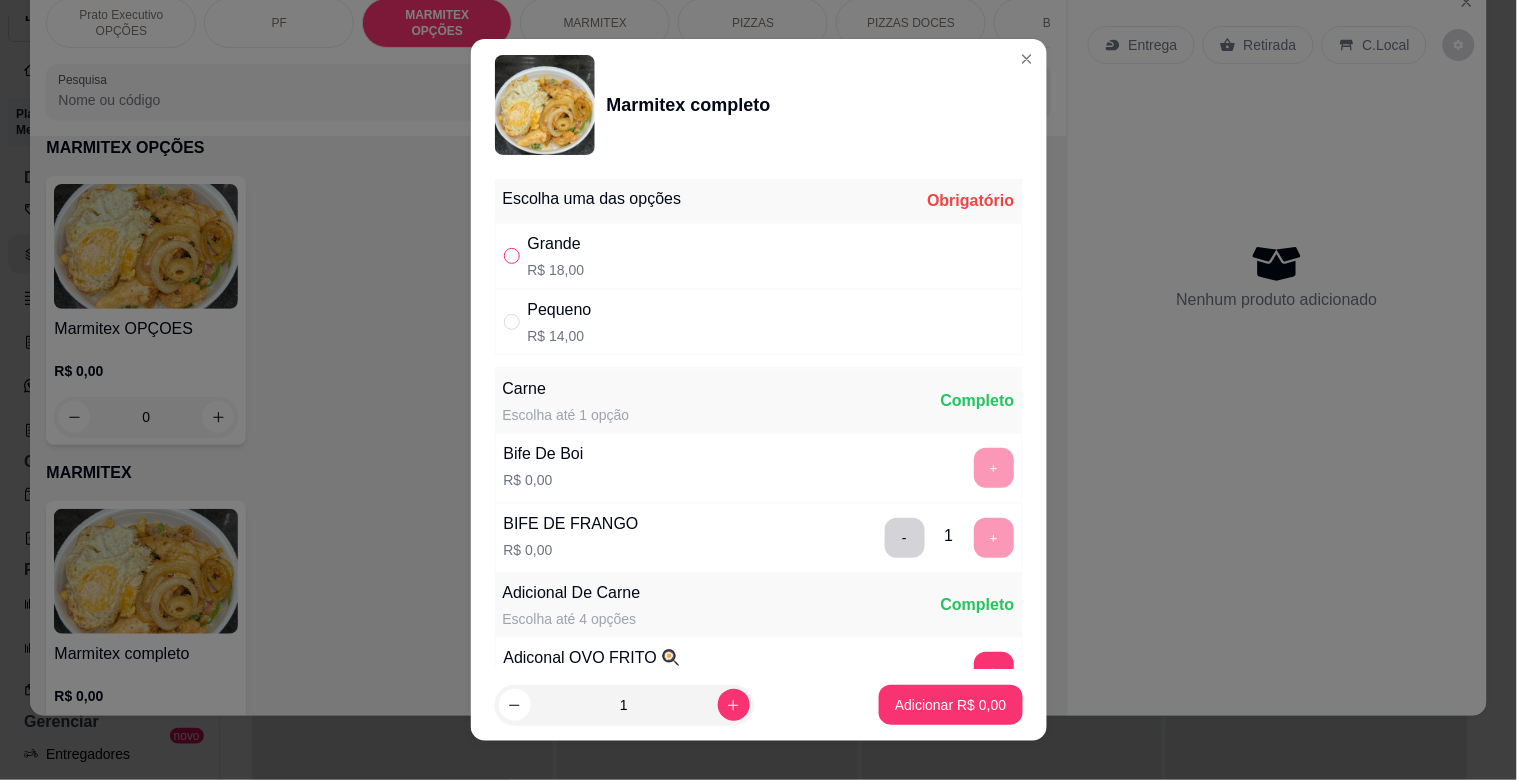 click at bounding box center (512, 256) 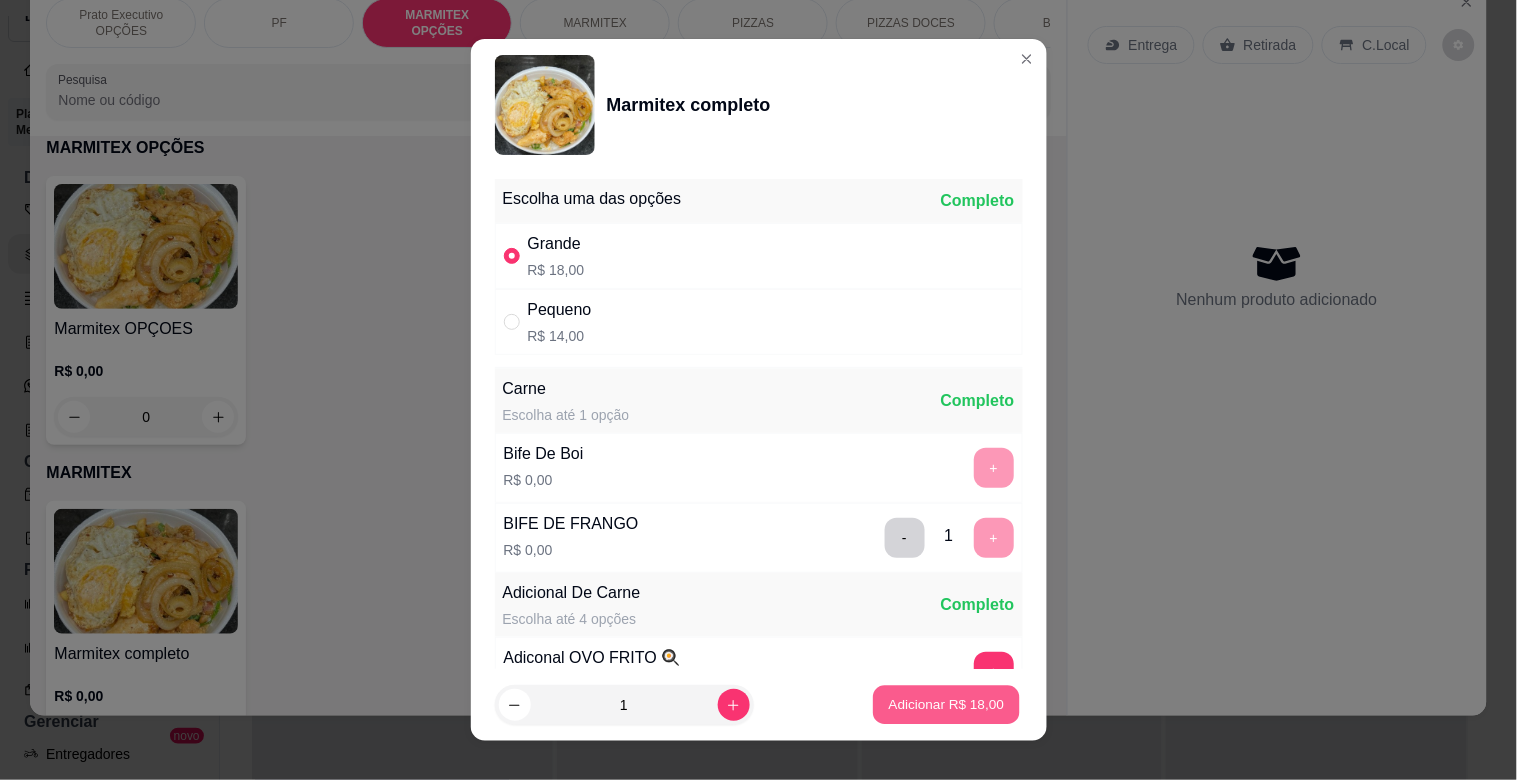 click on "Adicionar   R$ 18,00" at bounding box center (947, 704) 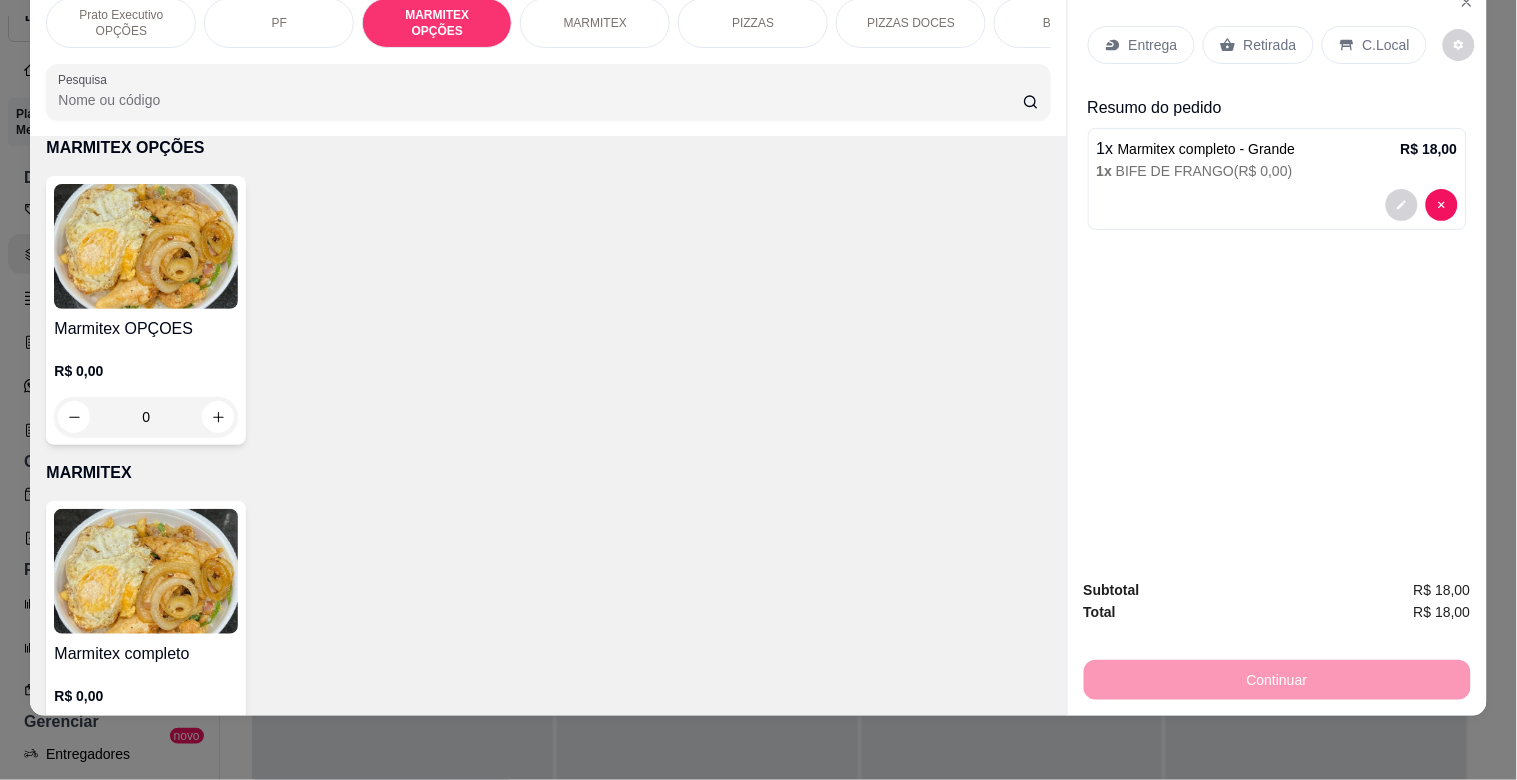 click on "Retirada" at bounding box center (1270, 45) 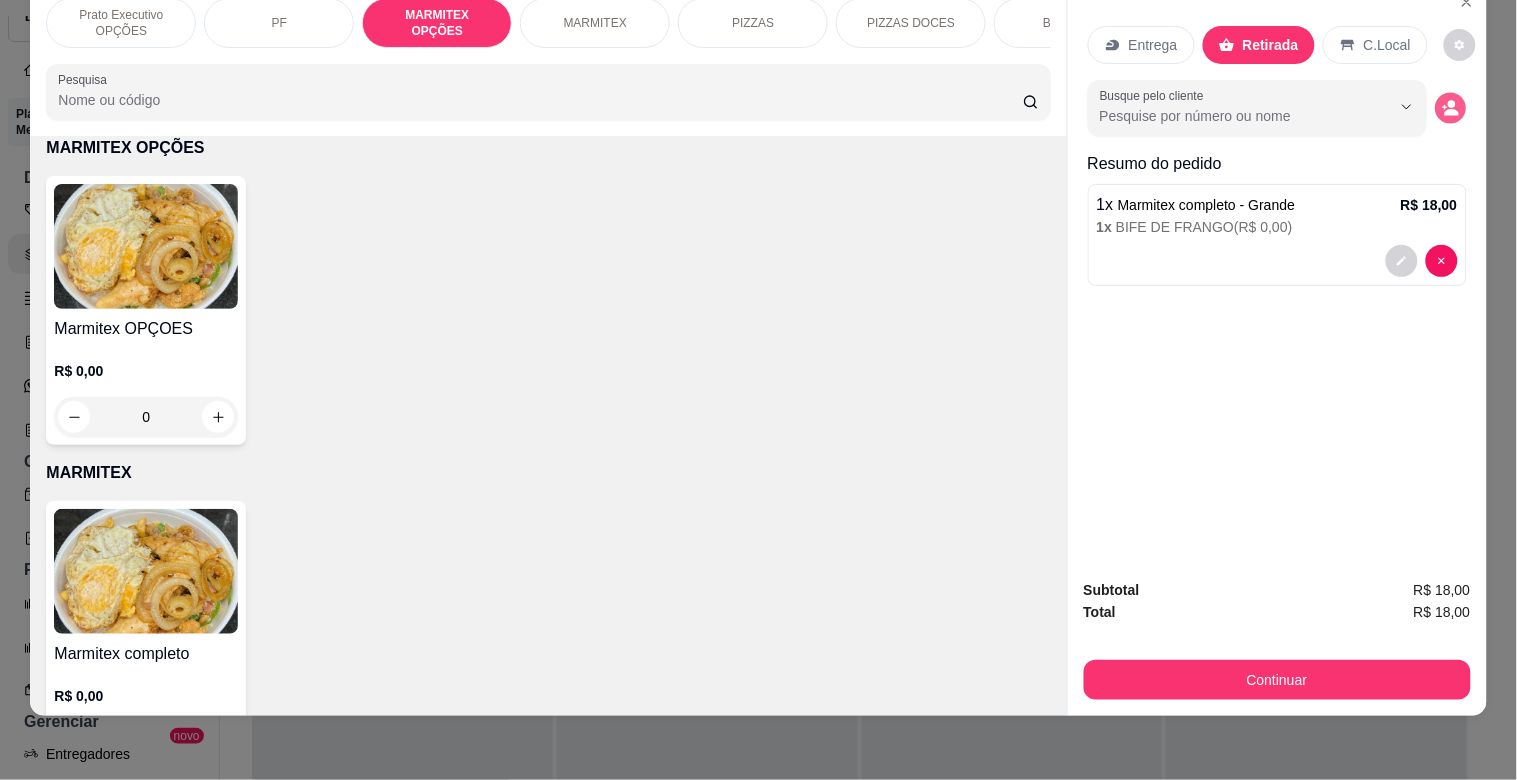 click 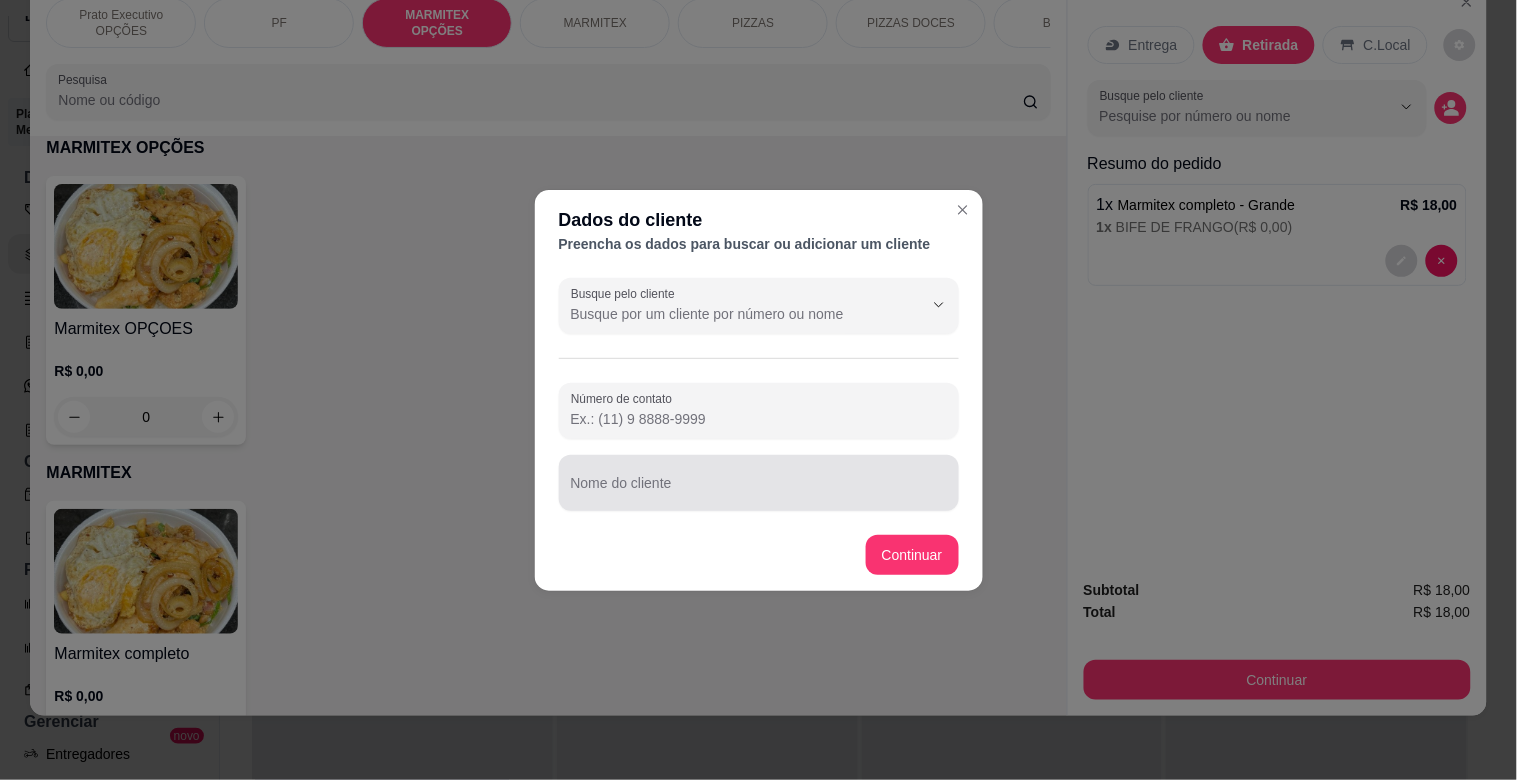 click at bounding box center [759, 483] 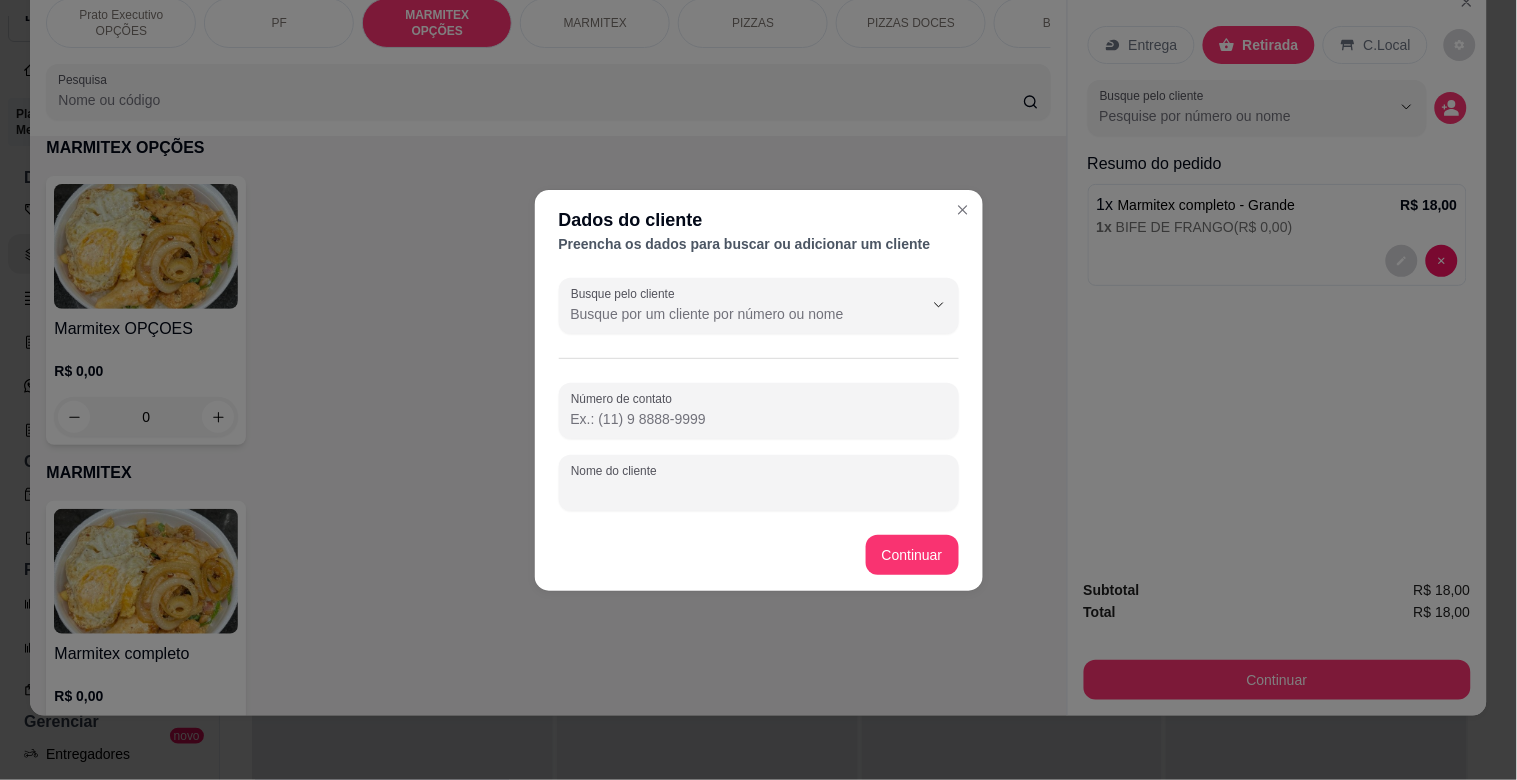type on "l" 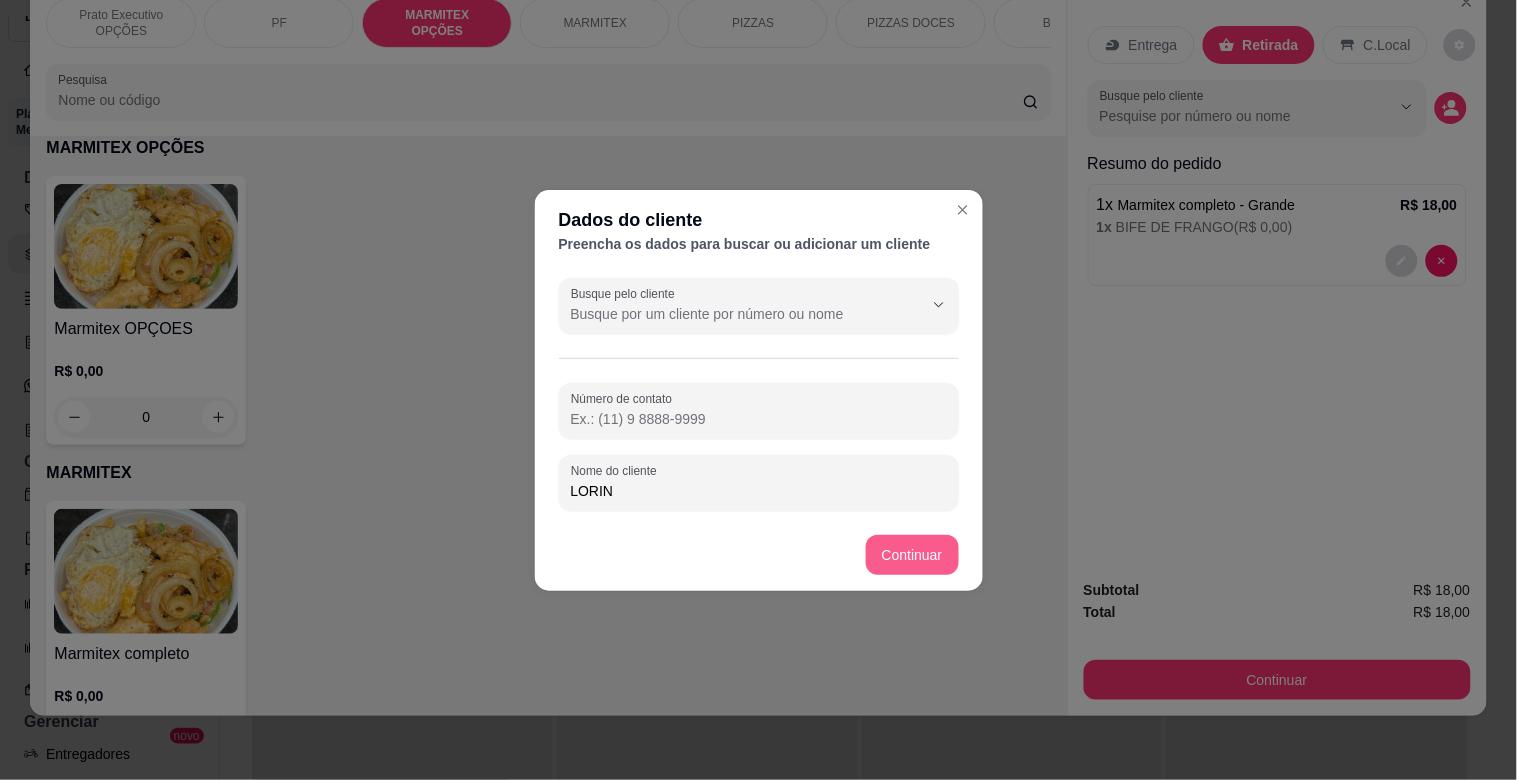 type on "LORIN" 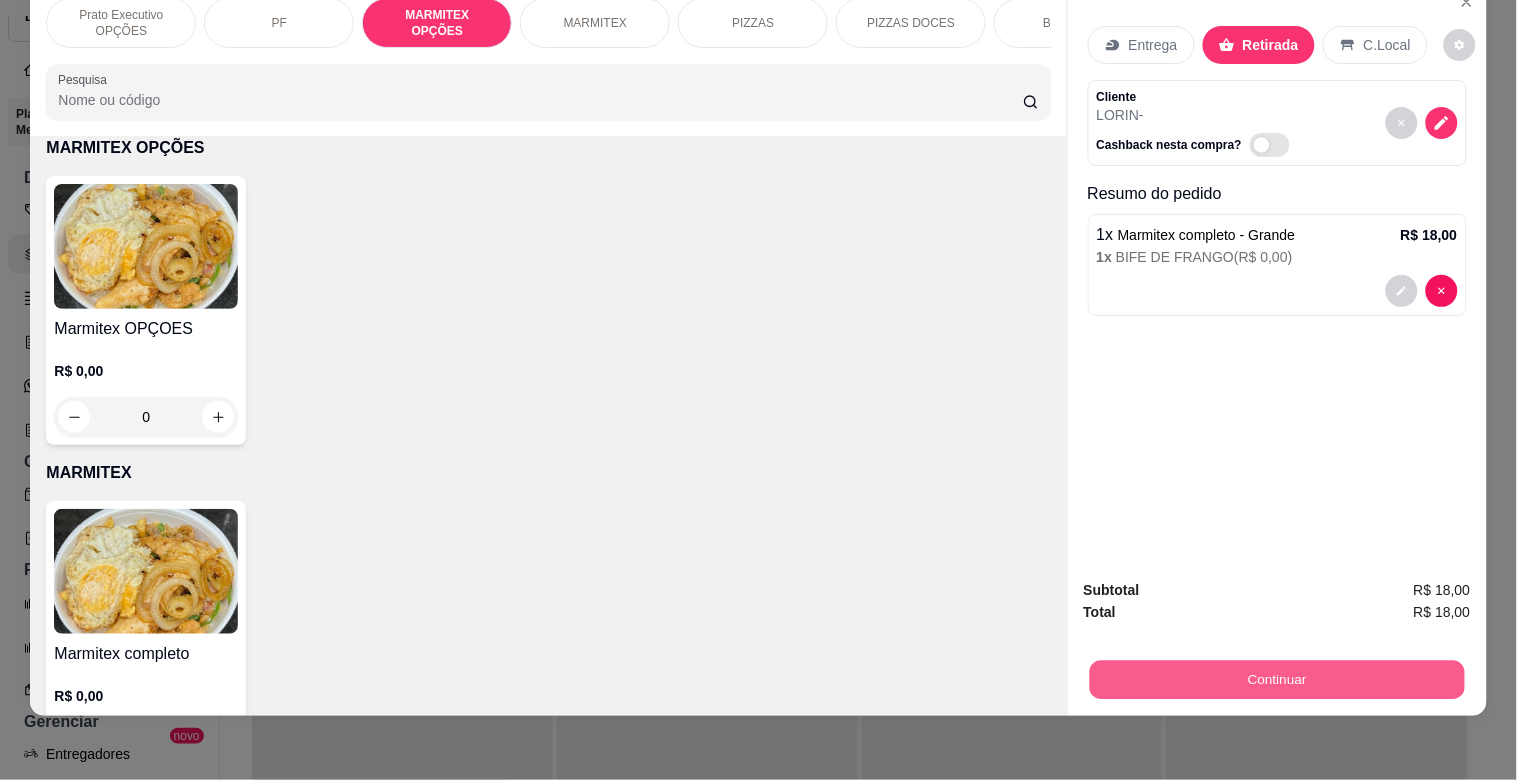 click on "Continuar" at bounding box center [1276, 679] 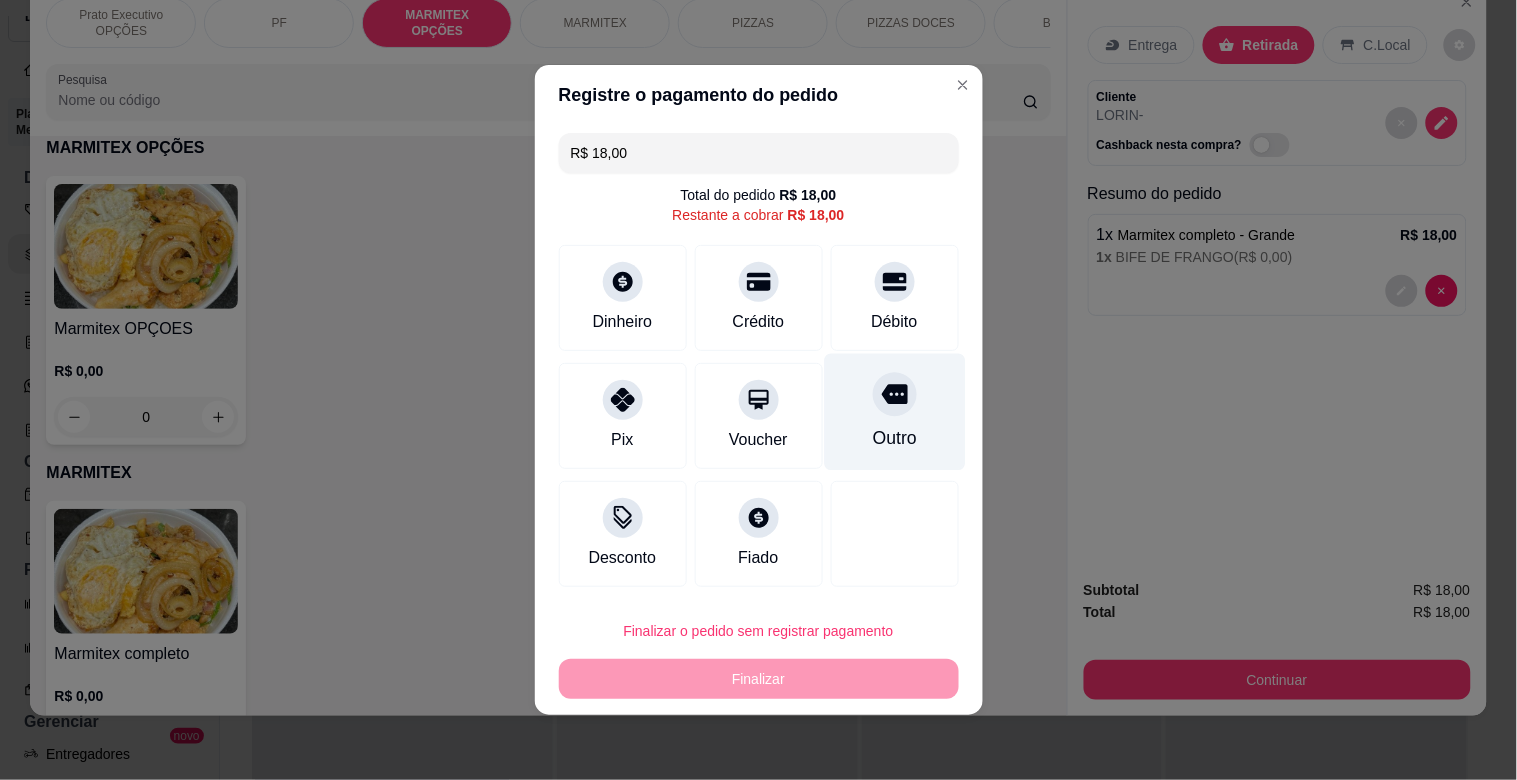 click on "Outro" at bounding box center (894, 412) 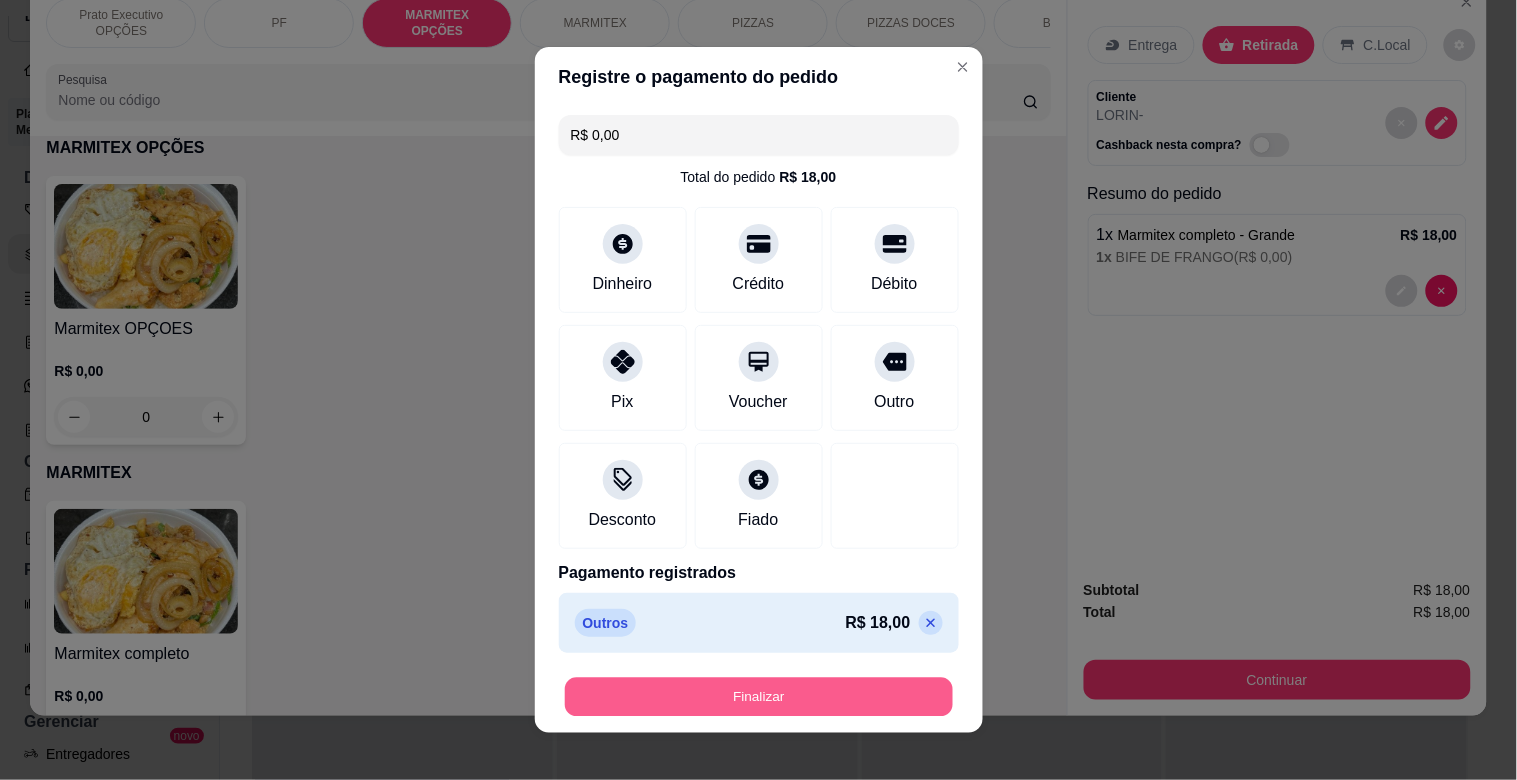 click on "Finalizar" at bounding box center (759, 697) 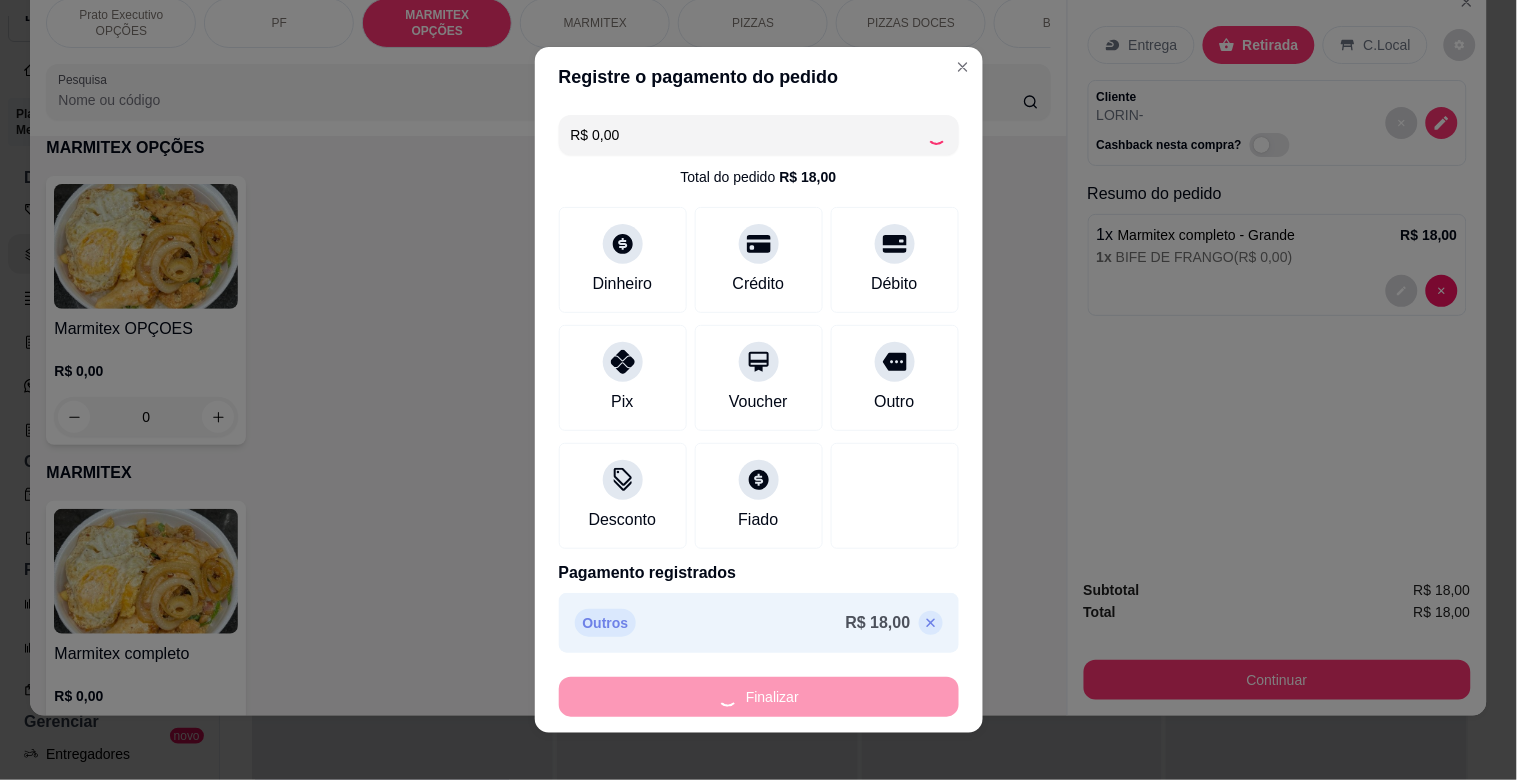 type on "-R$ 18,00" 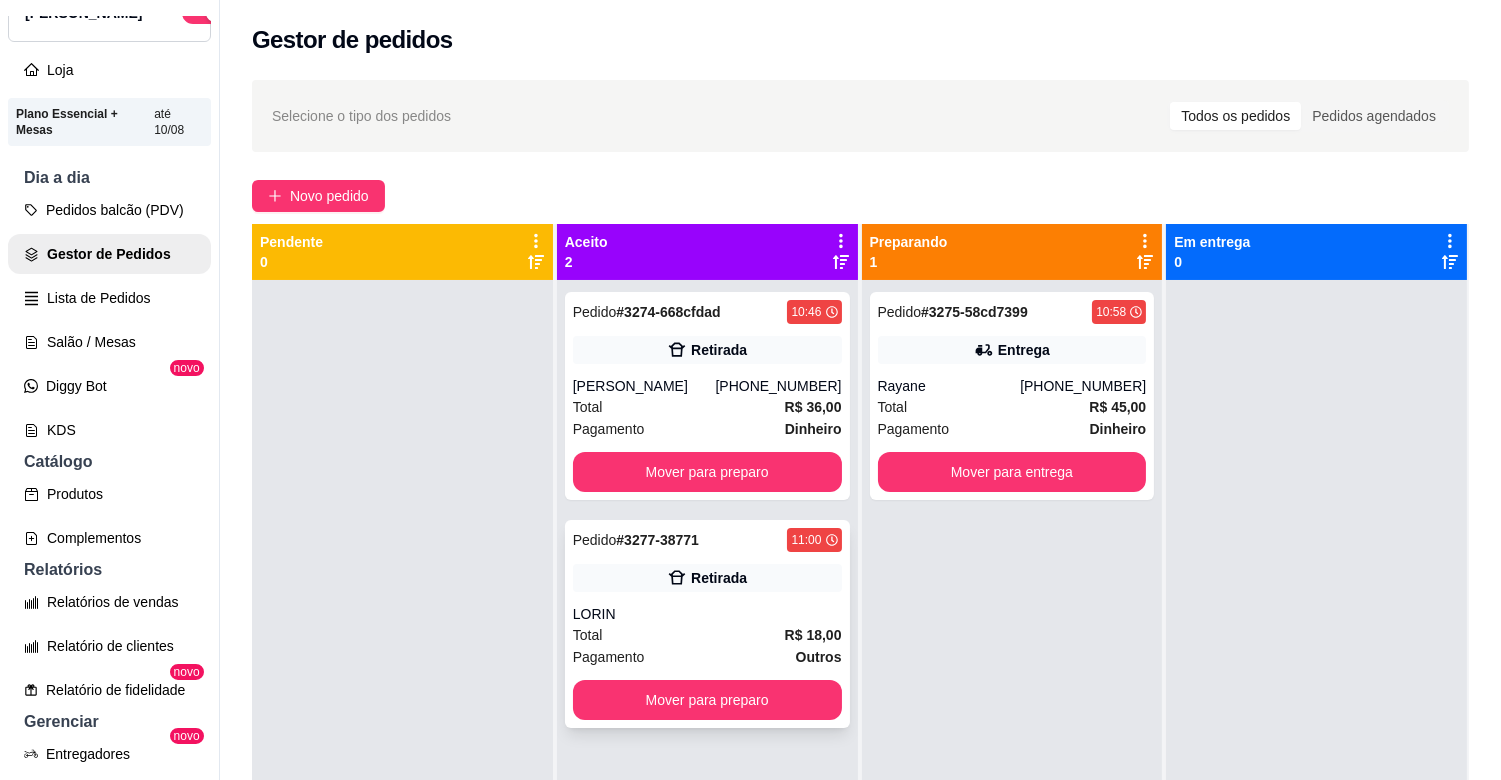 click on "Total" at bounding box center (588, 635) 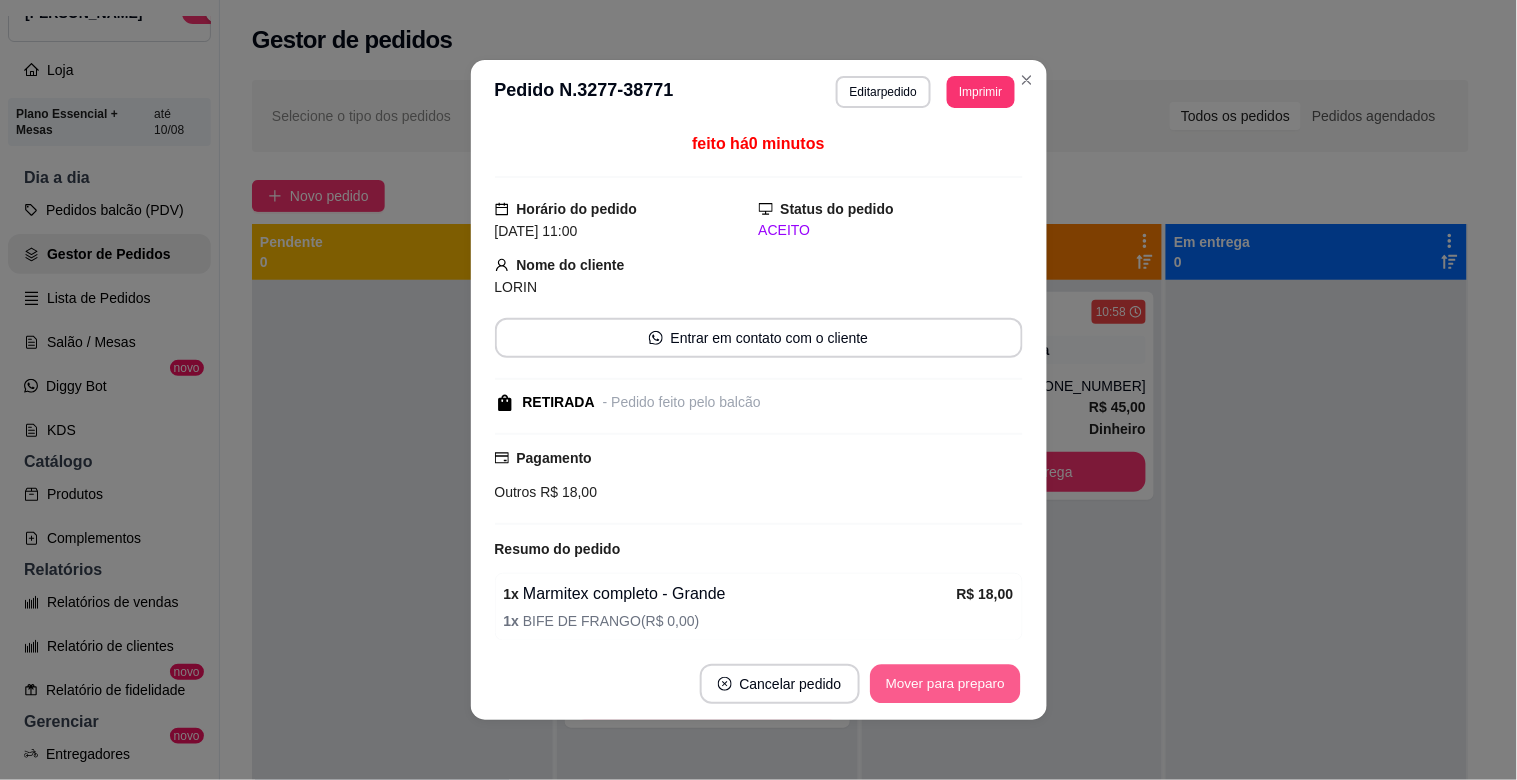 click on "Mover para preparo" at bounding box center [945, 684] 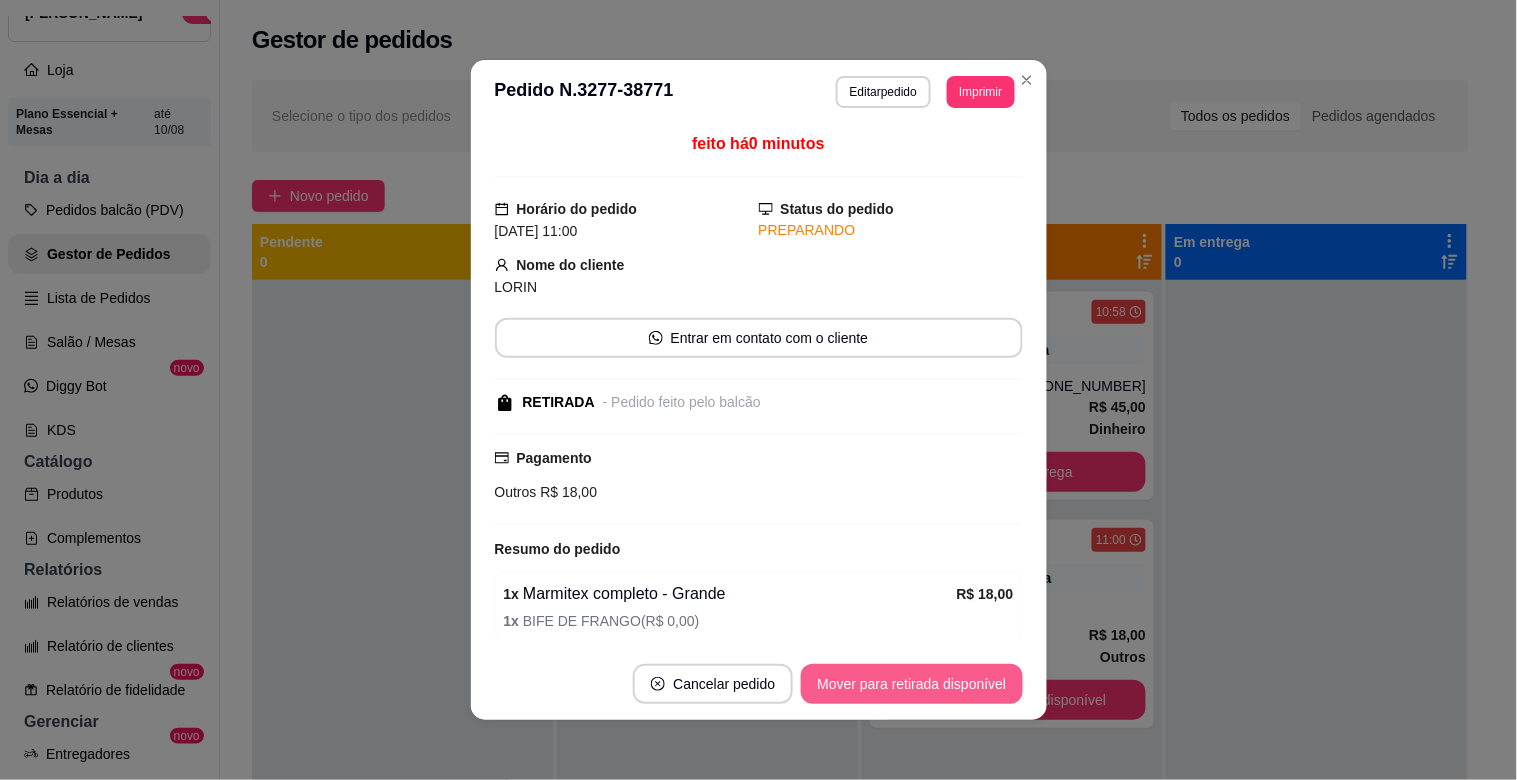 click on "Mover para retirada disponível" at bounding box center (911, 684) 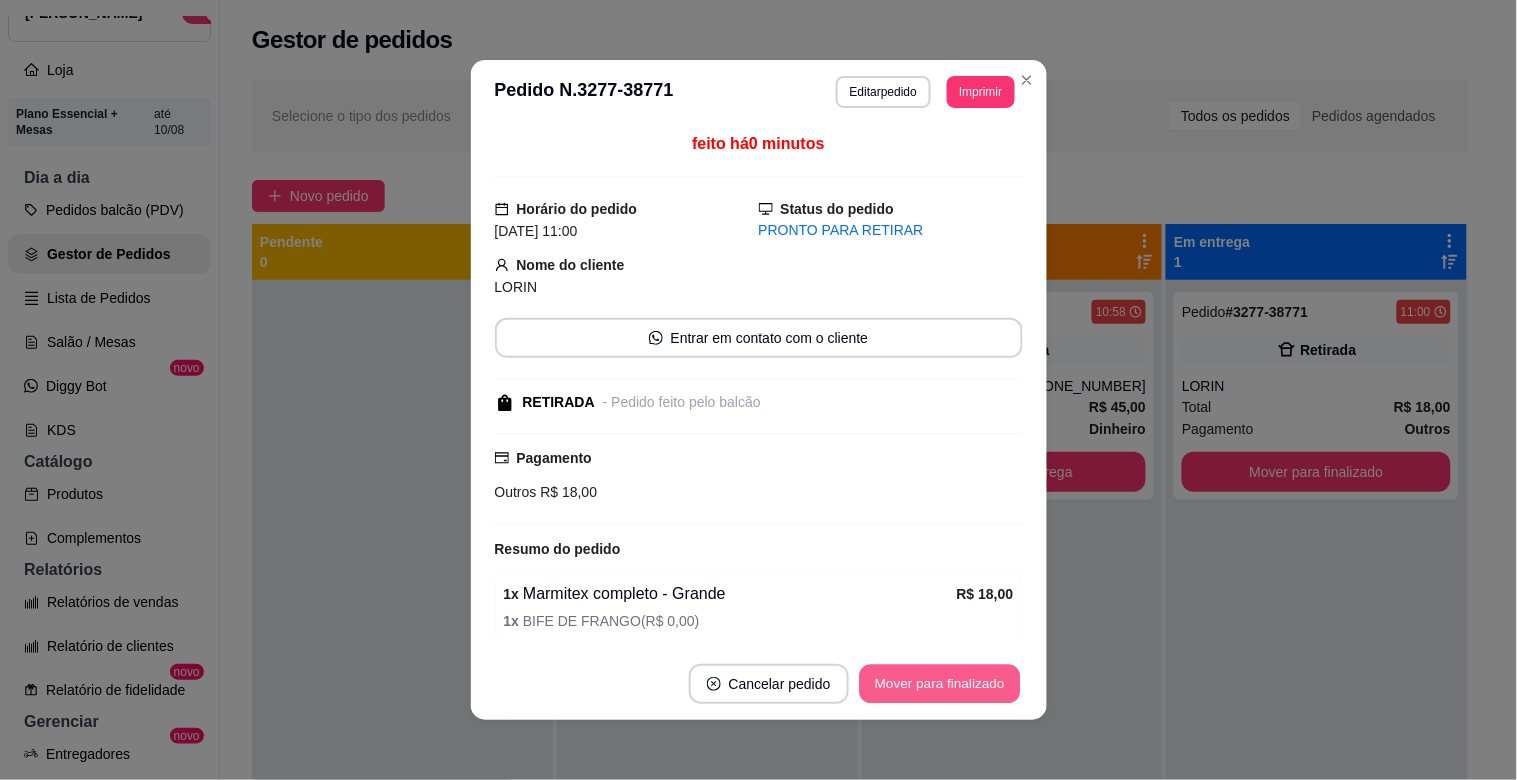 click on "Mover para finalizado" at bounding box center [939, 684] 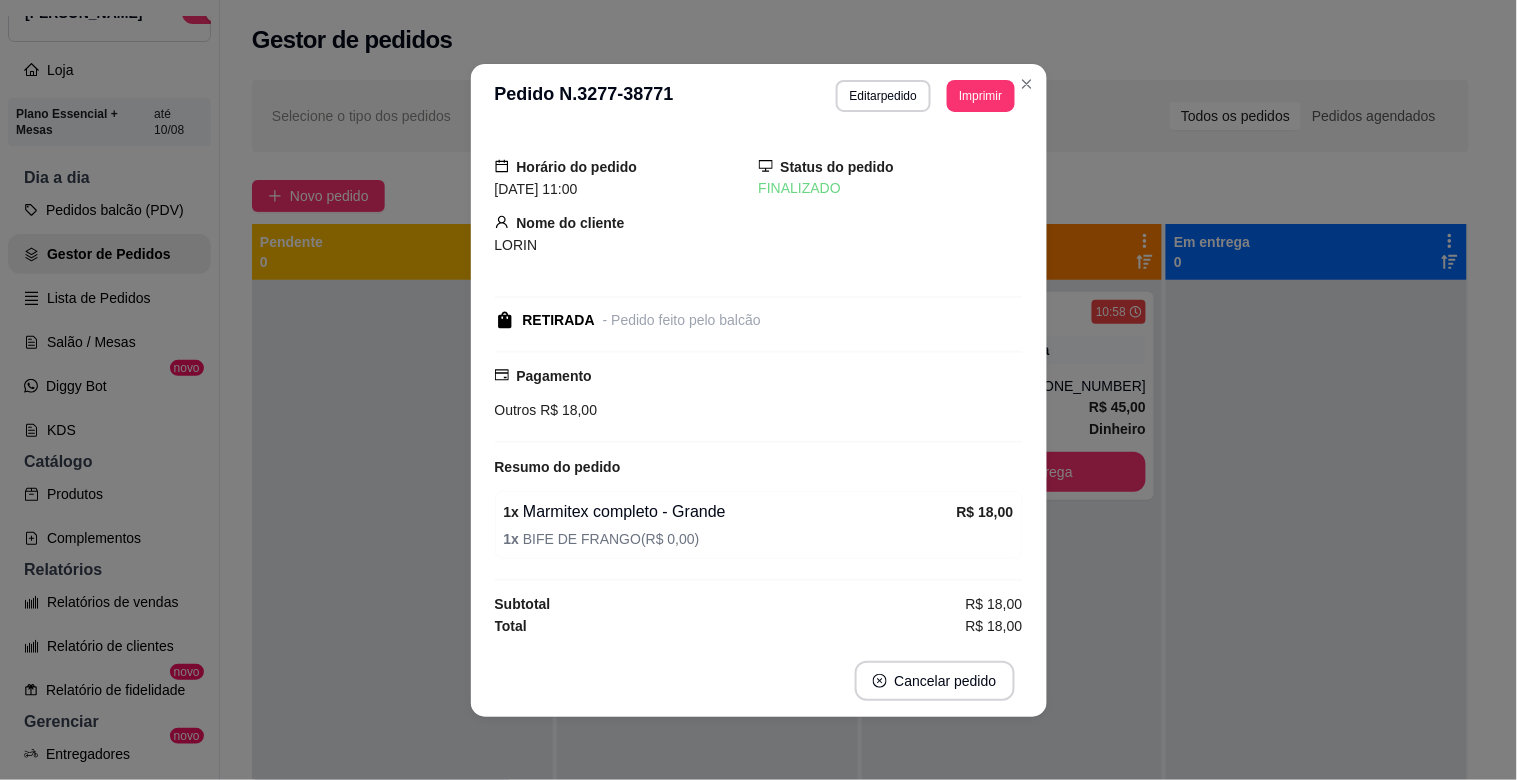 drag, startPoint x: 964, startPoint y: 74, endPoint x: 964, endPoint y: 87, distance: 13 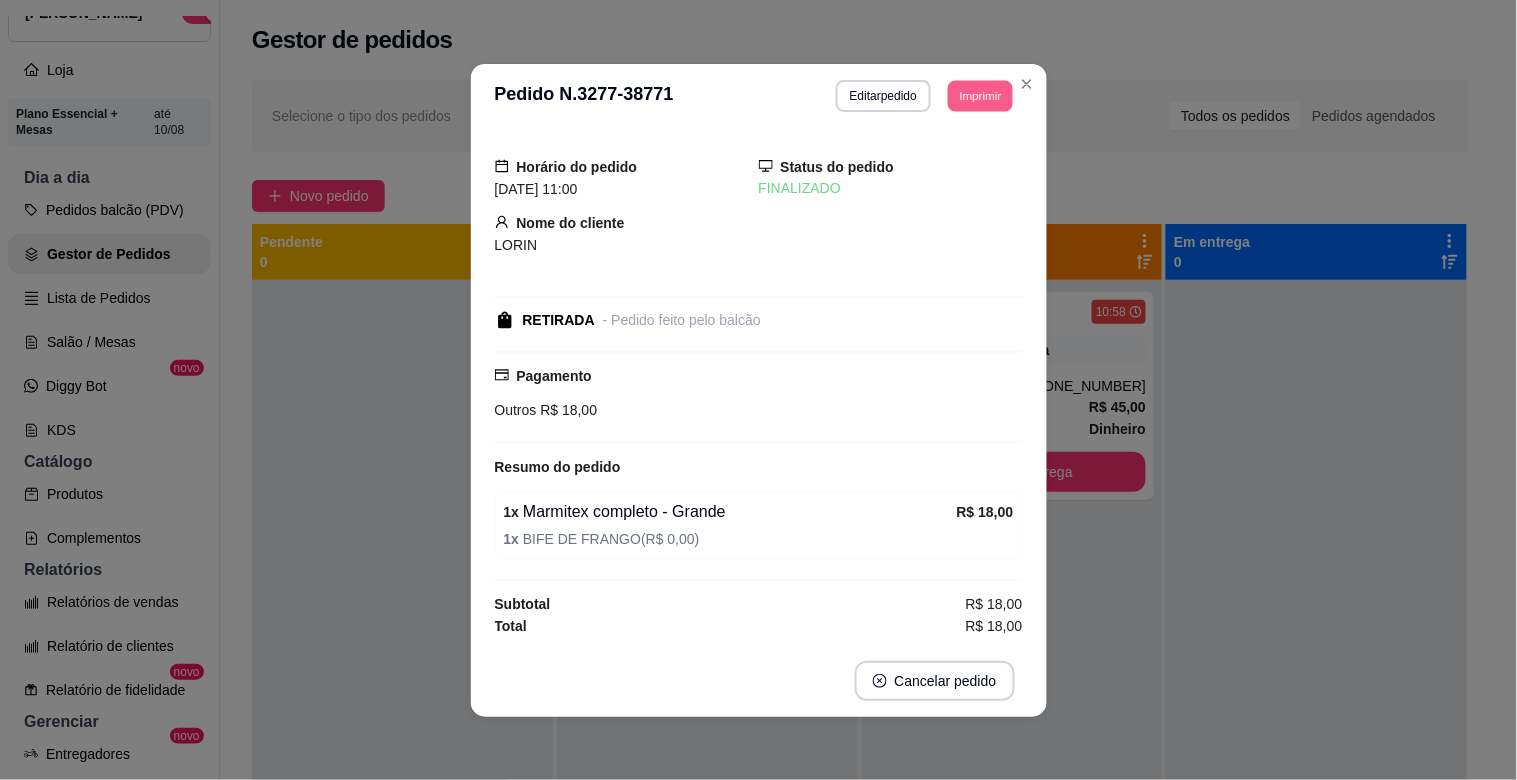 click on "Imprimir" at bounding box center [980, 95] 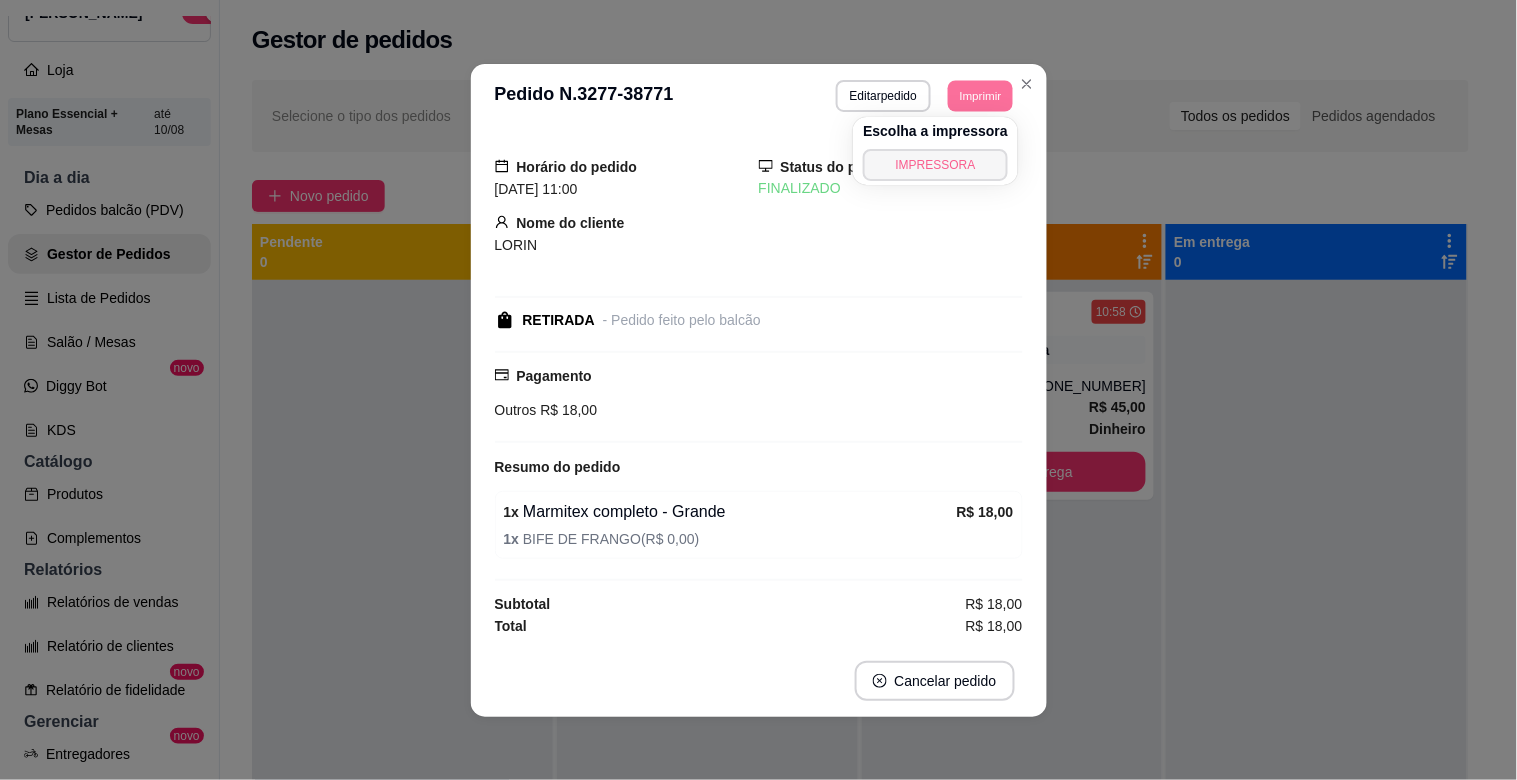 click on "IMPRESSORA" at bounding box center (935, 165) 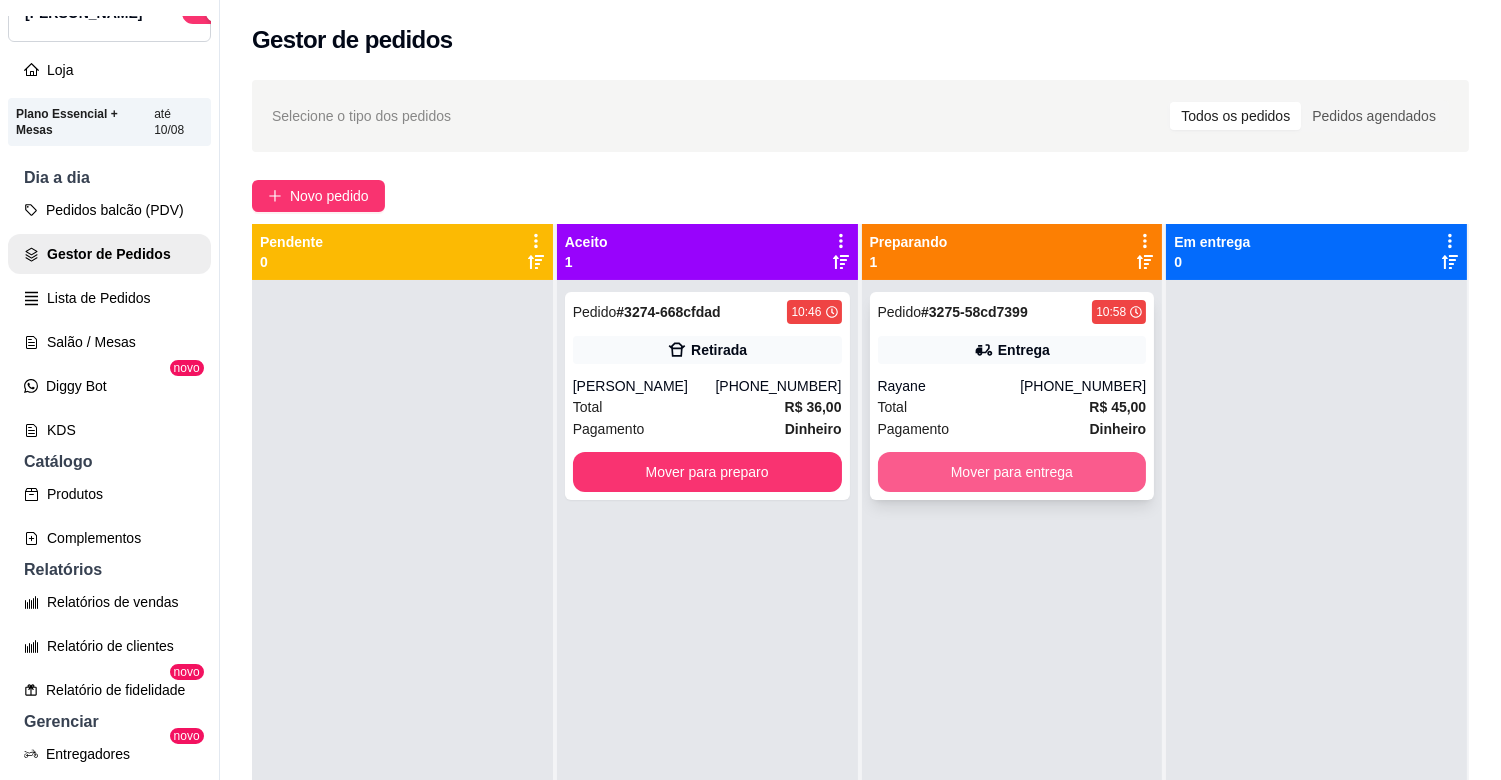 click on "Mover para entrega" at bounding box center (1012, 472) 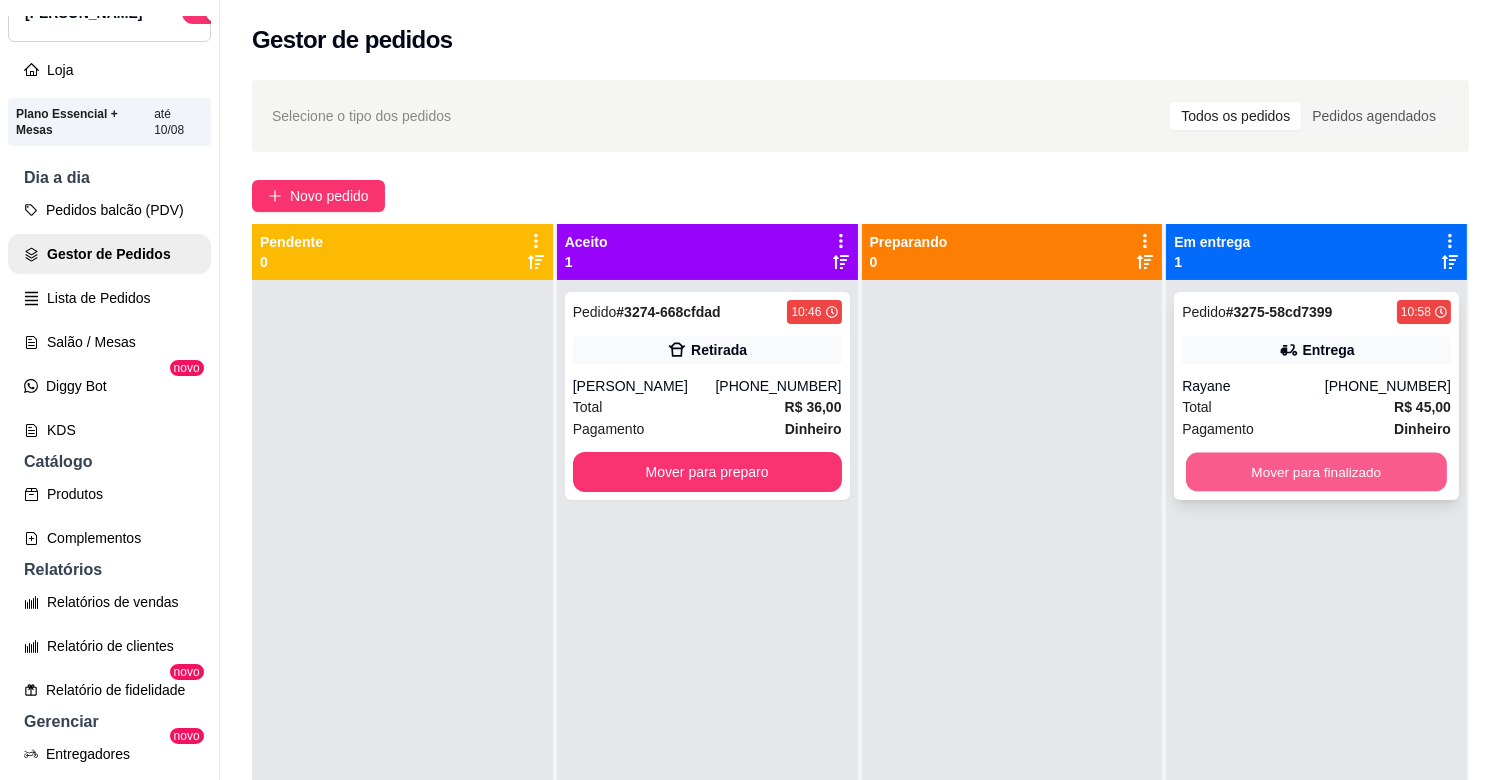 click on "Mover para finalizado" at bounding box center (1316, 472) 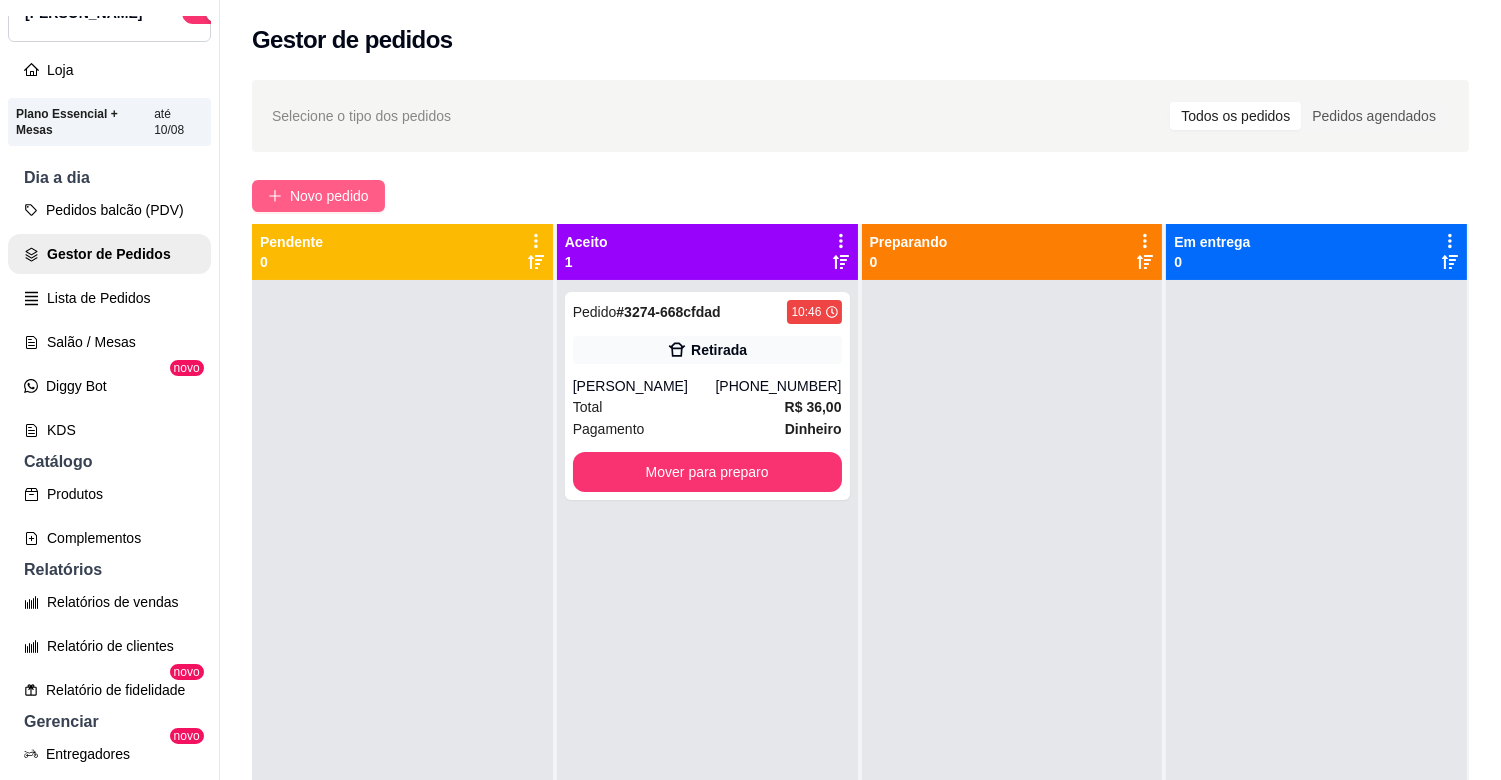 click on "Novo pedido" at bounding box center [329, 196] 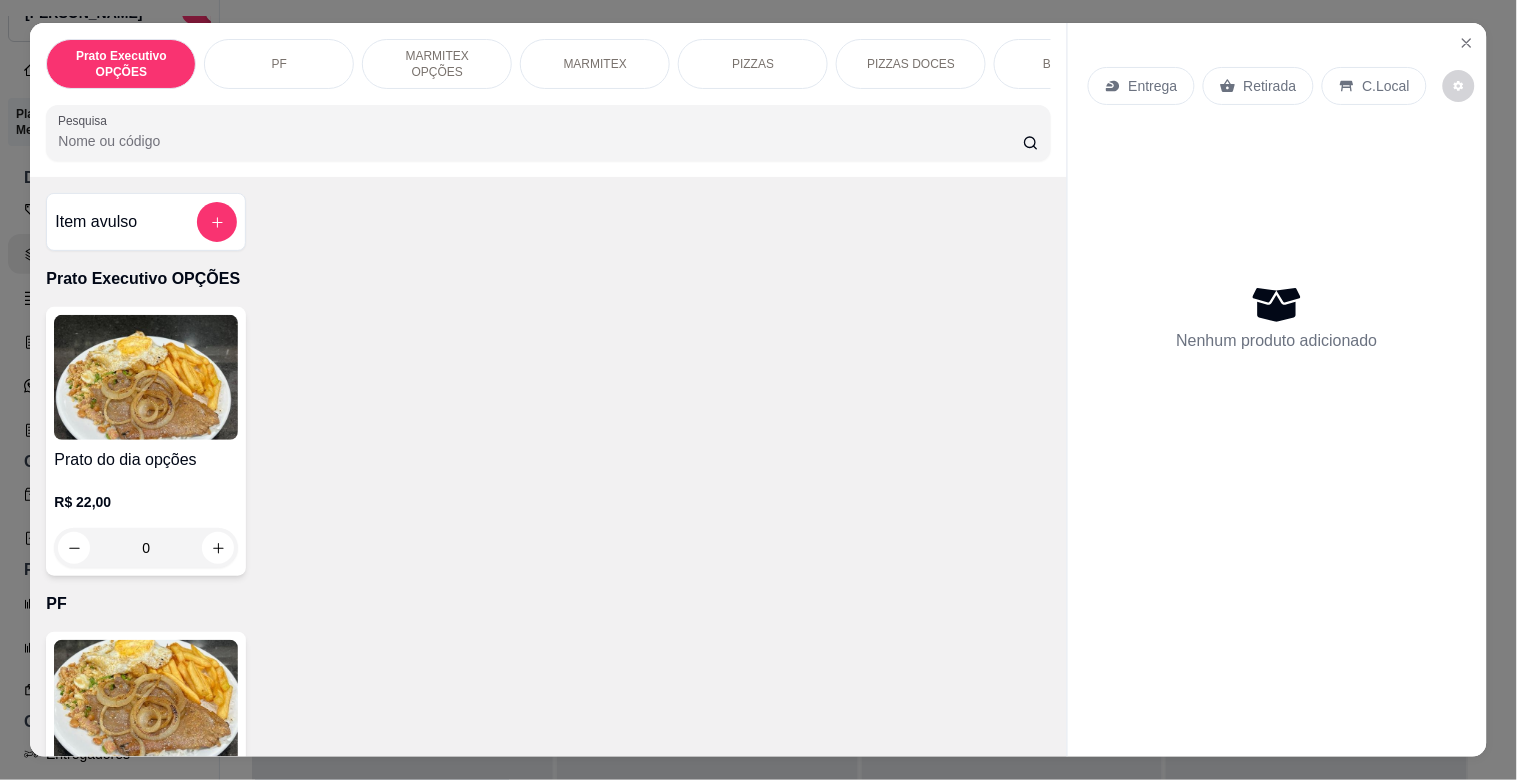 click on "MARMITEX OPÇÕES" at bounding box center [437, 64] 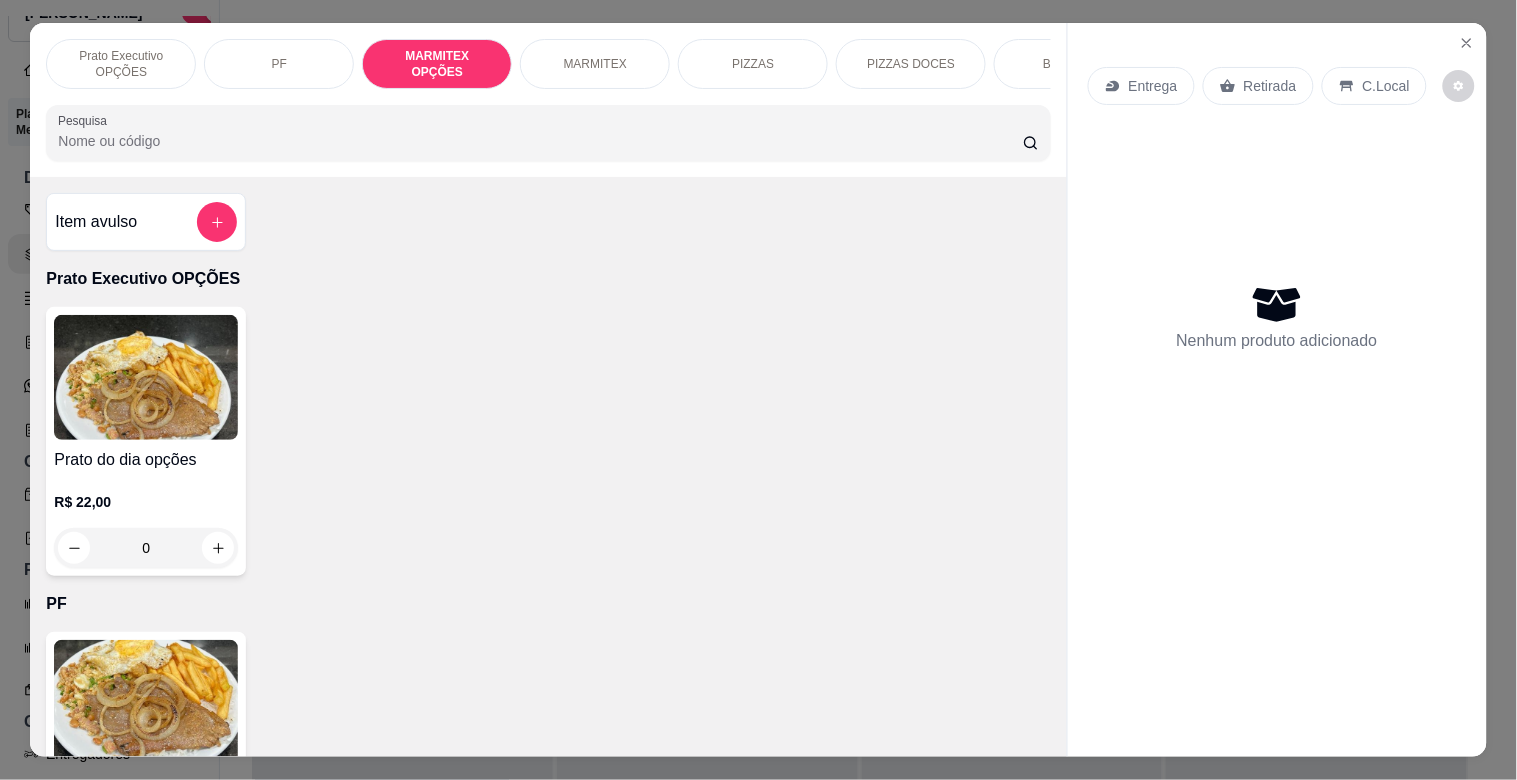 scroll, scrollTop: 740, scrollLeft: 0, axis: vertical 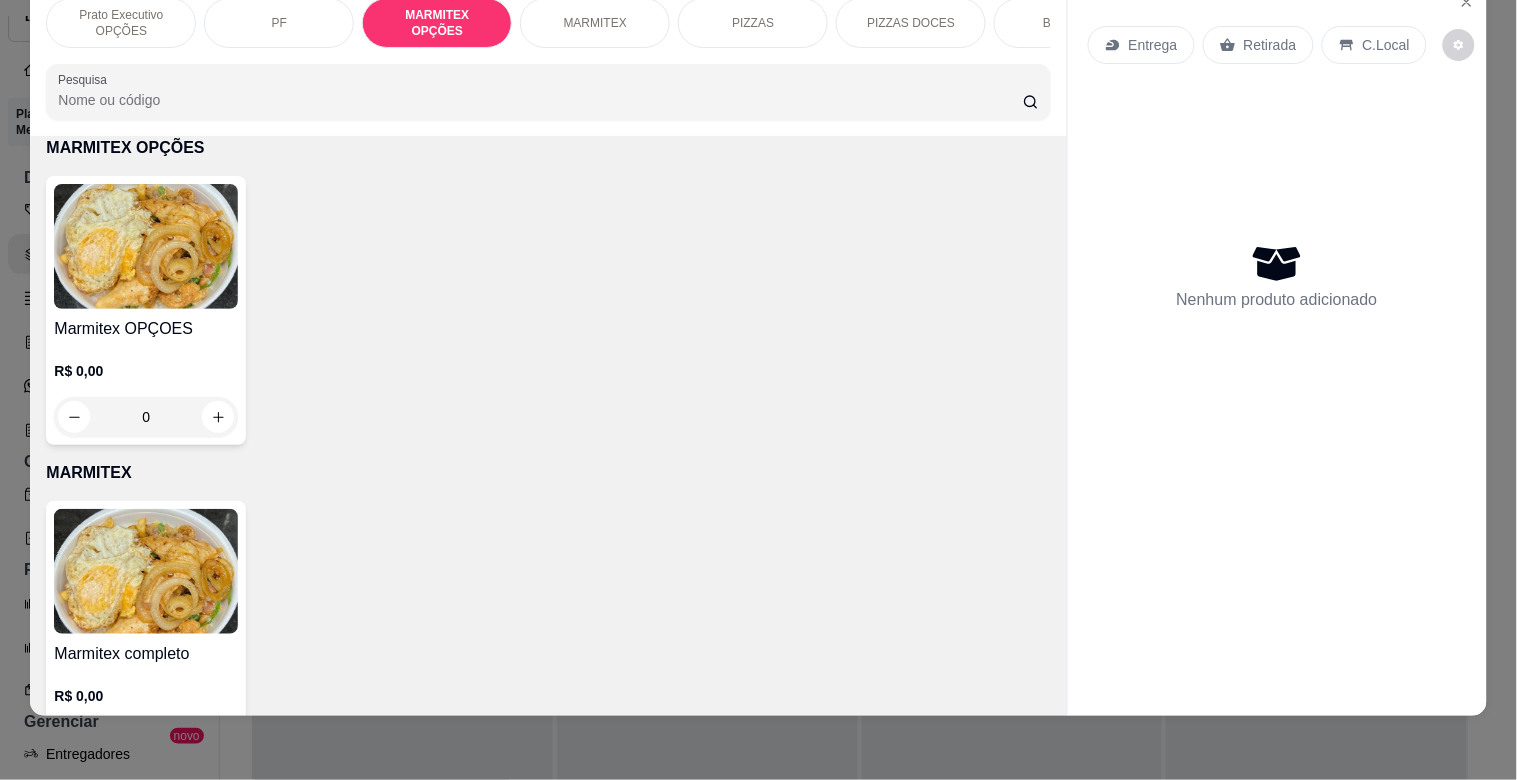 click at bounding box center [146, 571] 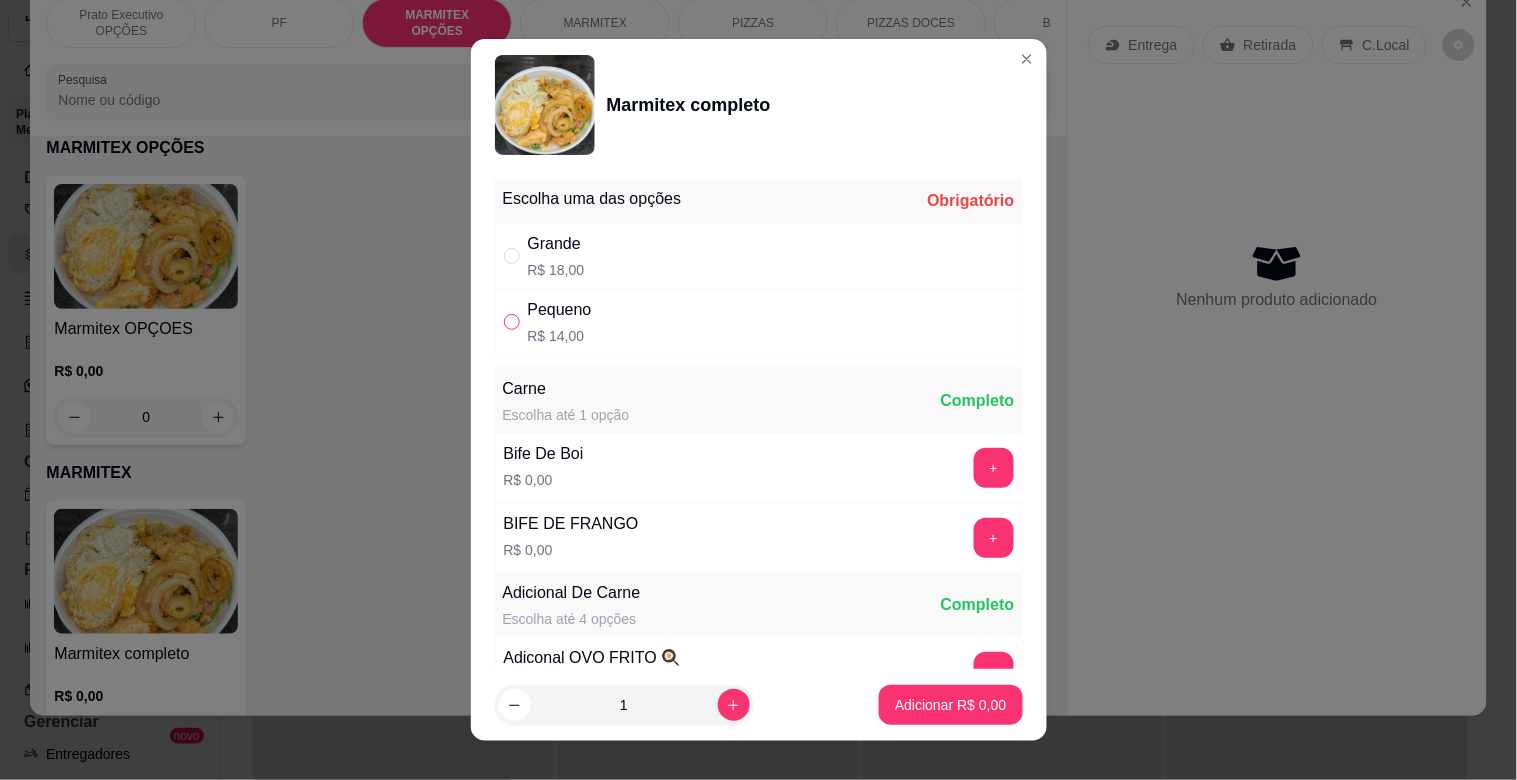 click at bounding box center (512, 322) 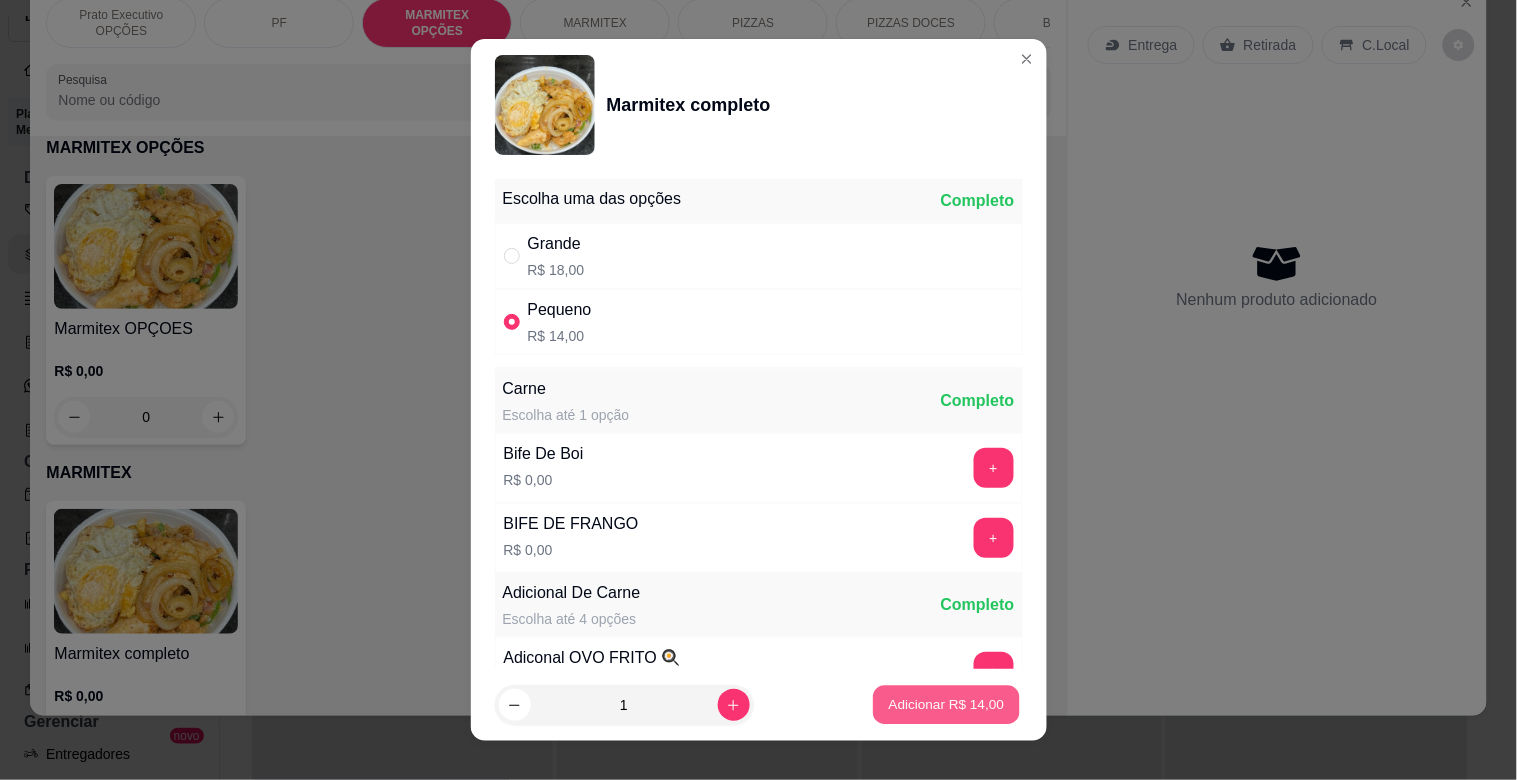 click on "Adicionar   R$ 14,00" at bounding box center (947, 705) 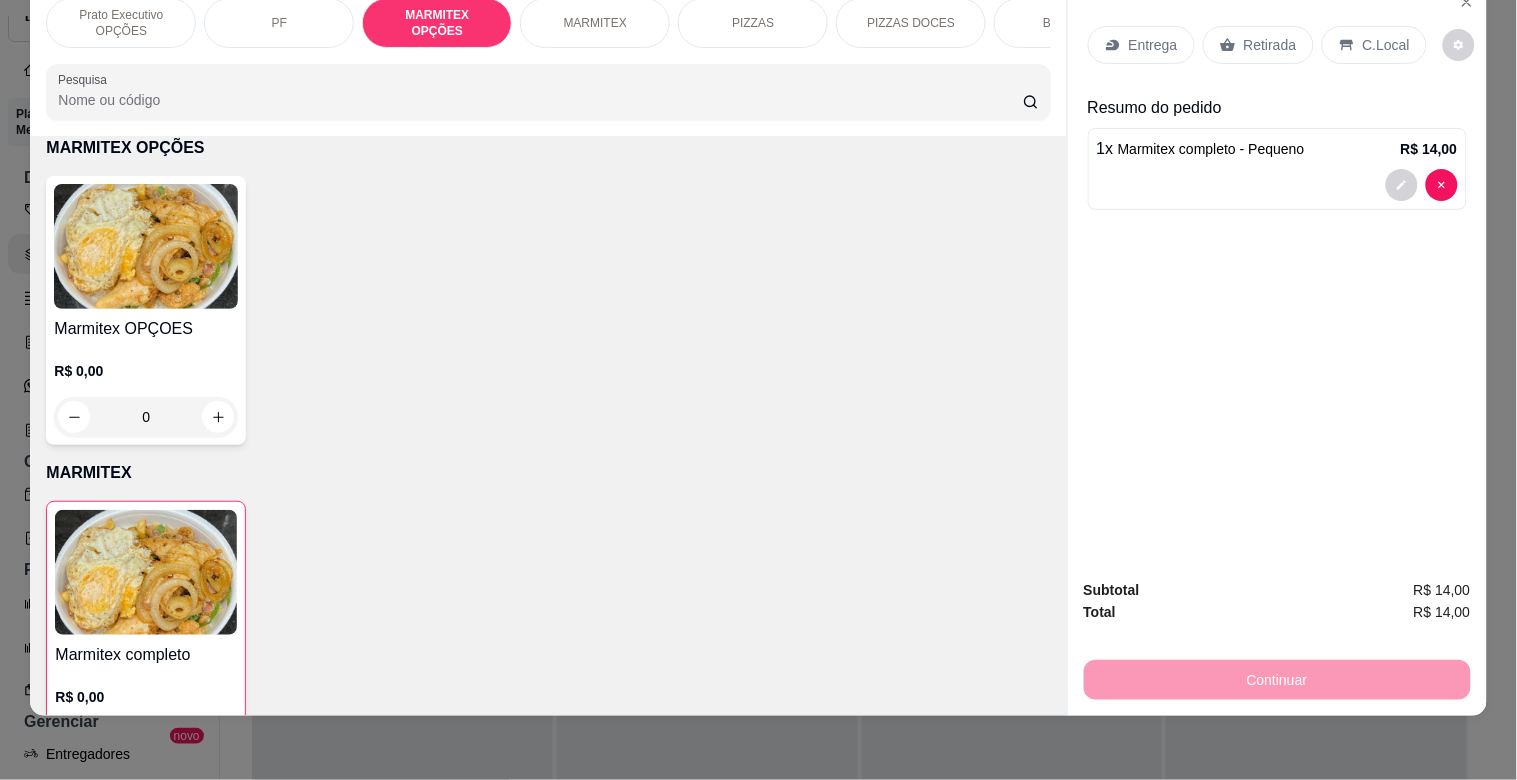 click on "Retirada" at bounding box center (1270, 45) 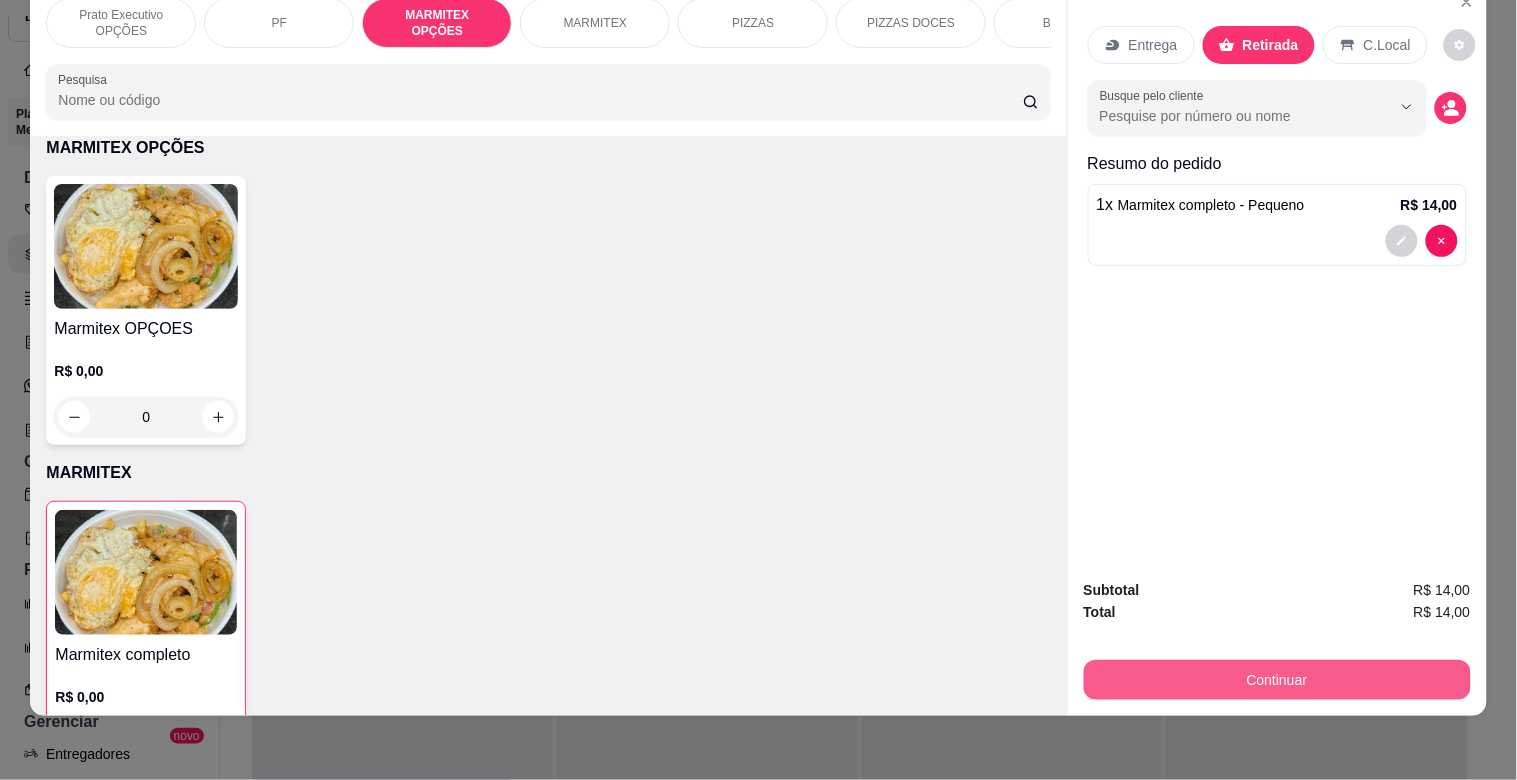 click on "Continuar" at bounding box center (1277, 680) 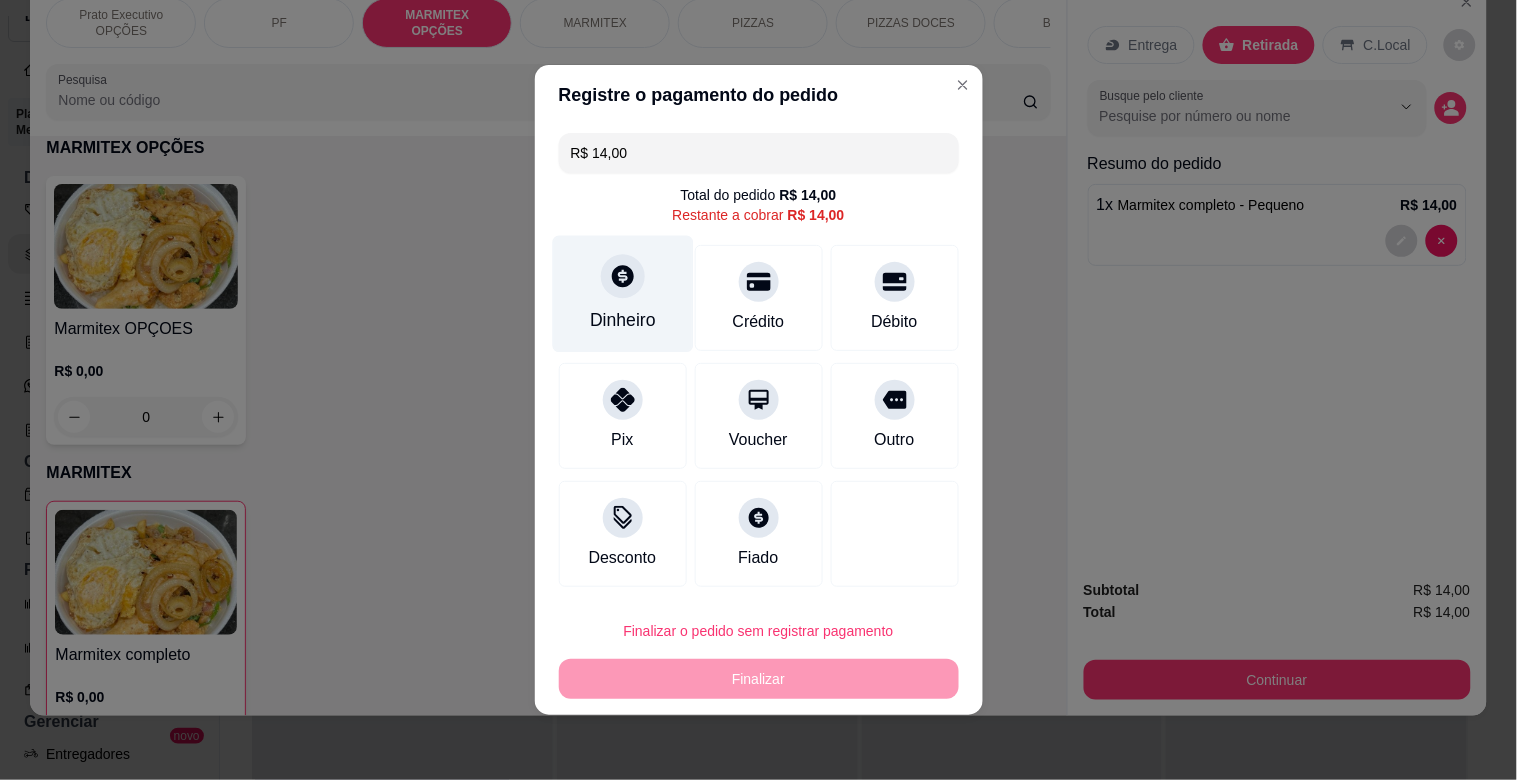 click at bounding box center (623, 276) 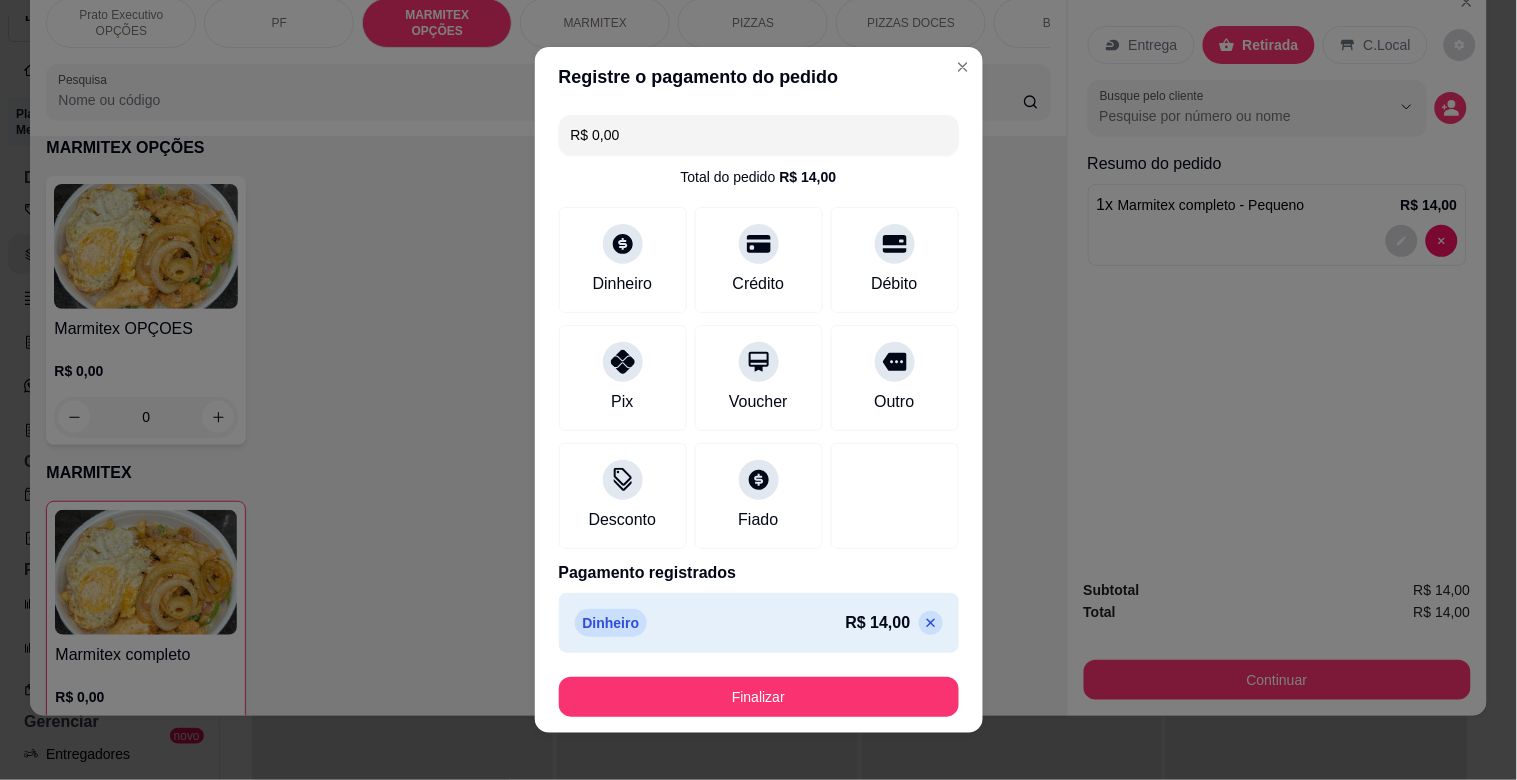 type on "R$ 0,00" 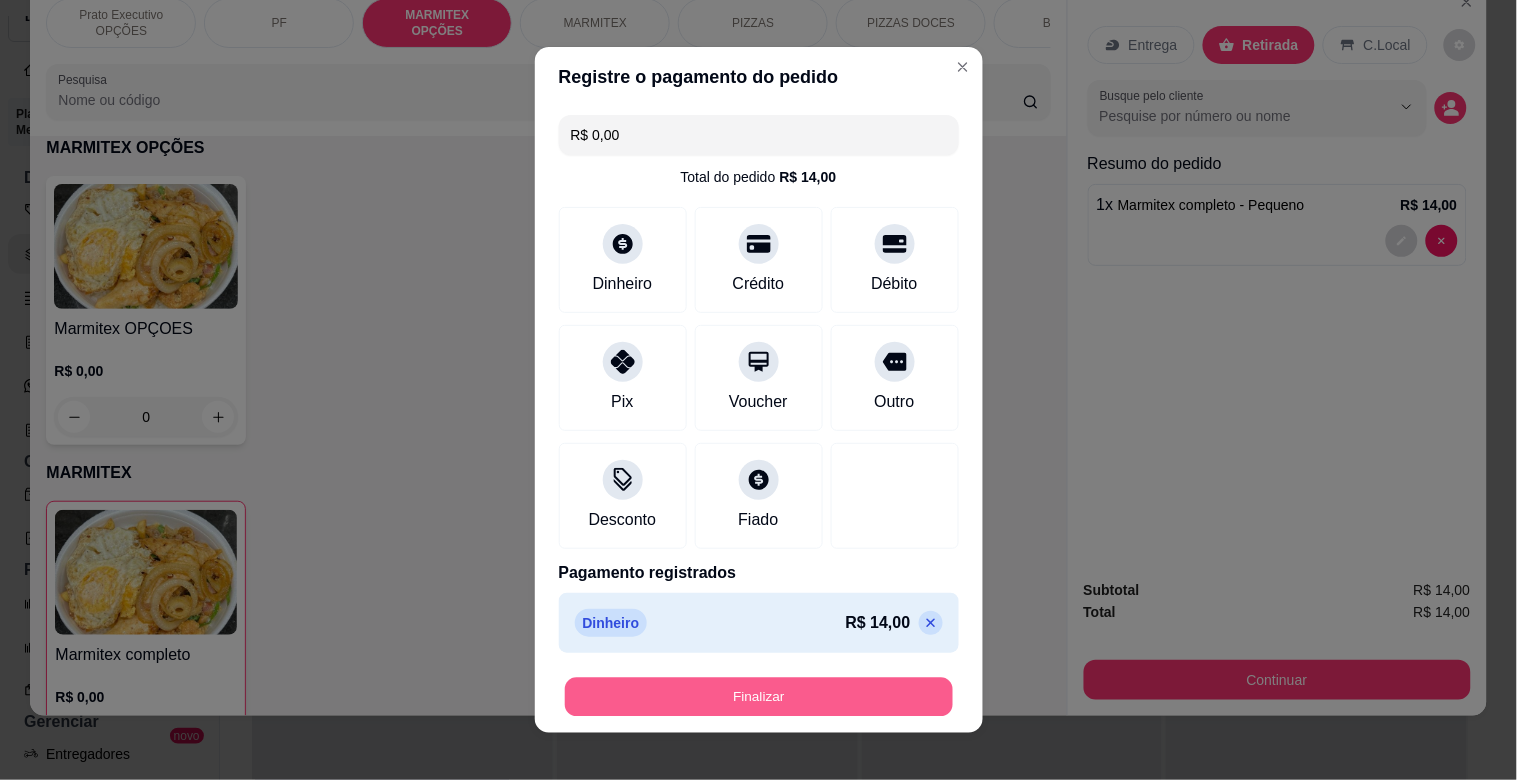 click on "Finalizar" at bounding box center [759, 697] 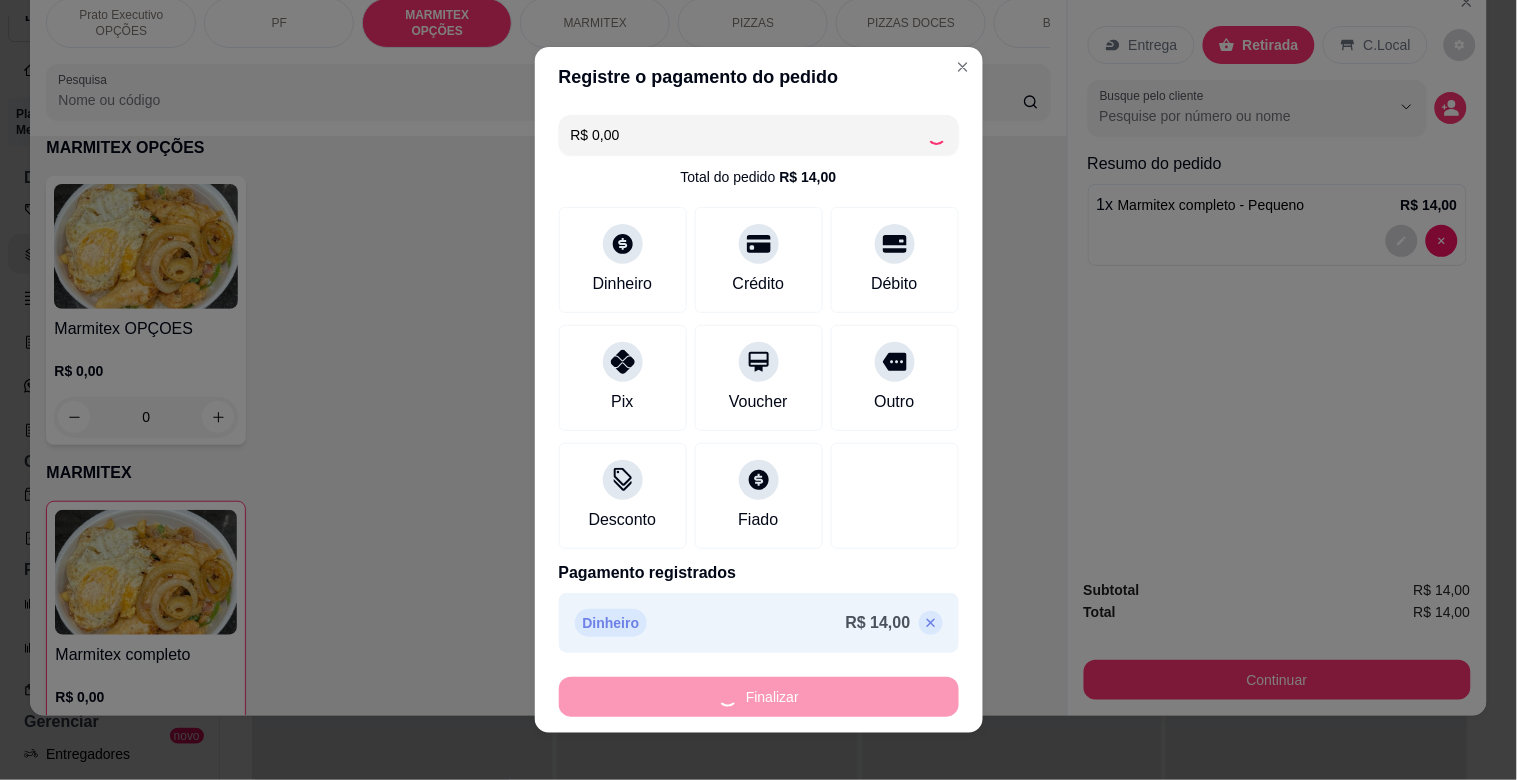 type on "0" 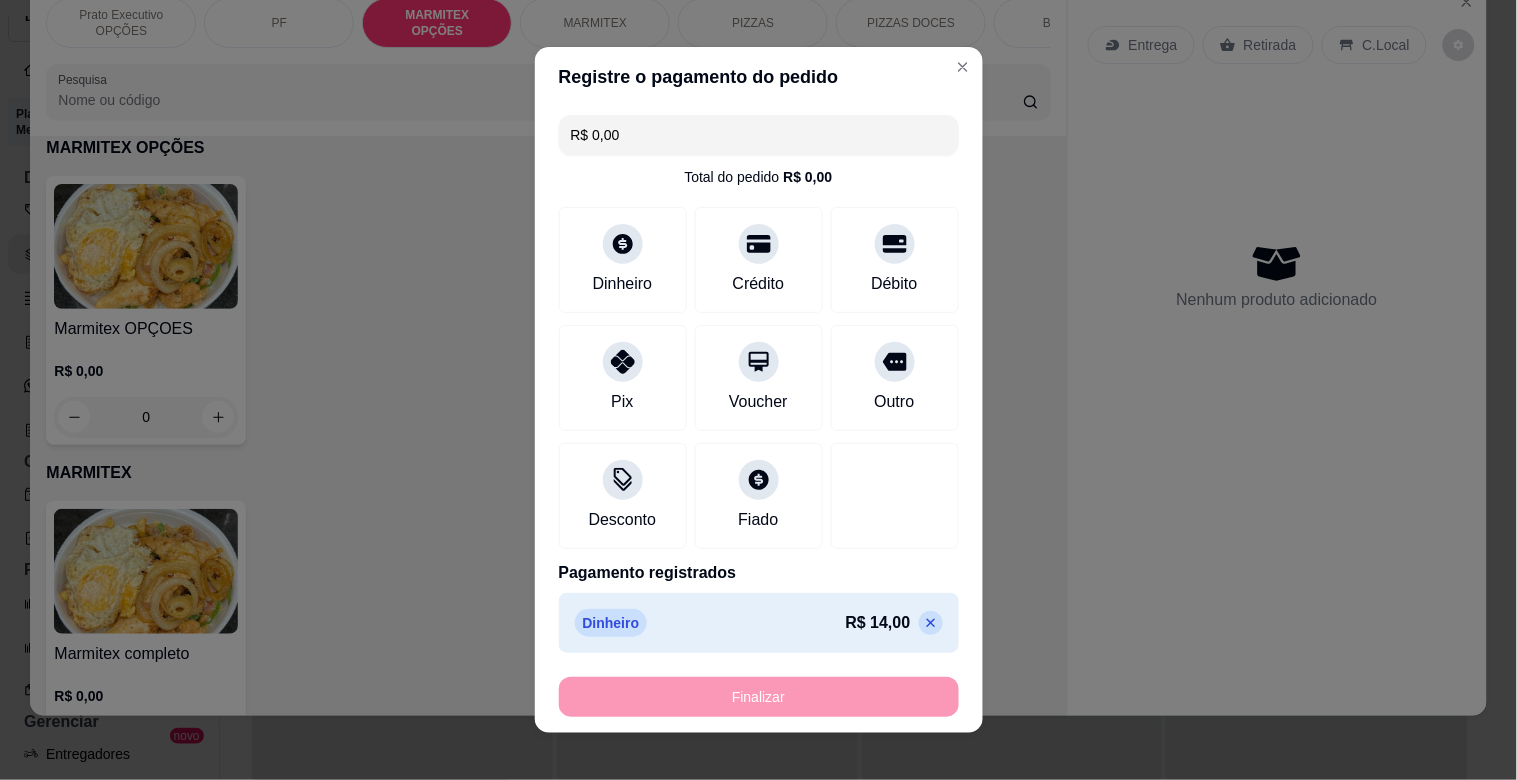type on "-R$ 14,00" 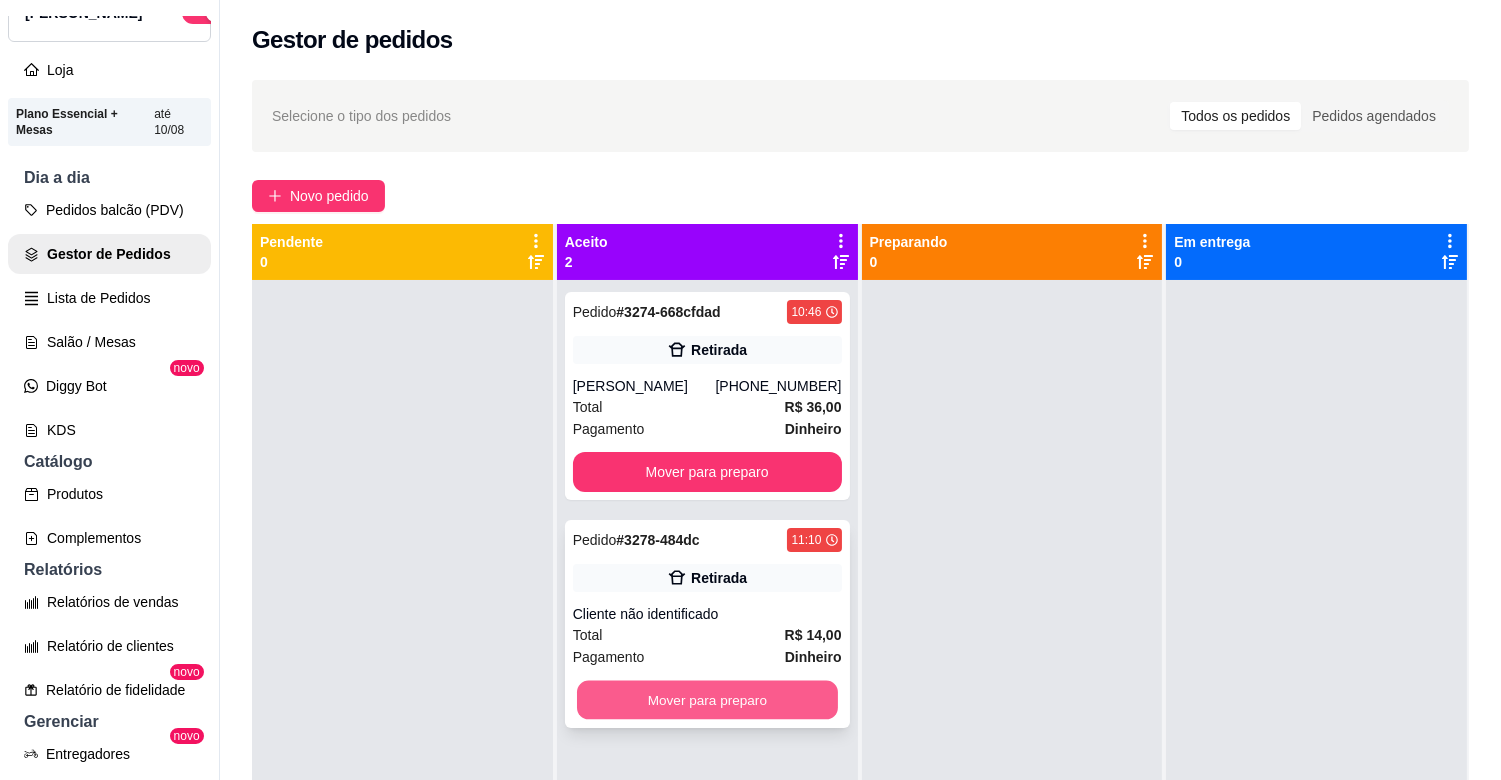 click on "Mover para preparo" at bounding box center [707, 700] 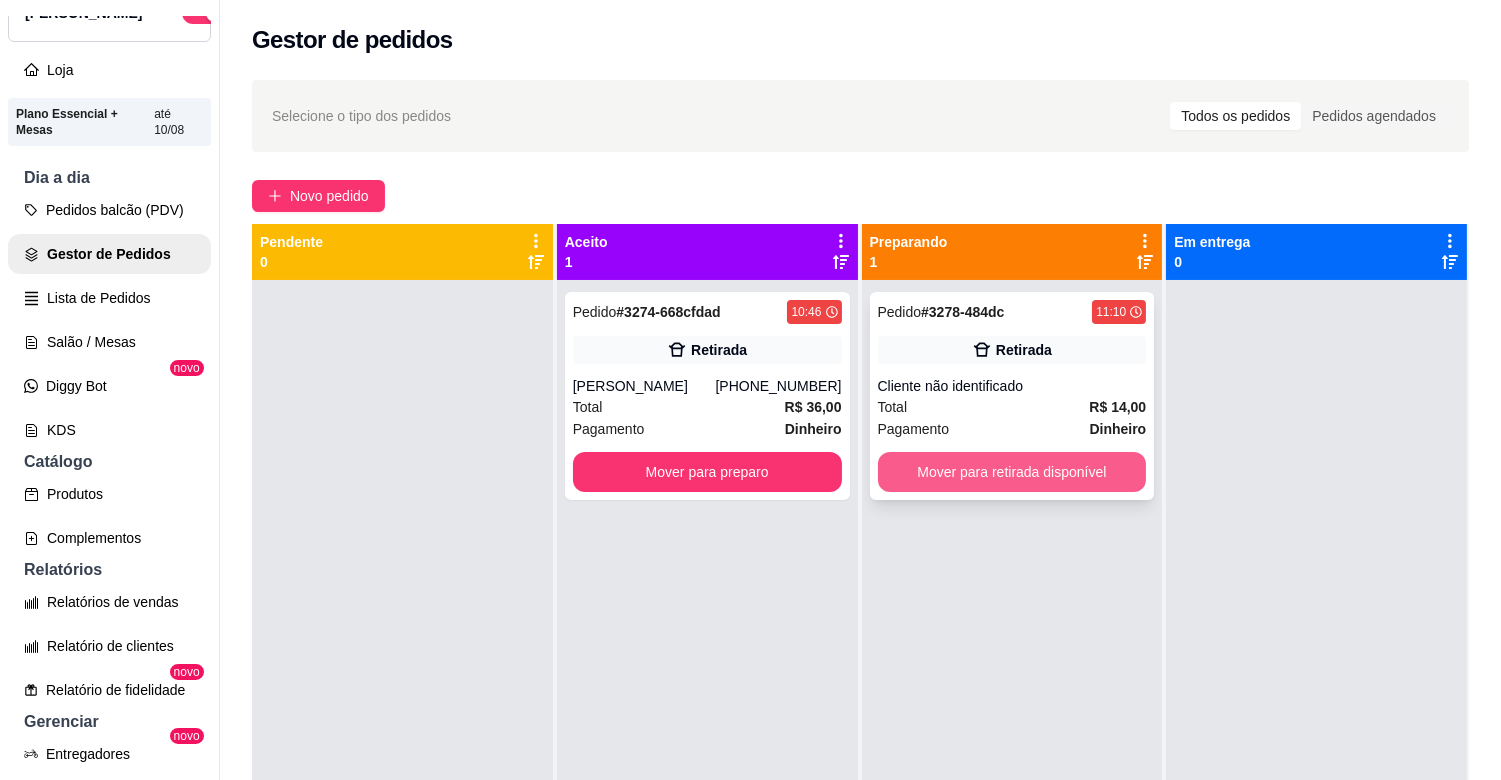 click on "Mover para retirada disponível" at bounding box center [1012, 472] 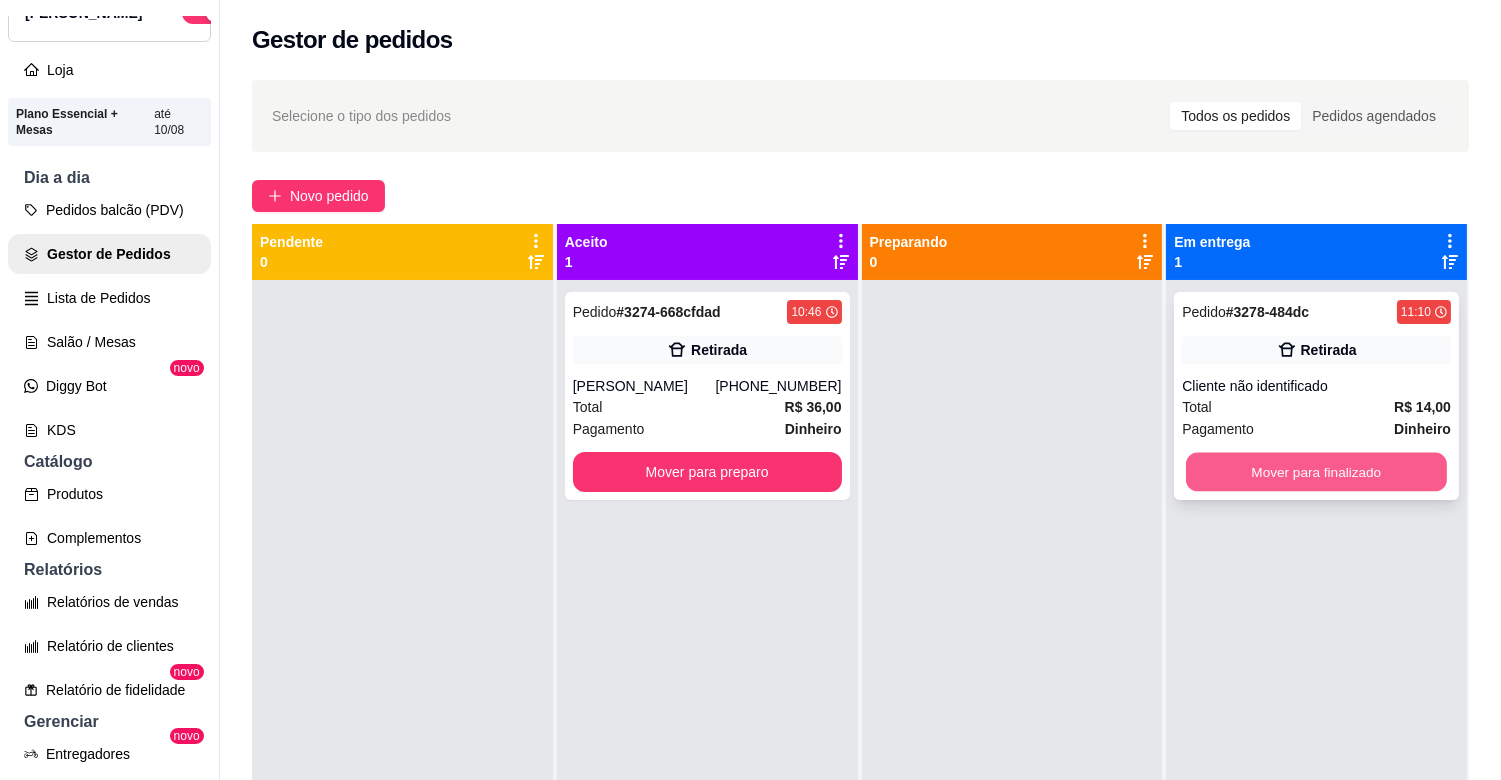 click on "Mover para finalizado" at bounding box center (1316, 472) 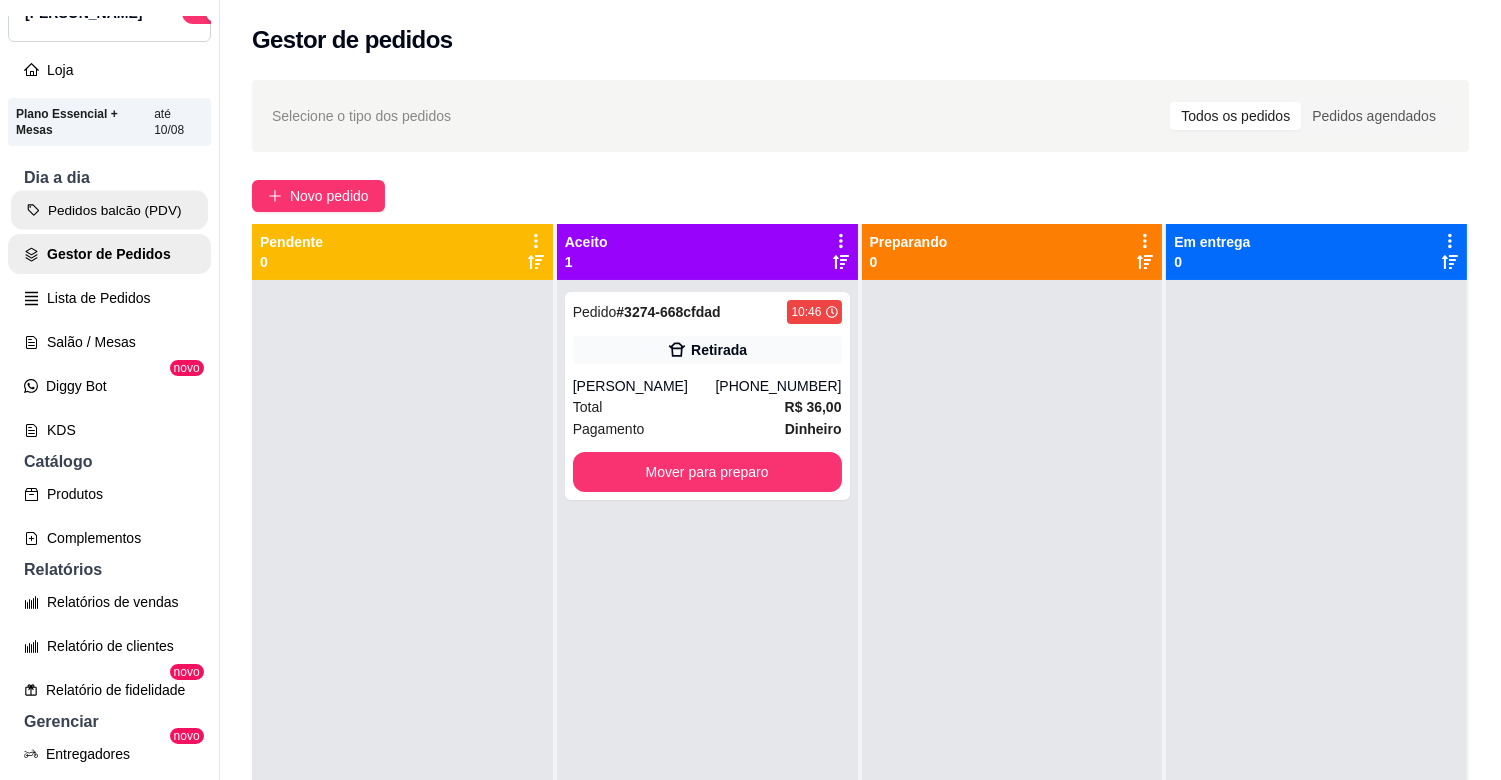 click on "Pedidos balcão (PDV)" at bounding box center [109, 210] 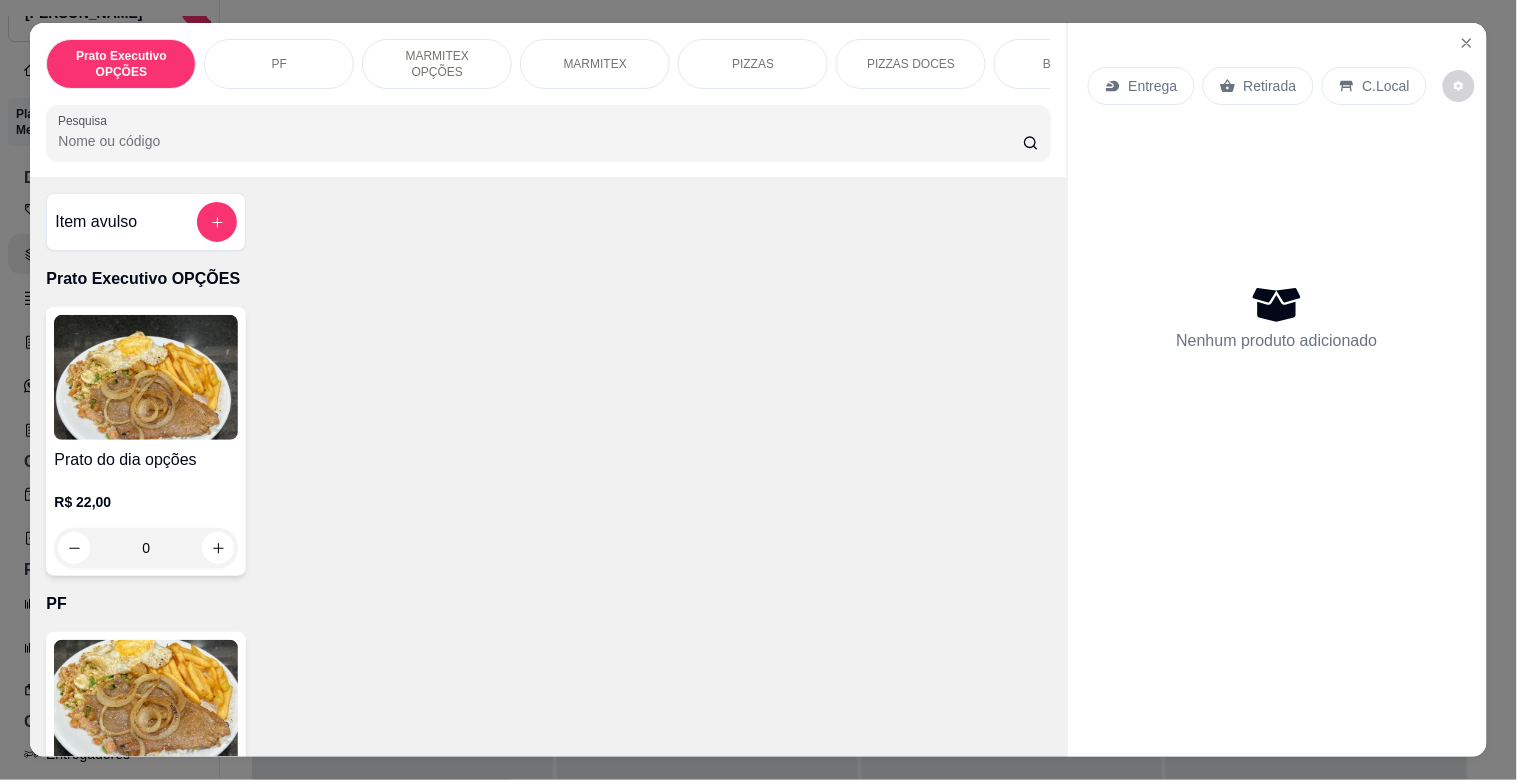 click on "MARMITEX" at bounding box center [595, 64] 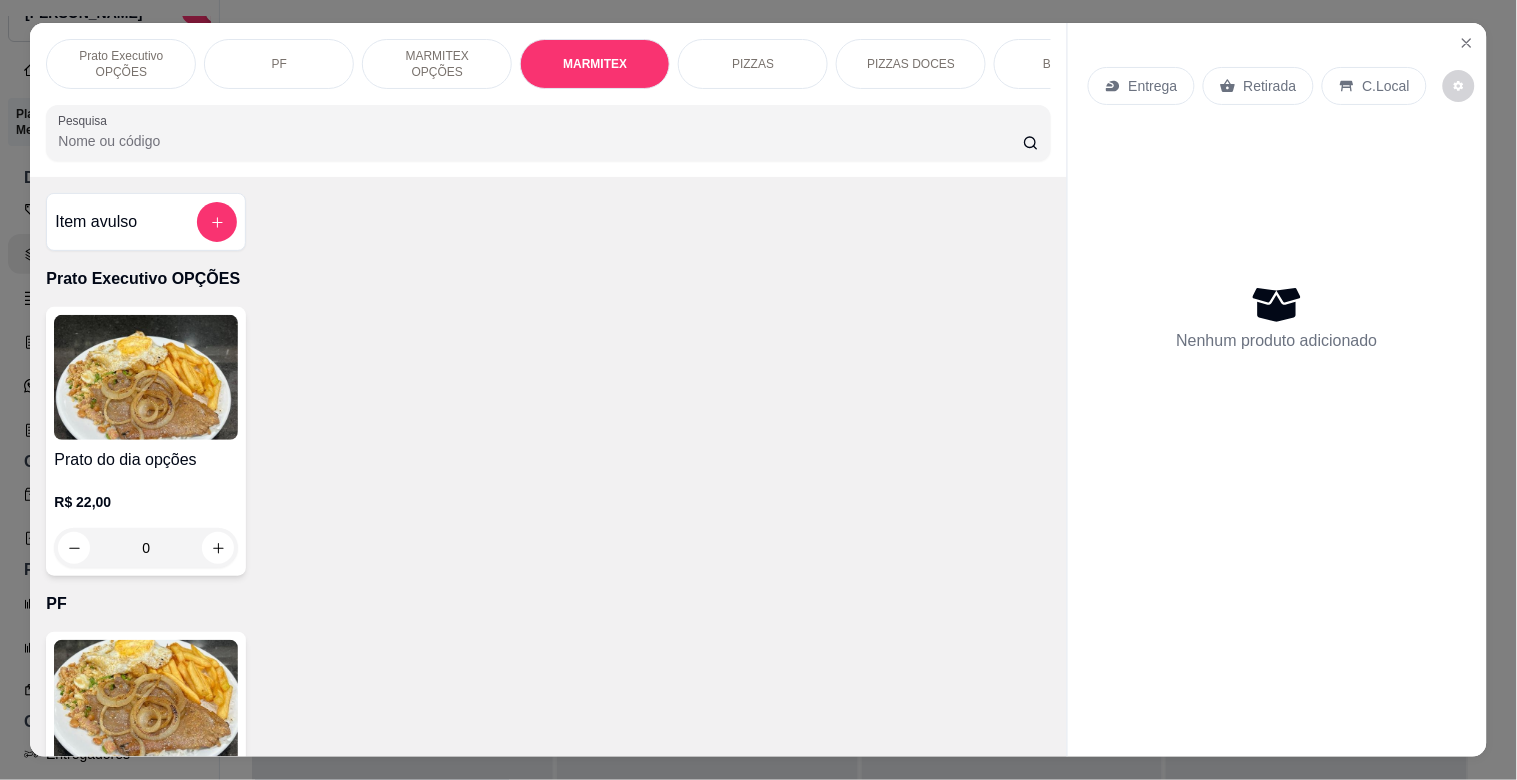 scroll, scrollTop: 1064, scrollLeft: 0, axis: vertical 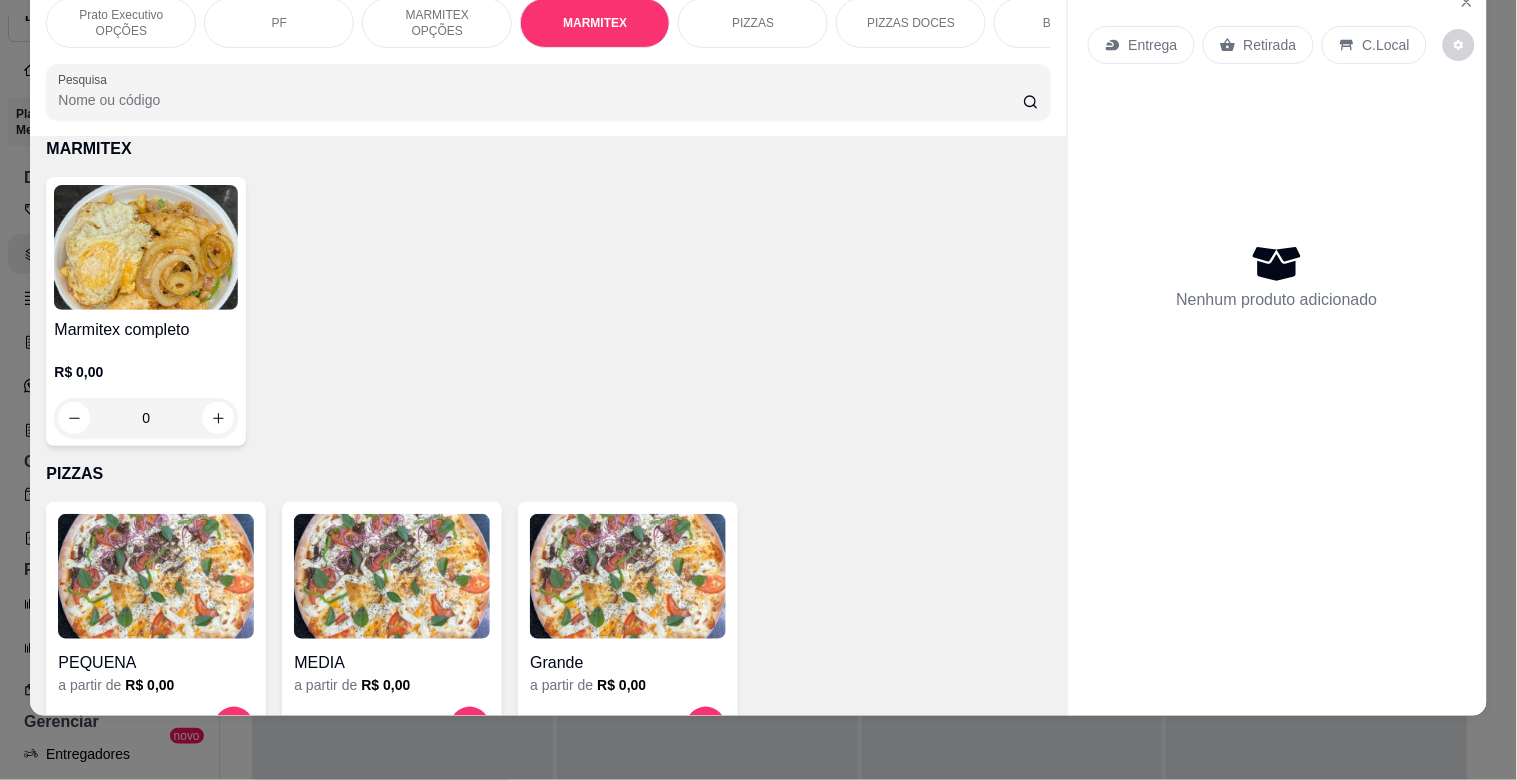 click at bounding box center (146, 247) 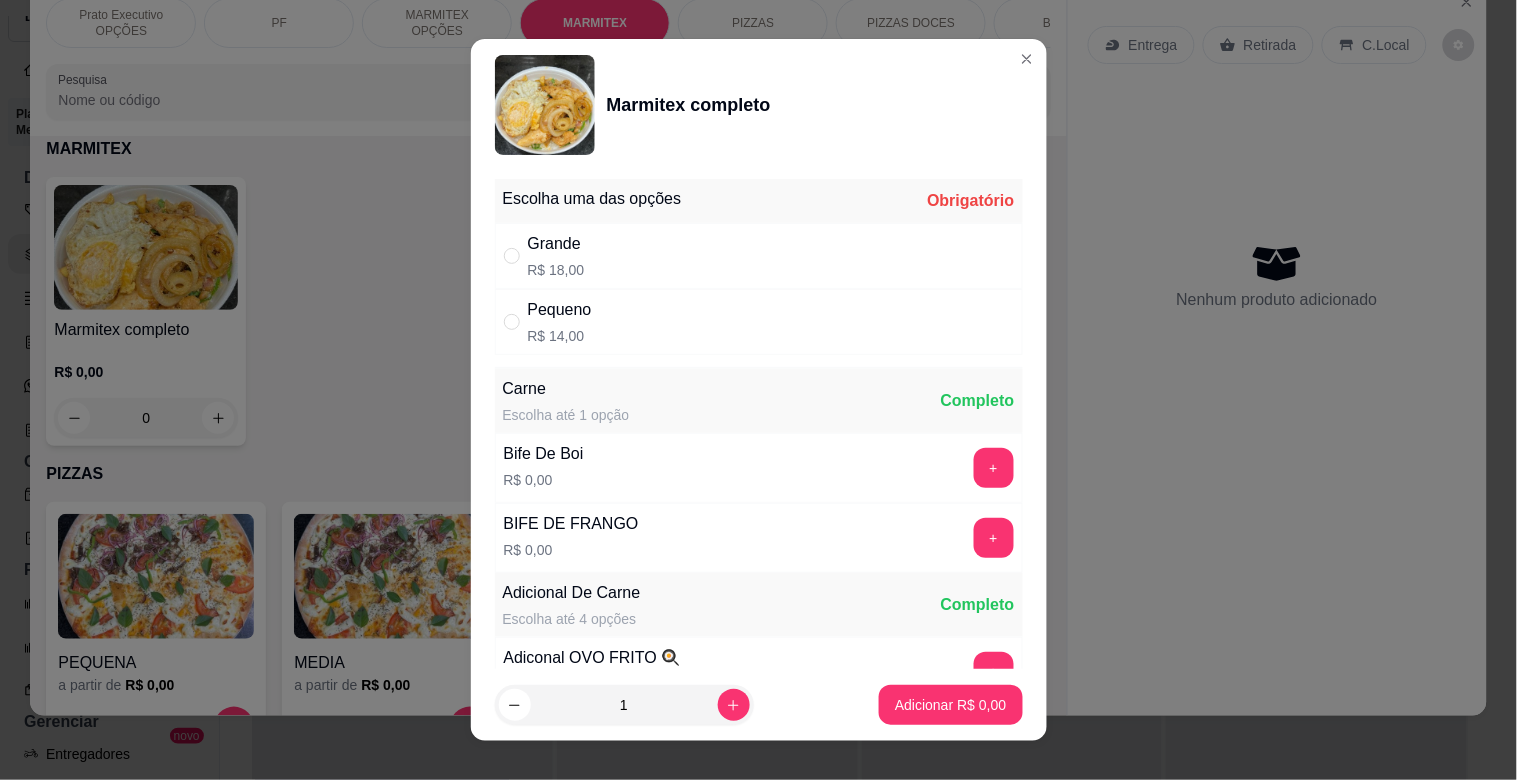 click on "Grande" at bounding box center [556, 244] 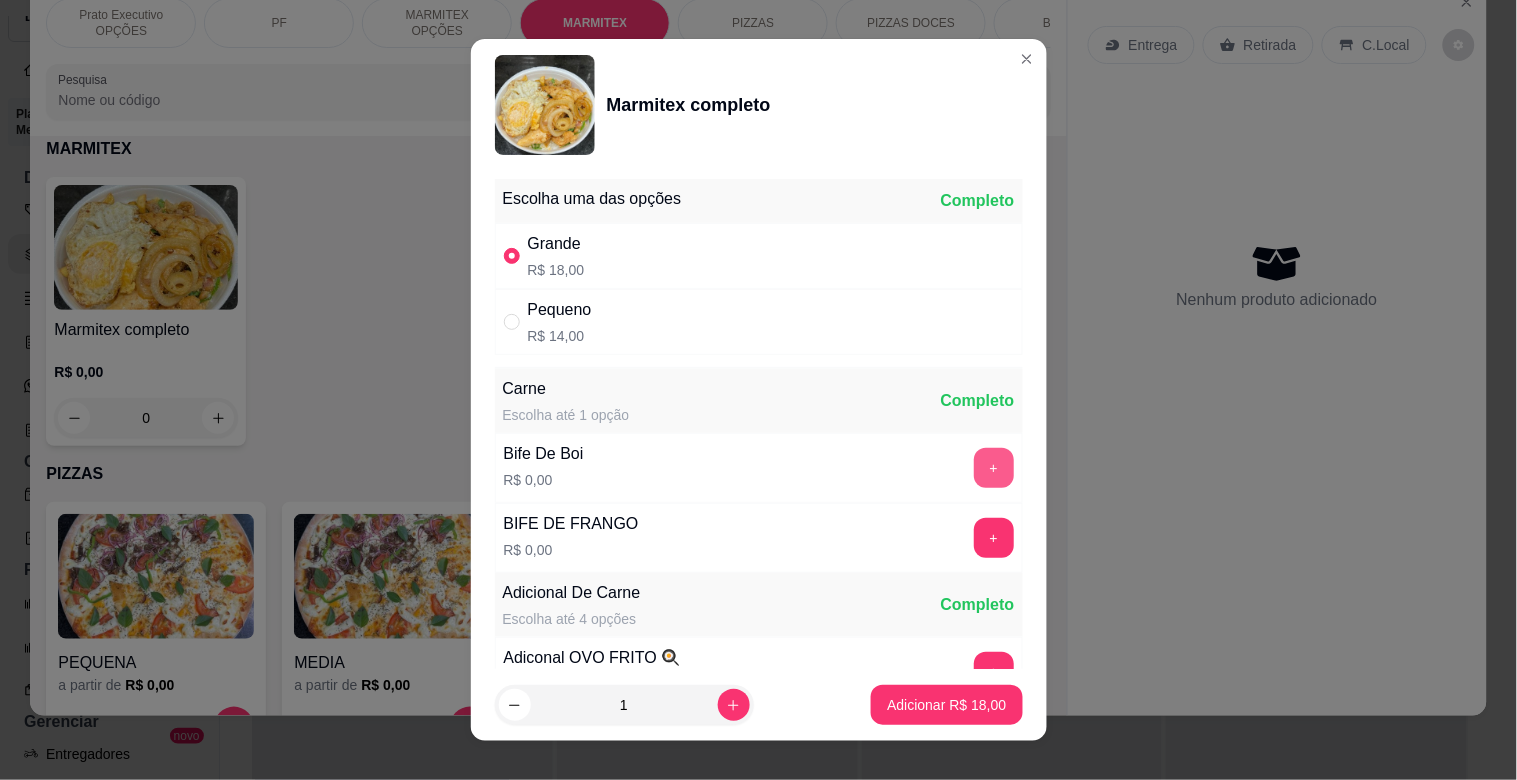 click on "+" at bounding box center (994, 468) 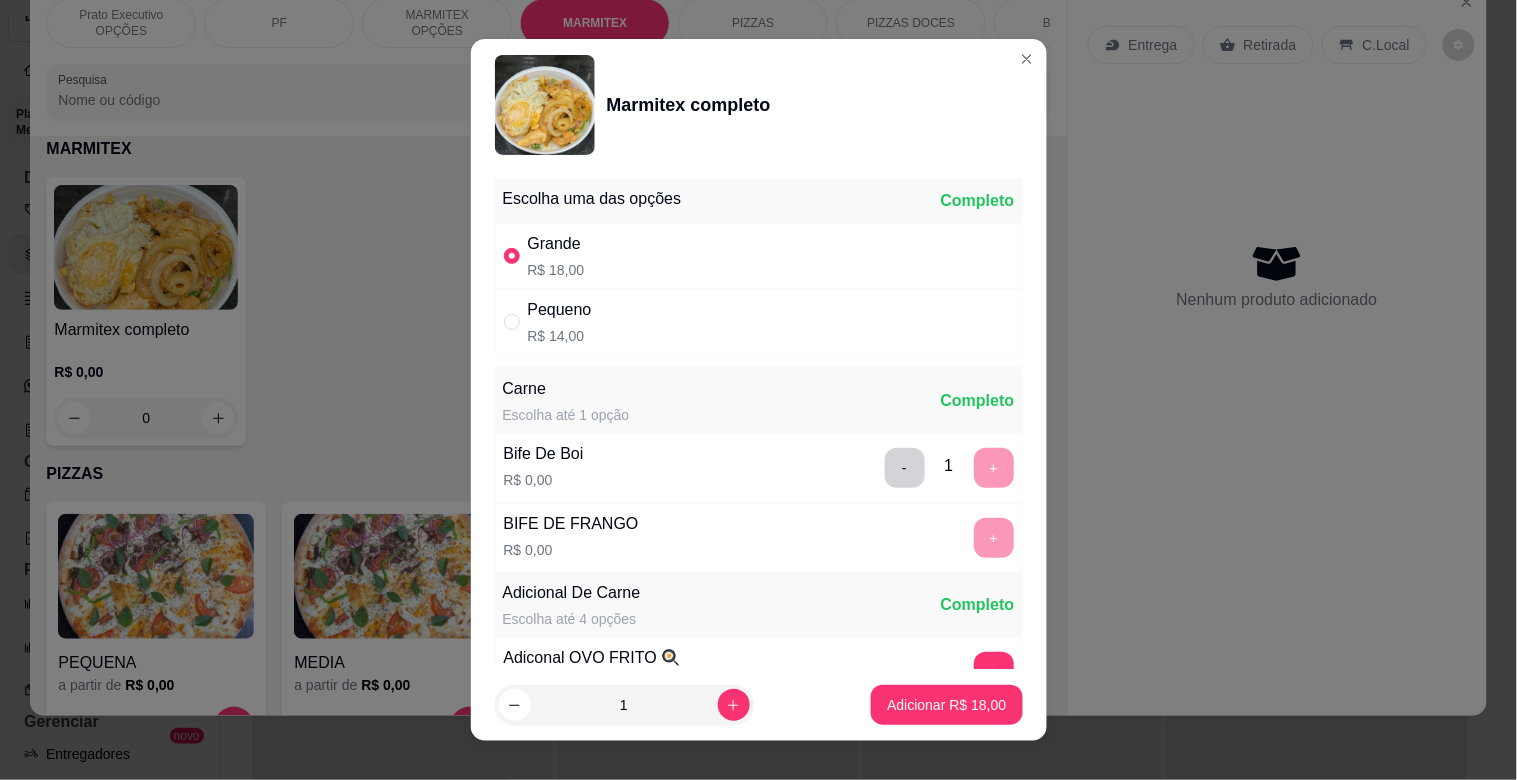 scroll, scrollTop: 280, scrollLeft: 0, axis: vertical 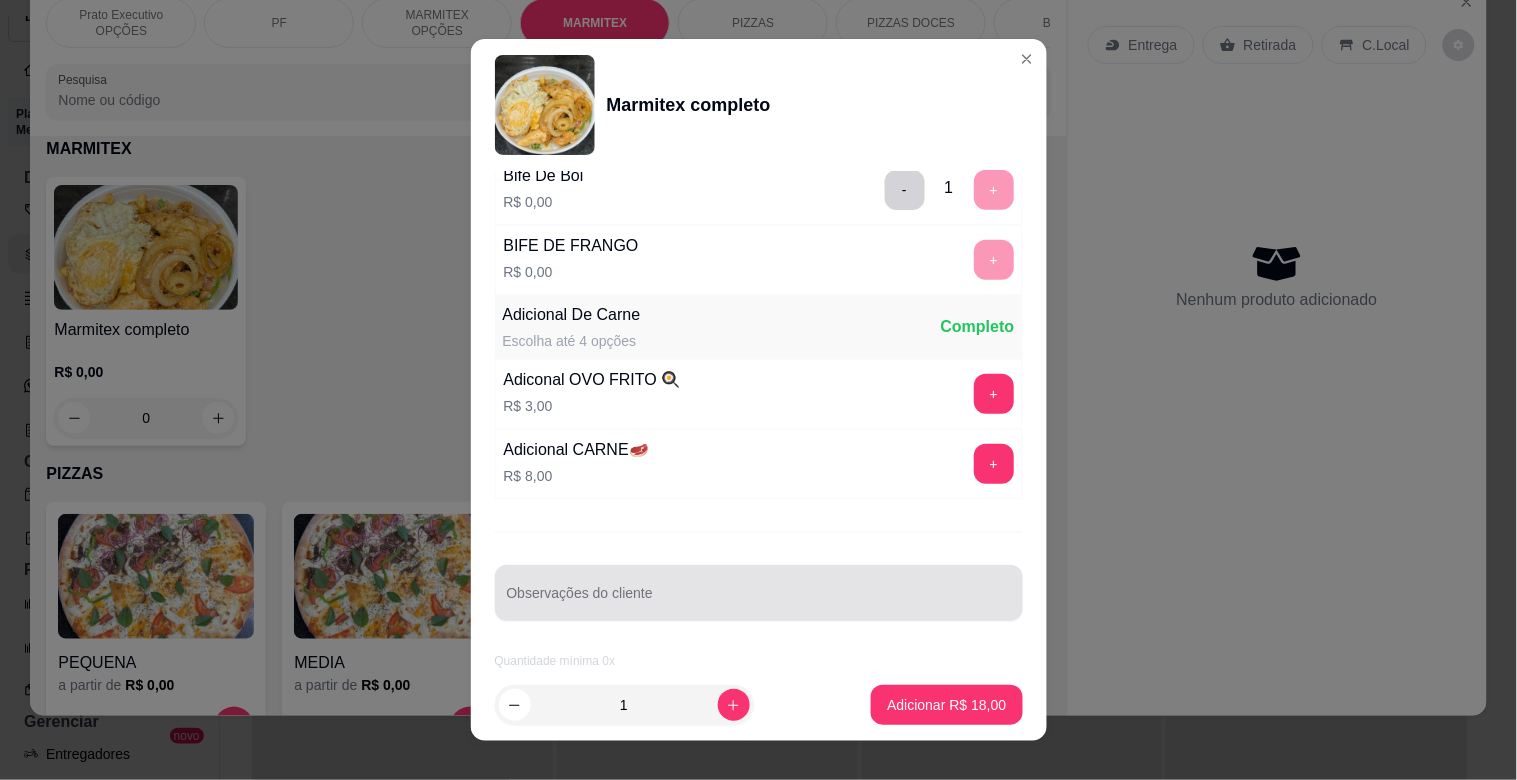 click on "Observações do cliente" at bounding box center [759, 601] 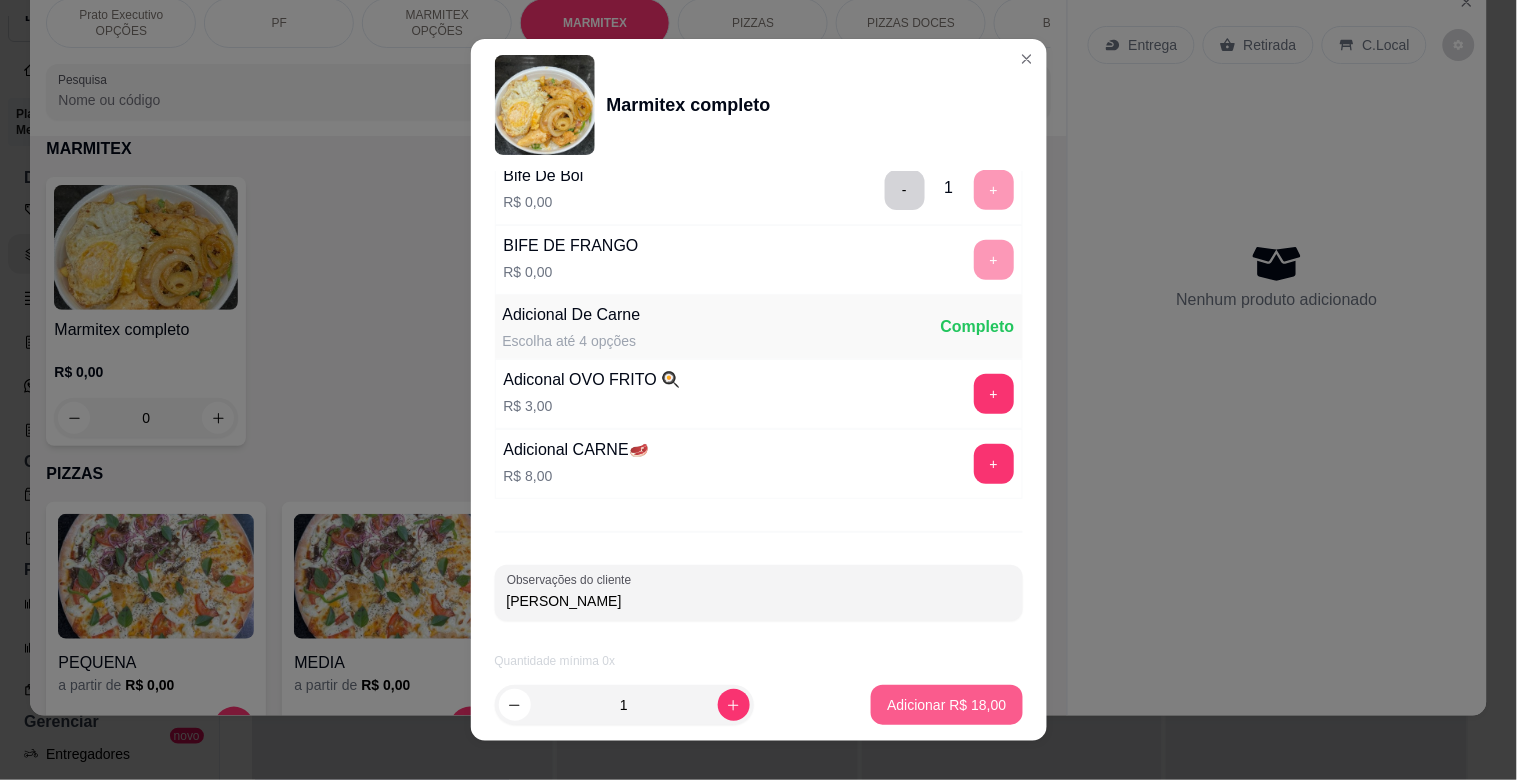 type on "[PERSON_NAME]" 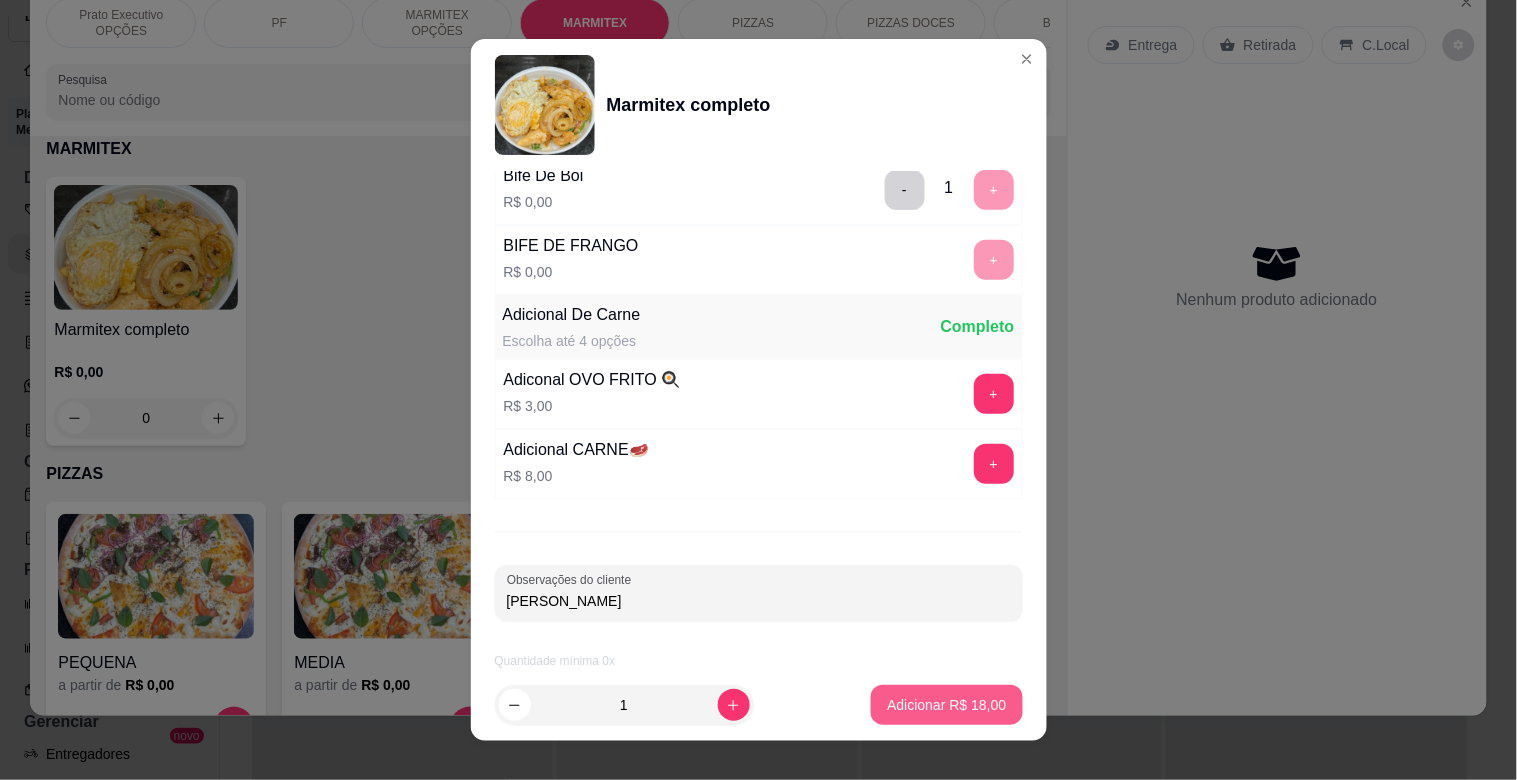 click on "Adicionar   R$ 18,00" at bounding box center [946, 705] 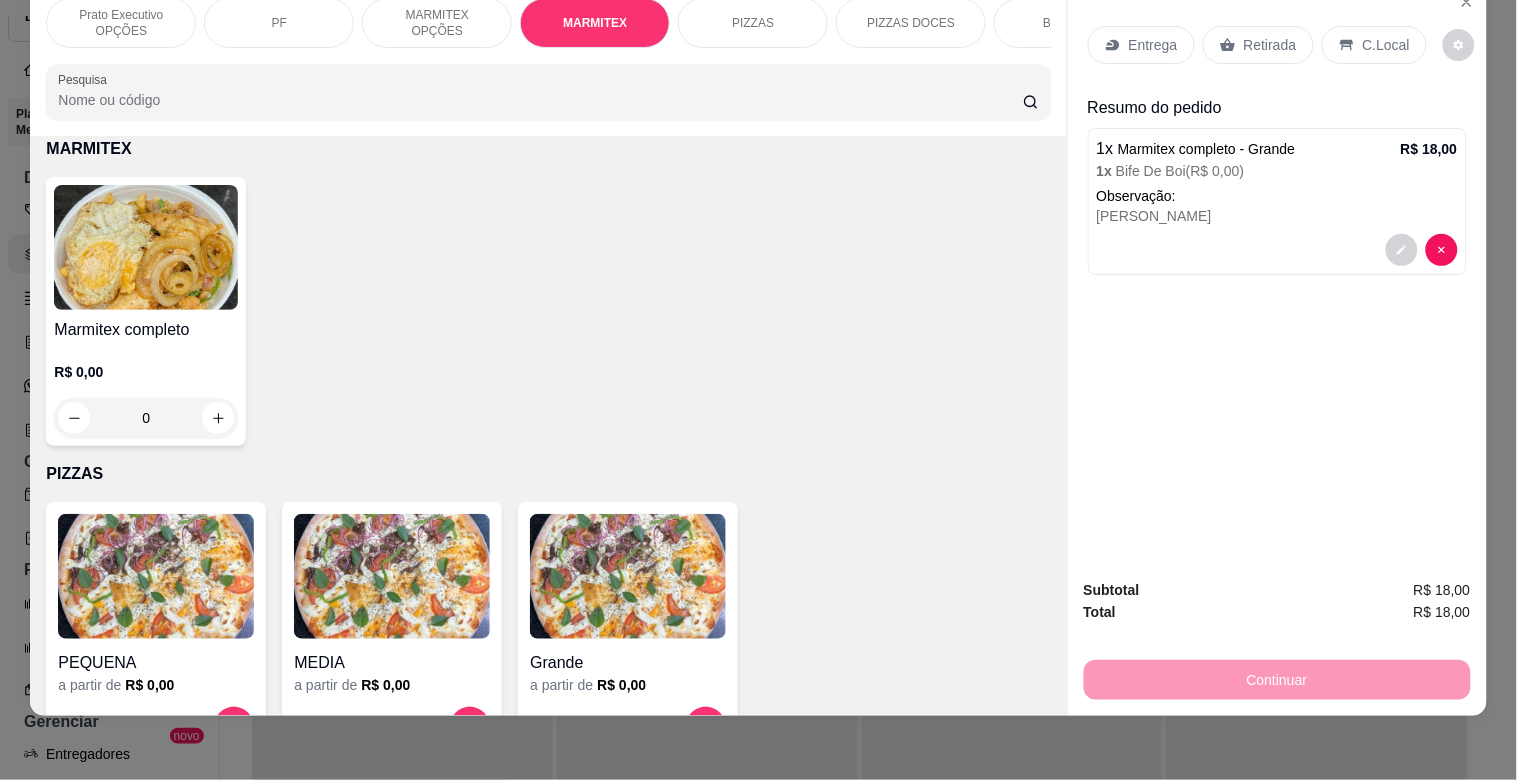 click at bounding box center (146, 247) 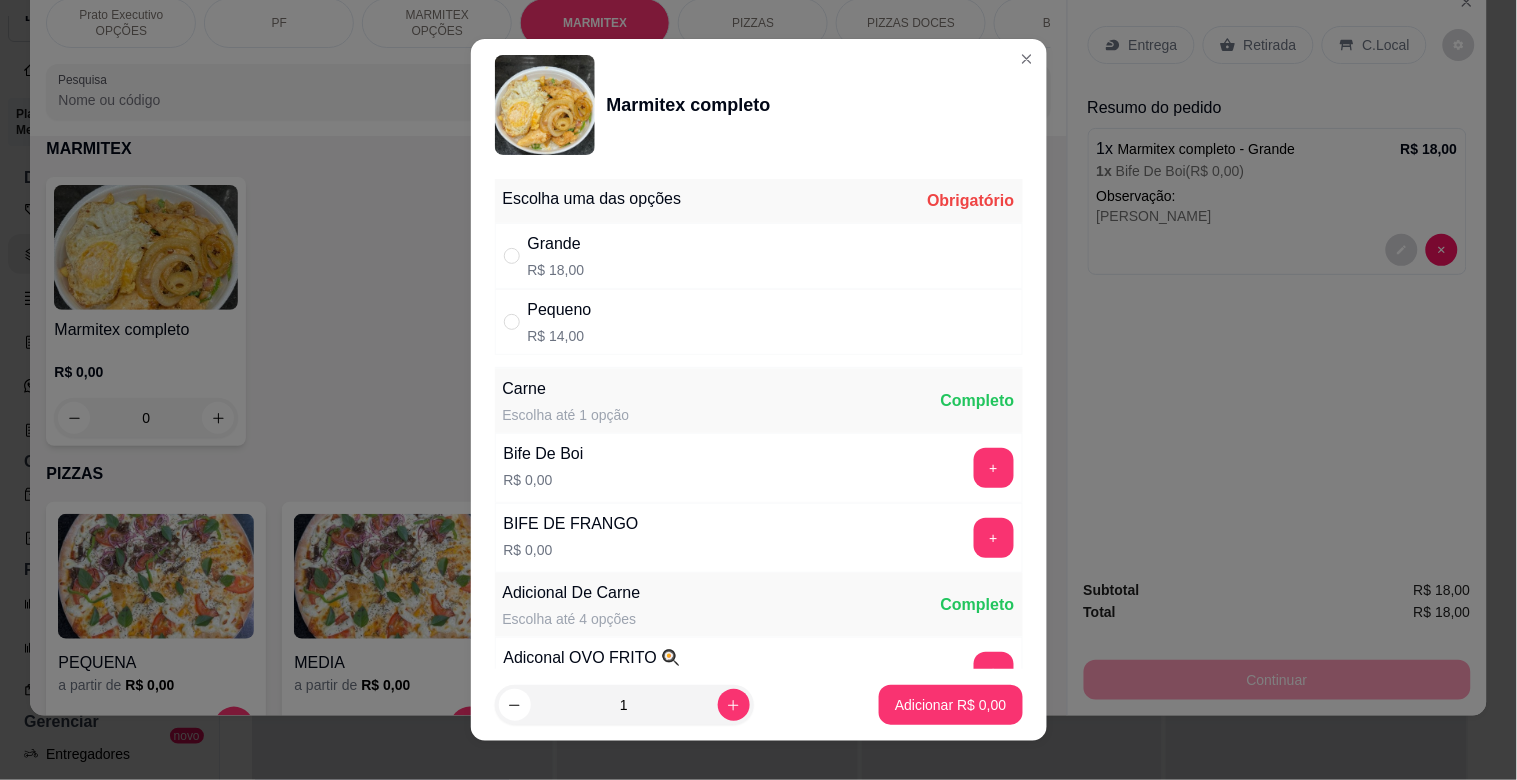 click on "Grande  R$ 18,00" at bounding box center (759, 256) 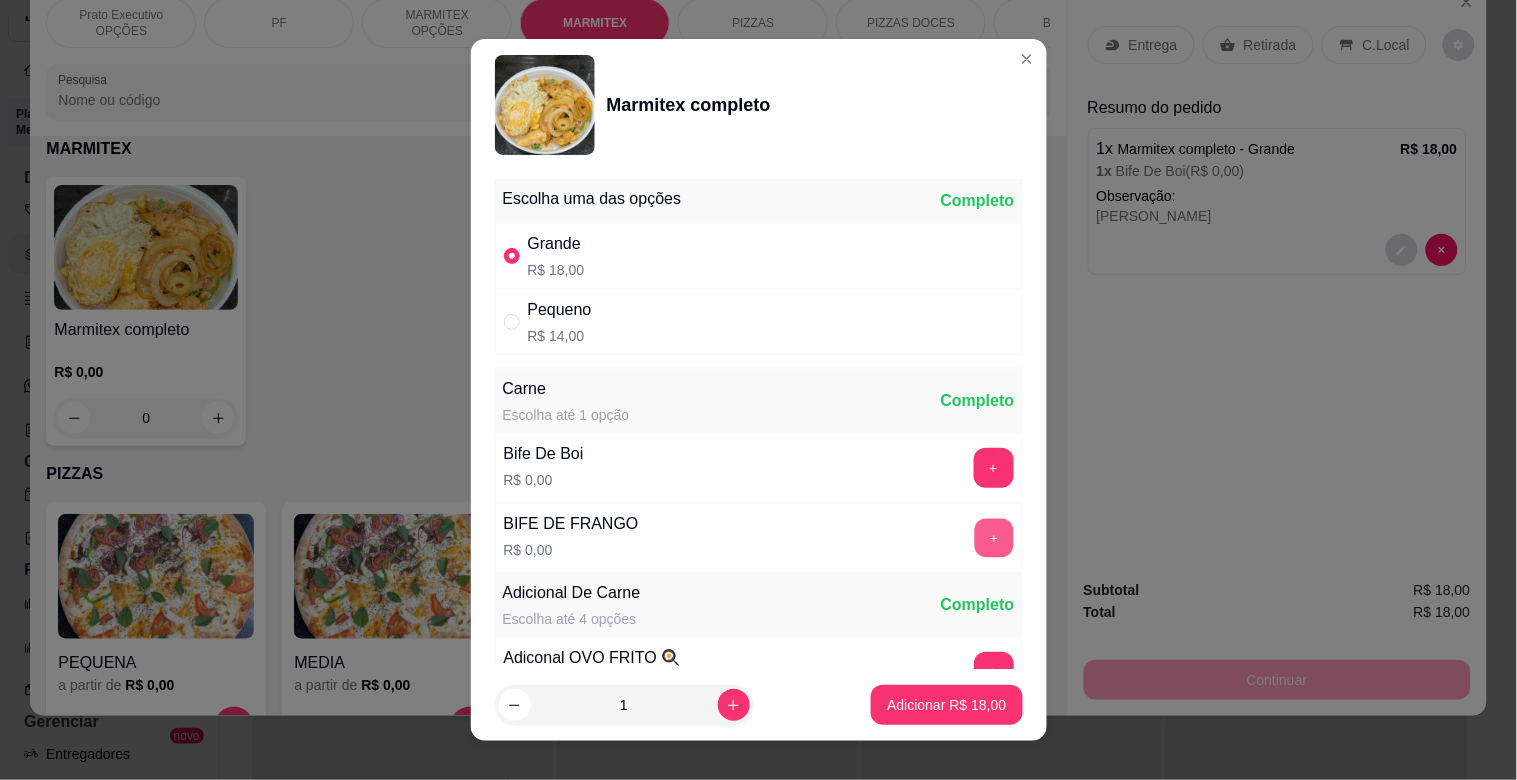click on "+" at bounding box center (993, 538) 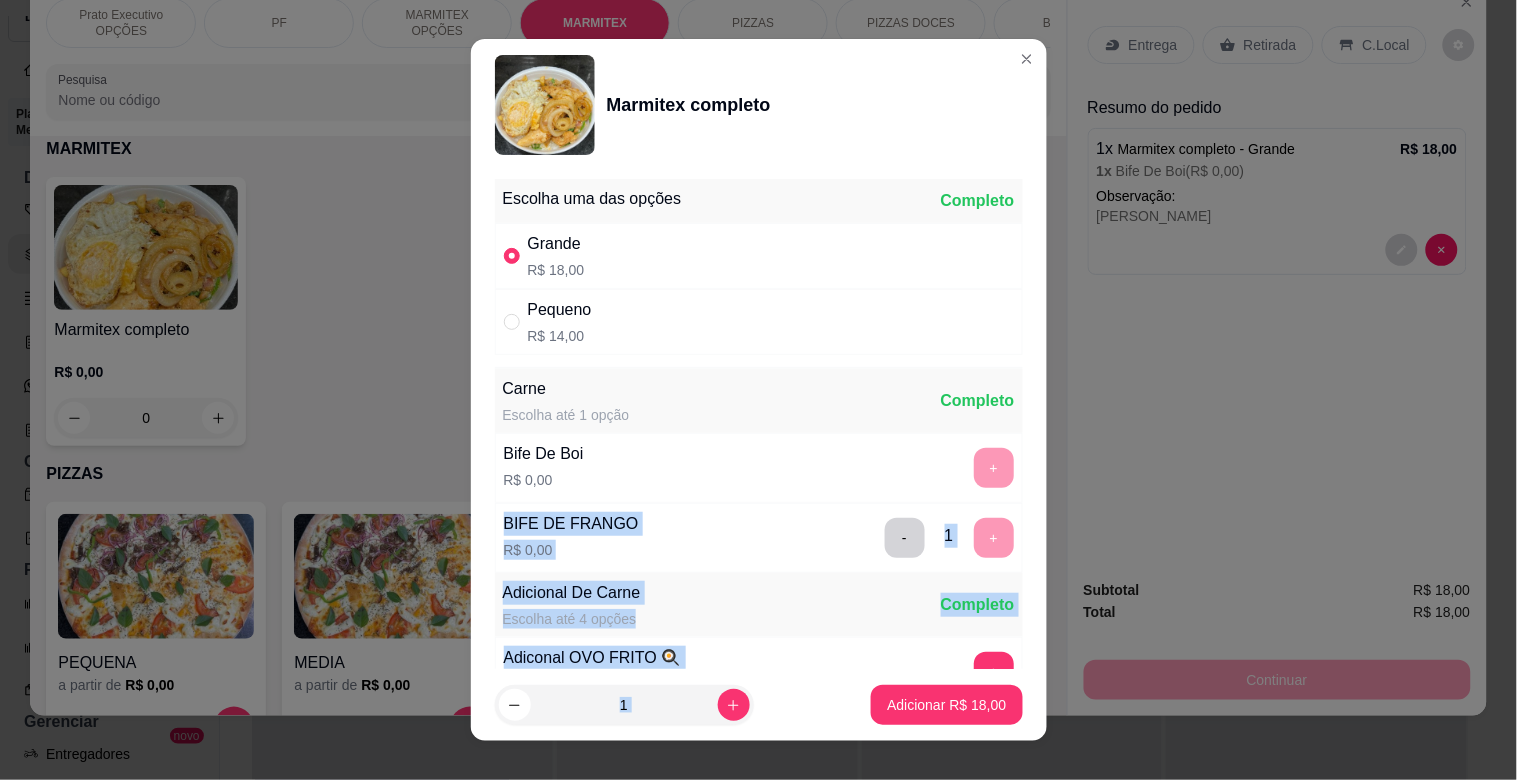 scroll, scrollTop: 280, scrollLeft: 0, axis: vertical 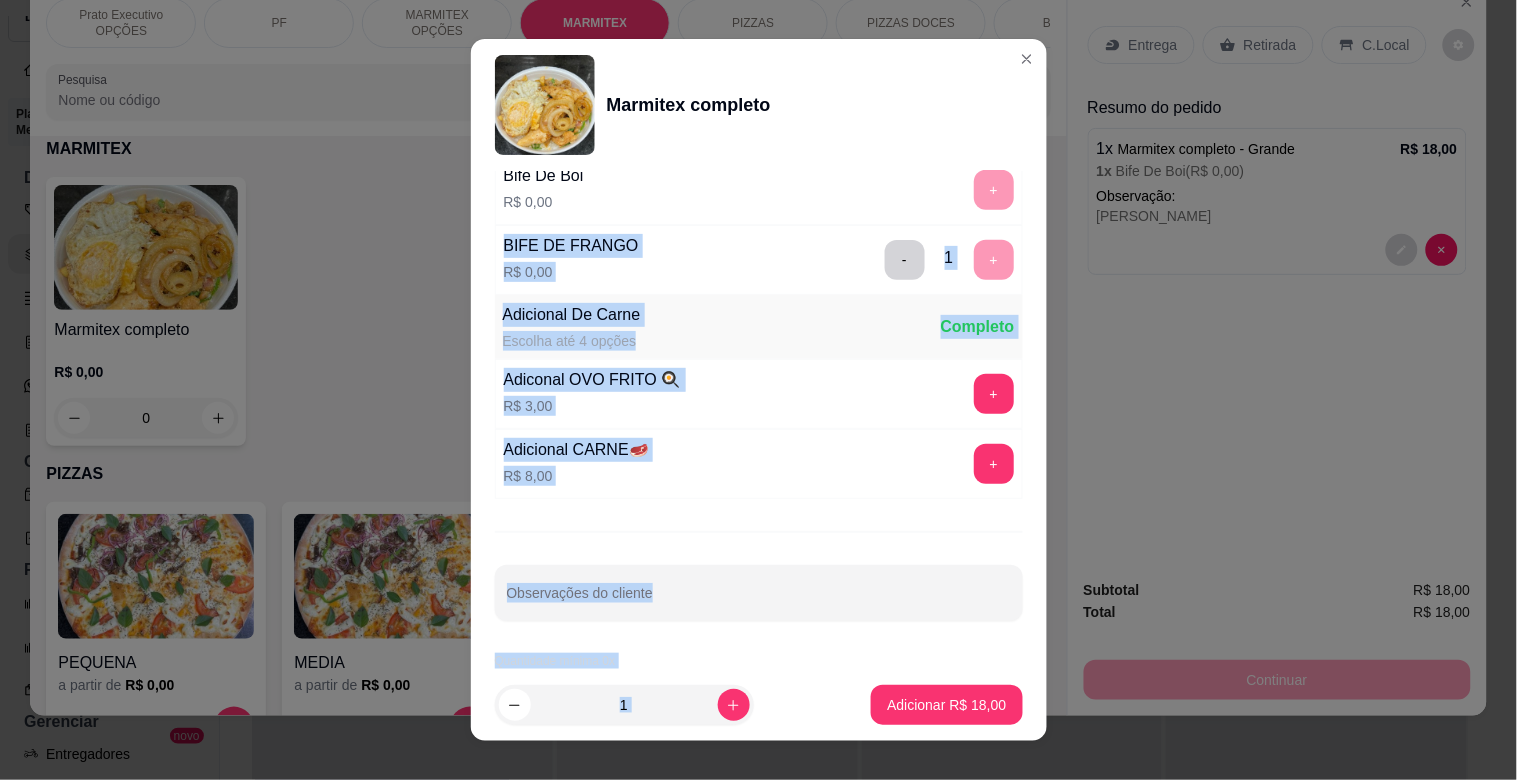 drag, startPoint x: 1003, startPoint y: 455, endPoint x: 937, endPoint y: 723, distance: 276.00723 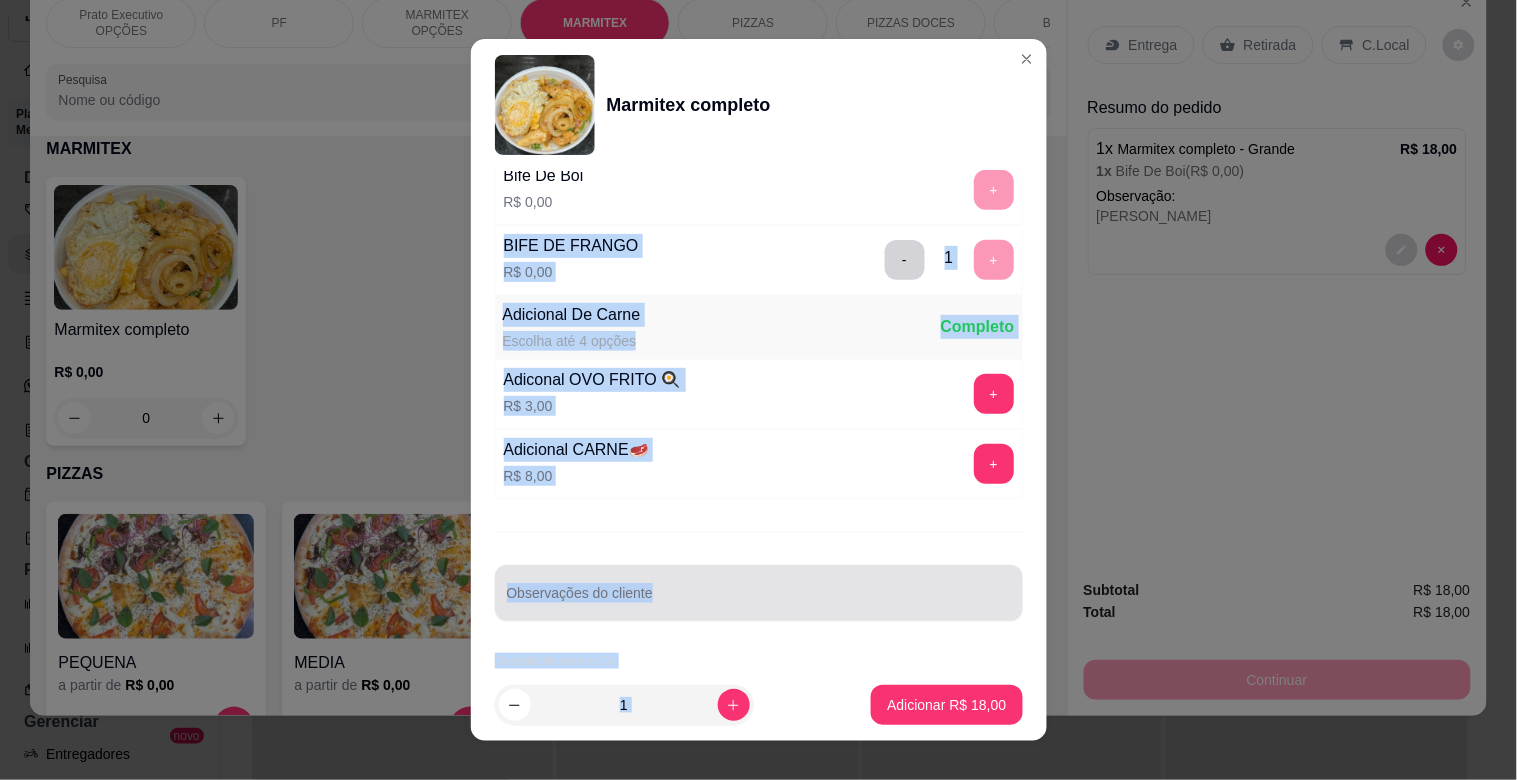 click on "Observações do cliente" at bounding box center [759, 601] 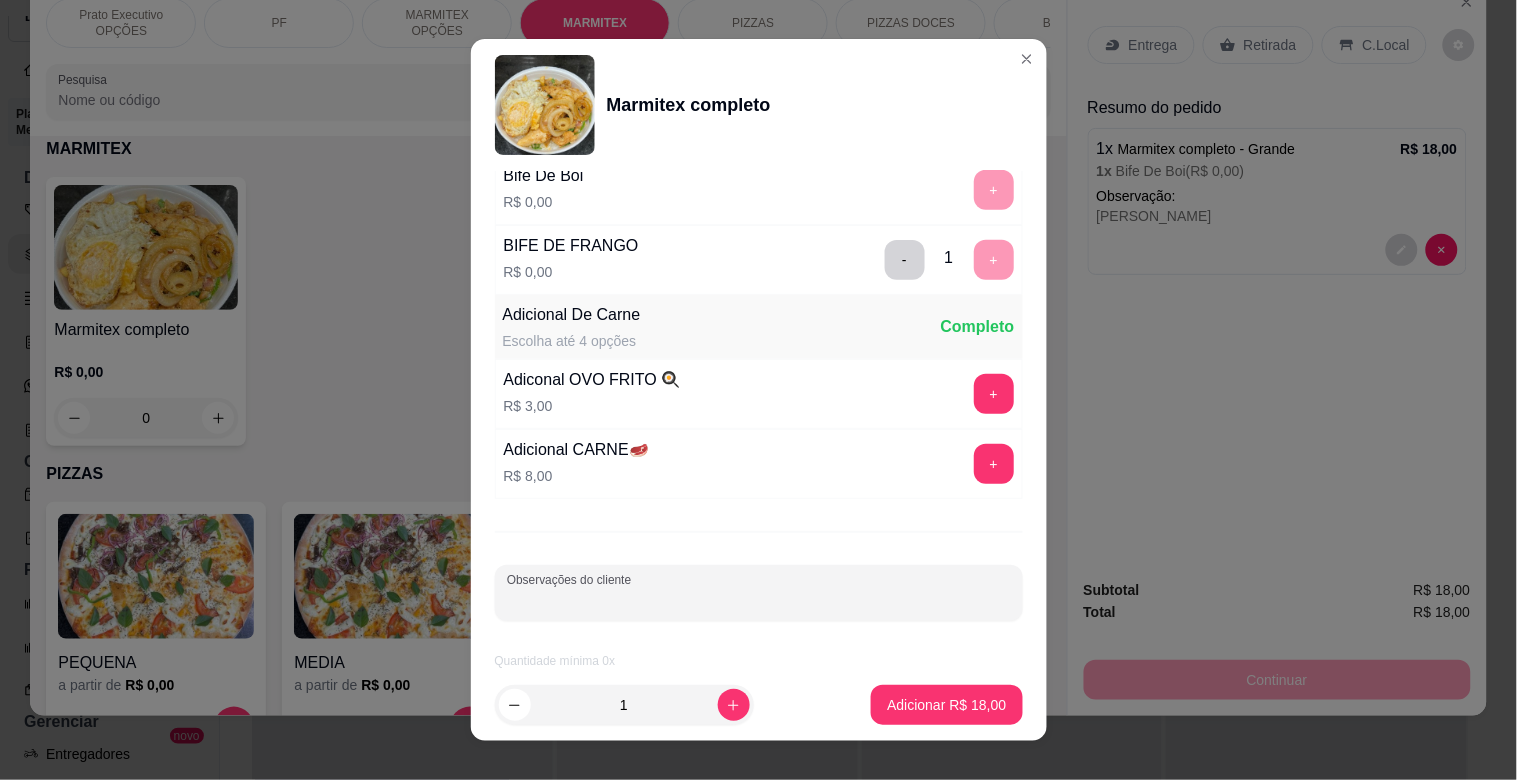 click at bounding box center [759, 593] 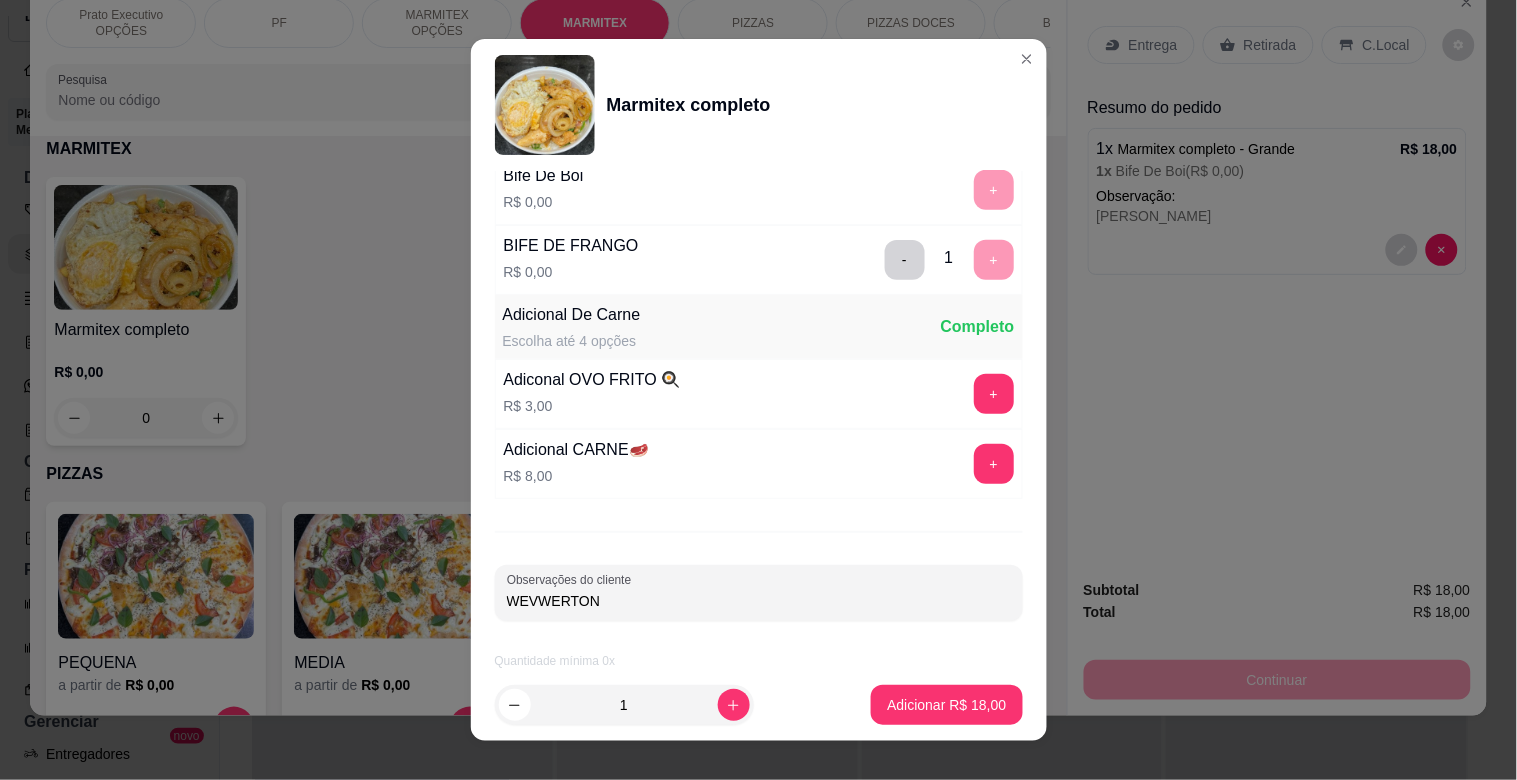 click on "WEVWERTON" at bounding box center [759, 601] 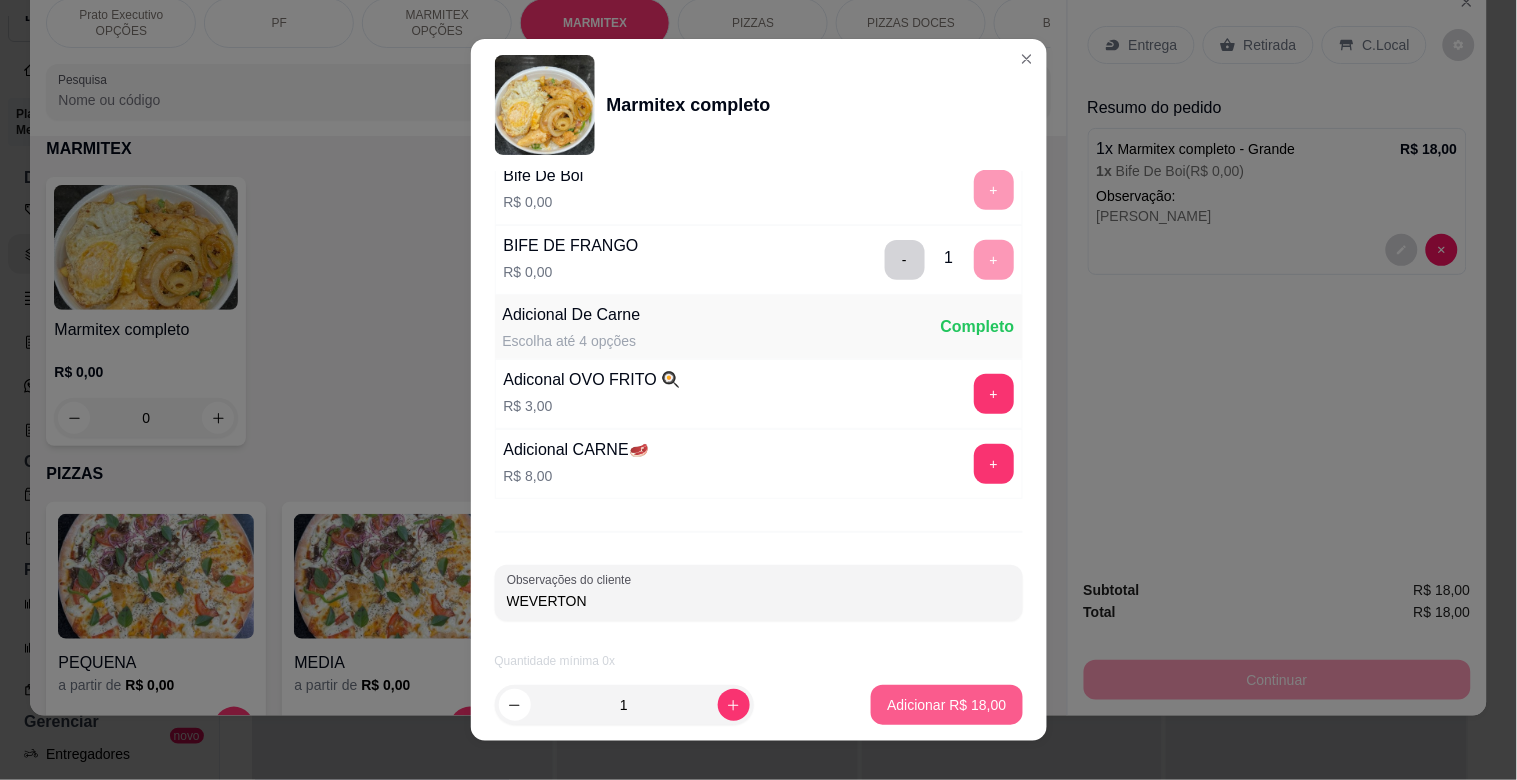 type on "WEVERTON" 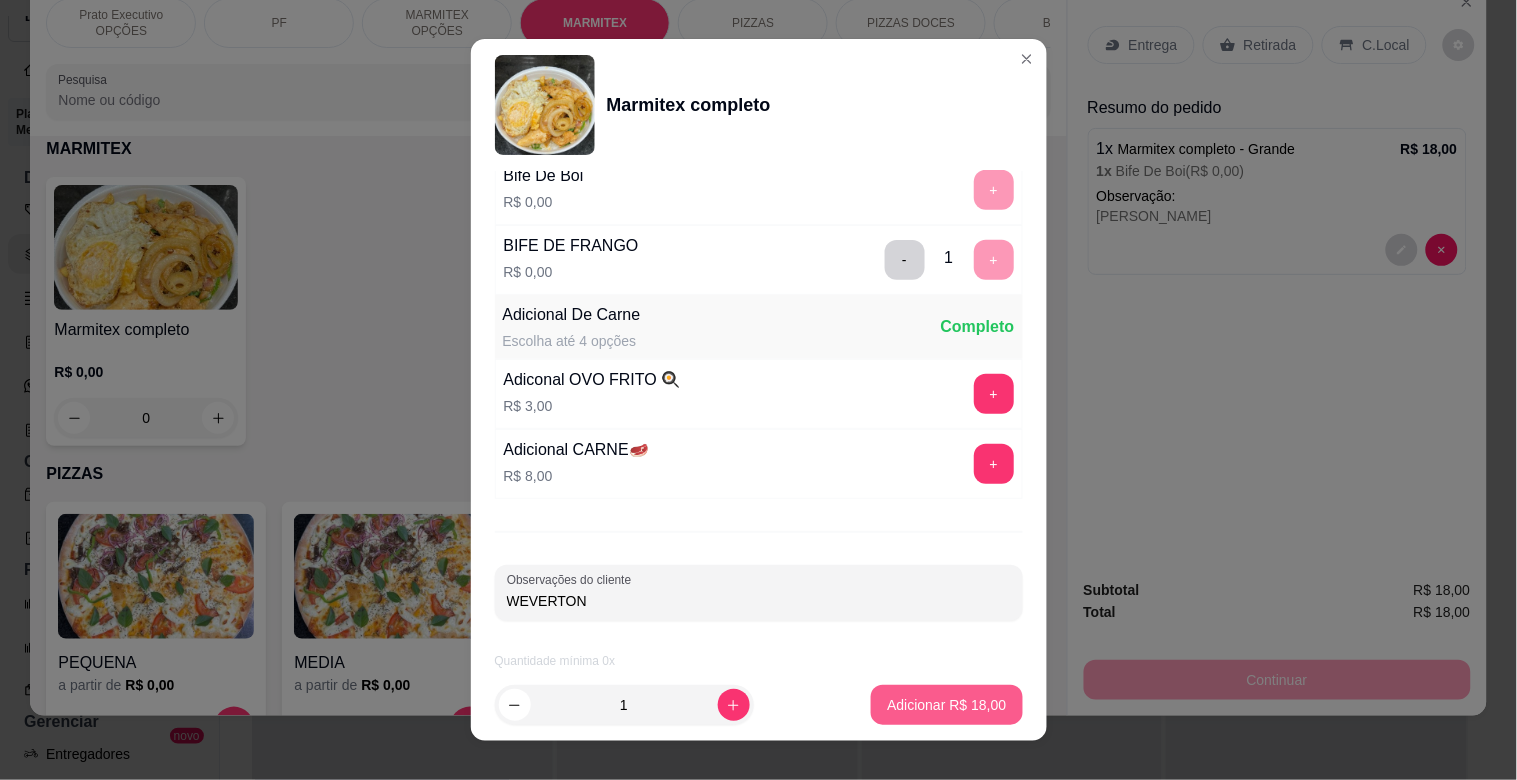 click on "Adicionar   R$ 18,00" at bounding box center (946, 705) 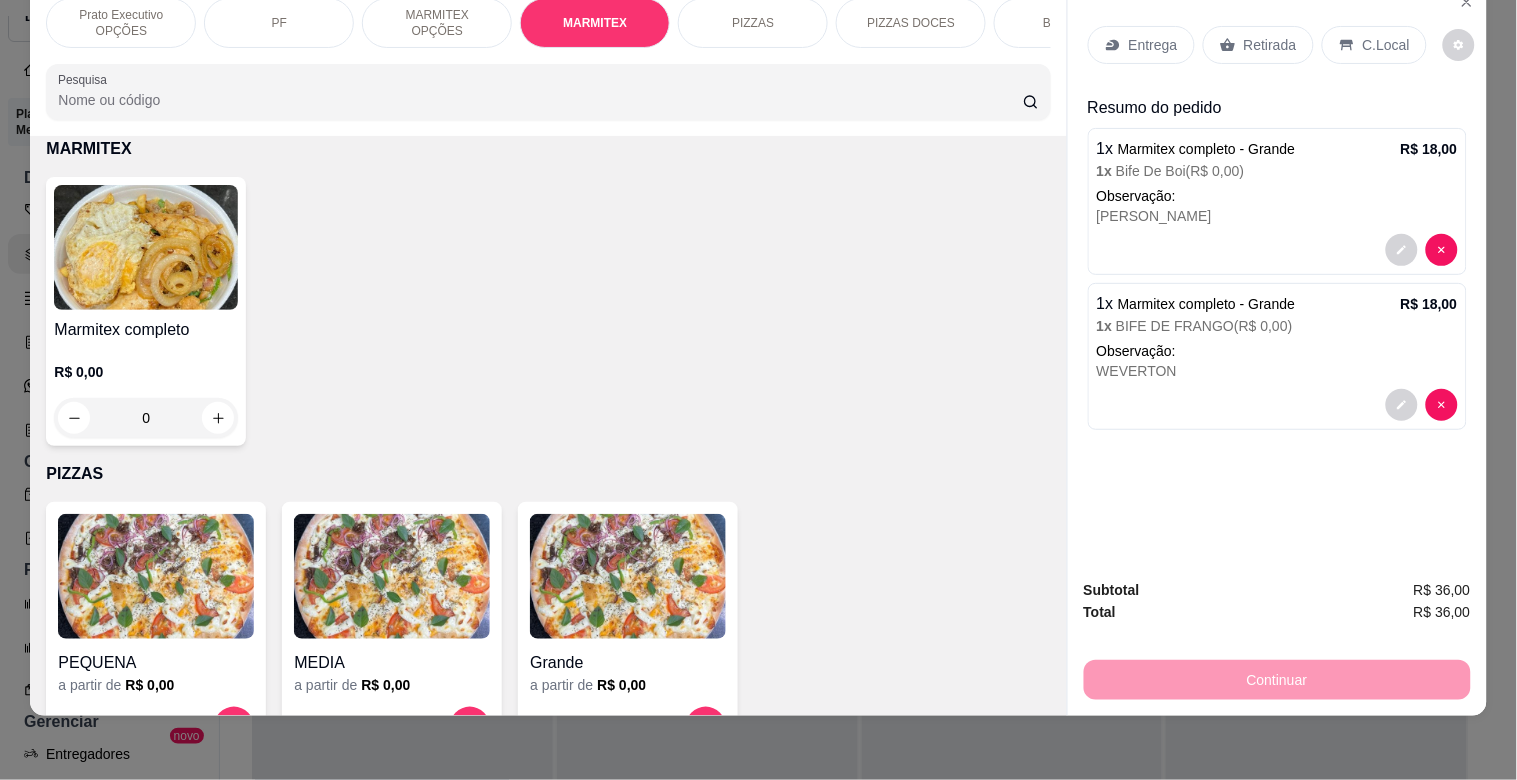 click at bounding box center [146, 247] 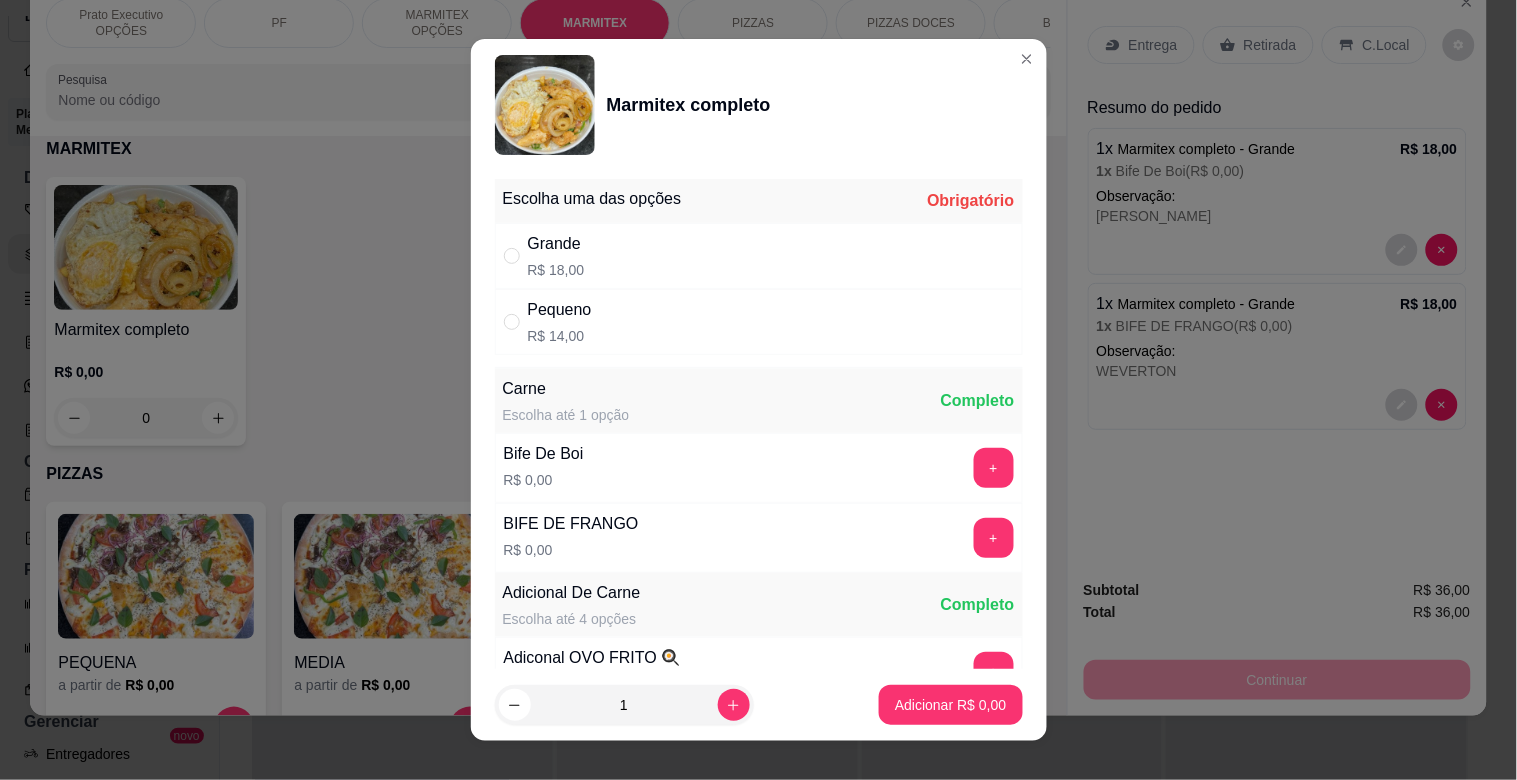 click on "Grande  R$ 18,00" at bounding box center [759, 256] 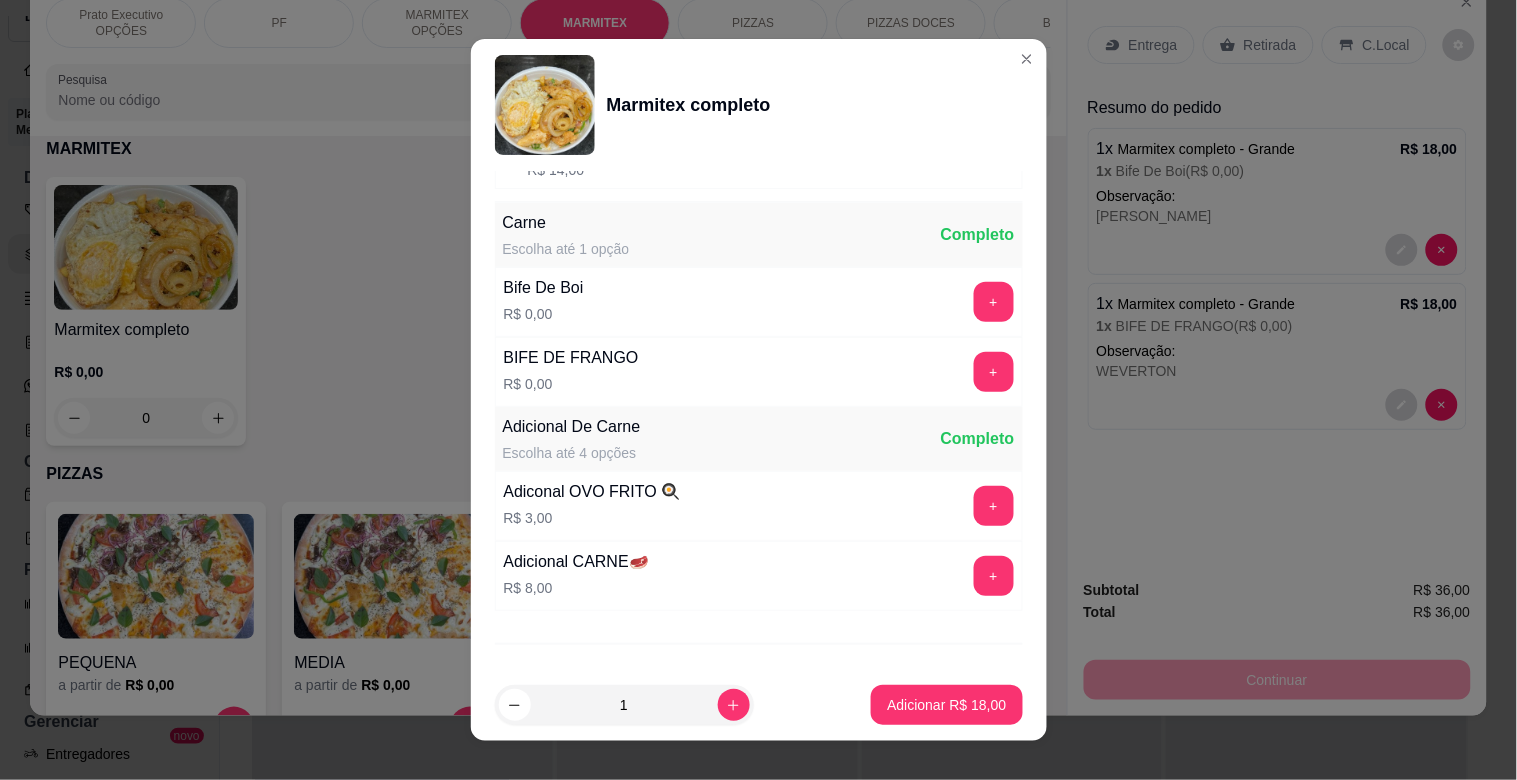 scroll, scrollTop: 280, scrollLeft: 0, axis: vertical 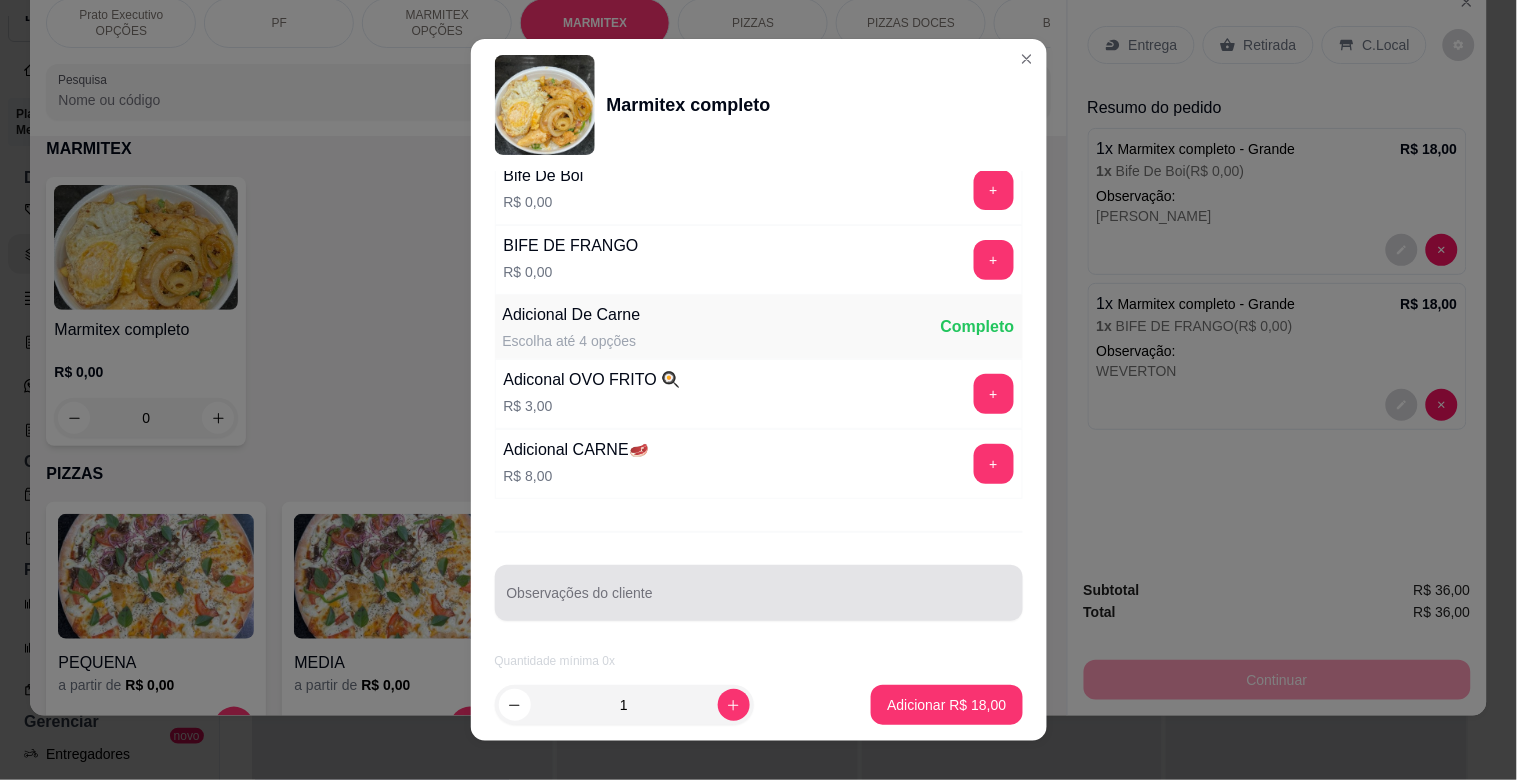 click on "Observações do cliente" at bounding box center [759, 601] 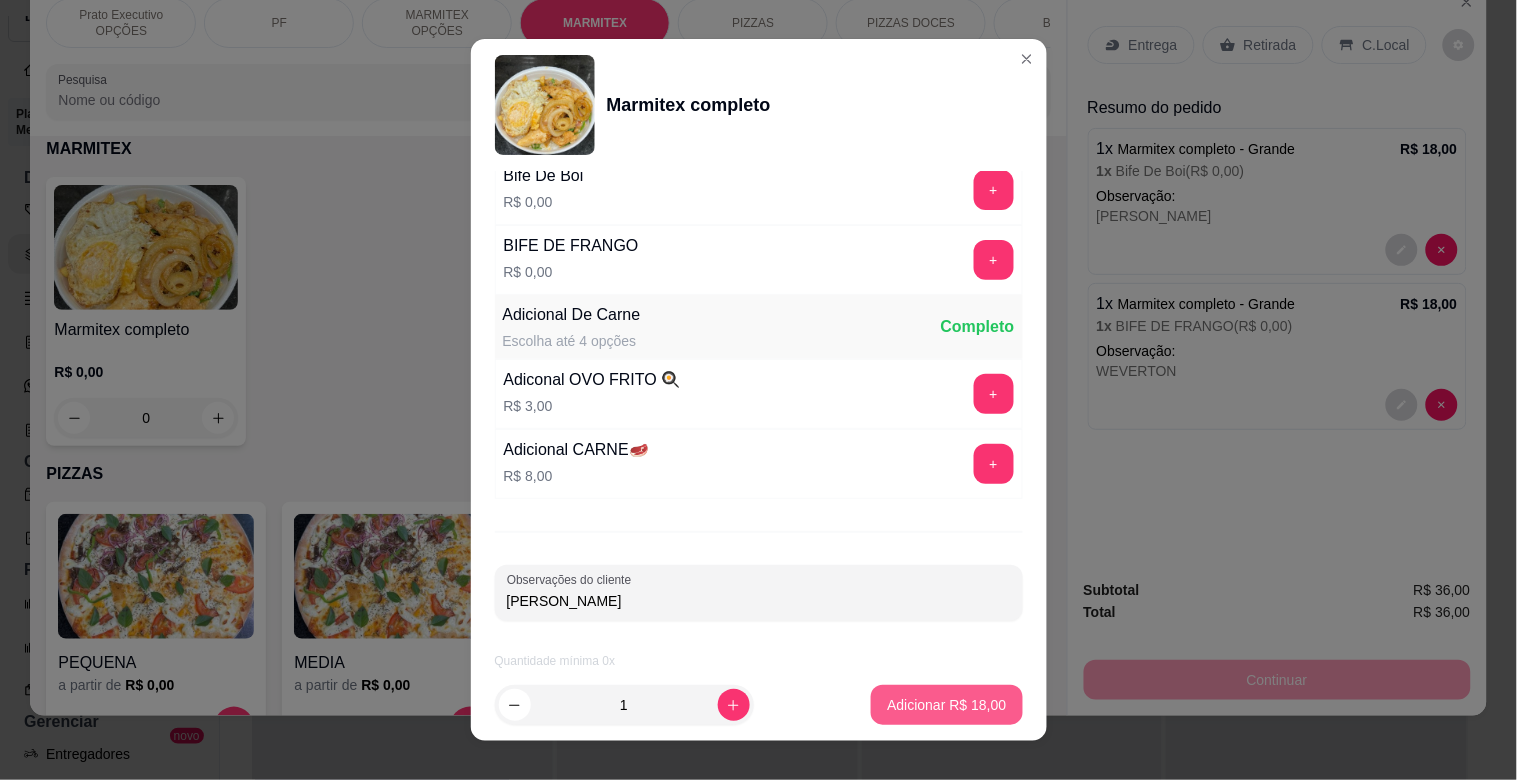 type on "[PERSON_NAME]" 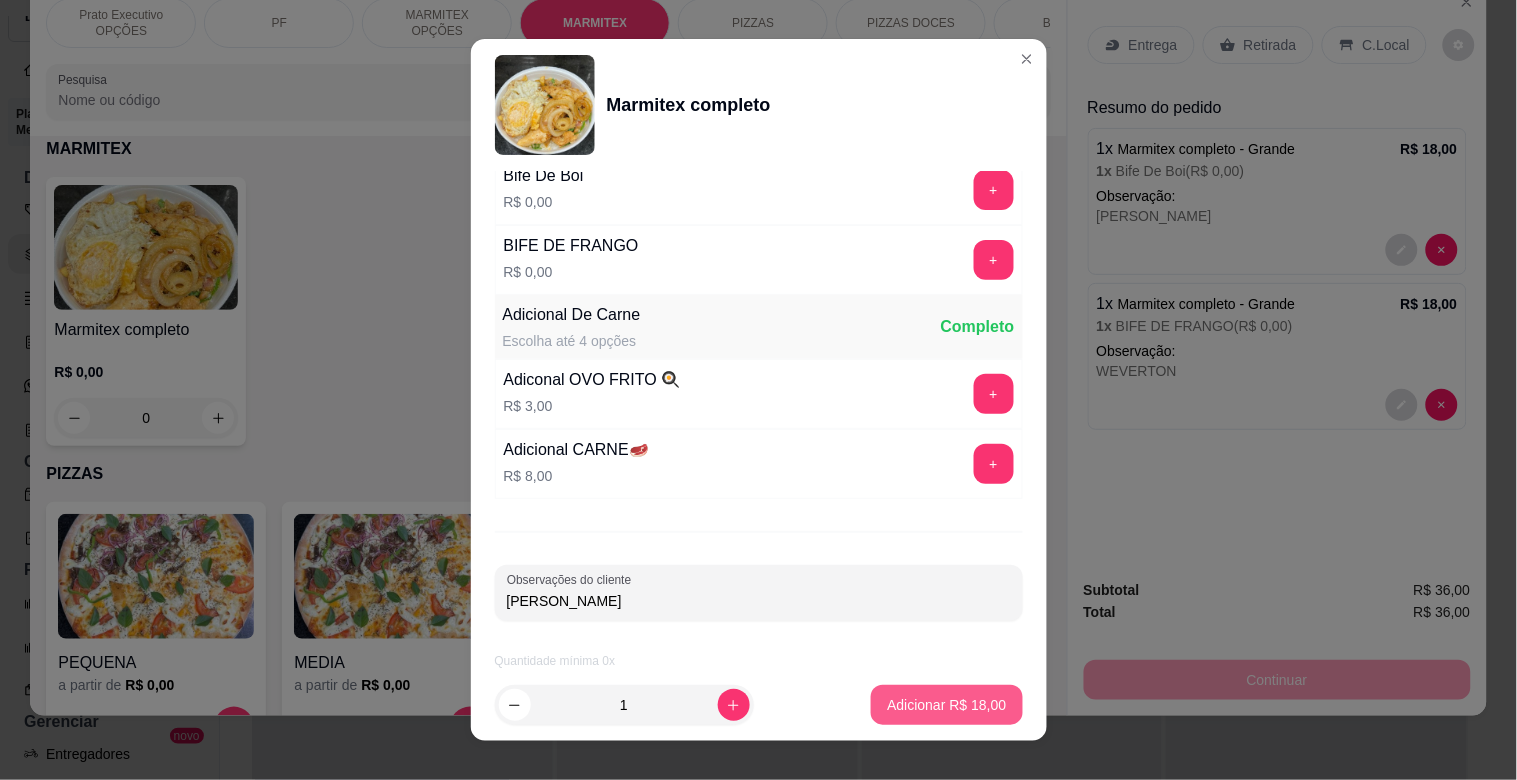 click on "Adicionar   R$ 18,00" at bounding box center (946, 705) 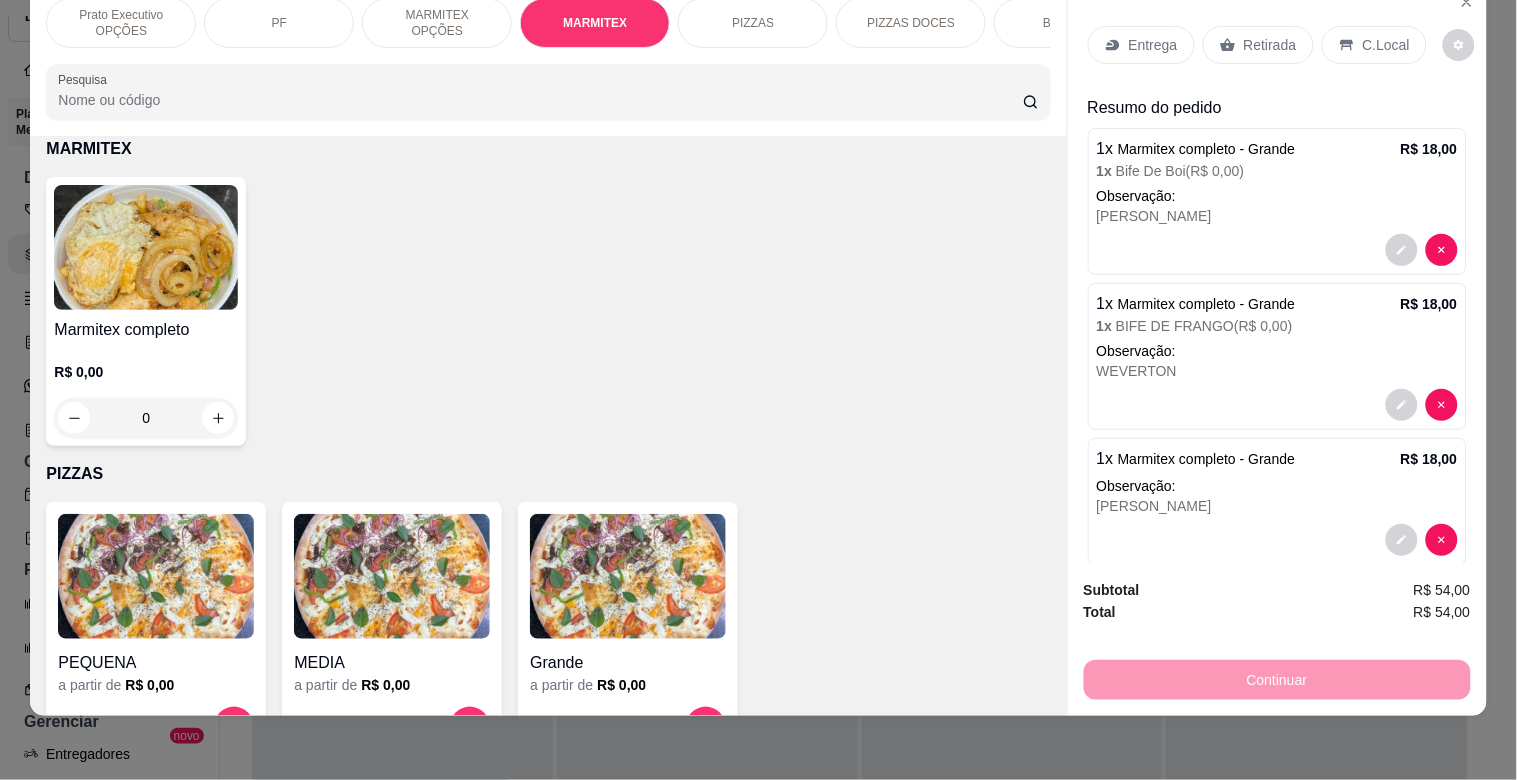 scroll, scrollTop: 0, scrollLeft: 0, axis: both 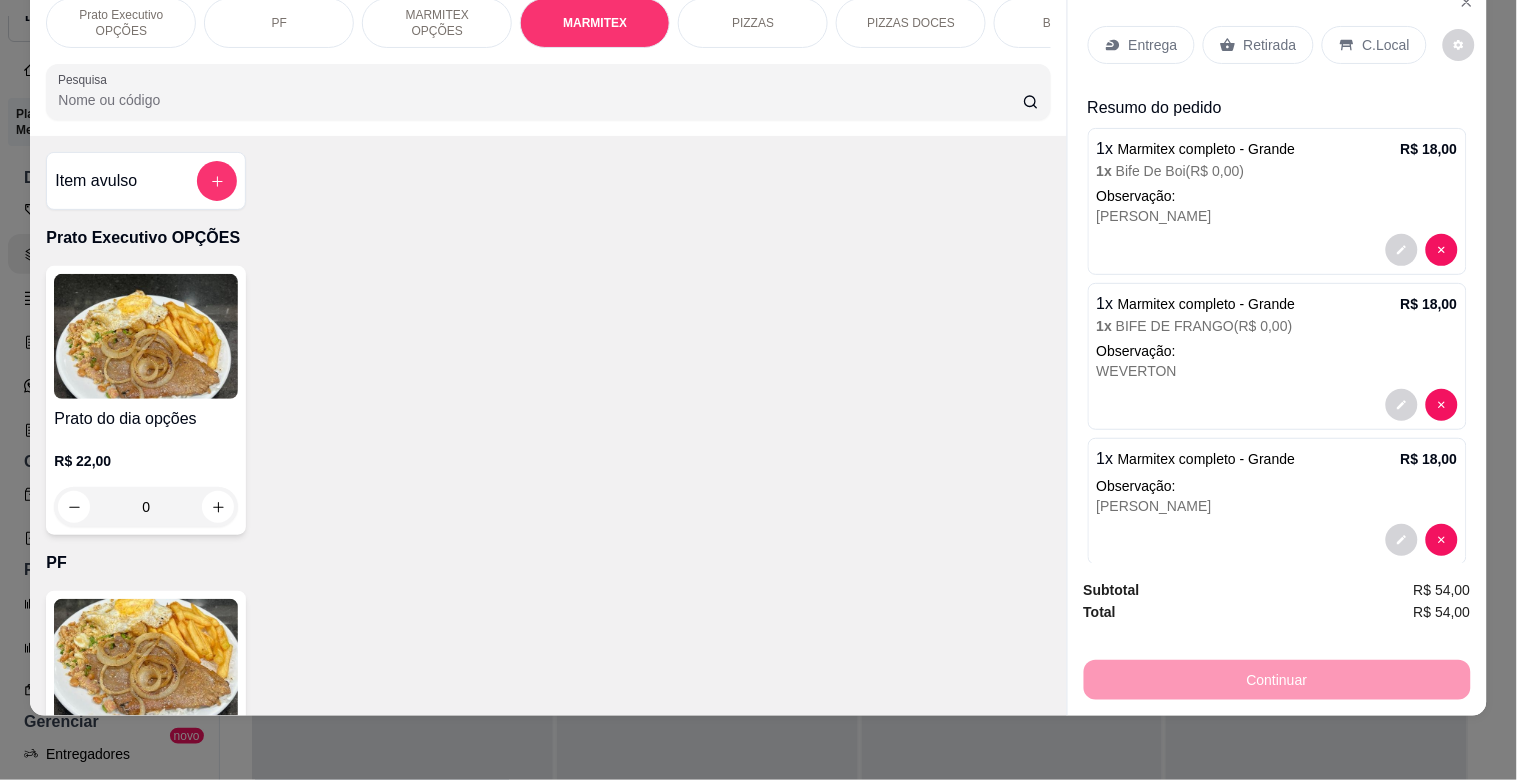 click on "Pesquisa" at bounding box center [540, 100] 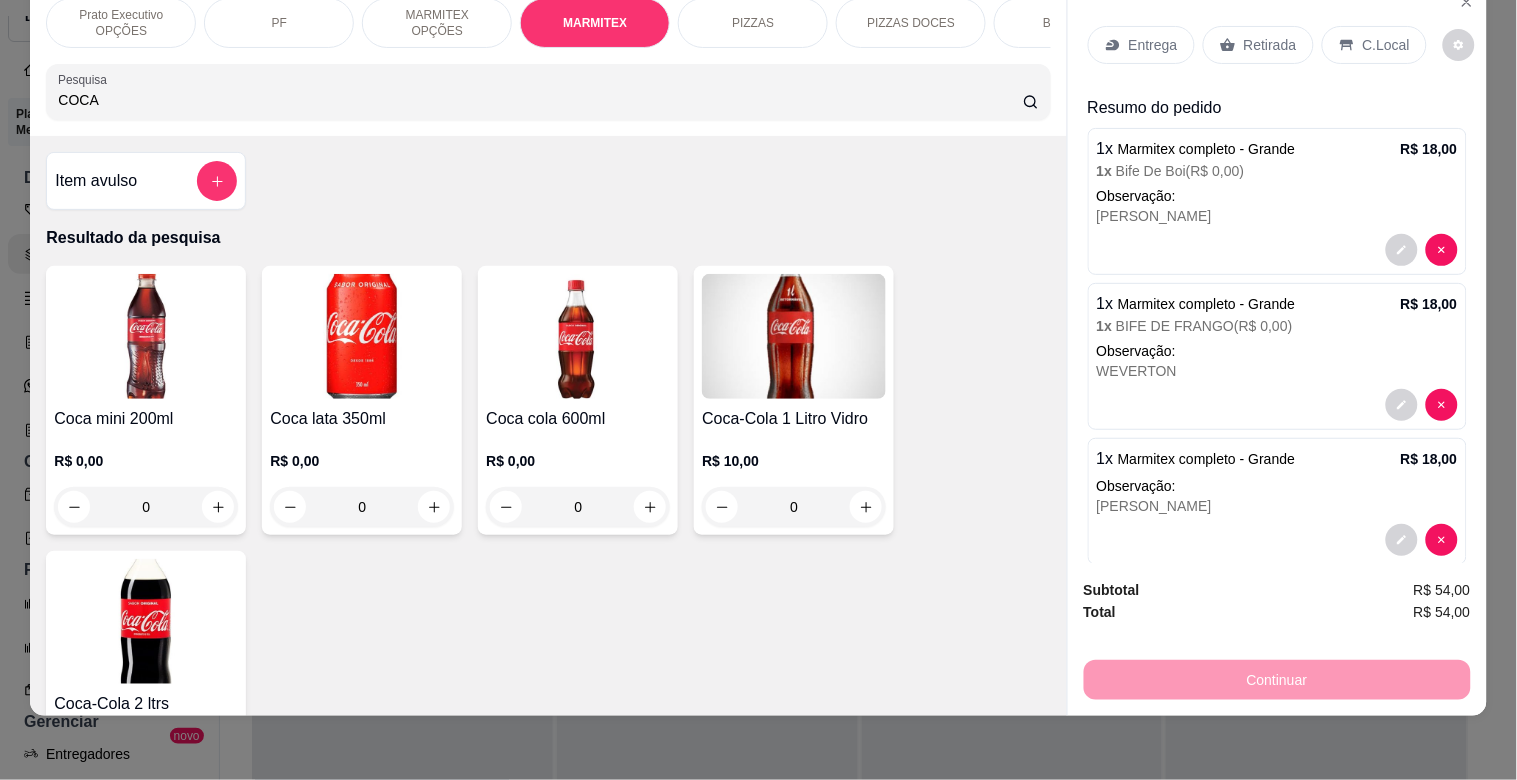 type on "COCA" 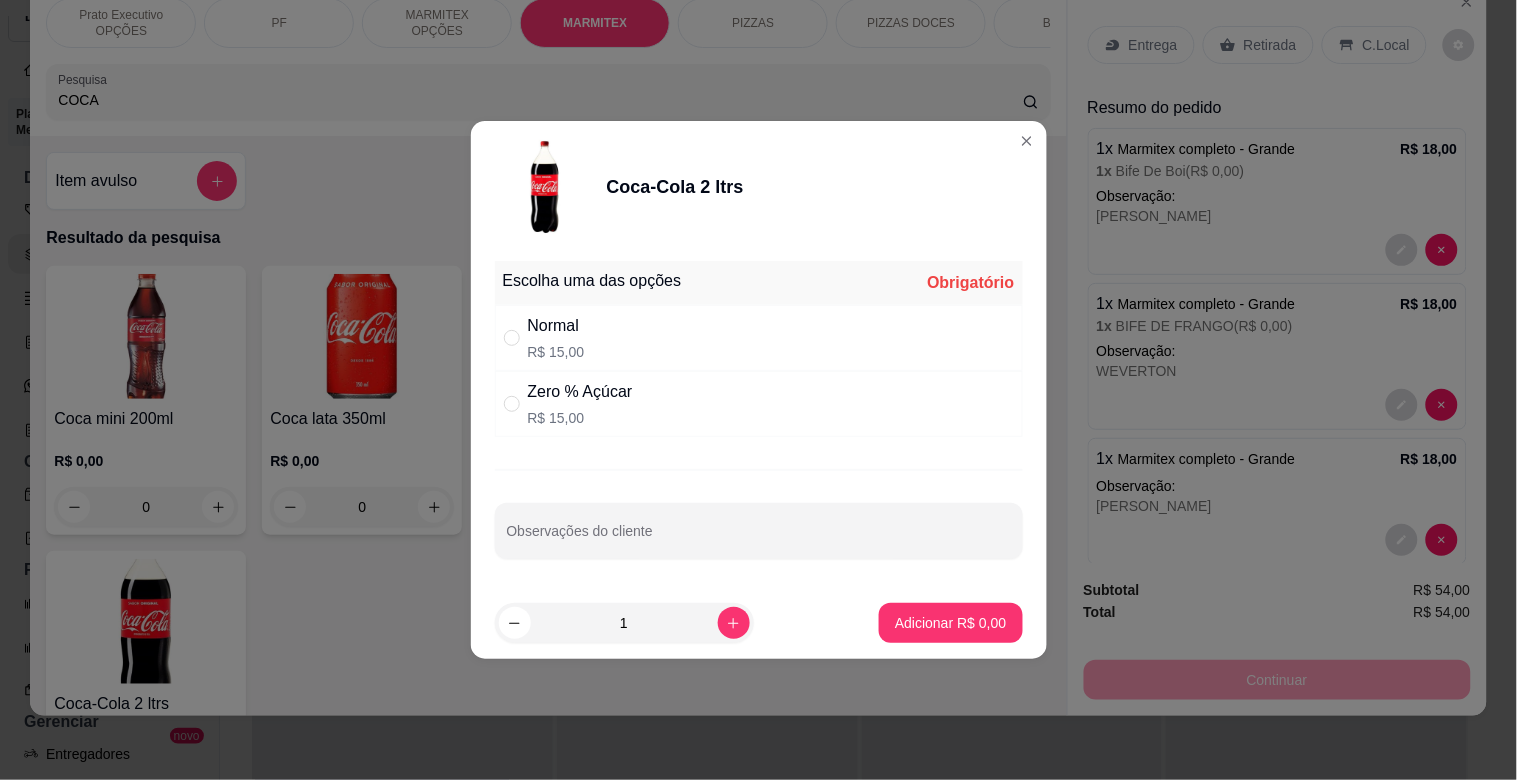 drag, startPoint x: 605, startPoint y: 341, endPoint x: 646, endPoint y: 352, distance: 42.44997 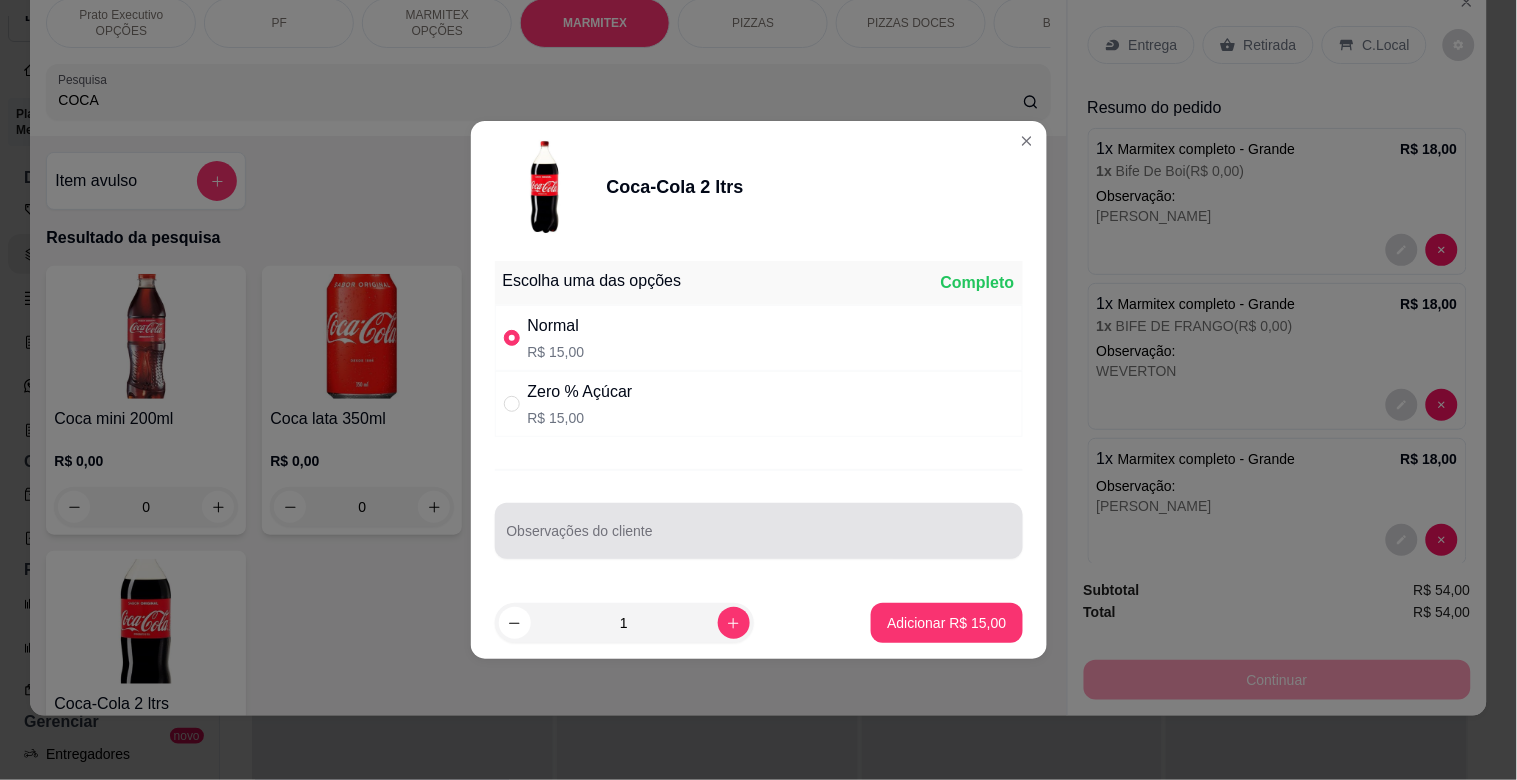 click on "Observações do cliente" at bounding box center [759, 539] 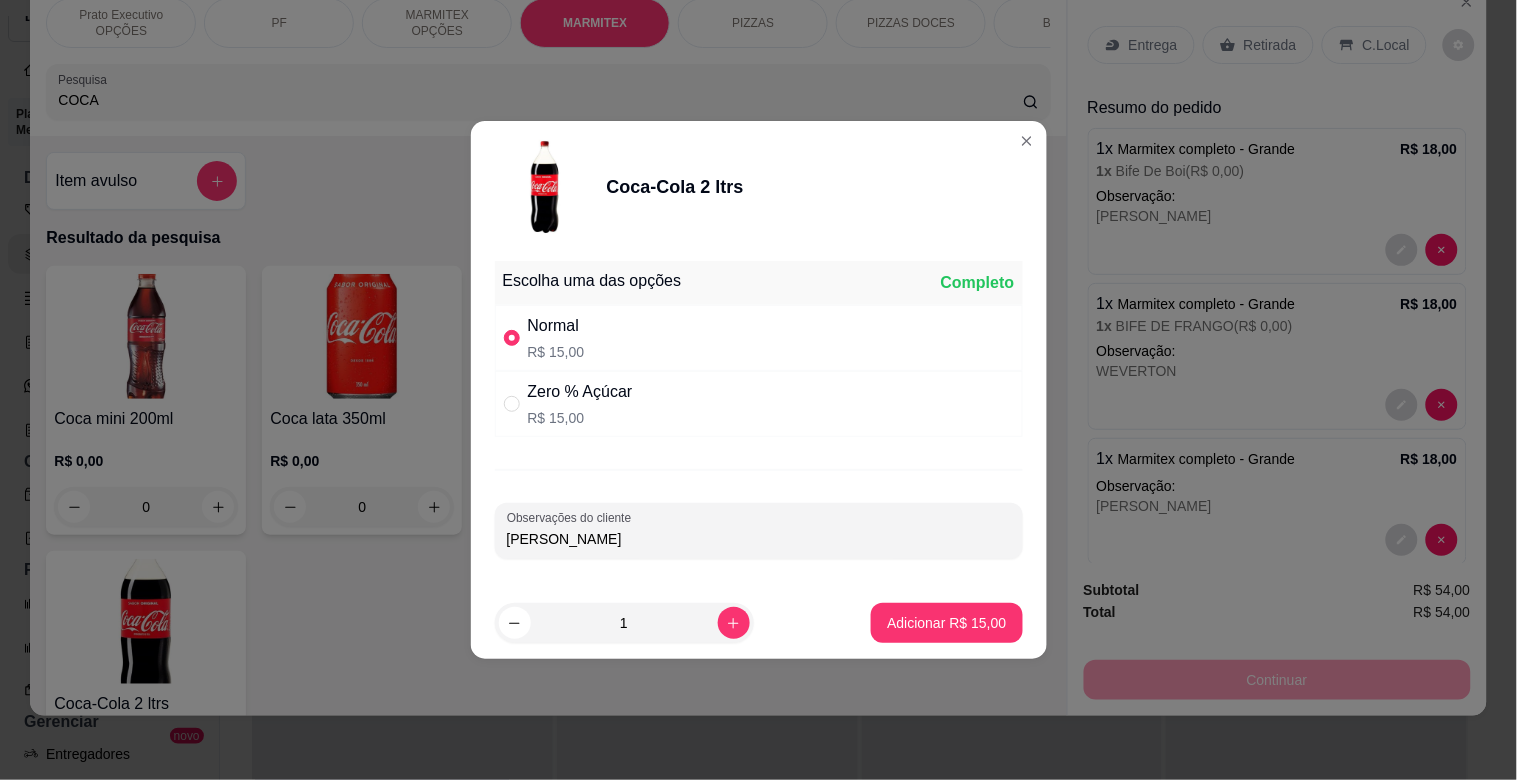 type on "[PERSON_NAME]" 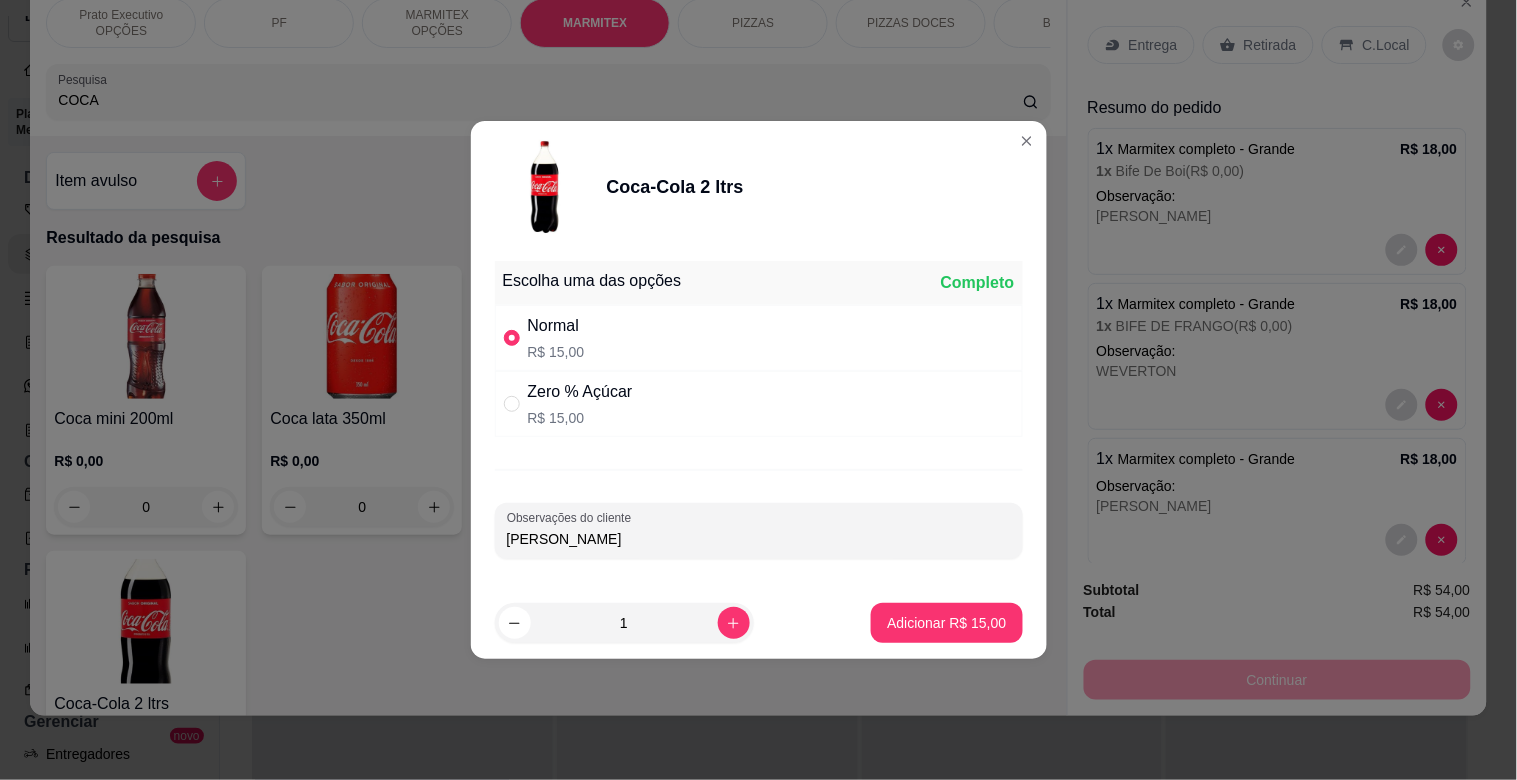 click on "1 Adicionar   R$ 15,00" at bounding box center [759, 623] 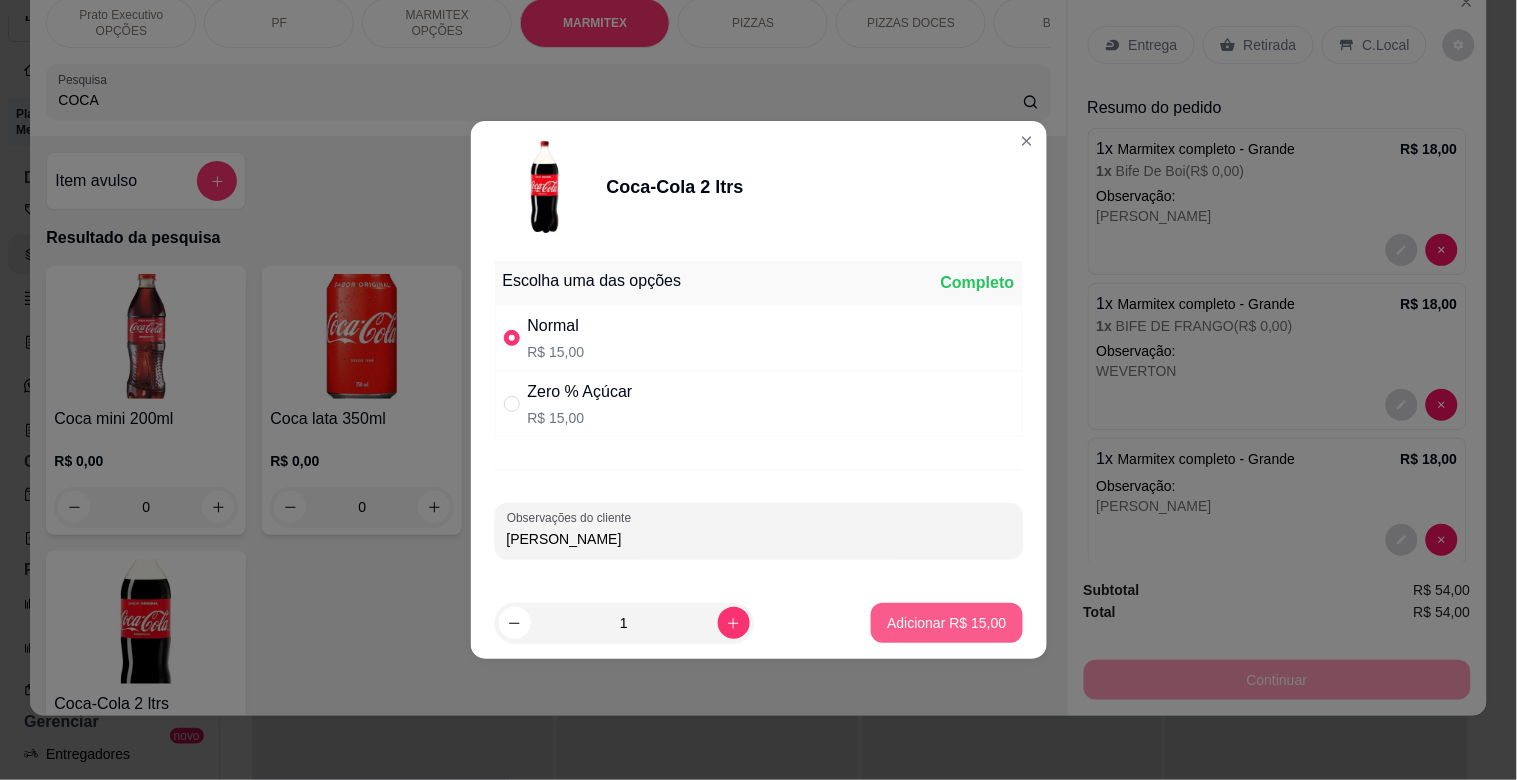 click on "Adicionar   R$ 15,00" at bounding box center (946, 623) 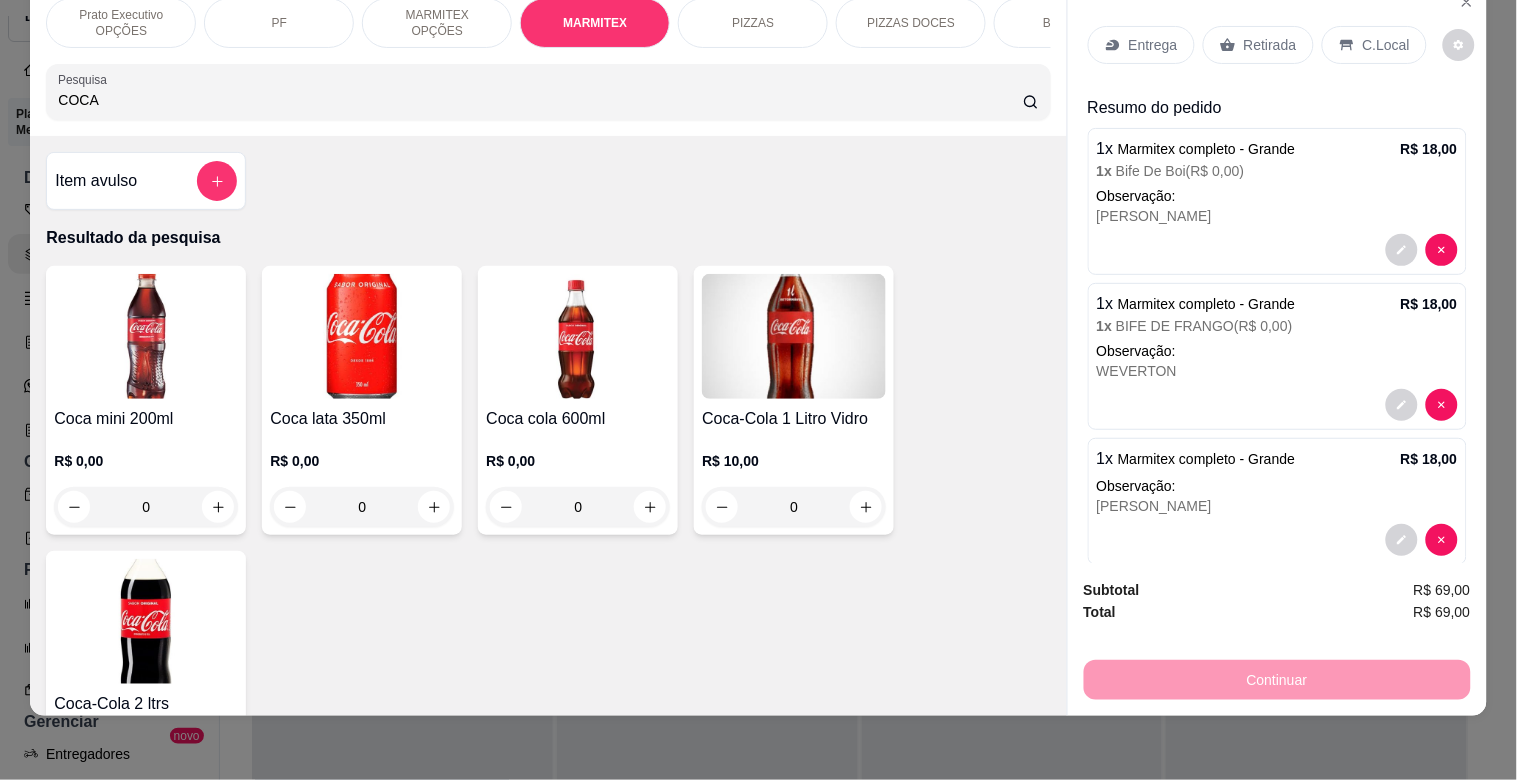 drag, startPoint x: 1132, startPoint y: 6, endPoint x: 1134, endPoint y: 27, distance: 21.095022 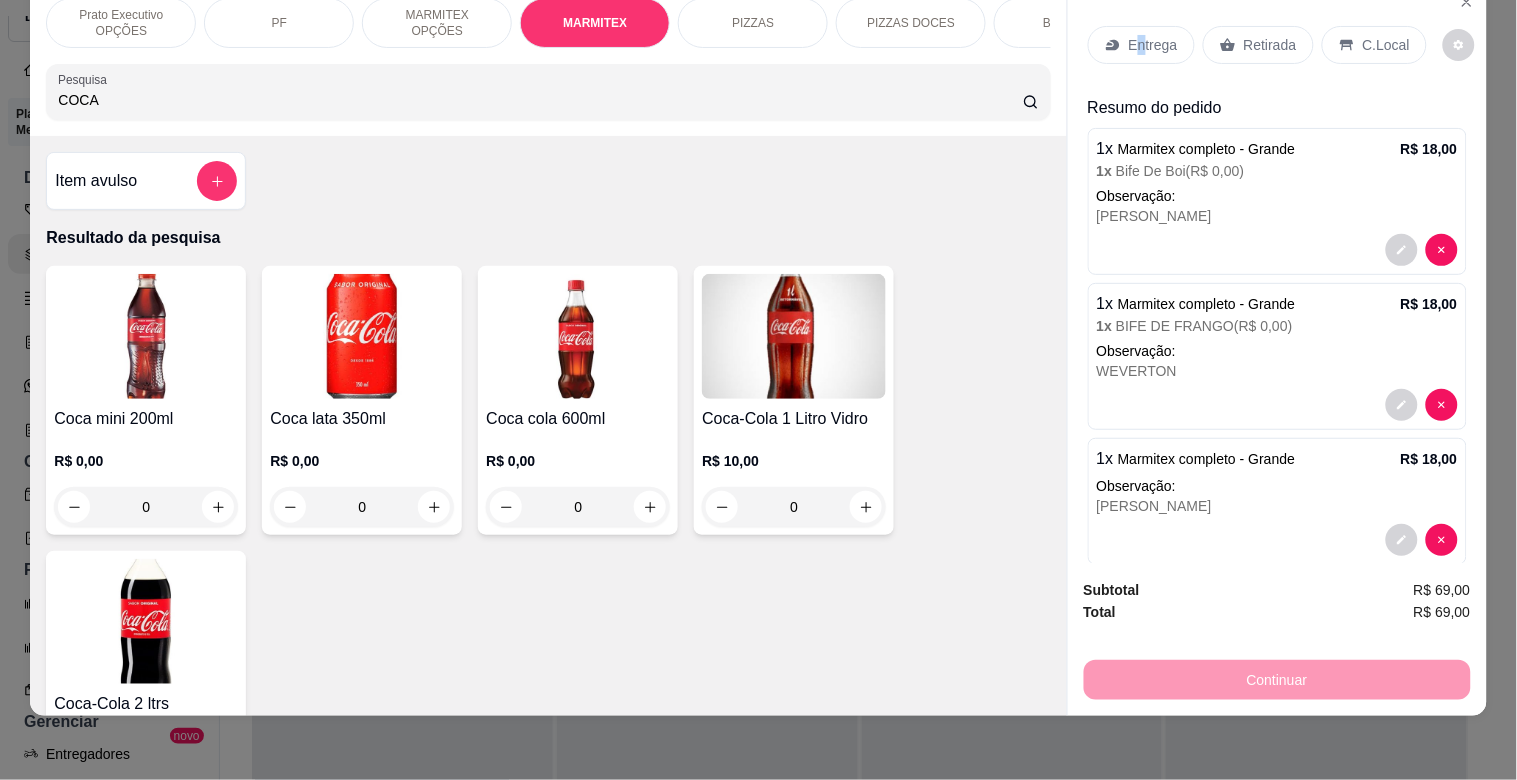 click on "Entrega" at bounding box center [1153, 45] 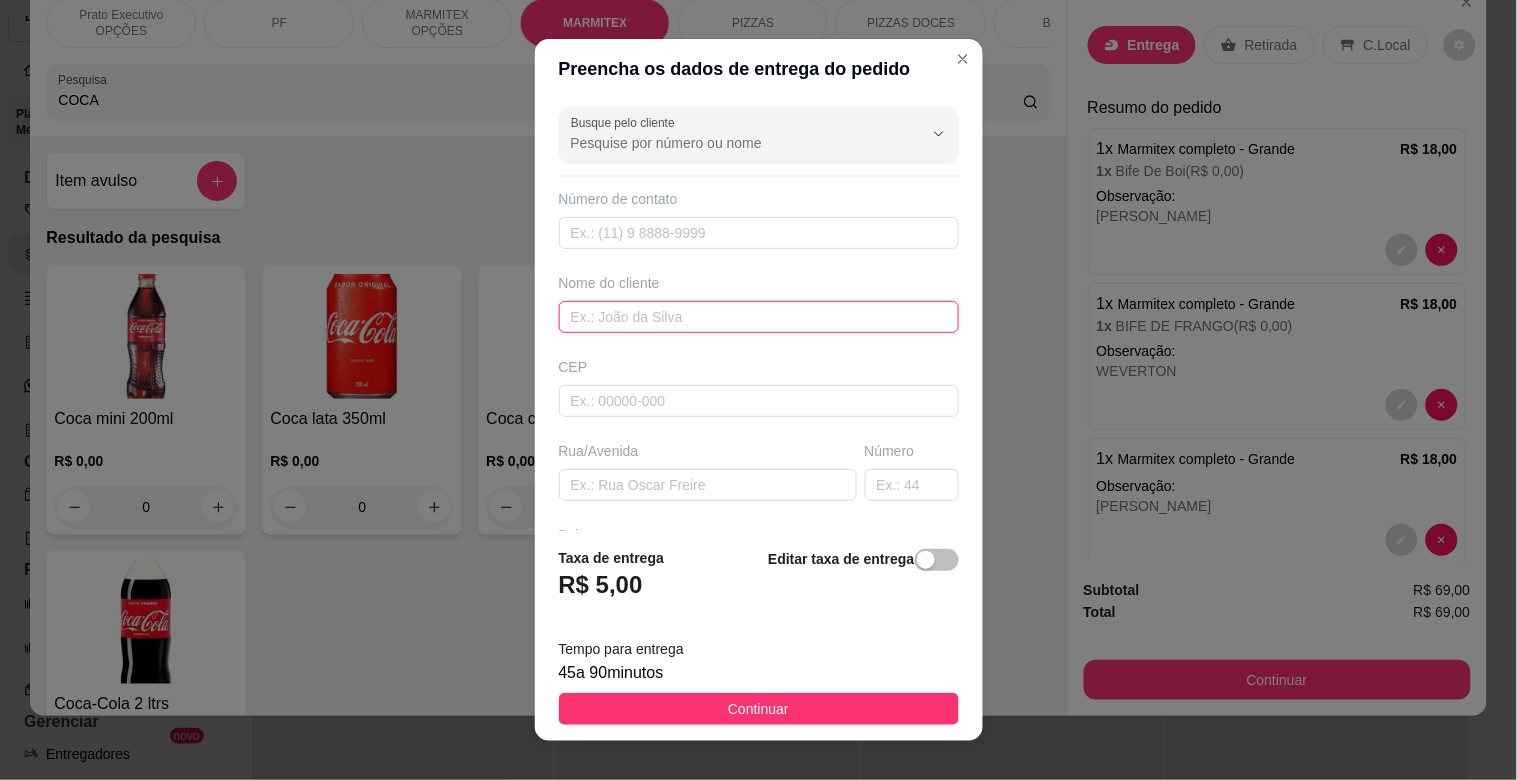 click at bounding box center [759, 317] 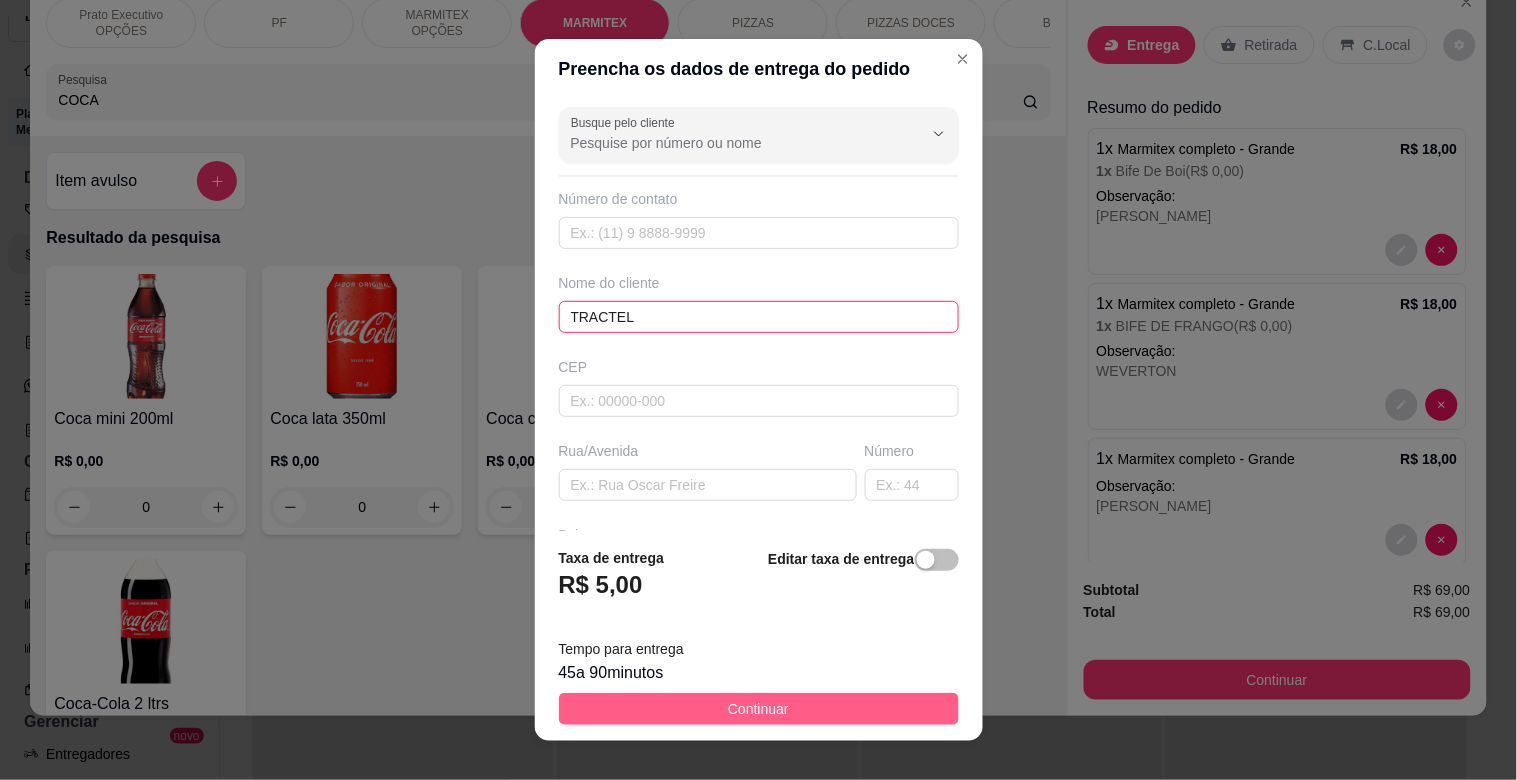 type on "TRACTEL" 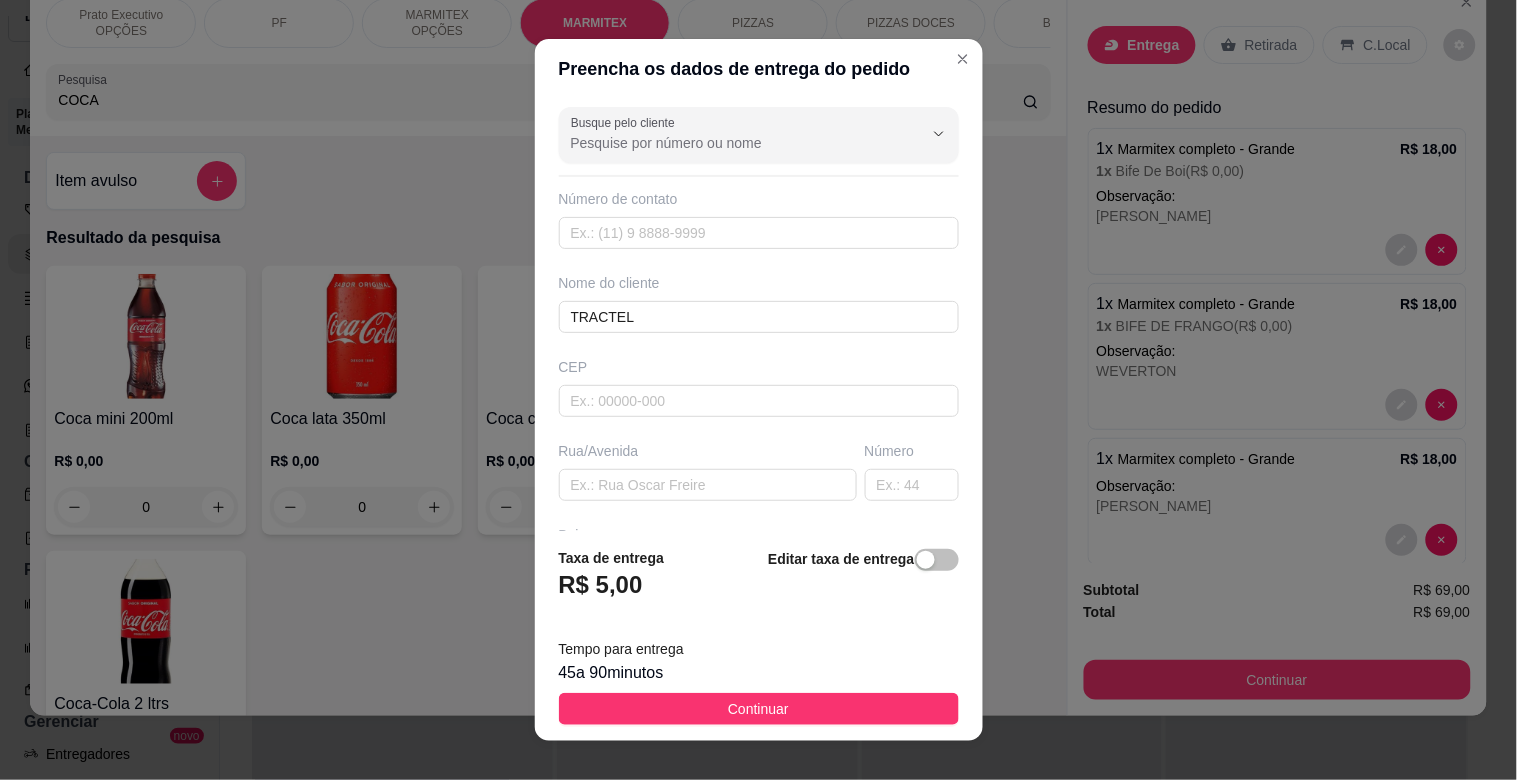 click on "Continuar" at bounding box center (758, 709) 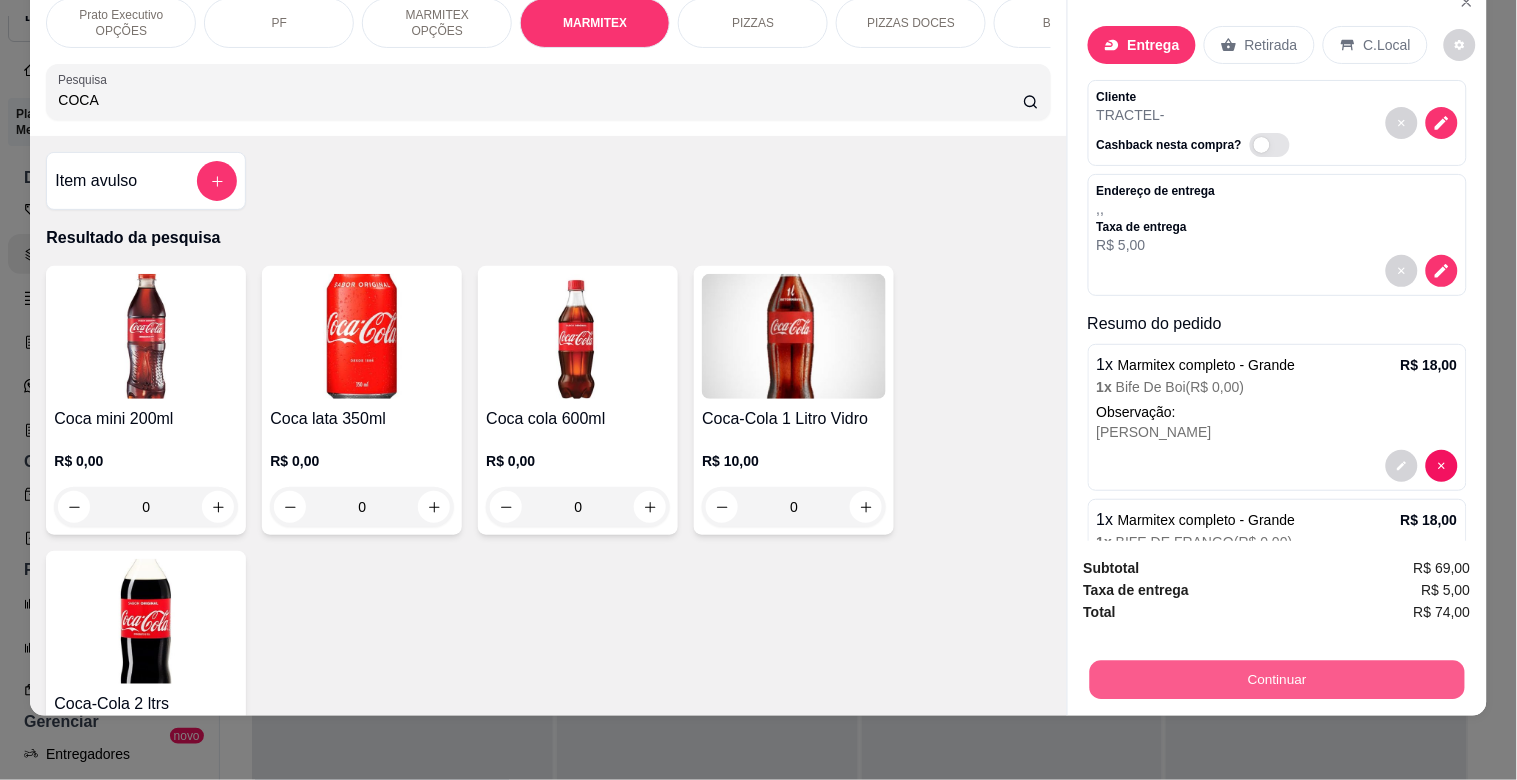 click on "Continuar" at bounding box center [1276, 679] 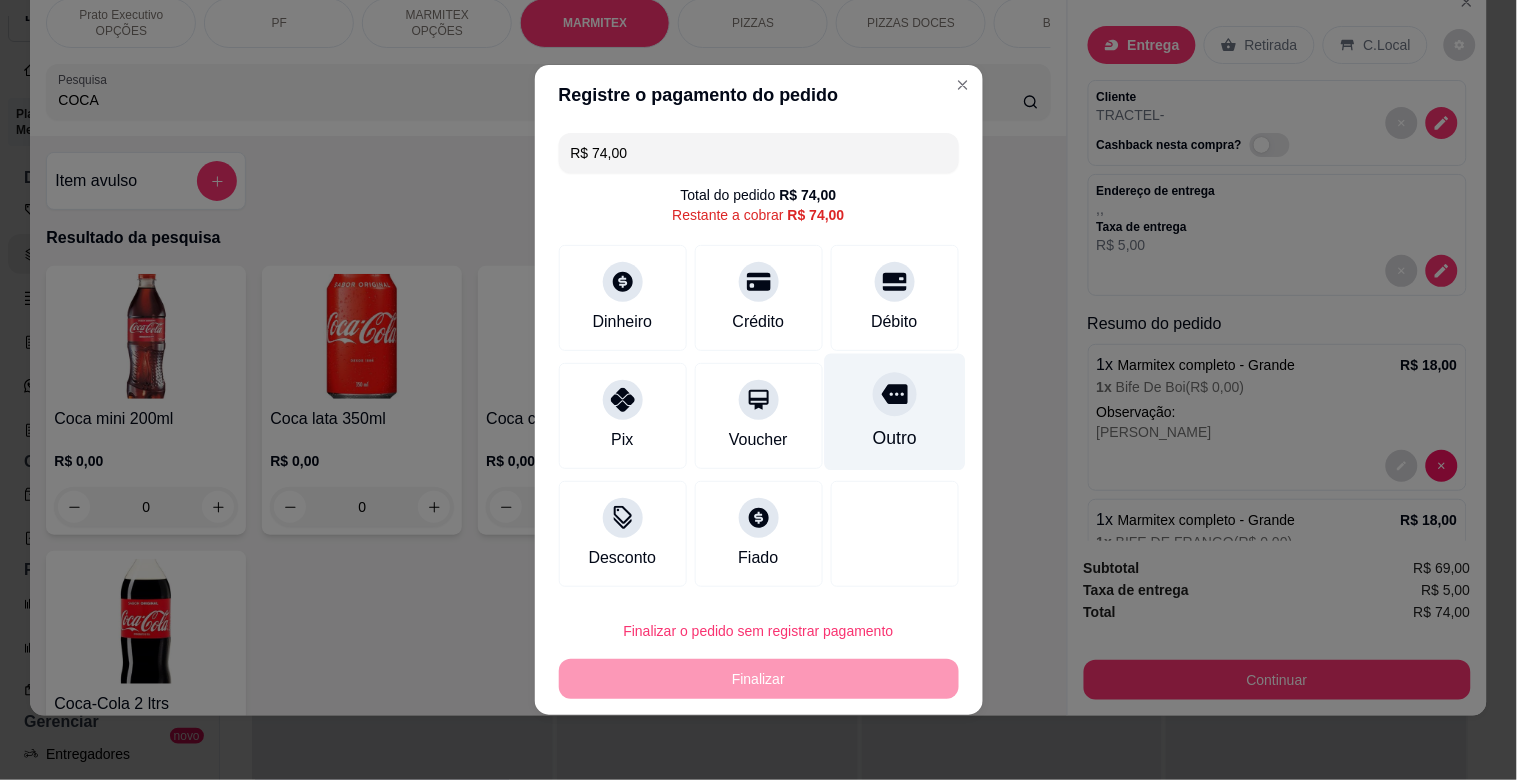 click on "Outro" at bounding box center [894, 412] 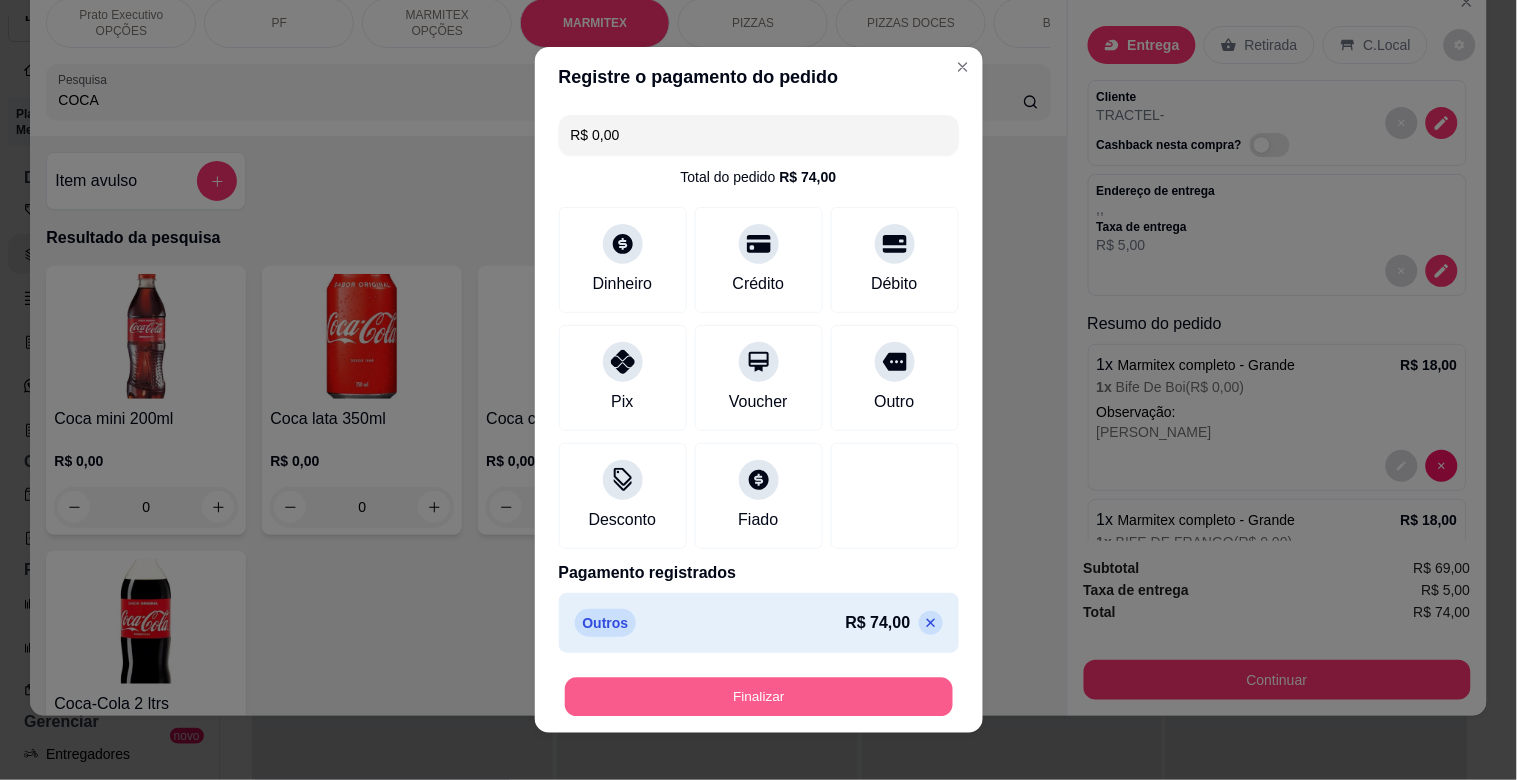 click on "Finalizar" at bounding box center [759, 697] 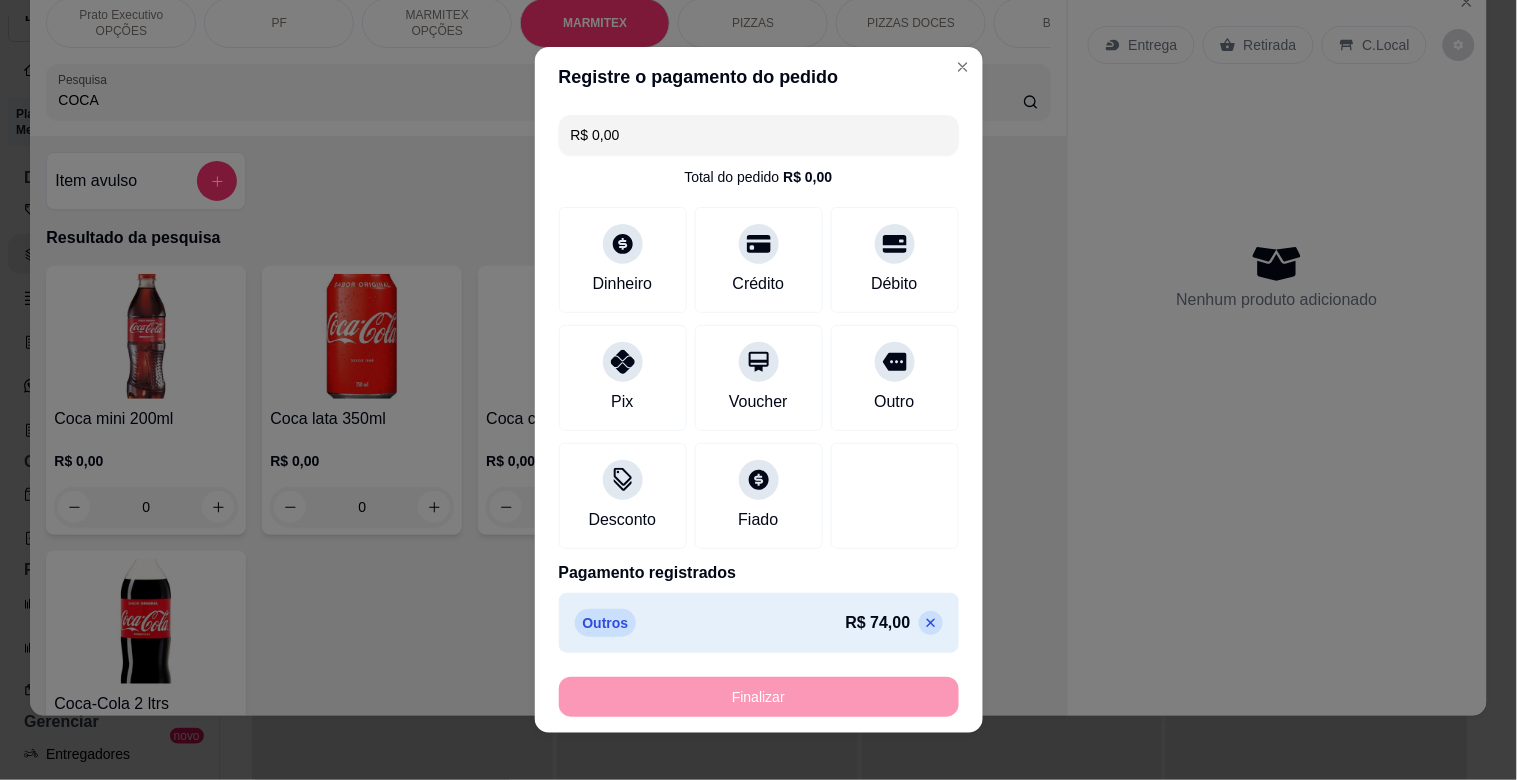 type on "-R$ 74,00" 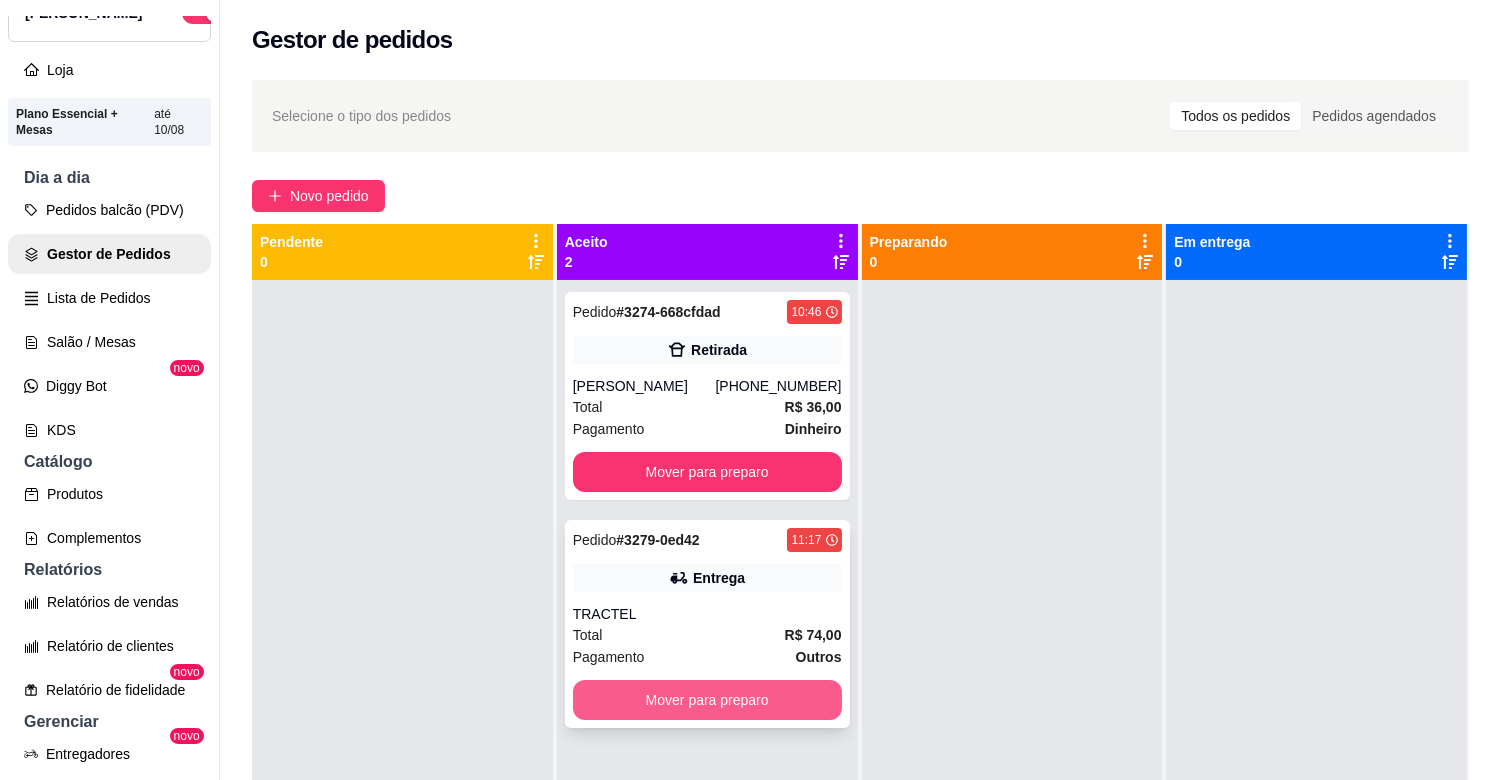 click on "Mover para preparo" at bounding box center (707, 700) 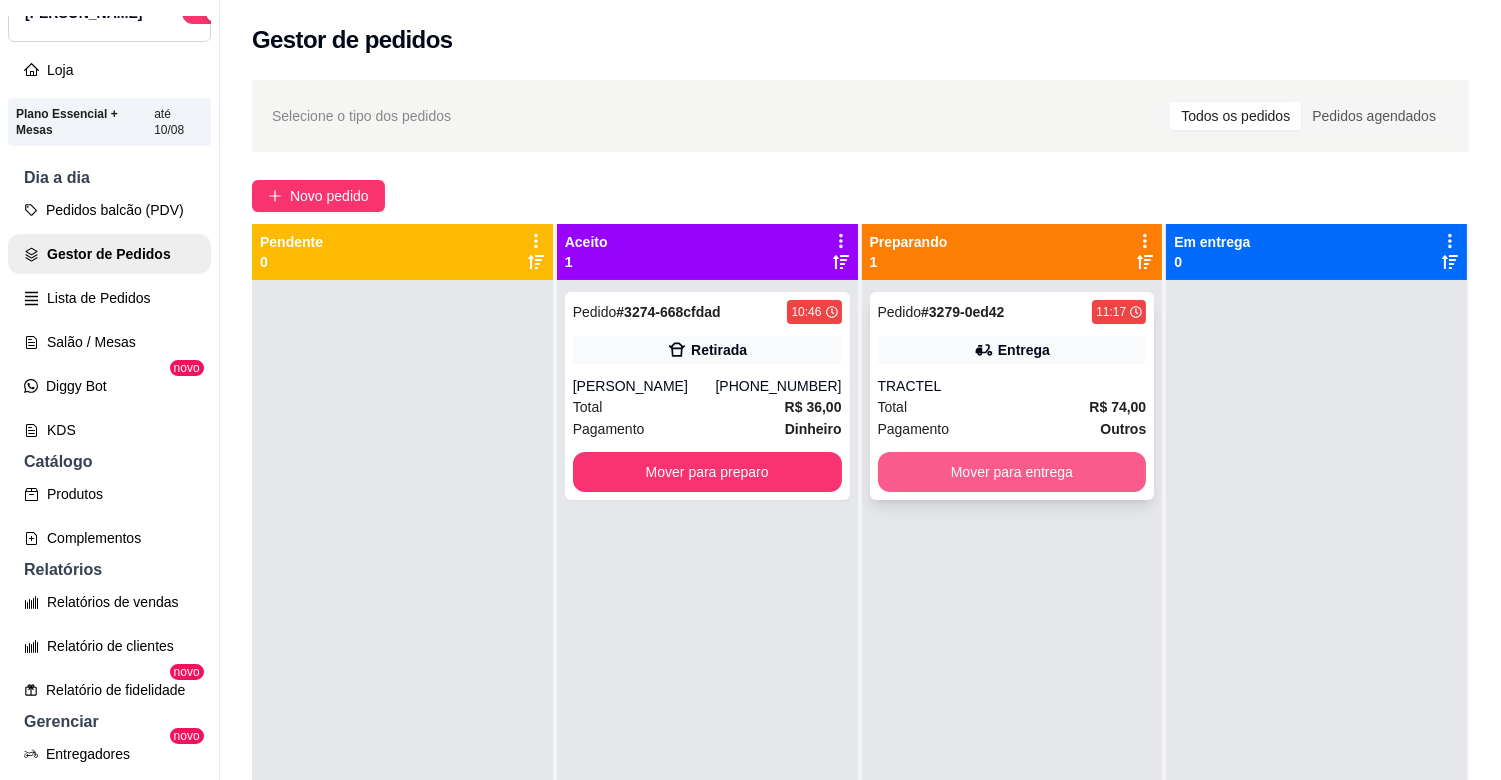 click on "Mover para entrega" at bounding box center (1012, 472) 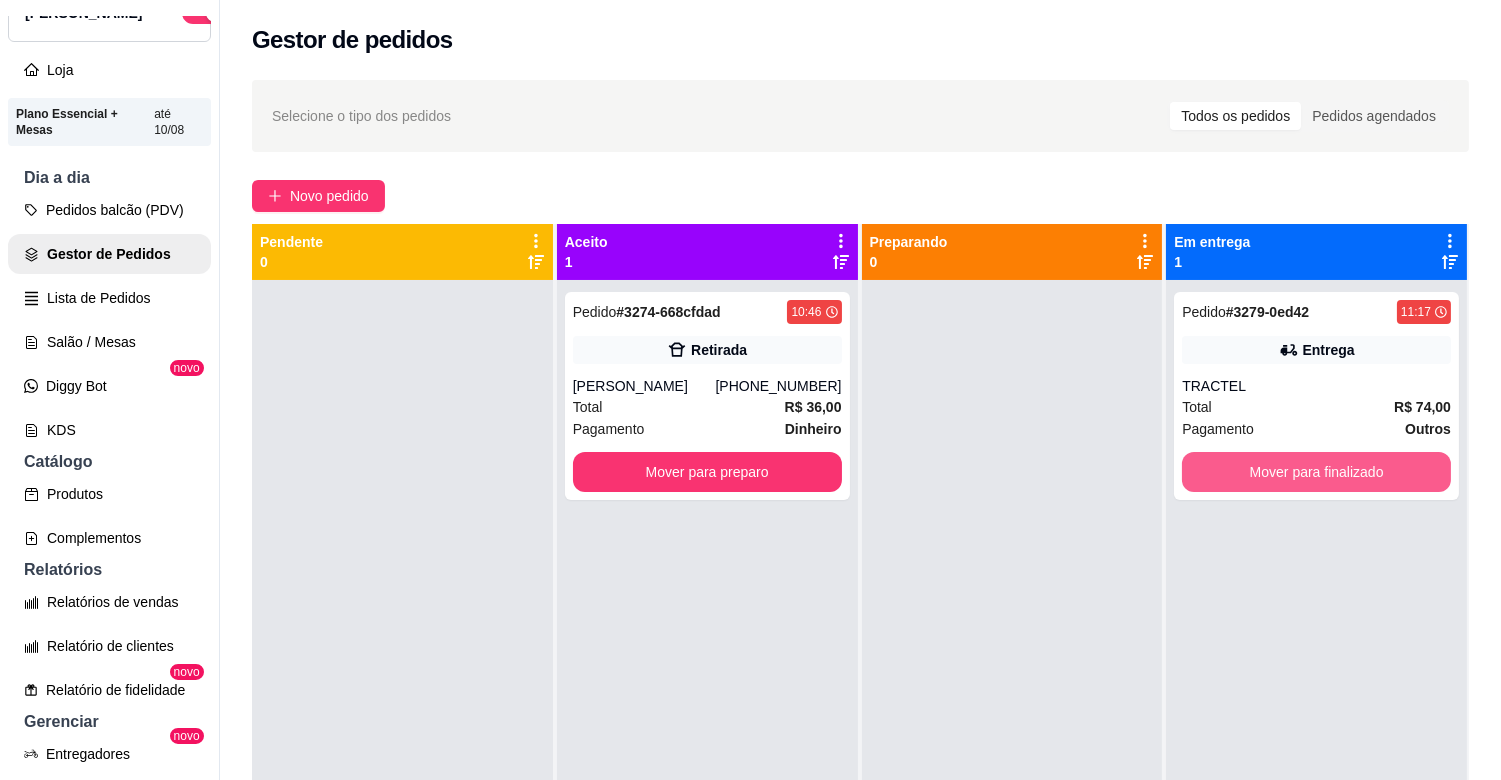 click on "Mover para finalizado" at bounding box center (1316, 472) 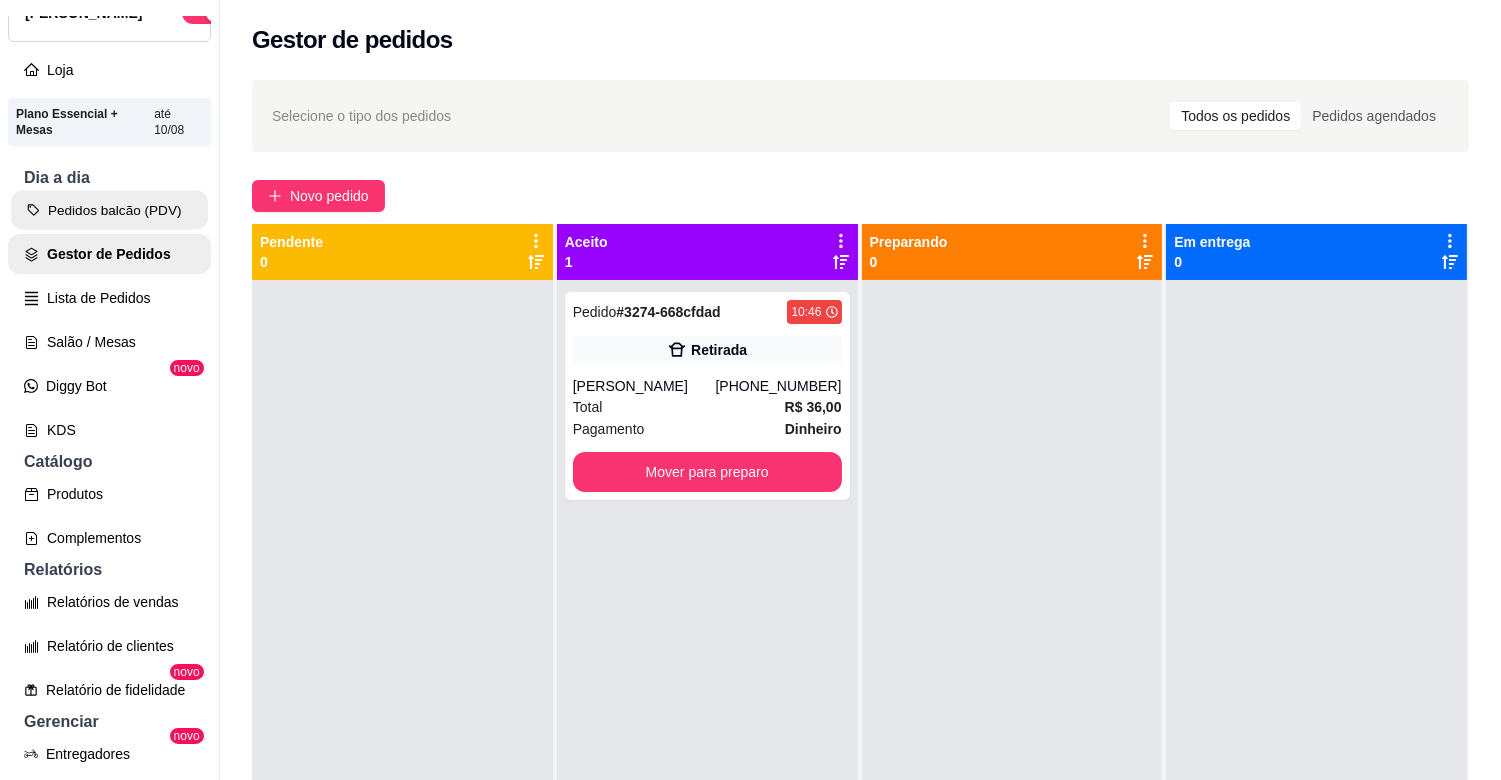 click on "Pedidos balcão (PDV)" at bounding box center [109, 210] 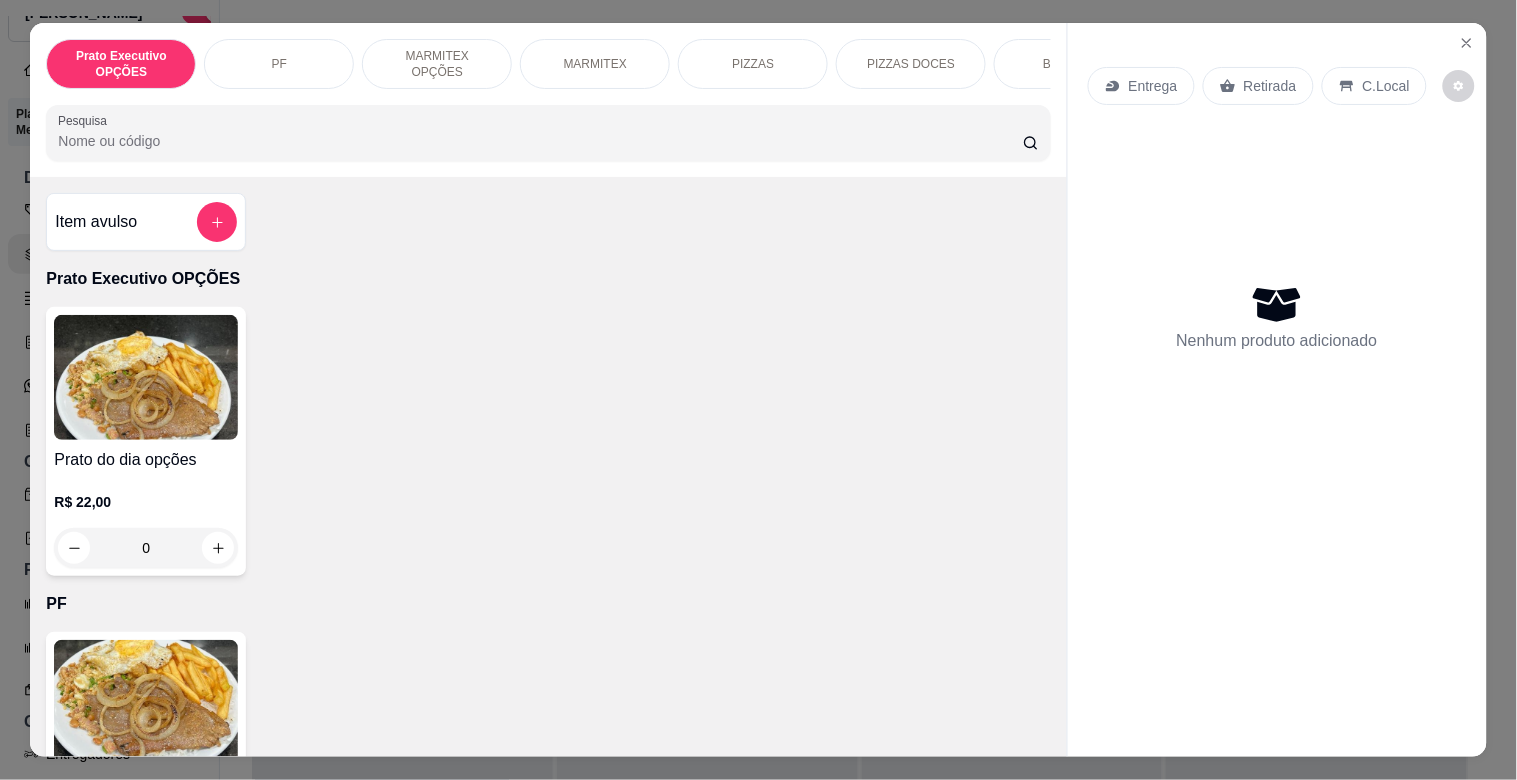 click on "MARMITEX" at bounding box center [595, 64] 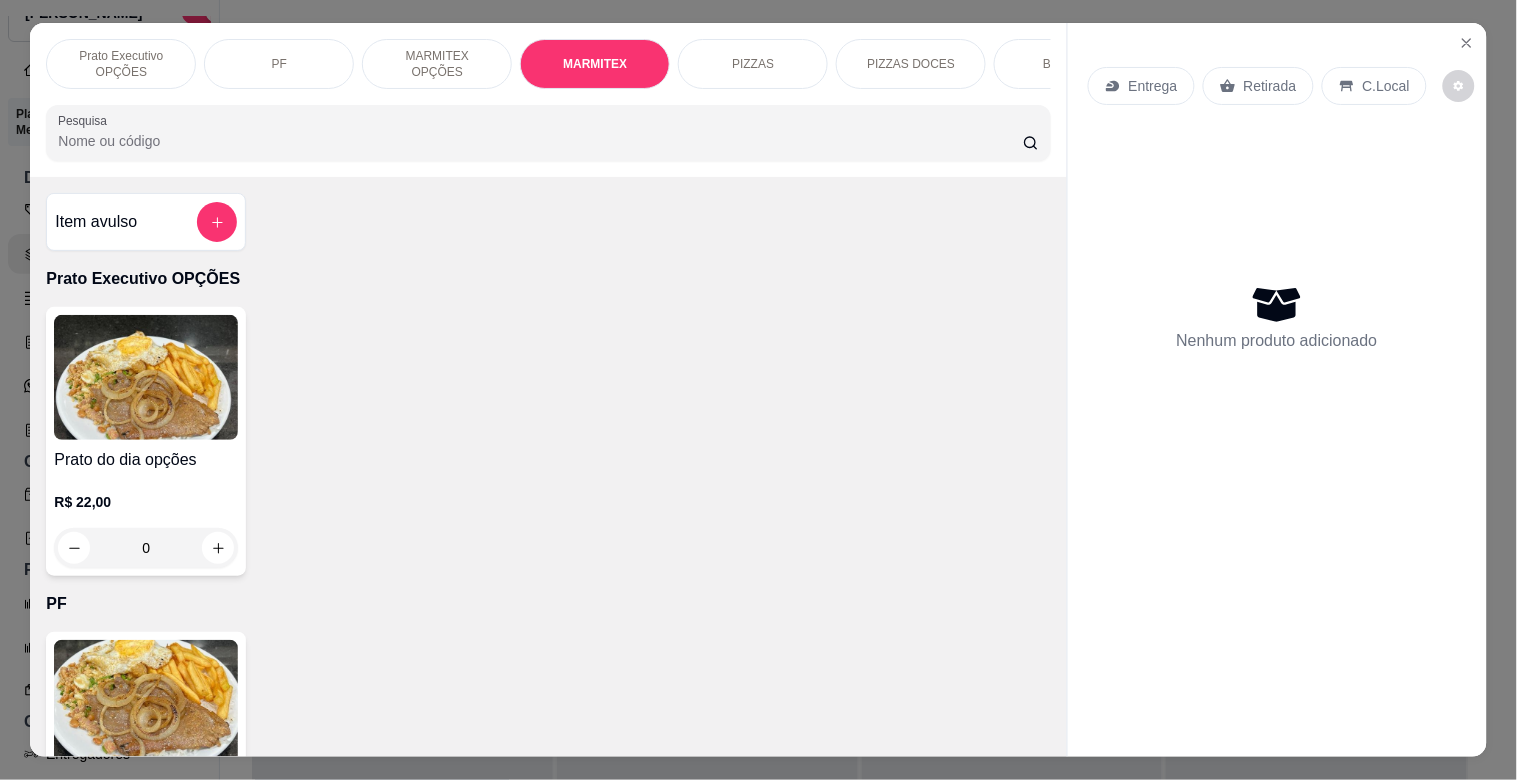 scroll, scrollTop: 1064, scrollLeft: 0, axis: vertical 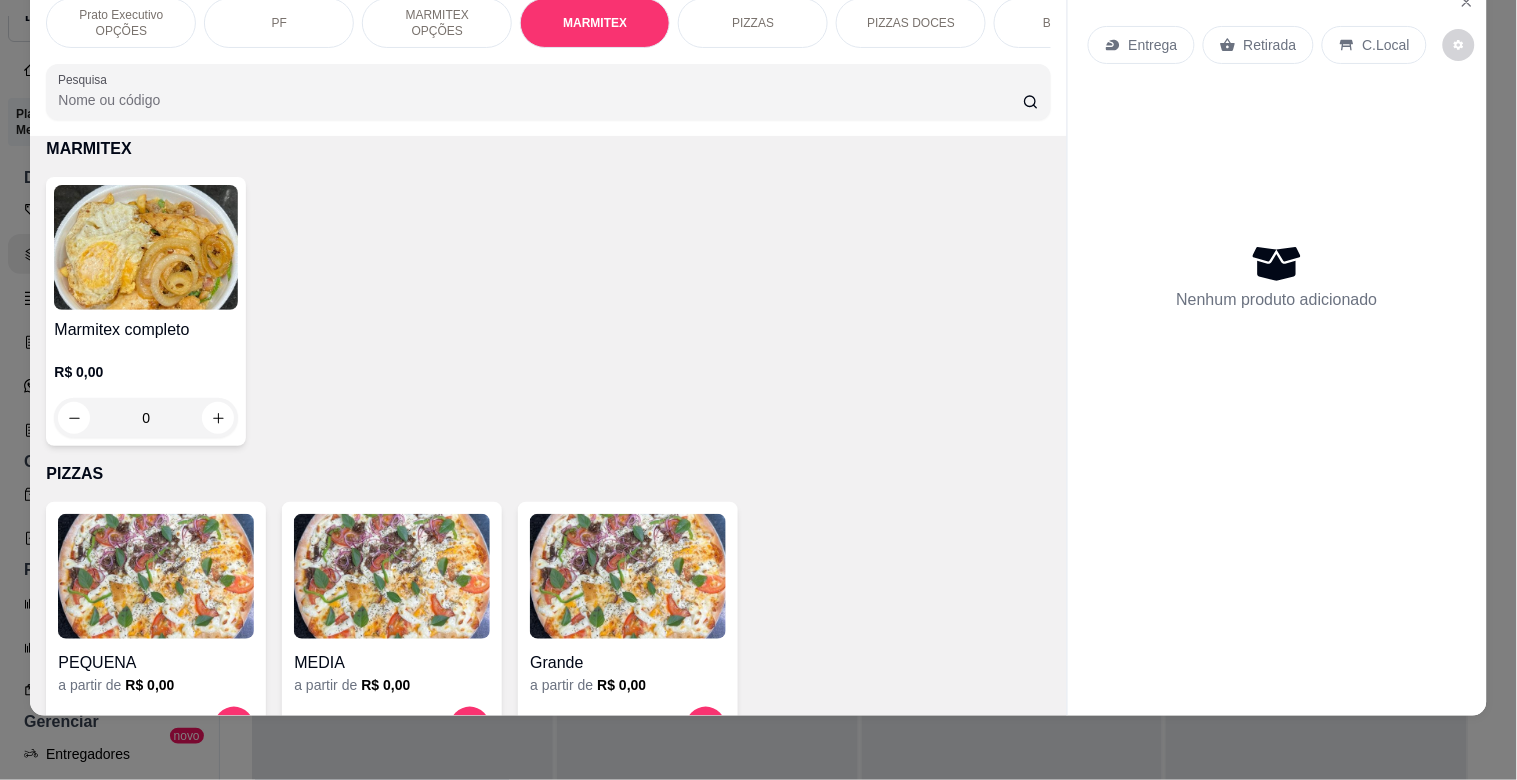click on "Marmitex completo    R$ 0,00 0" at bounding box center (146, 311) 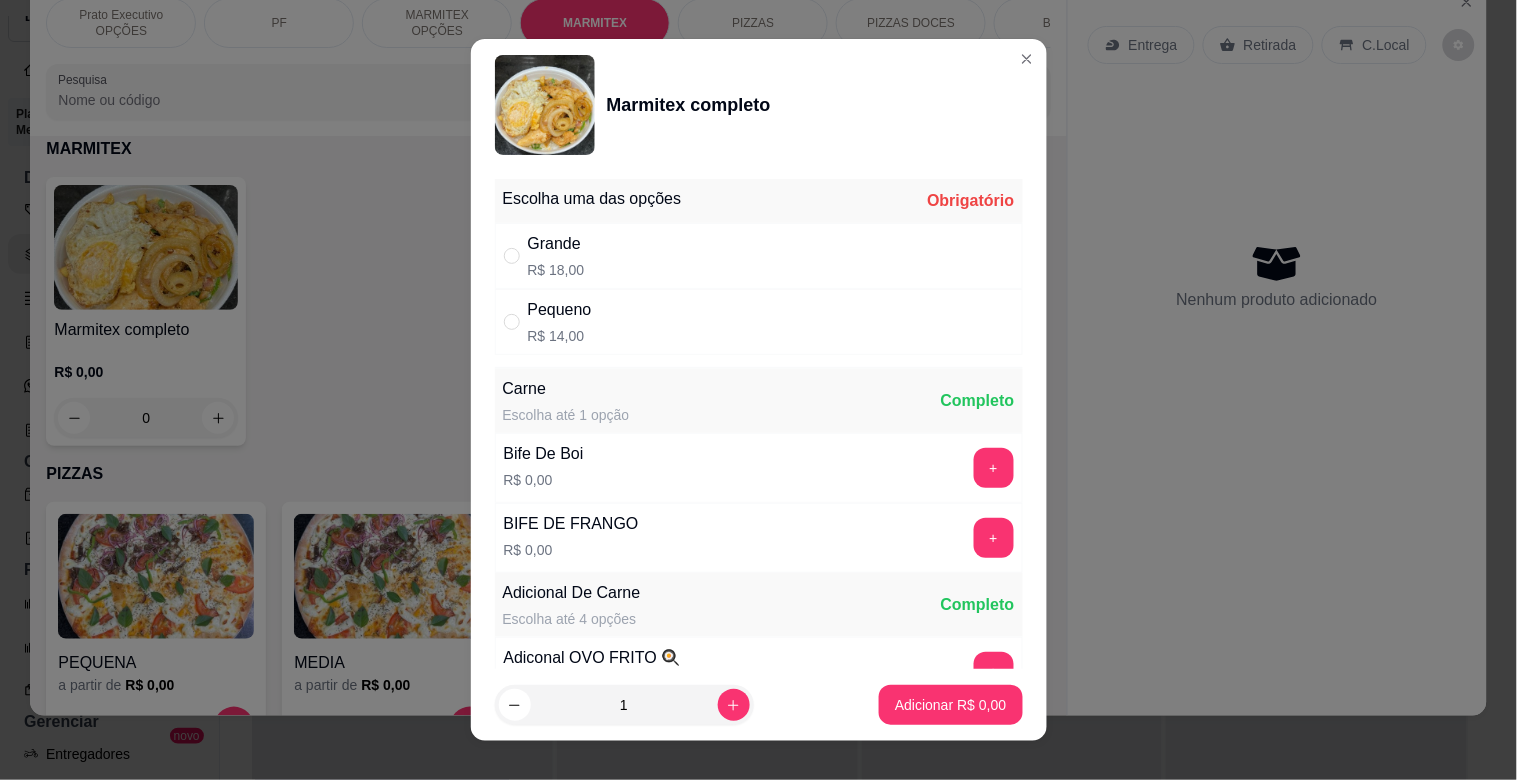 click on "Pequeno  R$ 14,00" at bounding box center (759, 322) 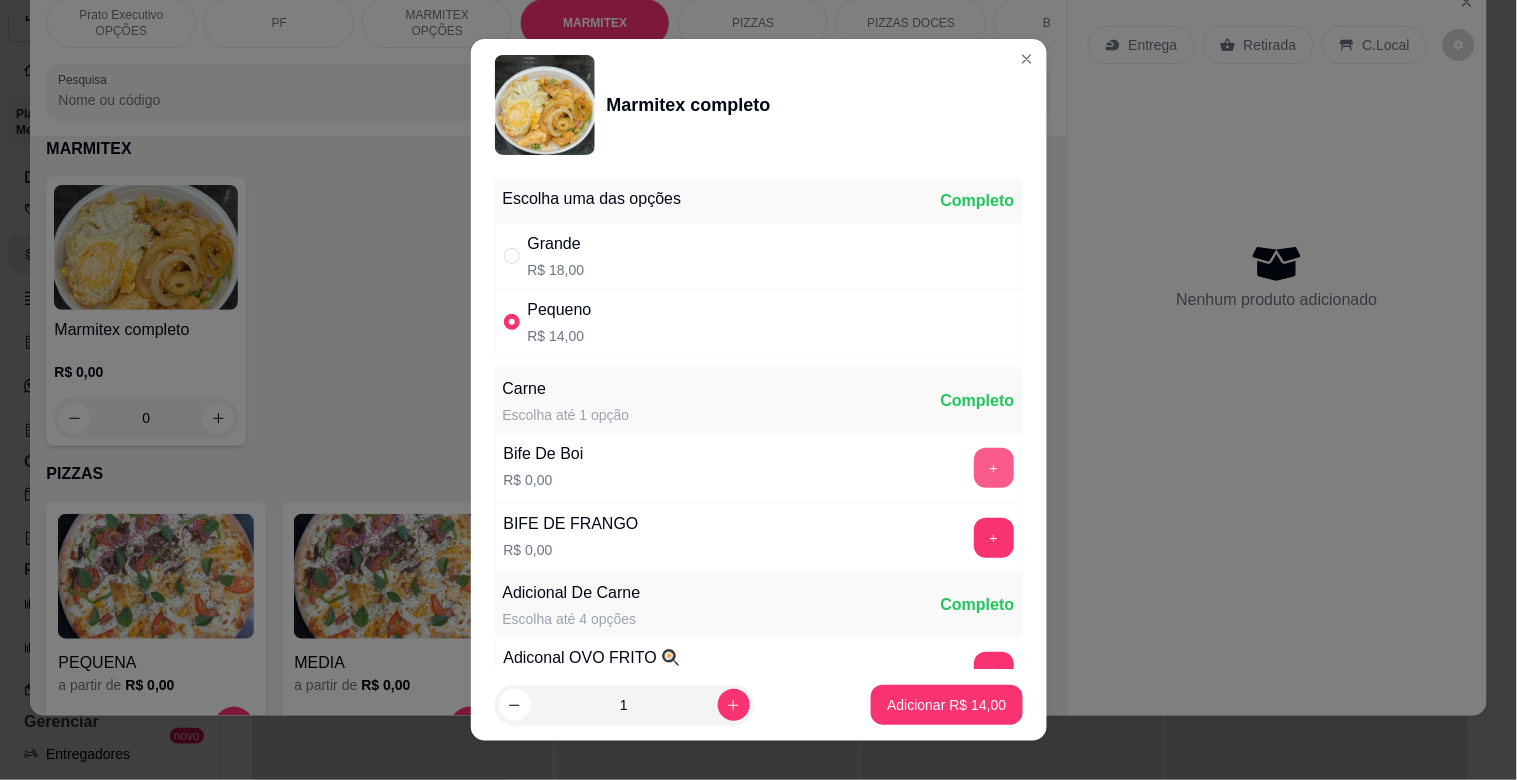 click on "+" at bounding box center [994, 468] 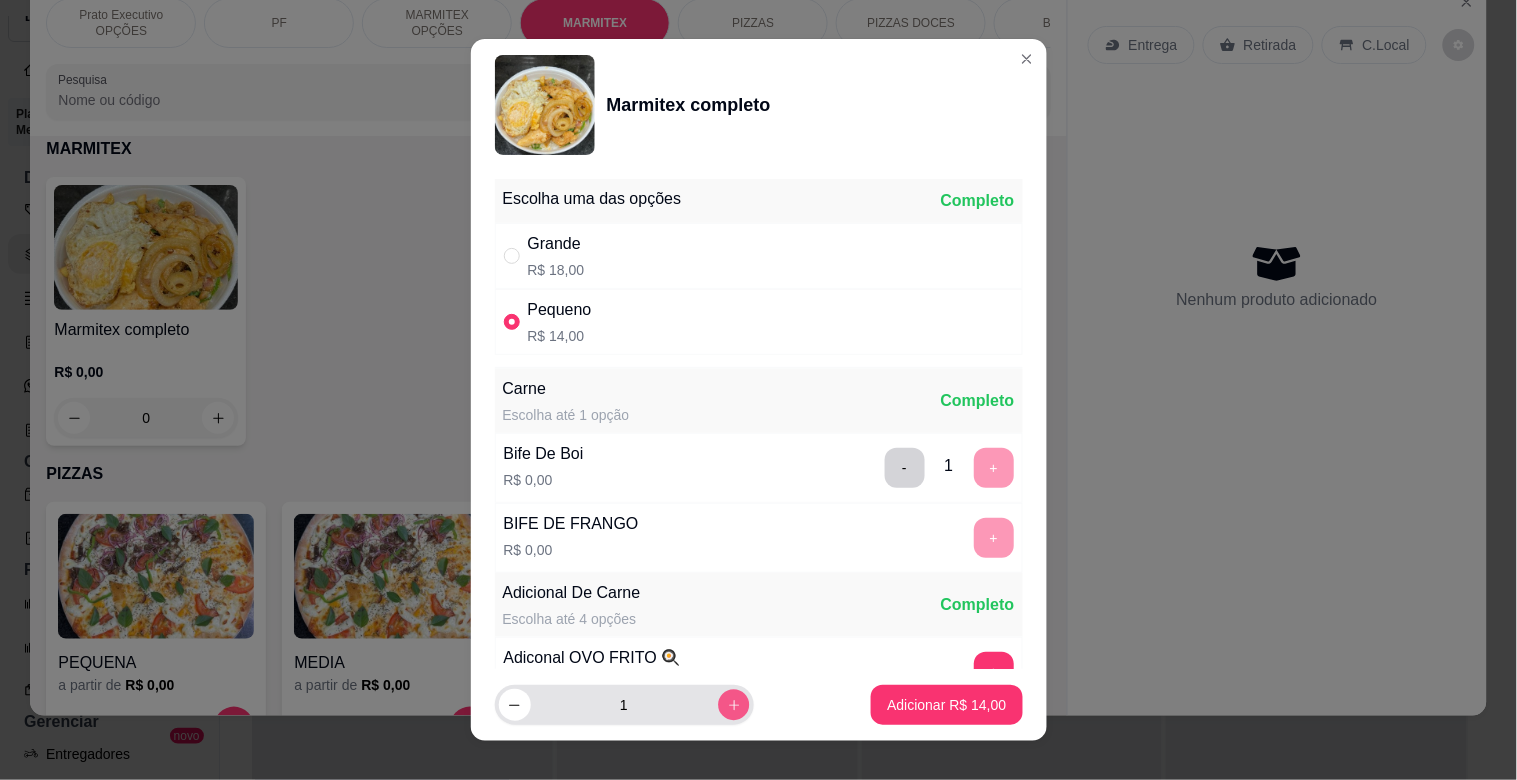 click 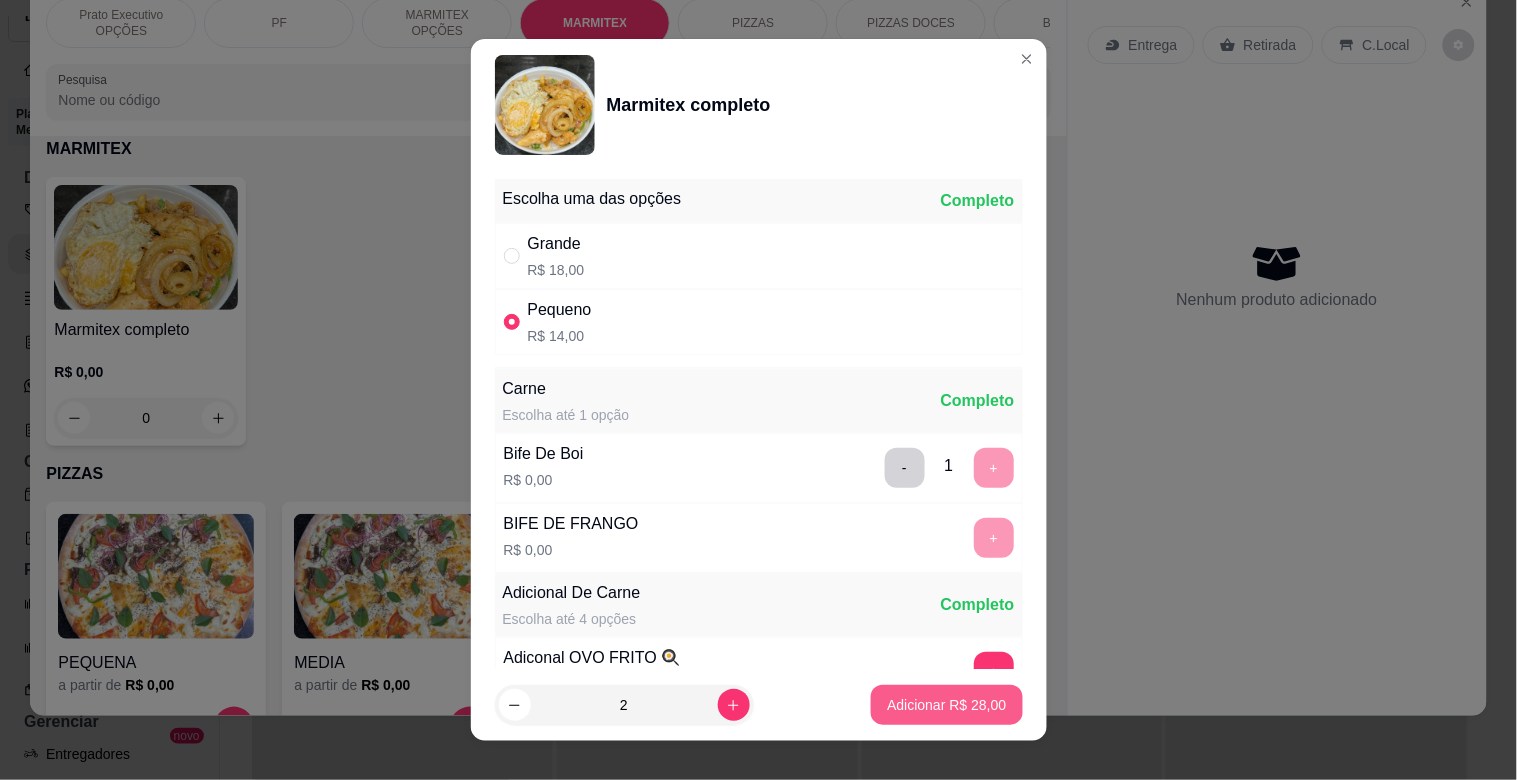 click on "Adicionar   R$ 28,00" at bounding box center (946, 705) 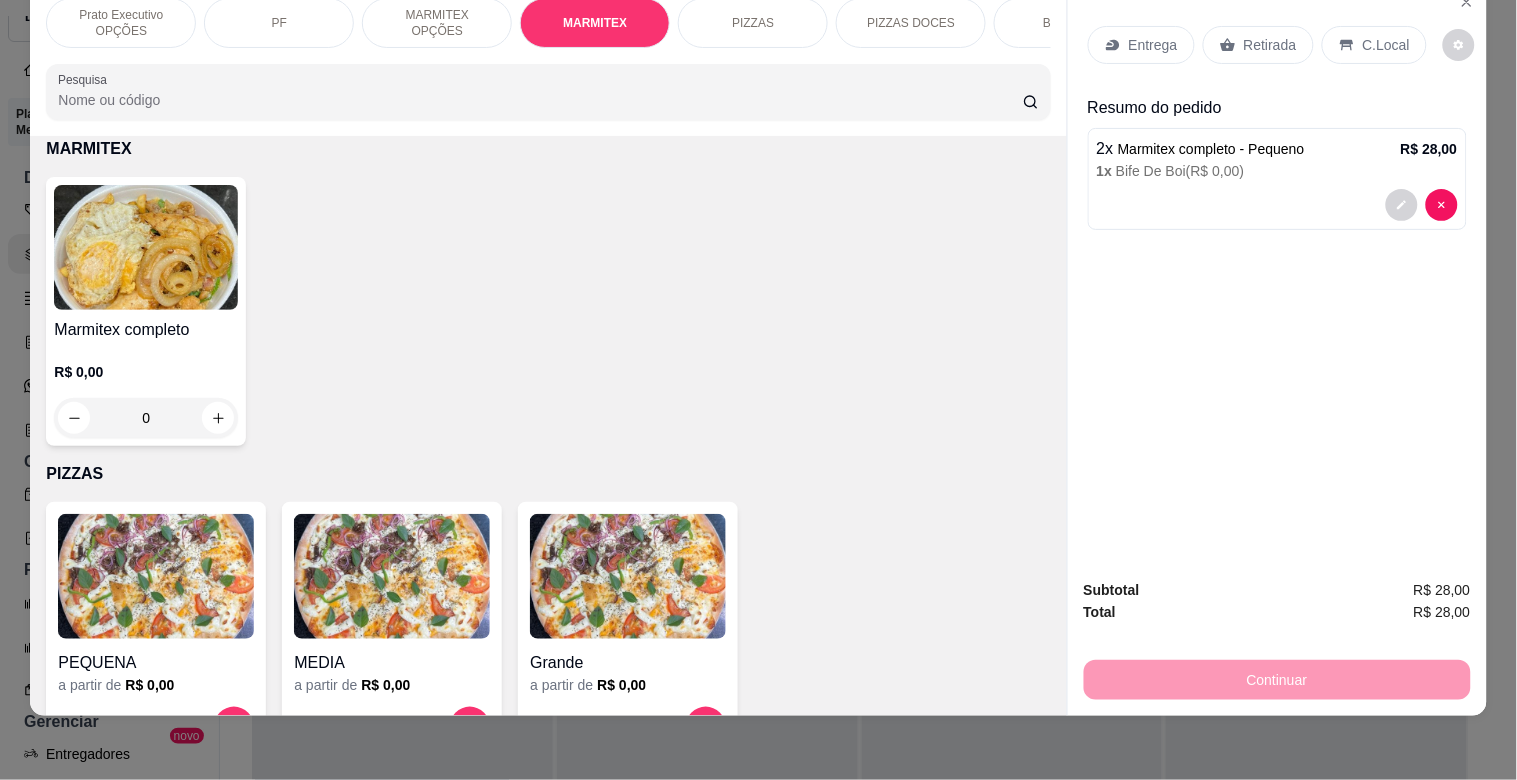 click on "Retirada" at bounding box center [1270, 45] 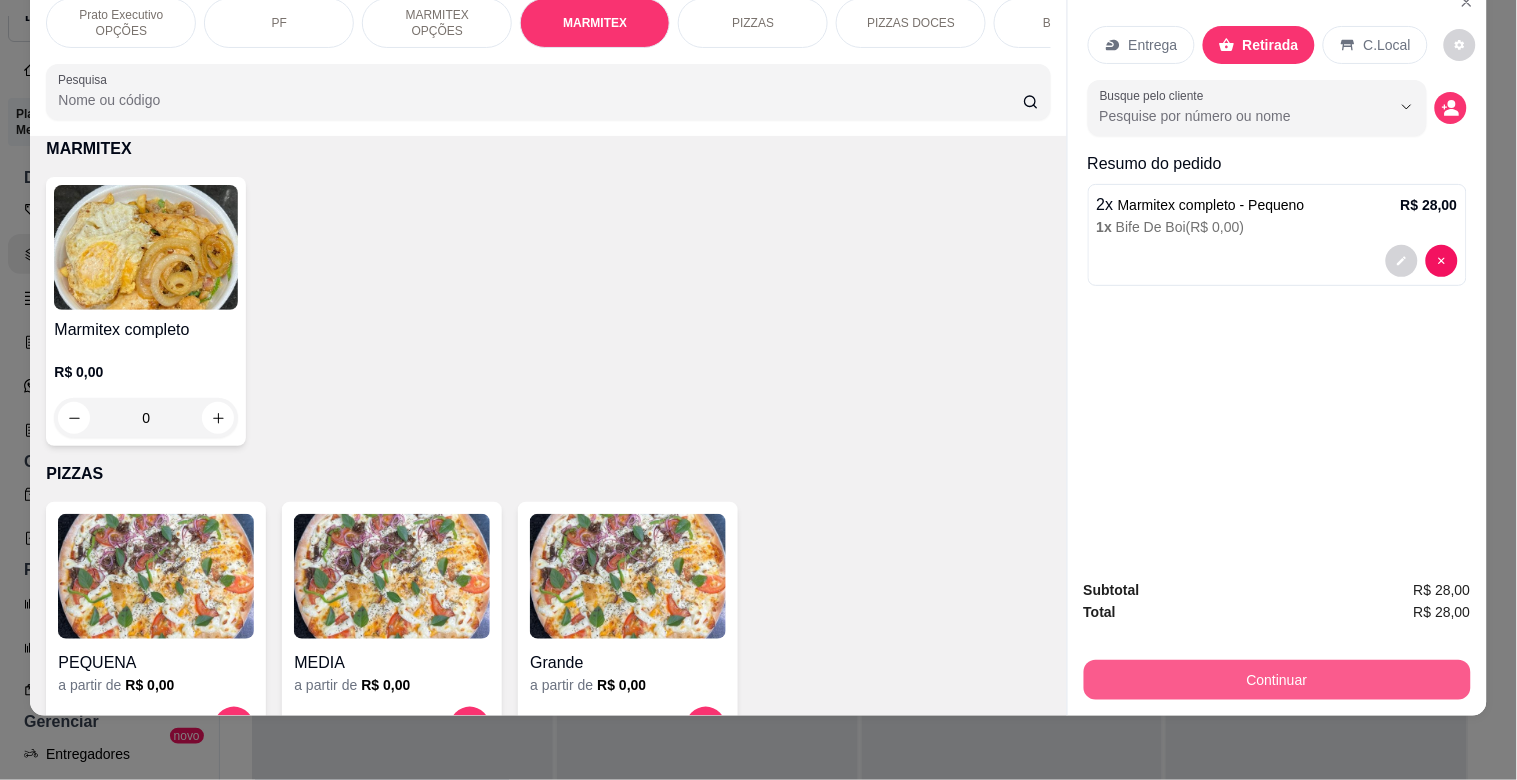 click on "Continuar" at bounding box center [1277, 680] 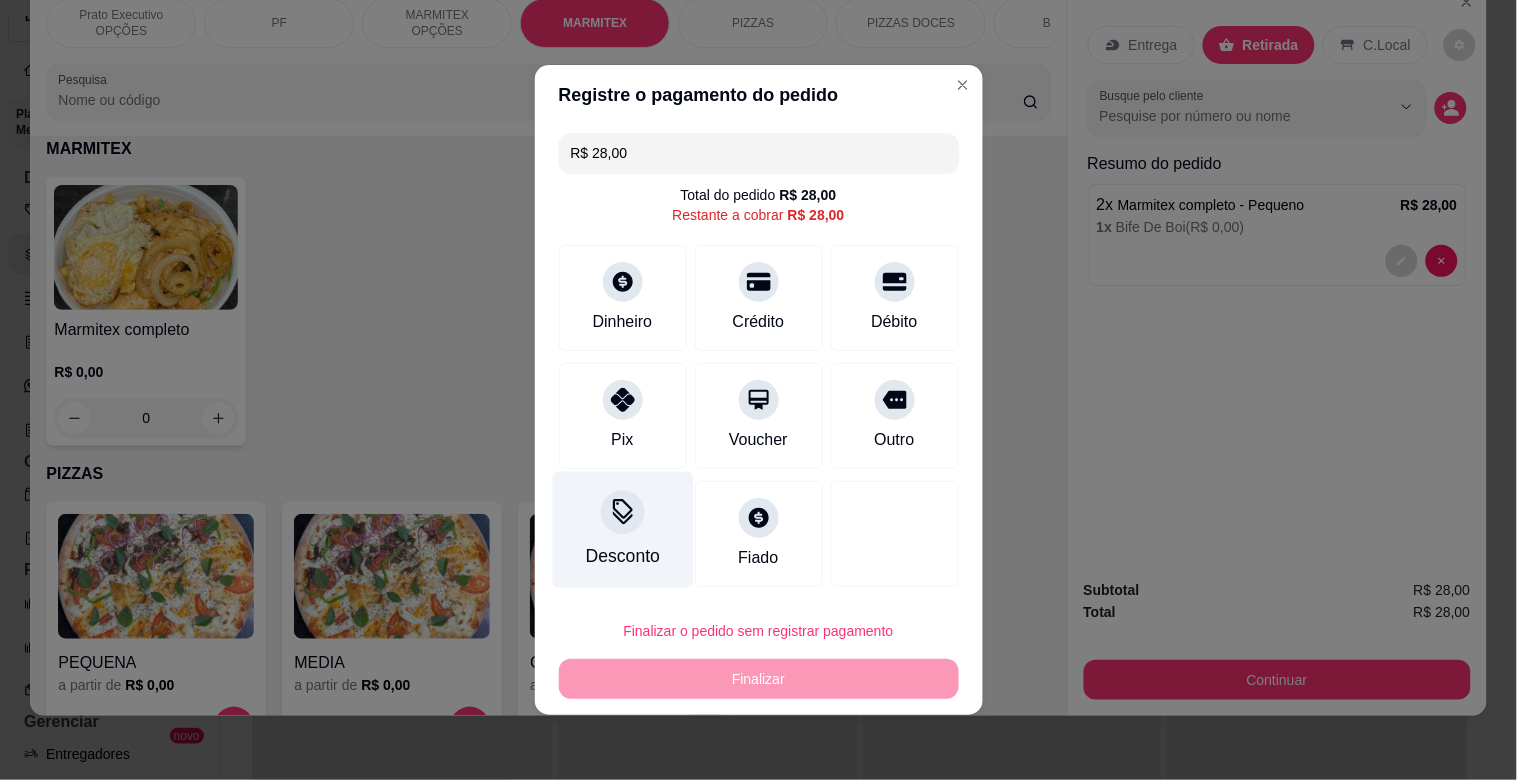 click on "Desconto" at bounding box center (622, 556) 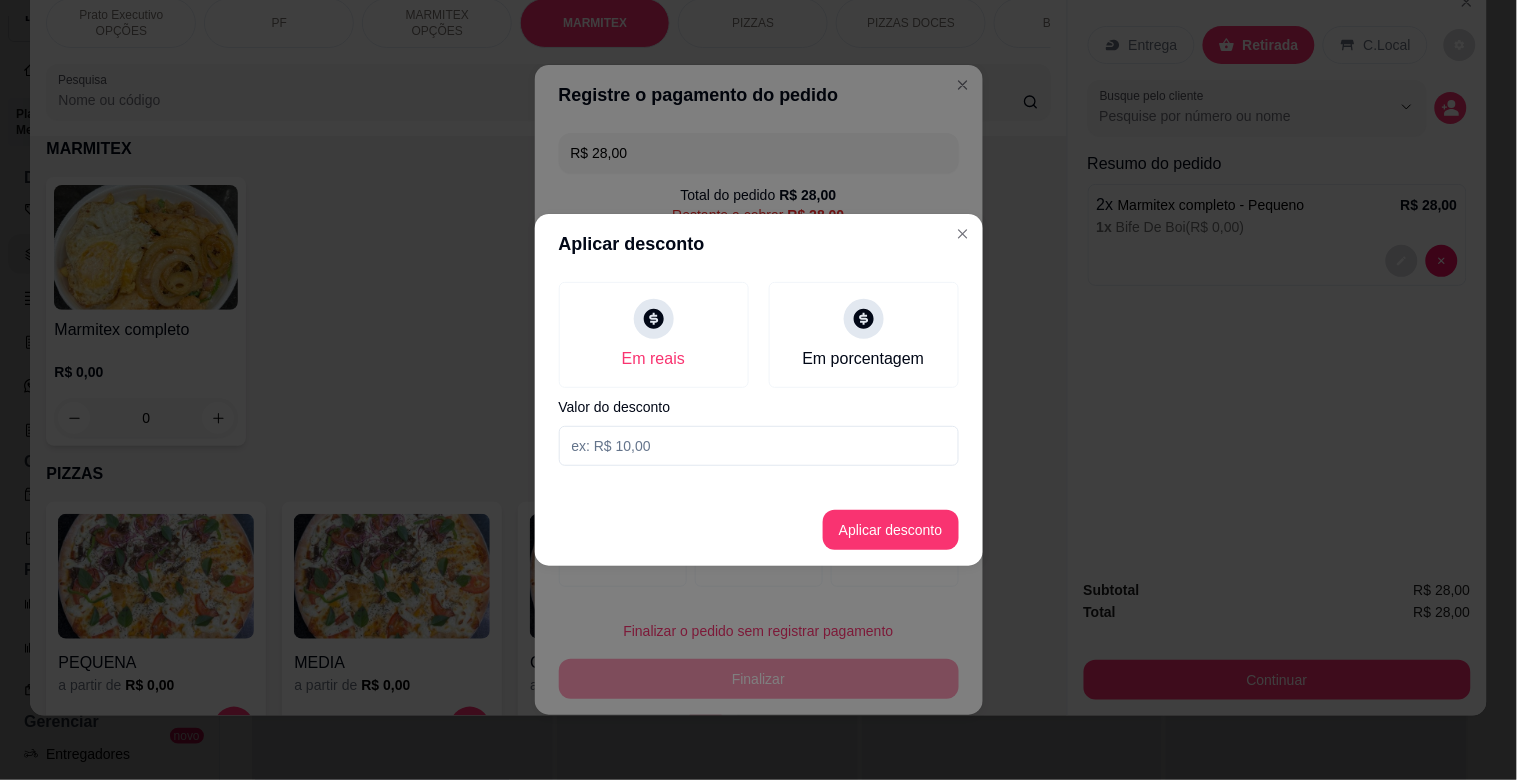 click at bounding box center (759, 446) 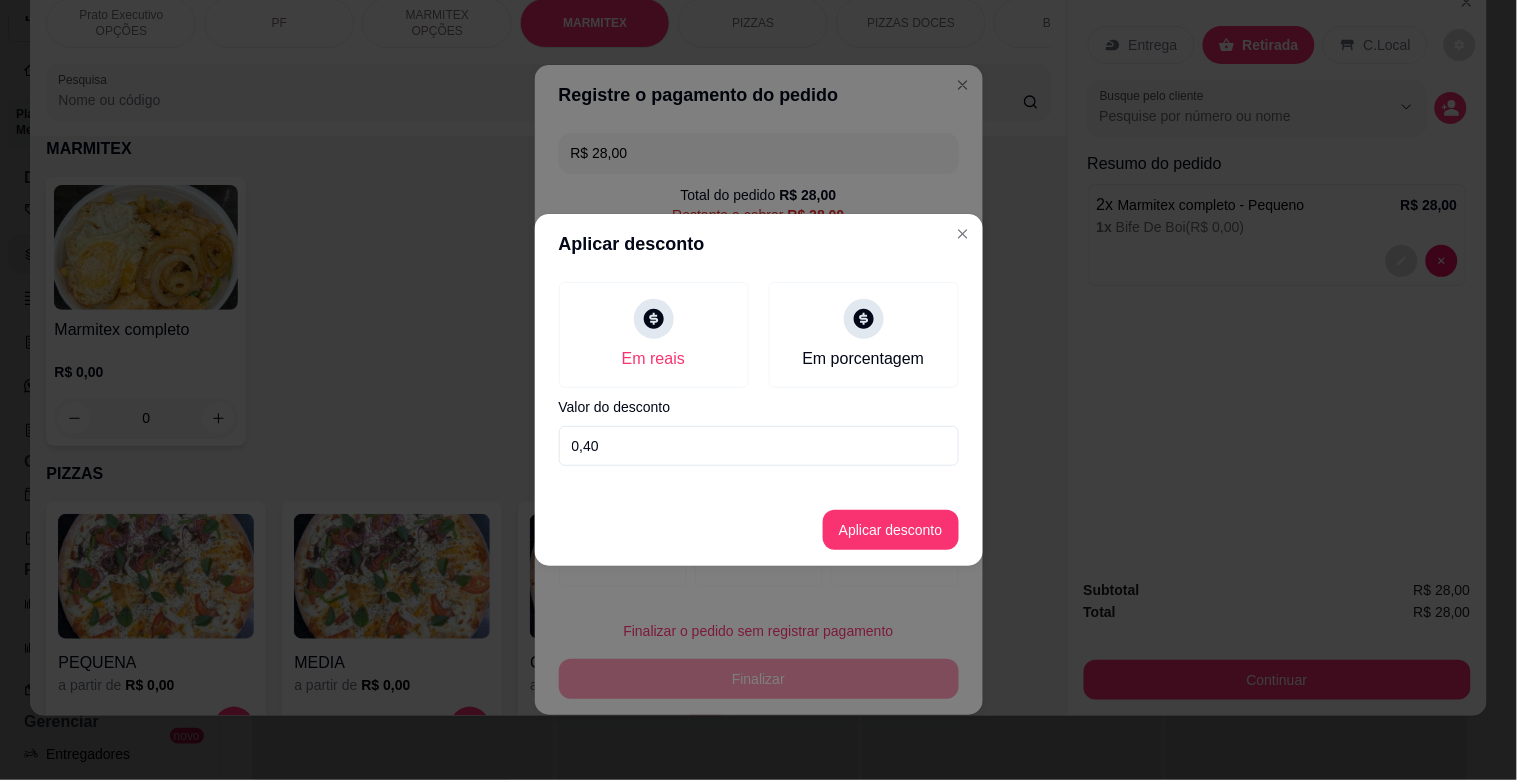 type on "4,00" 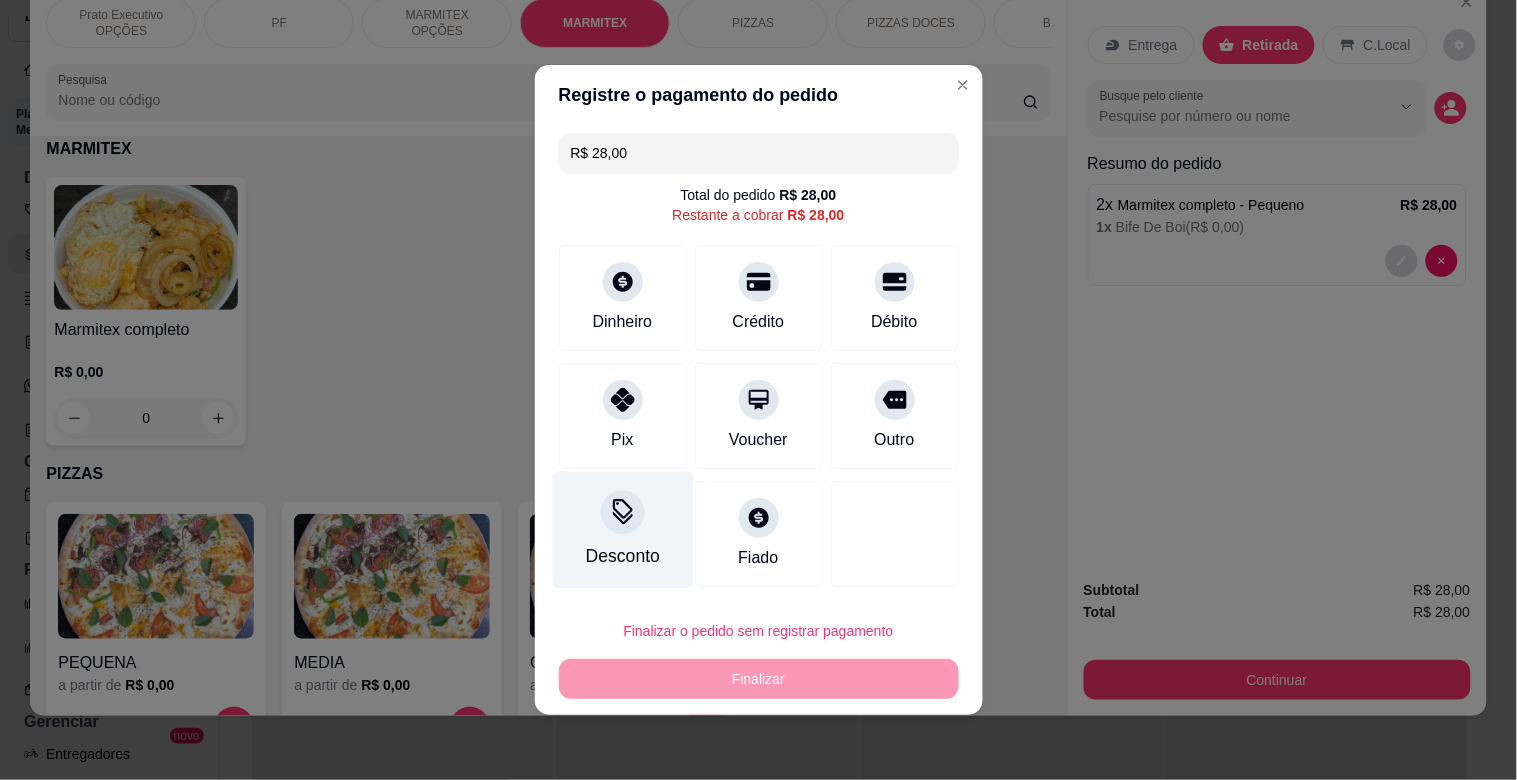 click on "Desconto" at bounding box center [622, 530] 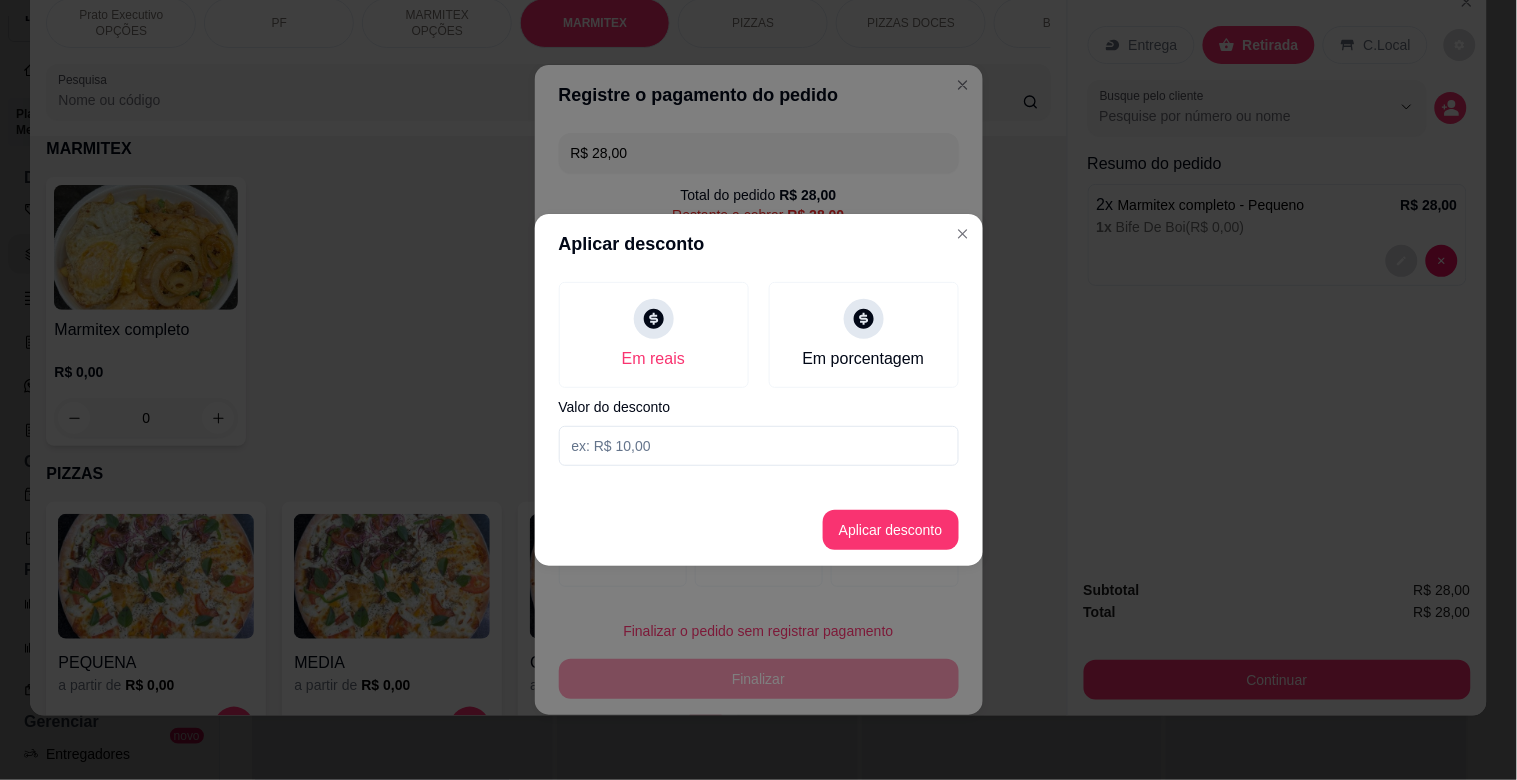 click at bounding box center (759, 446) 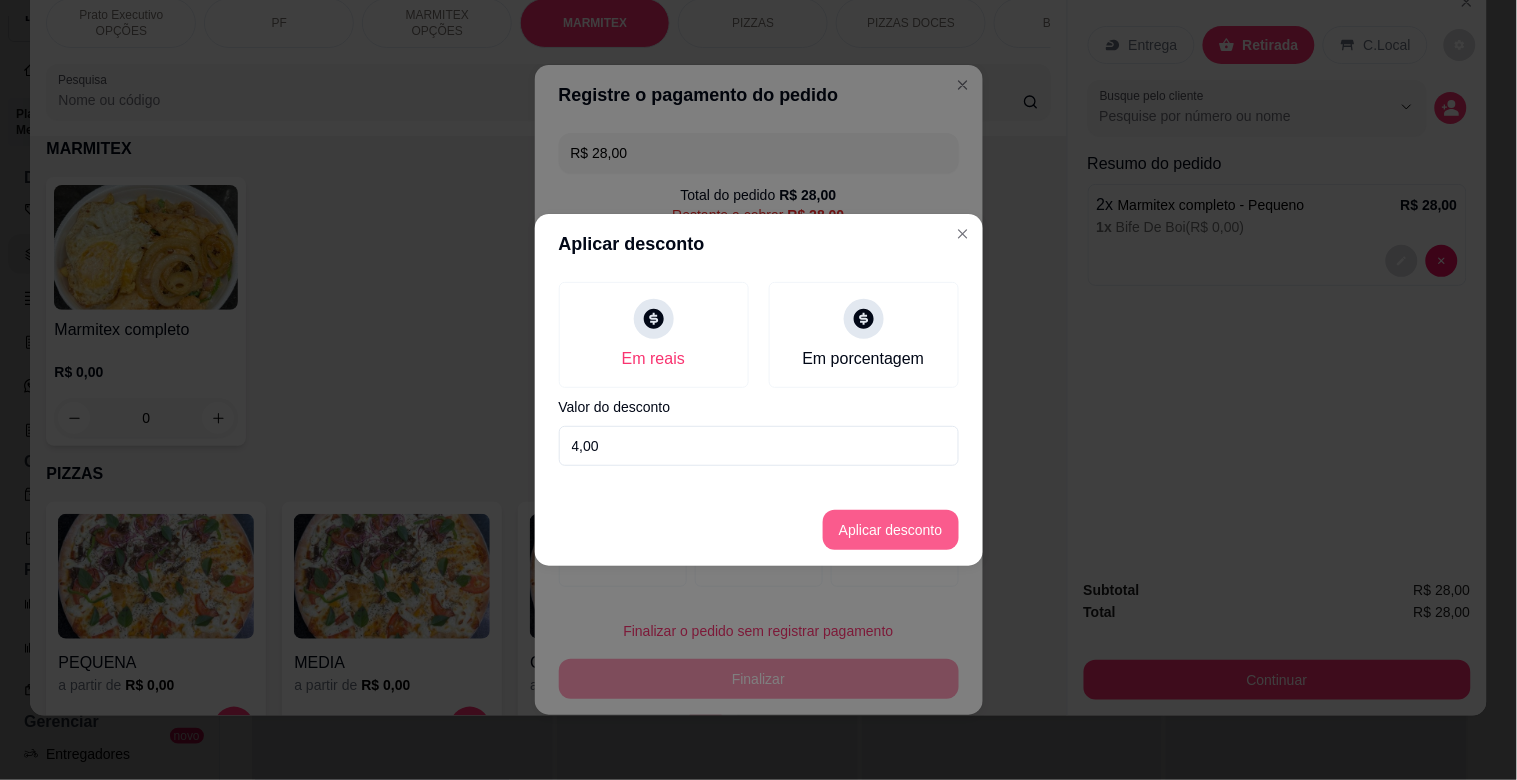 type on "4,00" 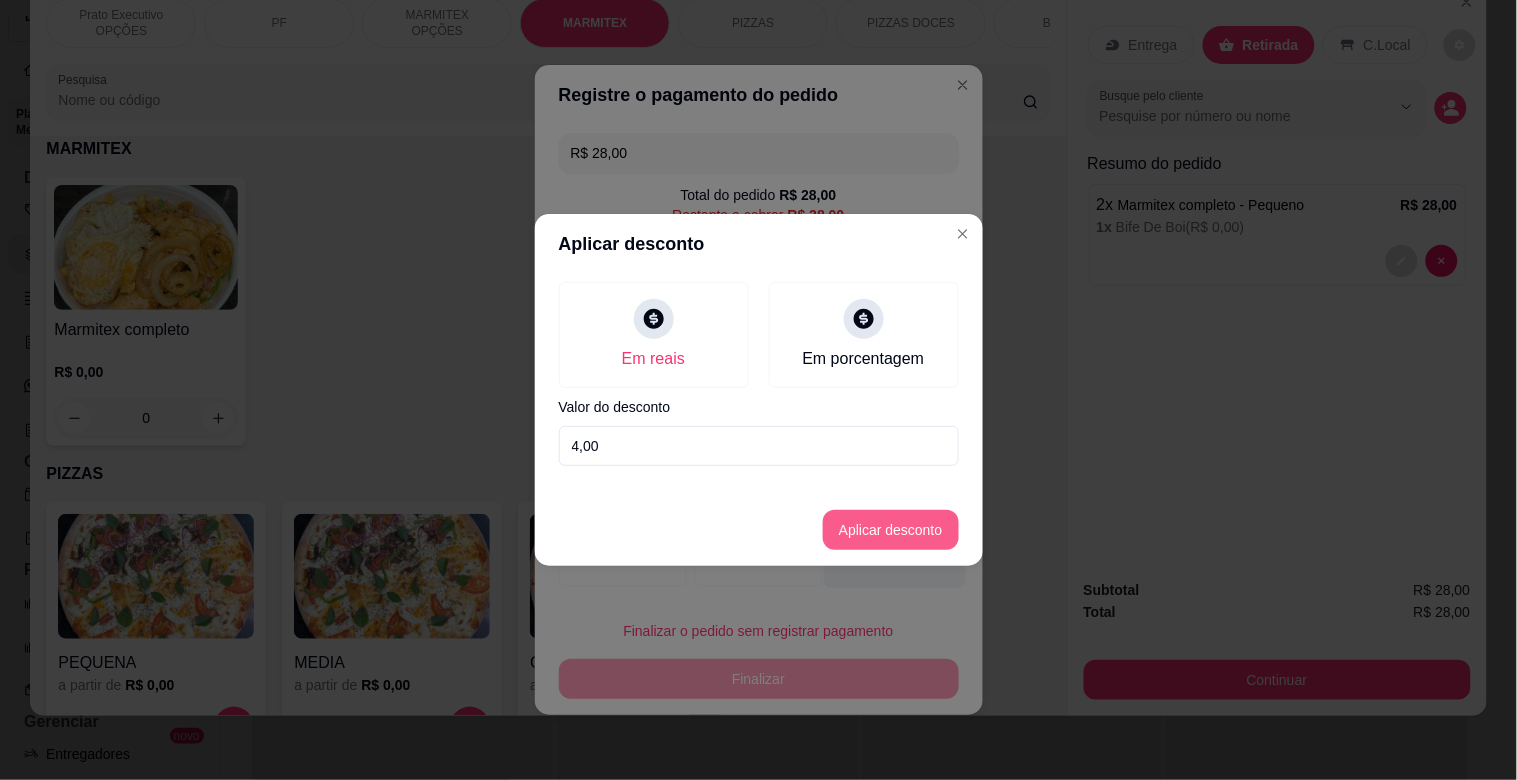 type on "R$ 24,00" 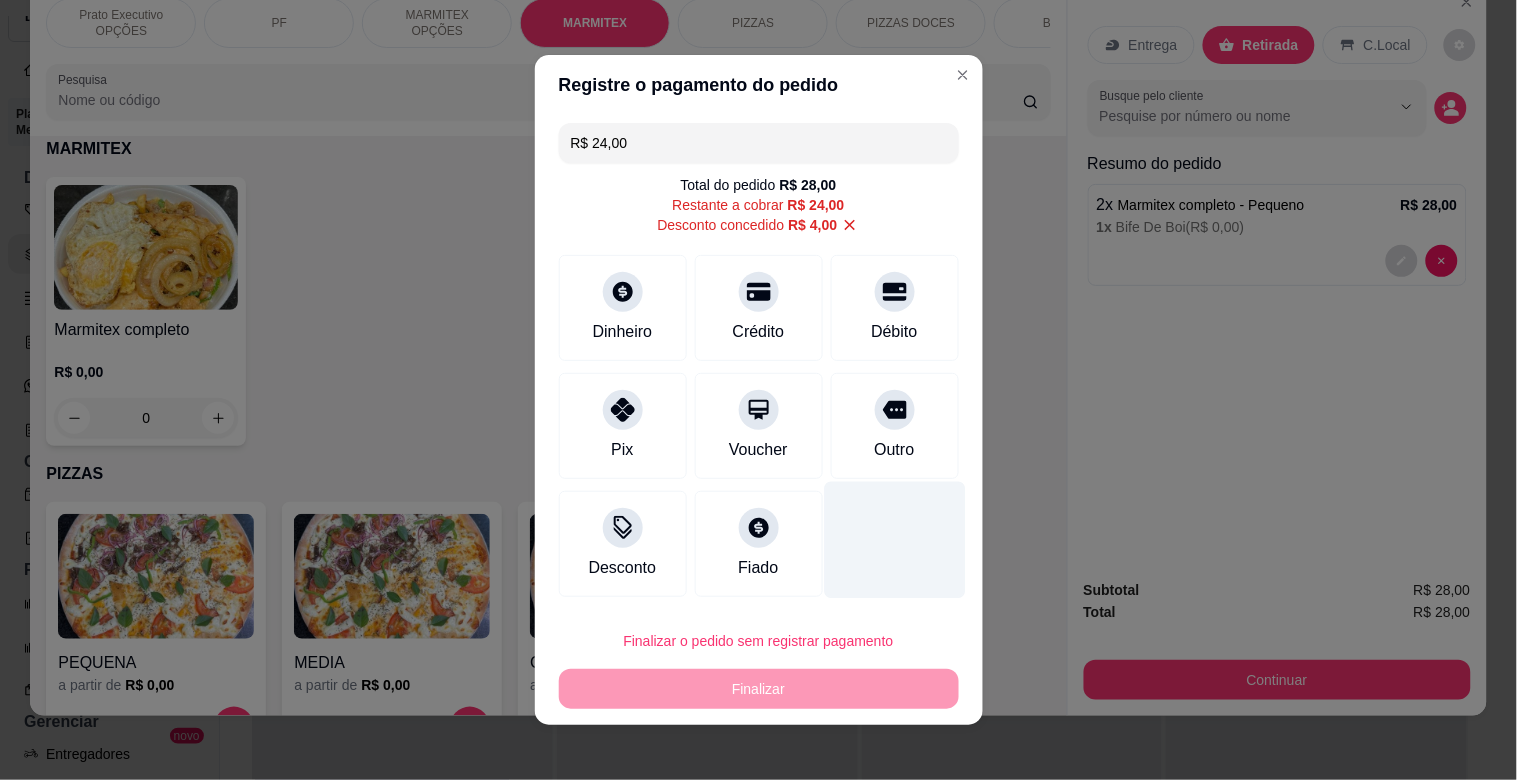 click at bounding box center (894, 540) 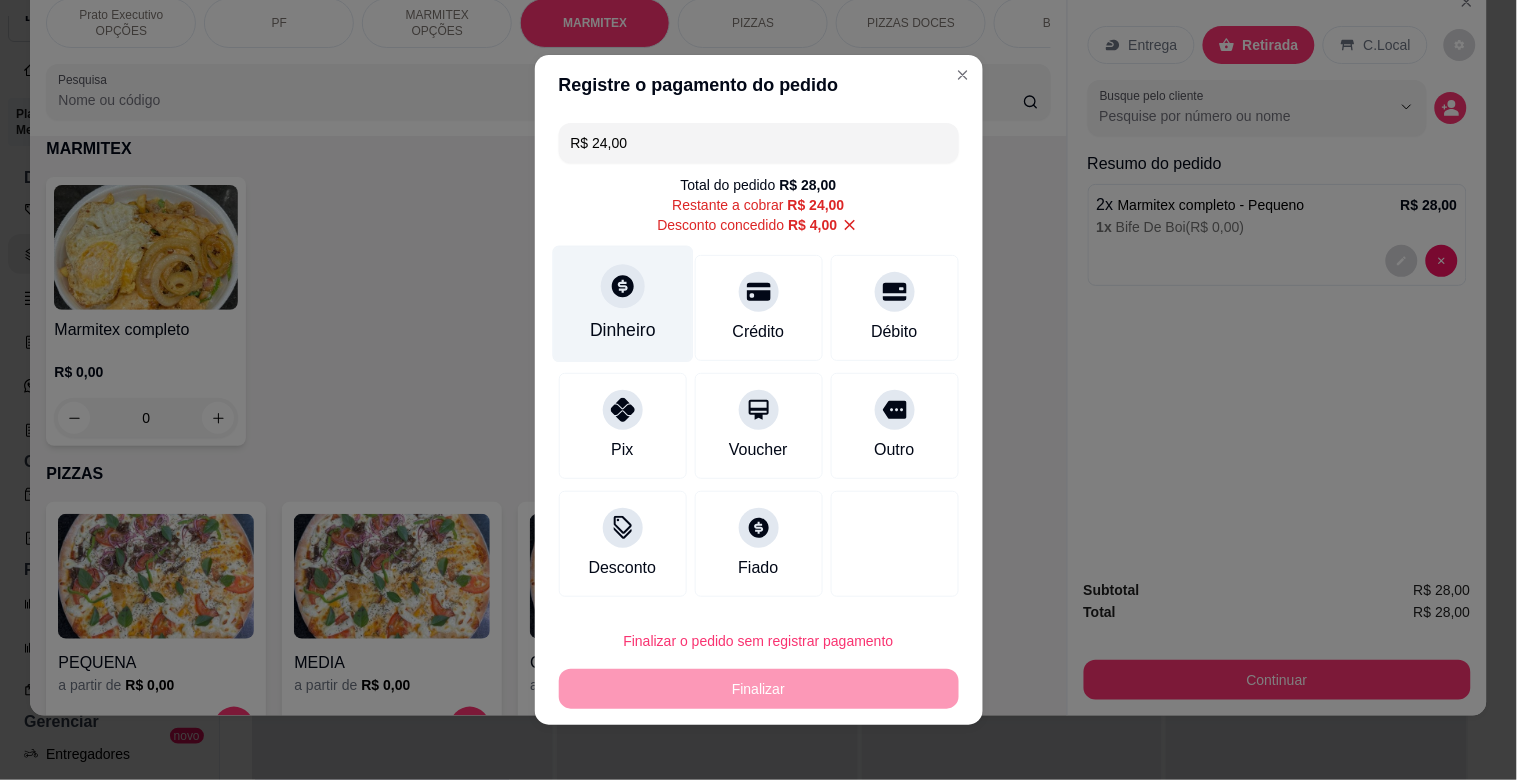 click at bounding box center (623, 286) 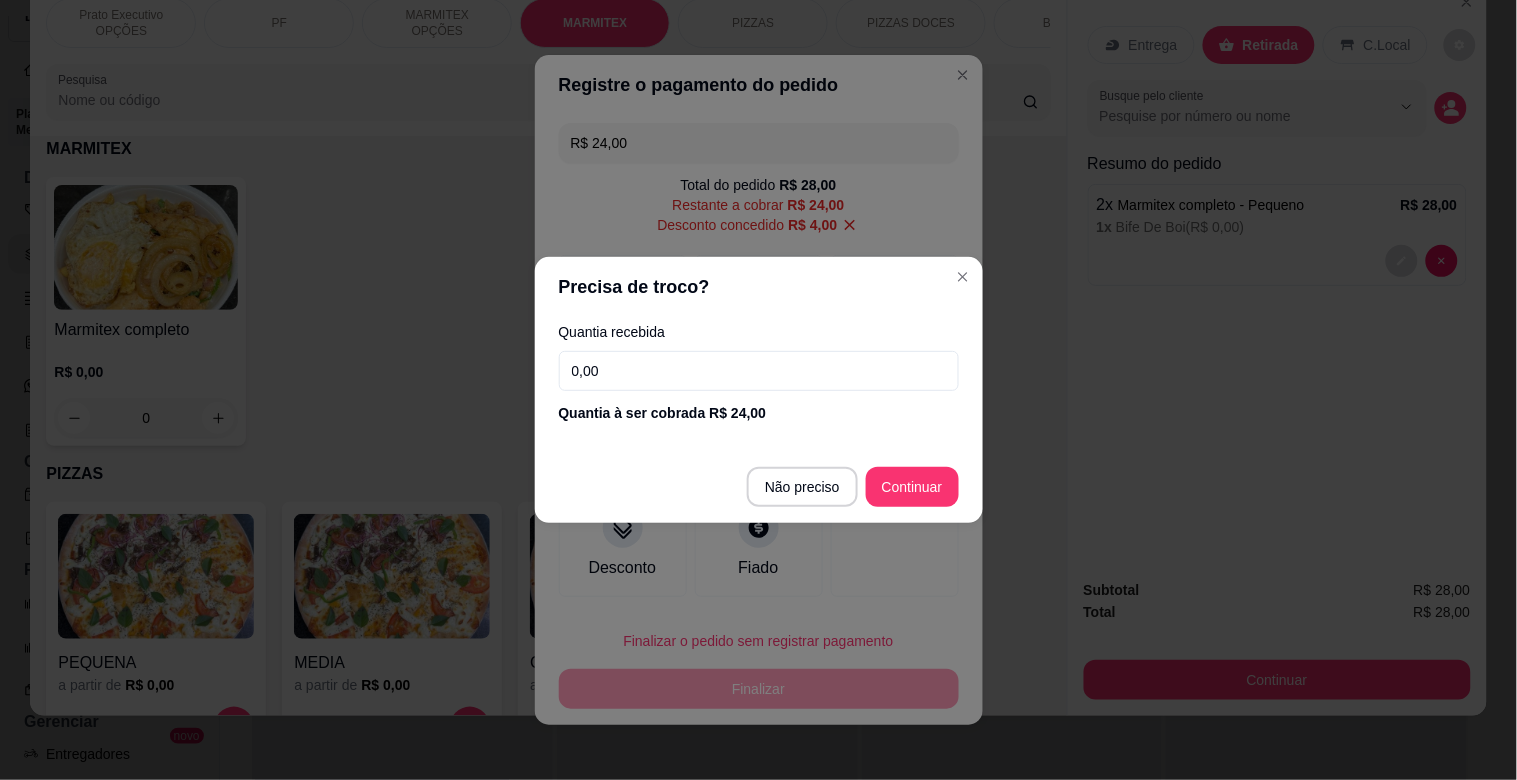 click on "0,00" at bounding box center [759, 371] 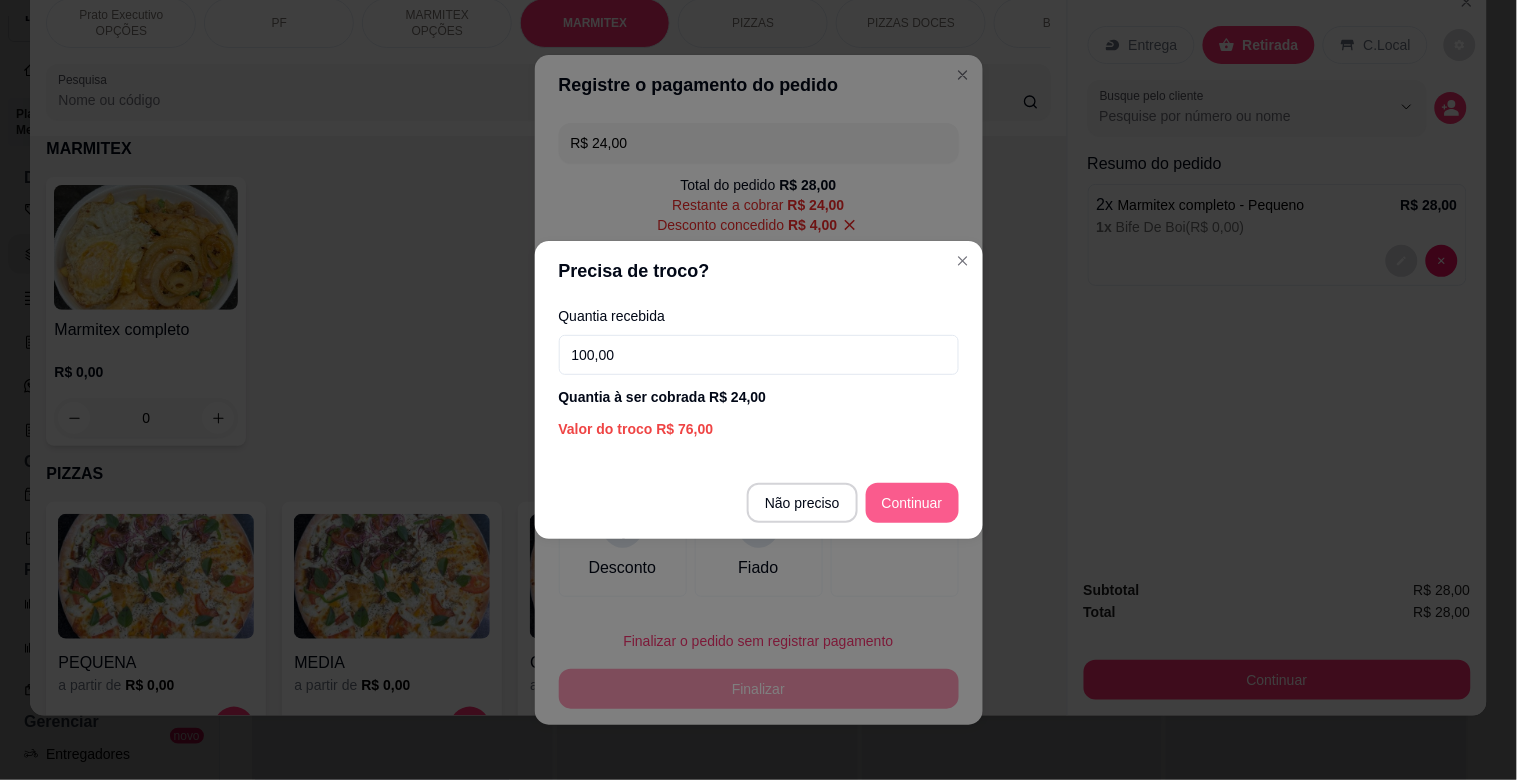 type on "100,00" 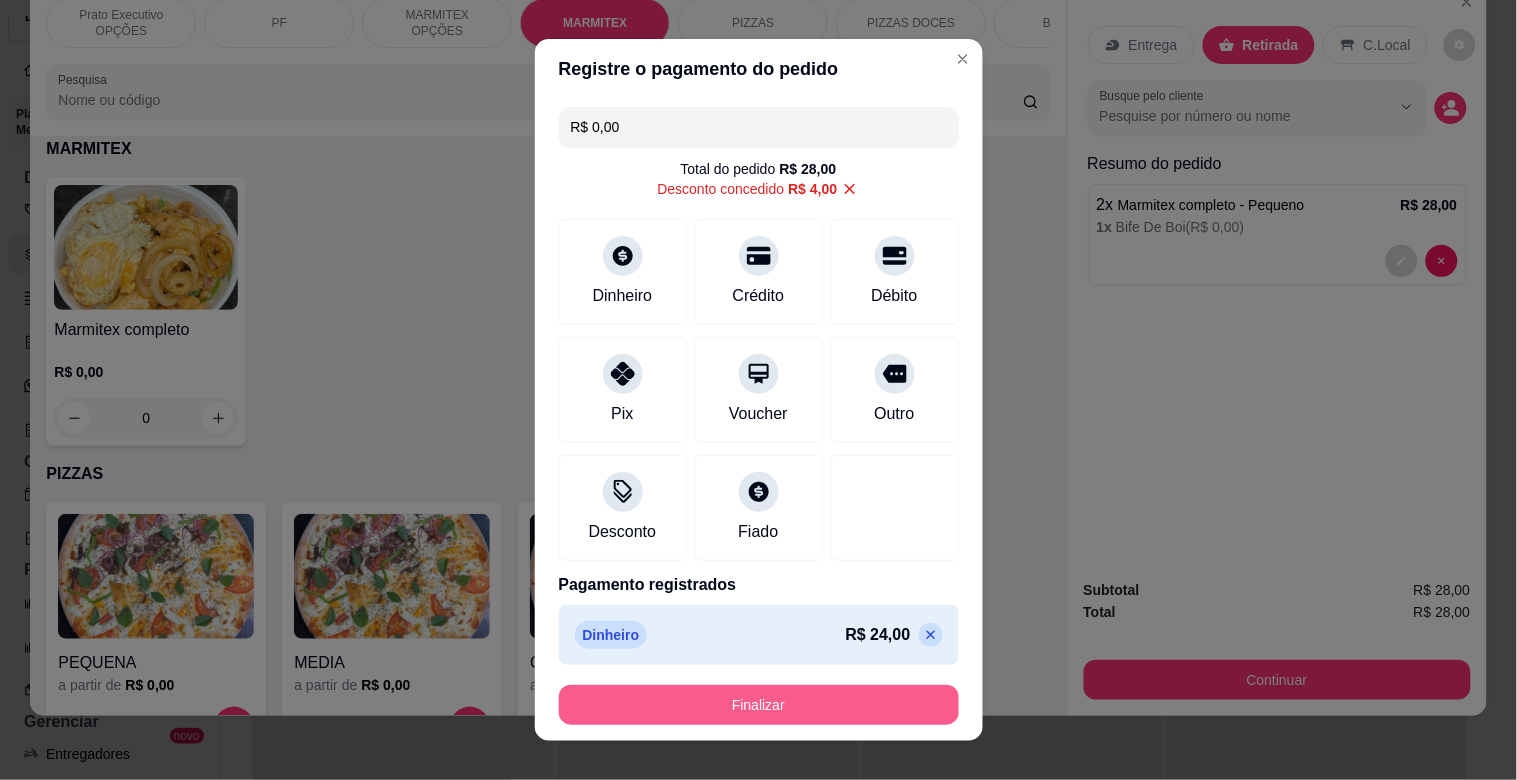 click on "Finalizar" at bounding box center (759, 705) 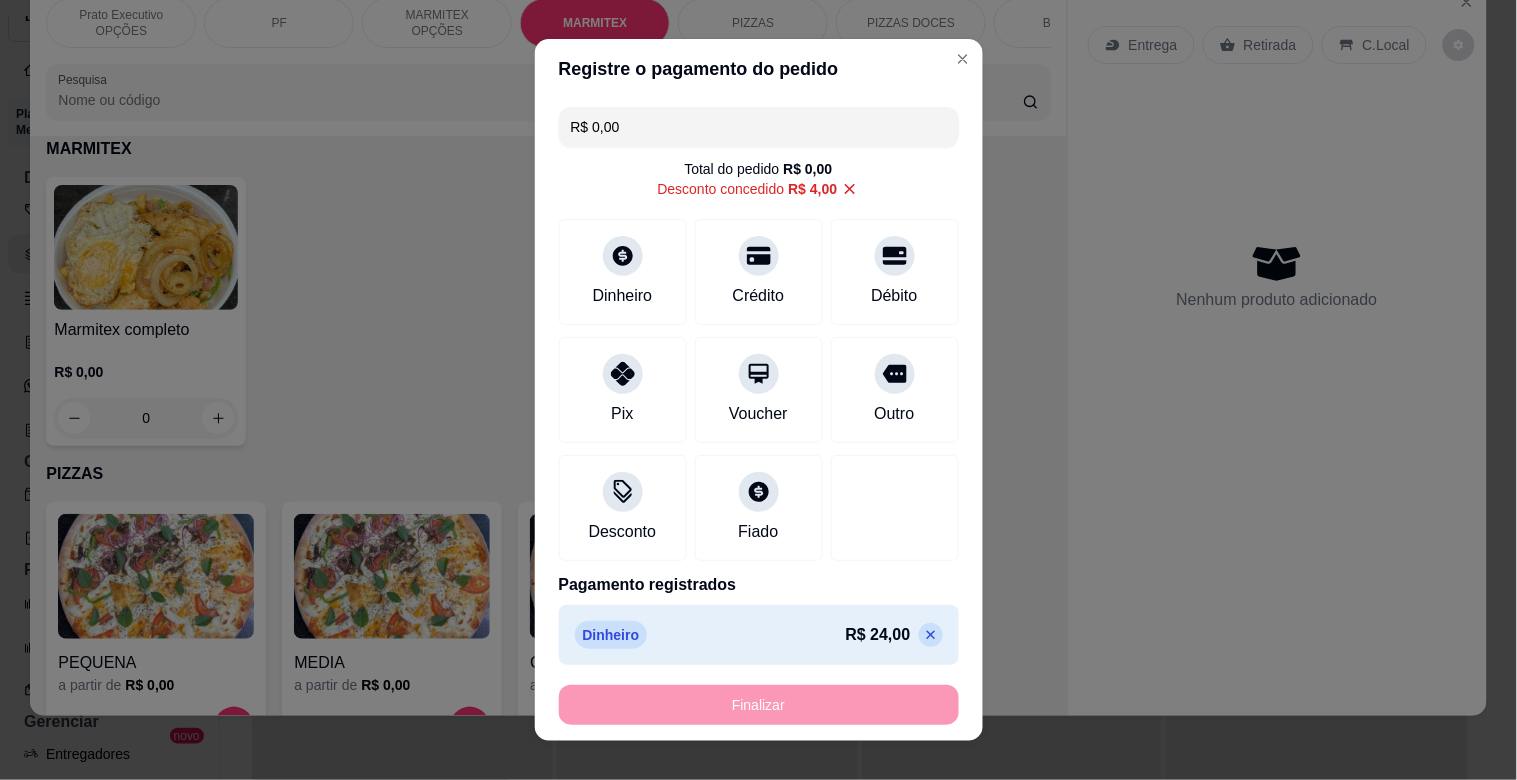 type on "-R$ 28,00" 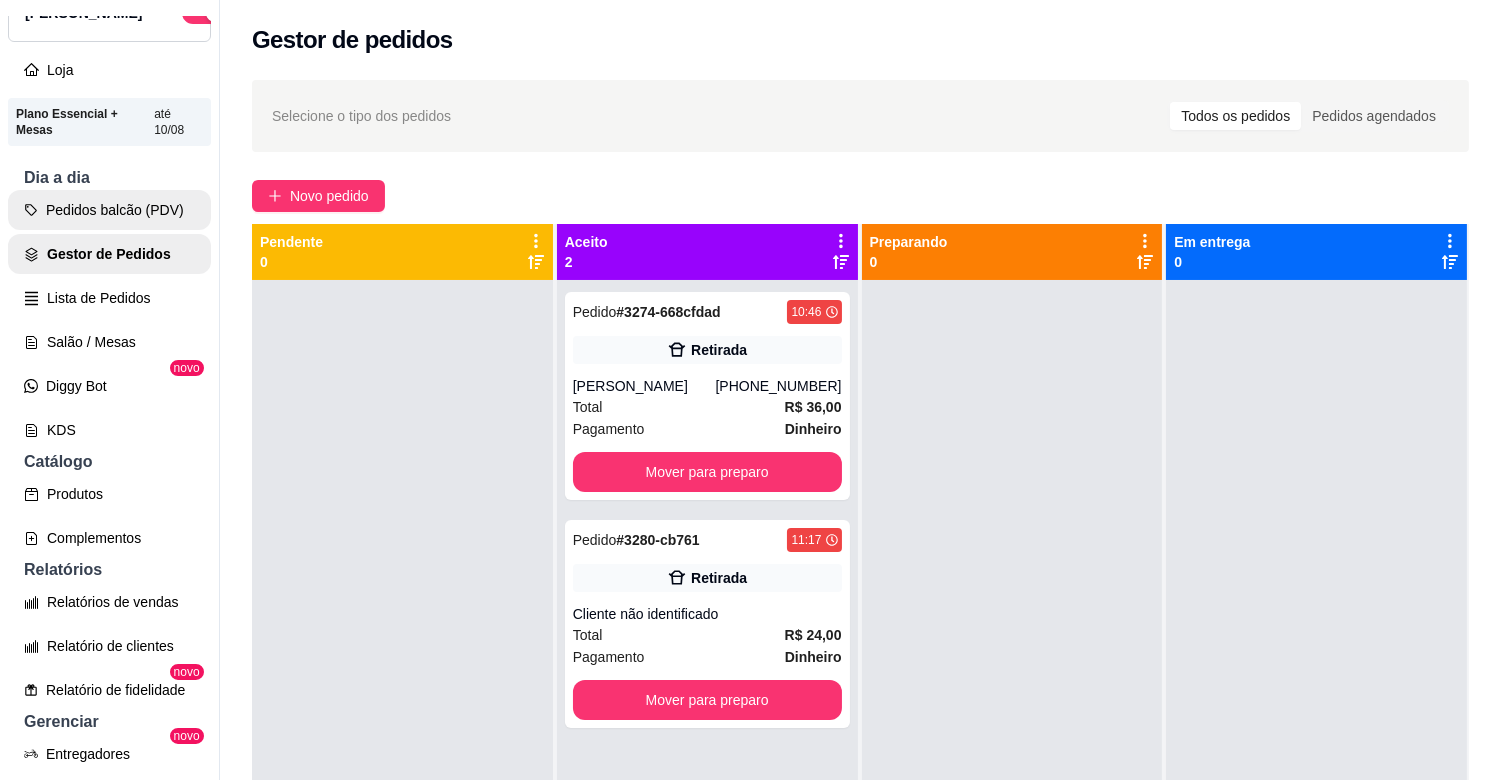 click on "Pedidos balcão (PDV)" at bounding box center [109, 210] 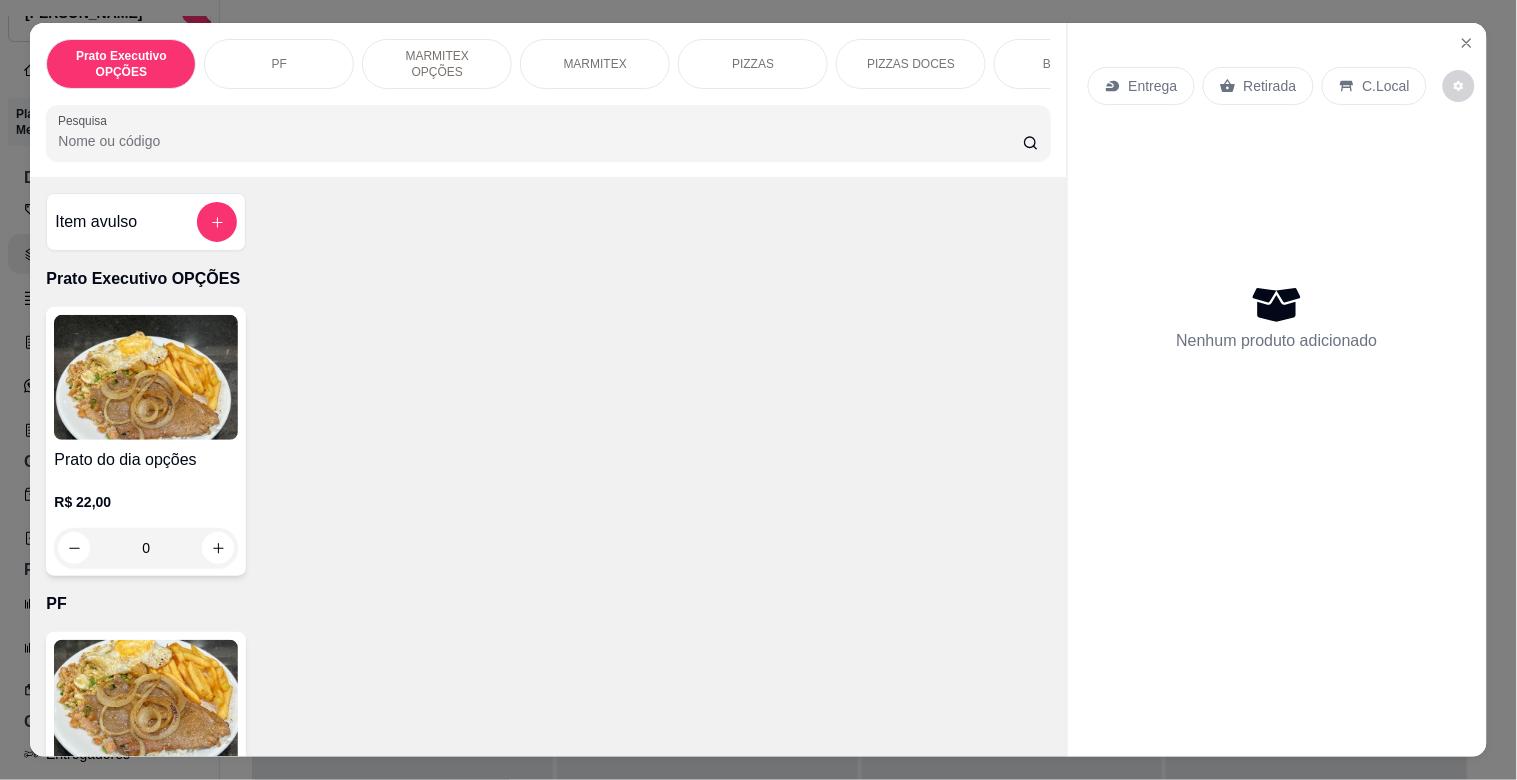 click on "MARMITEX" at bounding box center (595, 64) 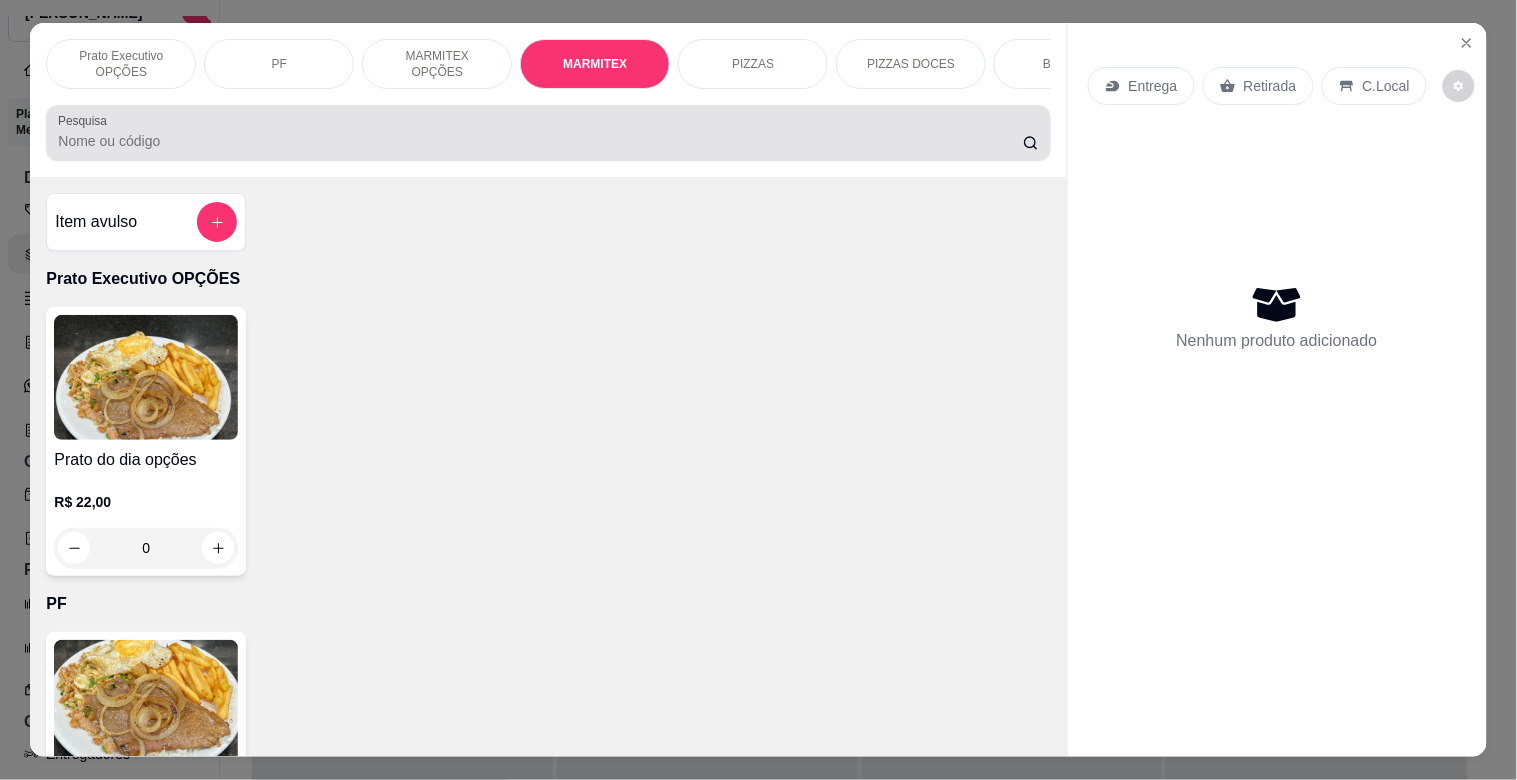 scroll, scrollTop: 1064, scrollLeft: 0, axis: vertical 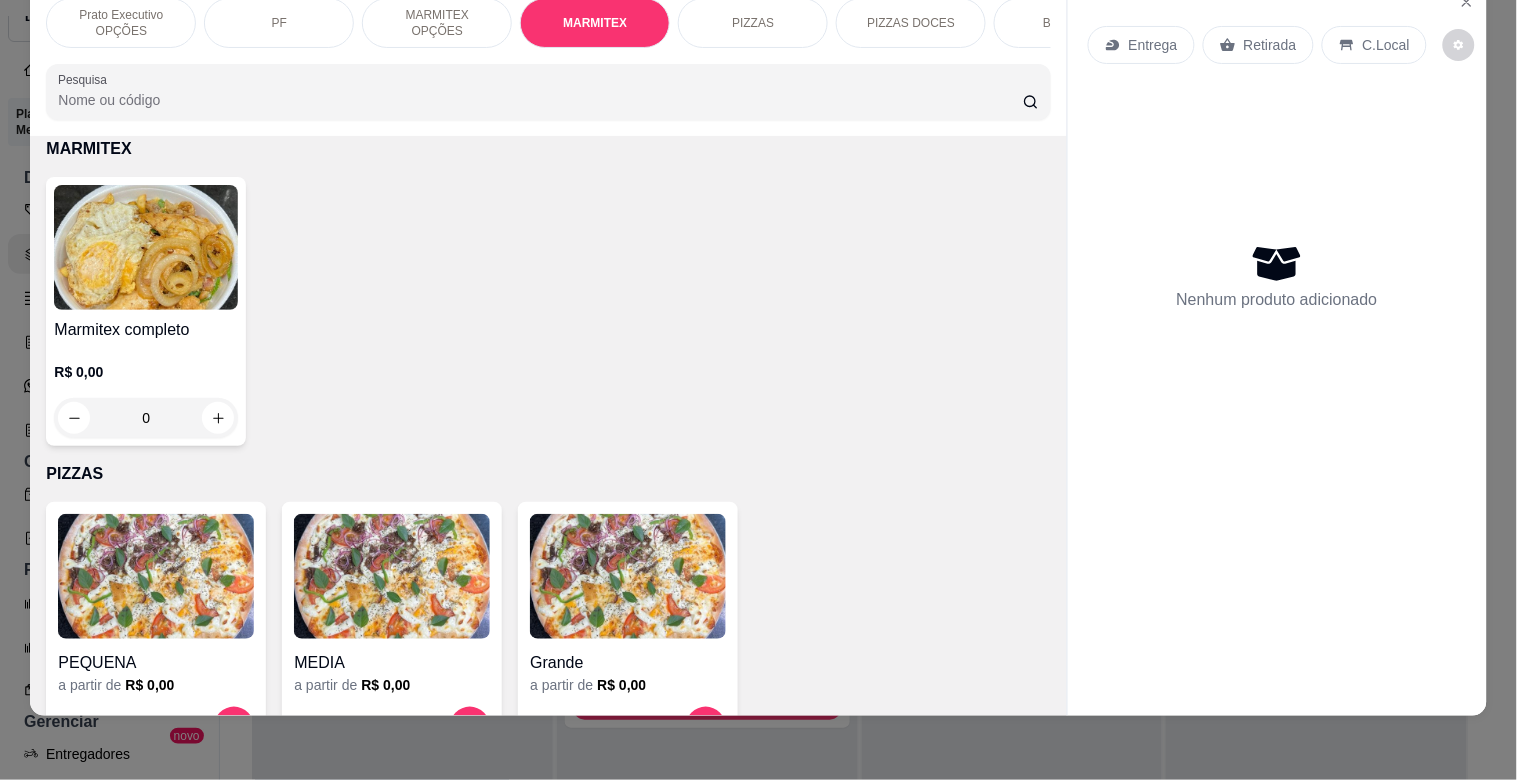 click at bounding box center (146, 247) 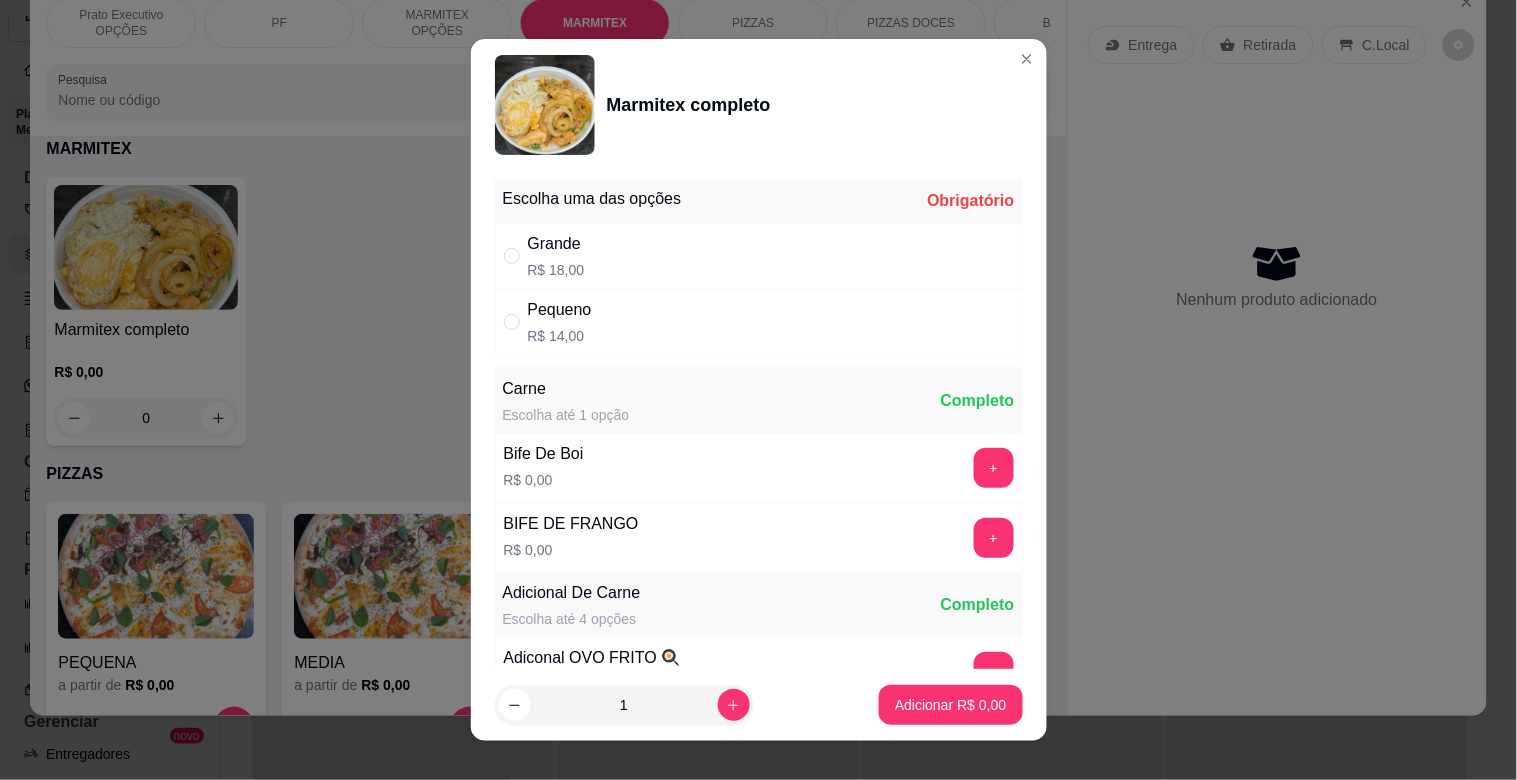 click on "Grande  R$ 18,00" at bounding box center [759, 256] 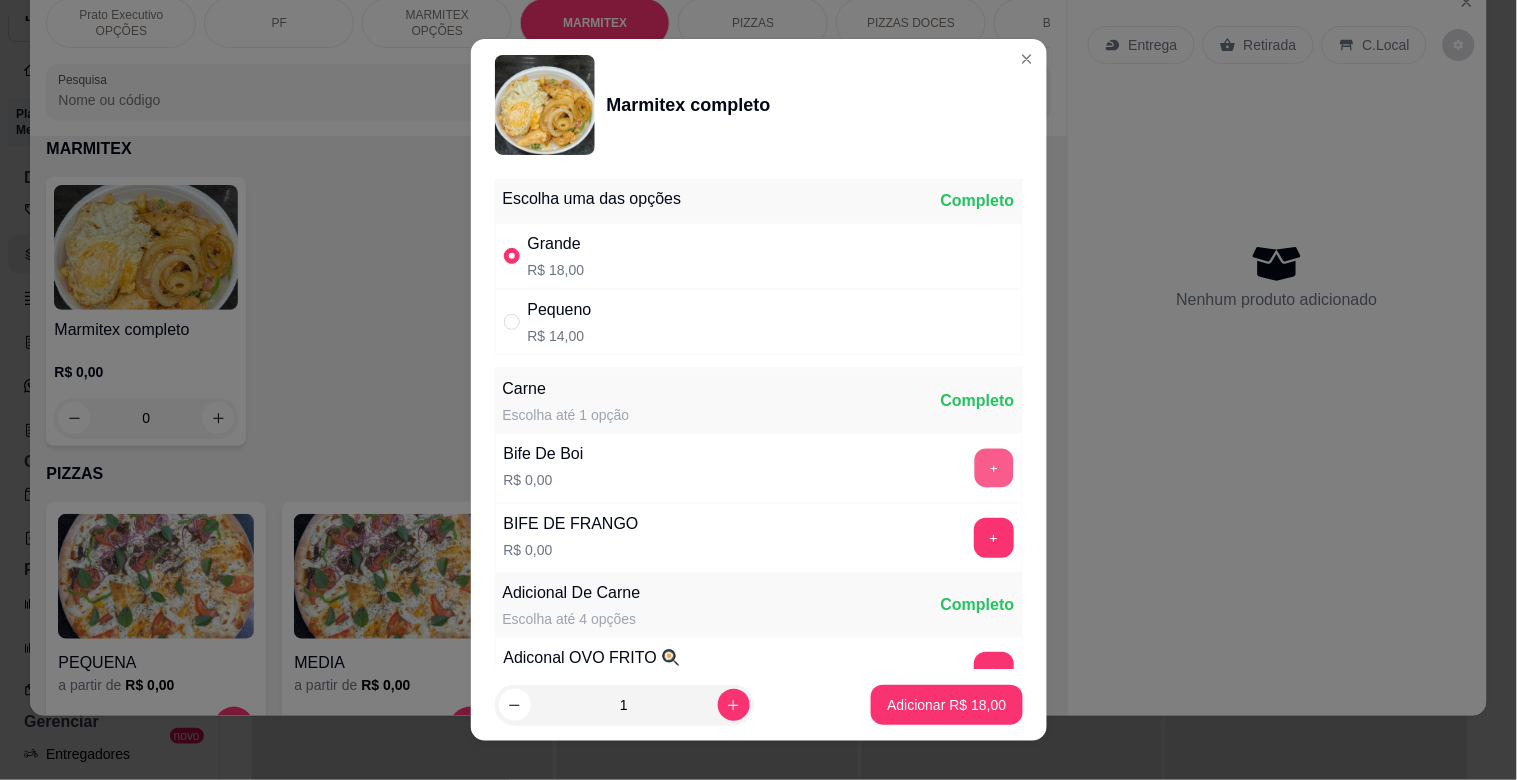 click on "+" at bounding box center (993, 468) 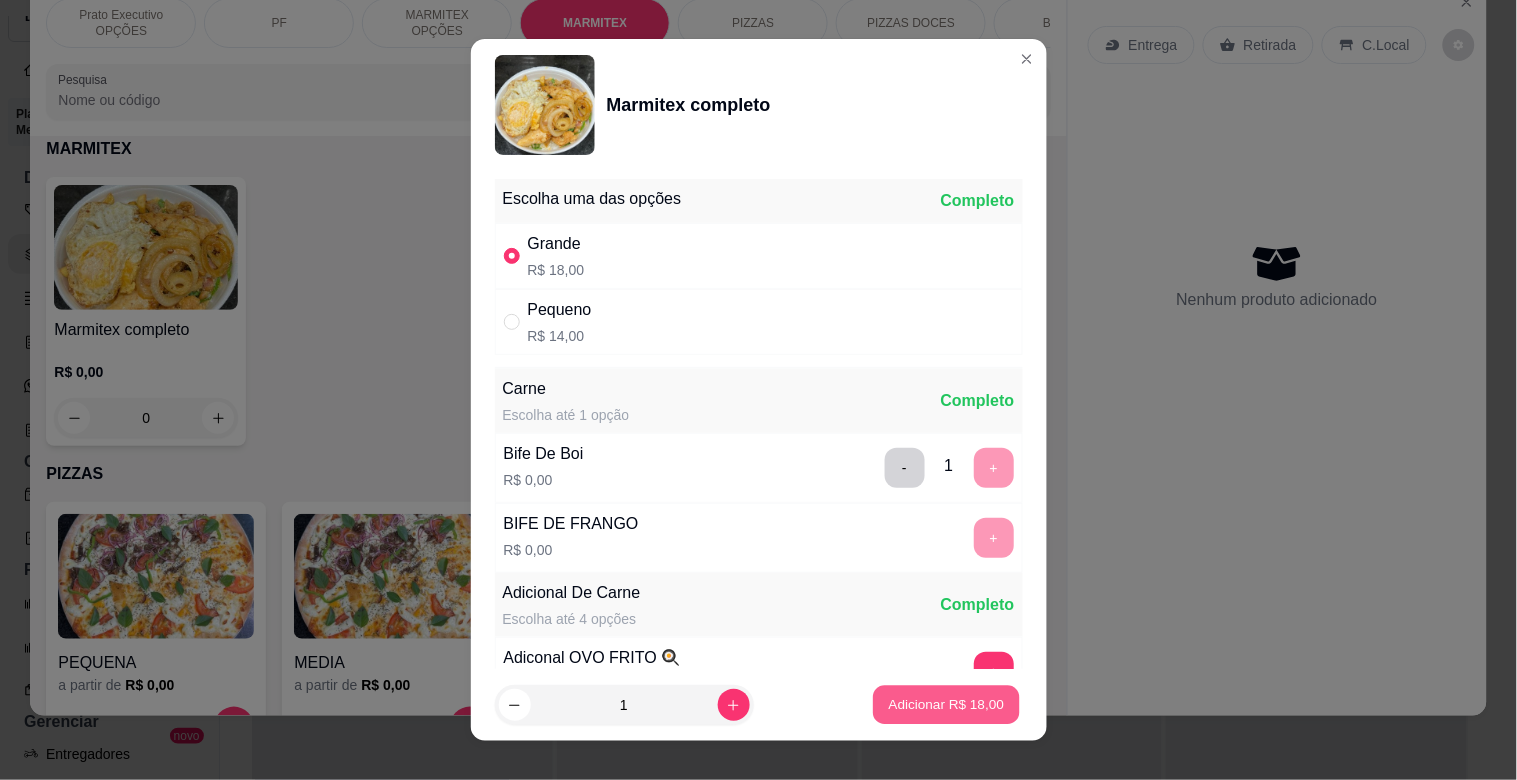 click on "Adicionar   R$ 18,00" at bounding box center [947, 705] 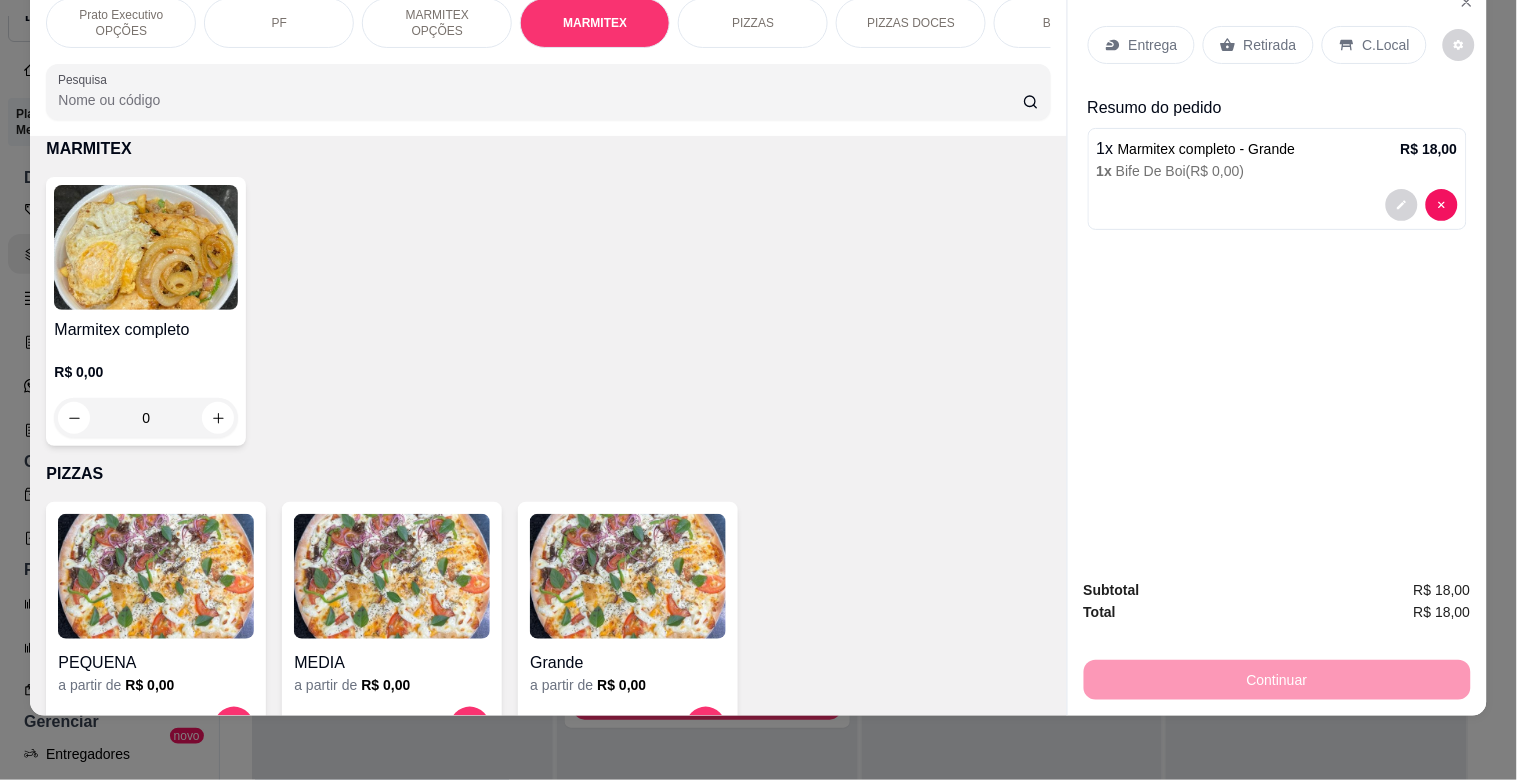 click on "Retirada" at bounding box center (1270, 45) 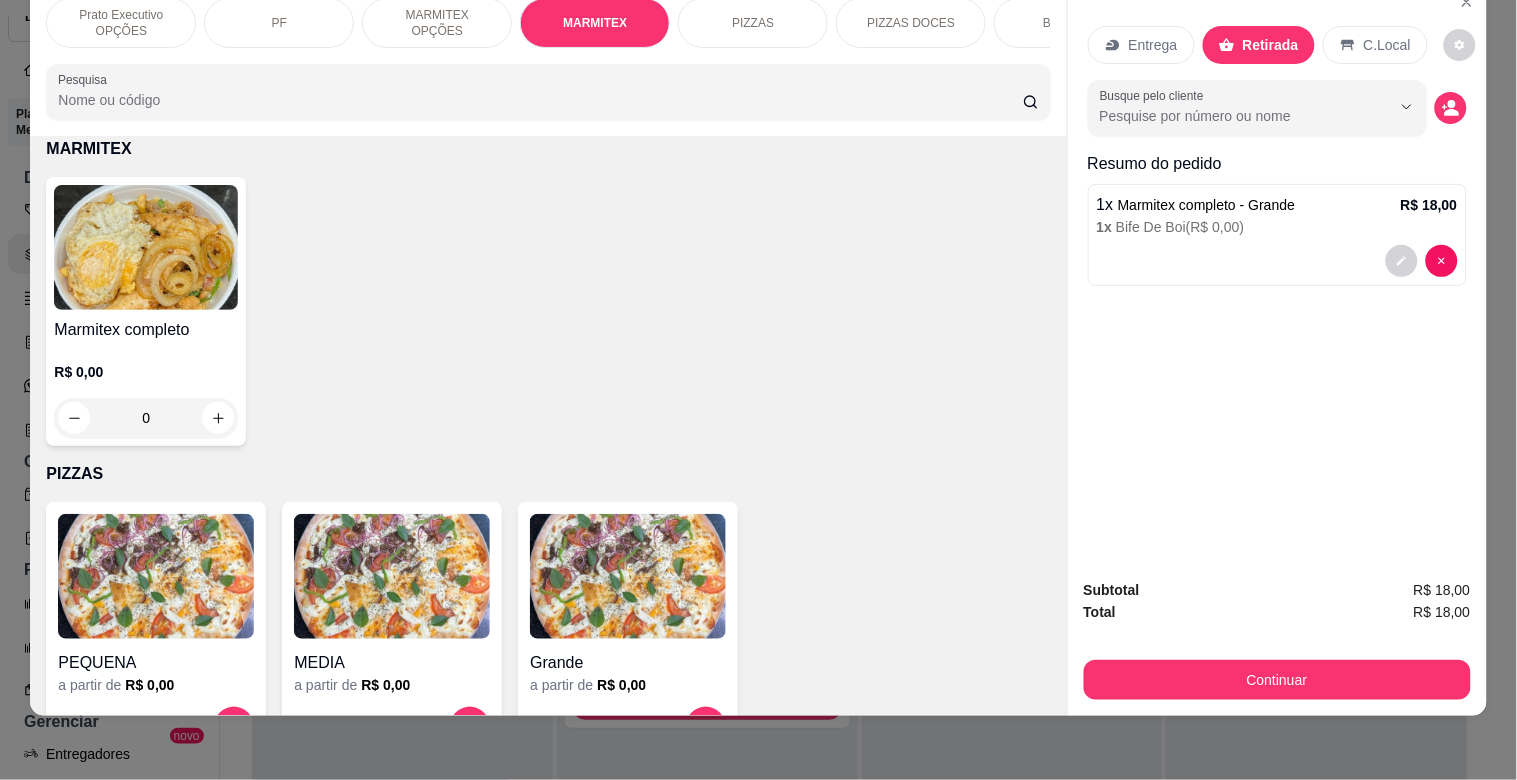 click on "Continuar" at bounding box center [1277, 680] 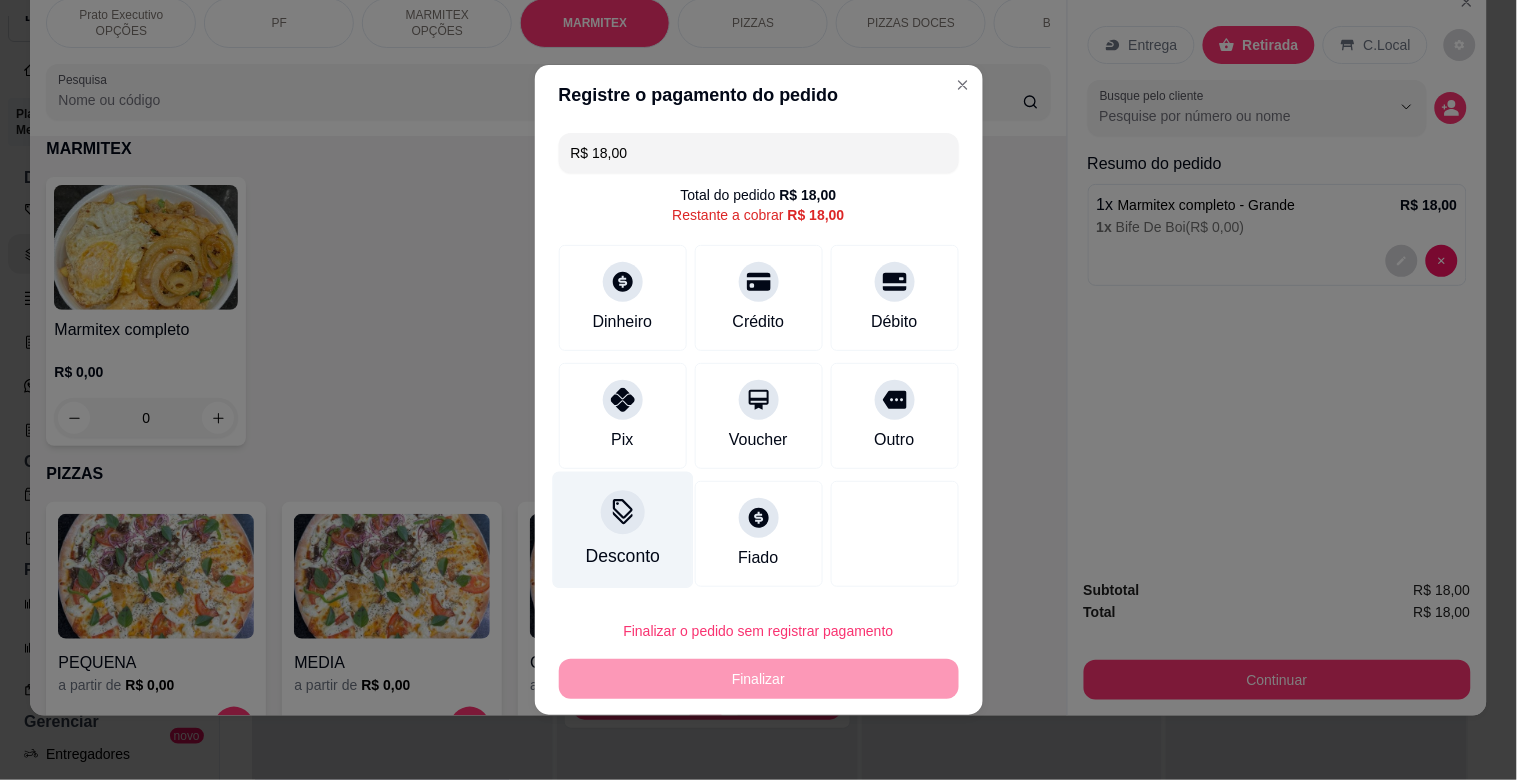 click at bounding box center [623, 512] 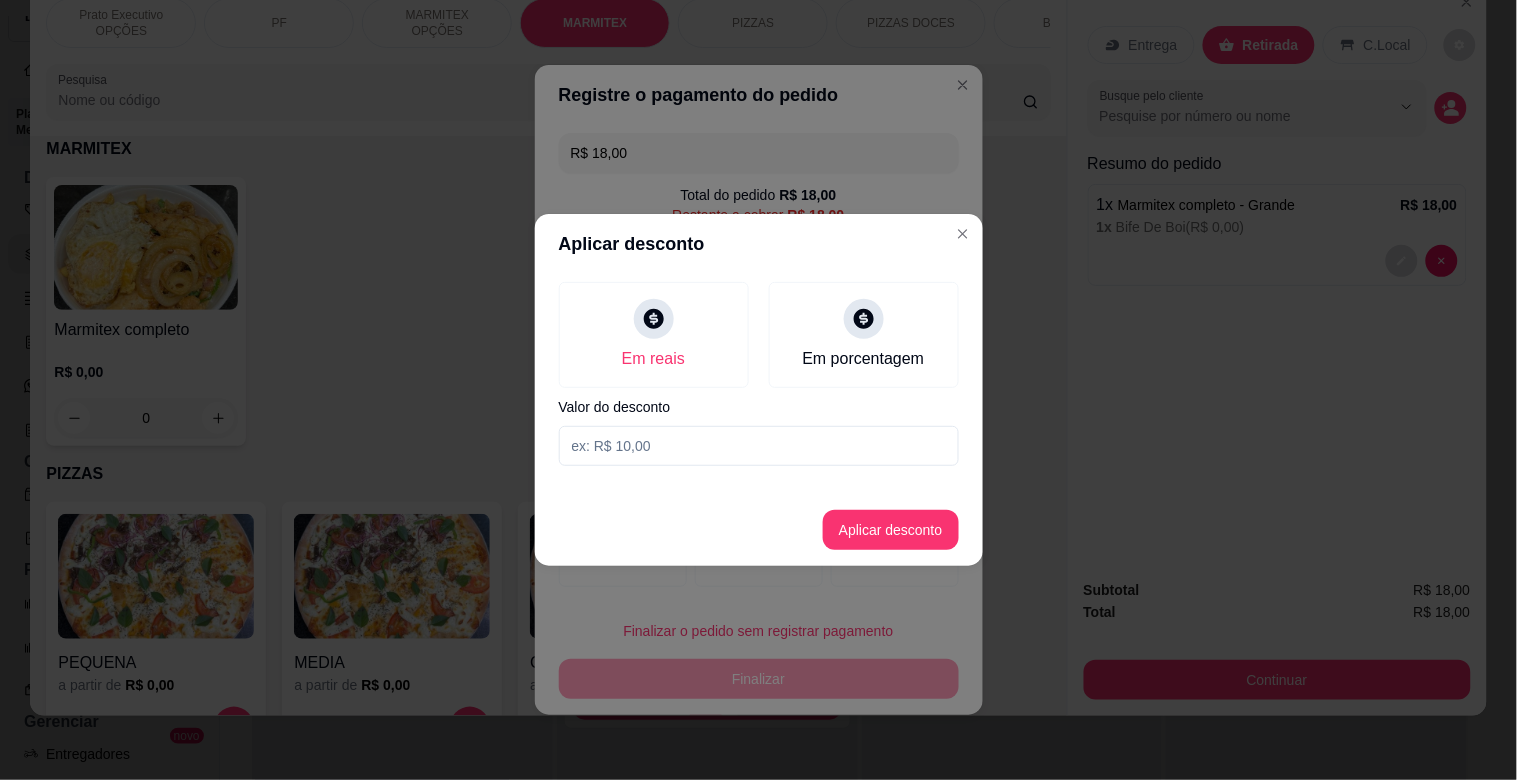 drag, startPoint x: 645, startPoint y: 420, endPoint x: 651, endPoint y: 443, distance: 23.769728 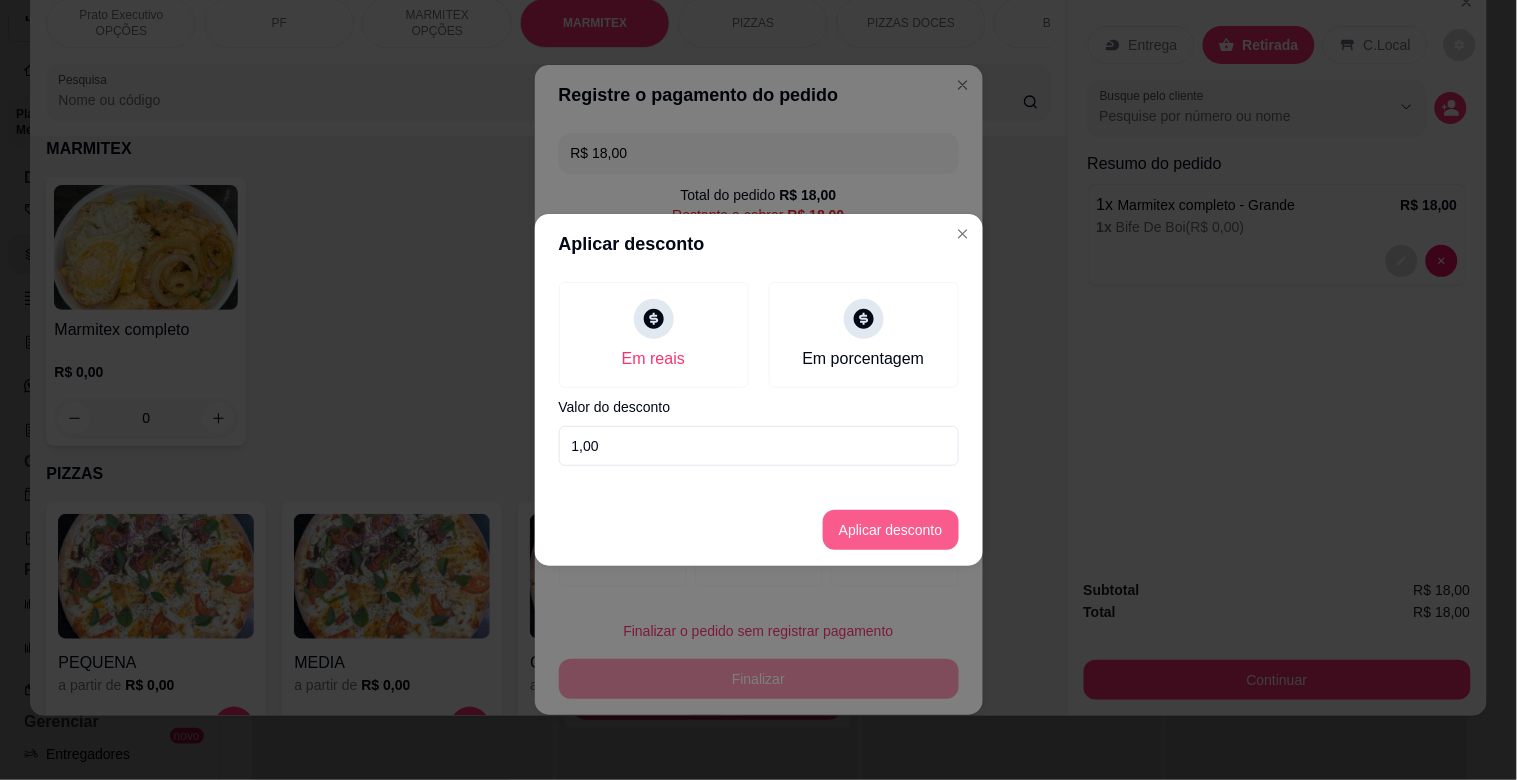 type on "1,00" 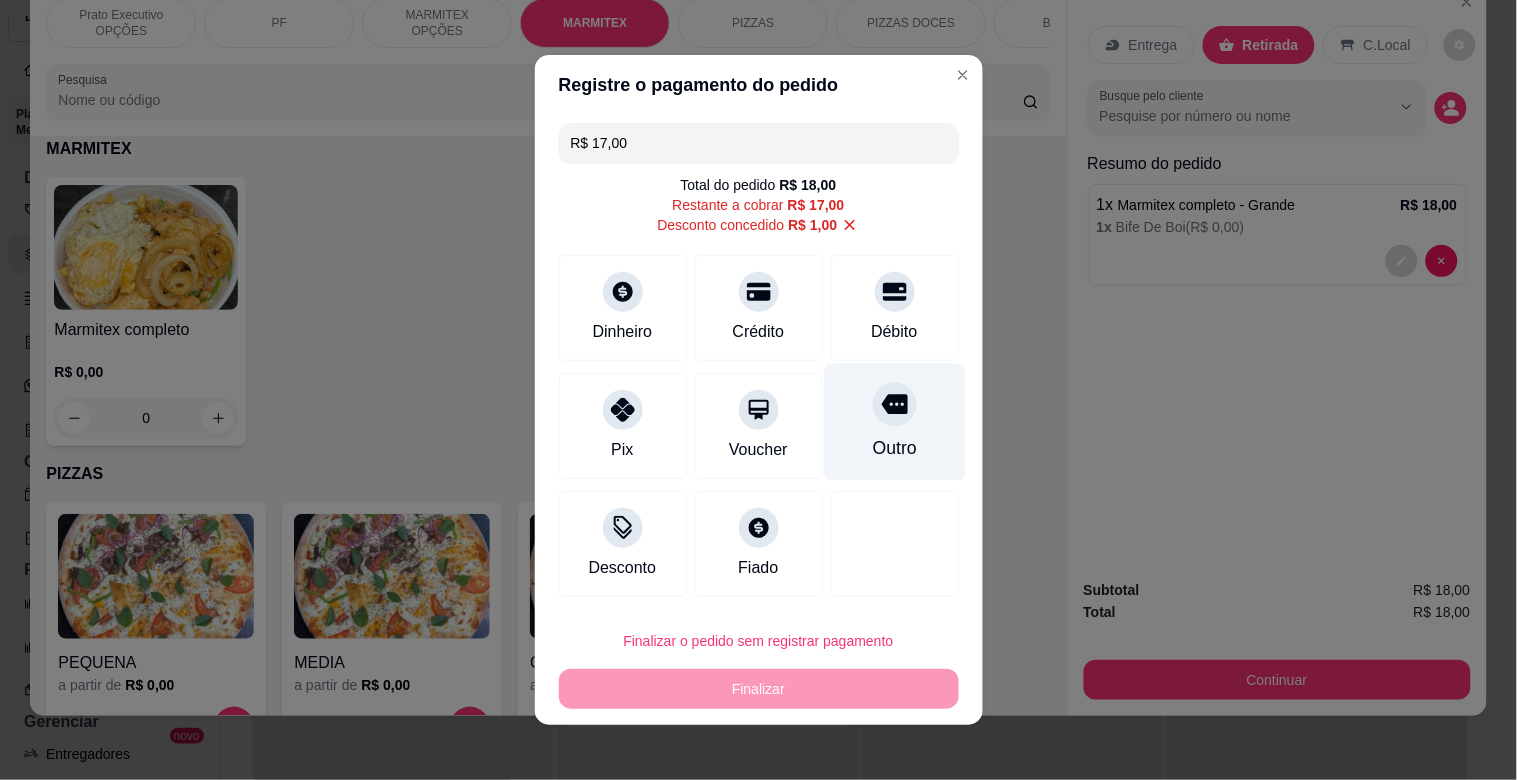 click at bounding box center [895, 404] 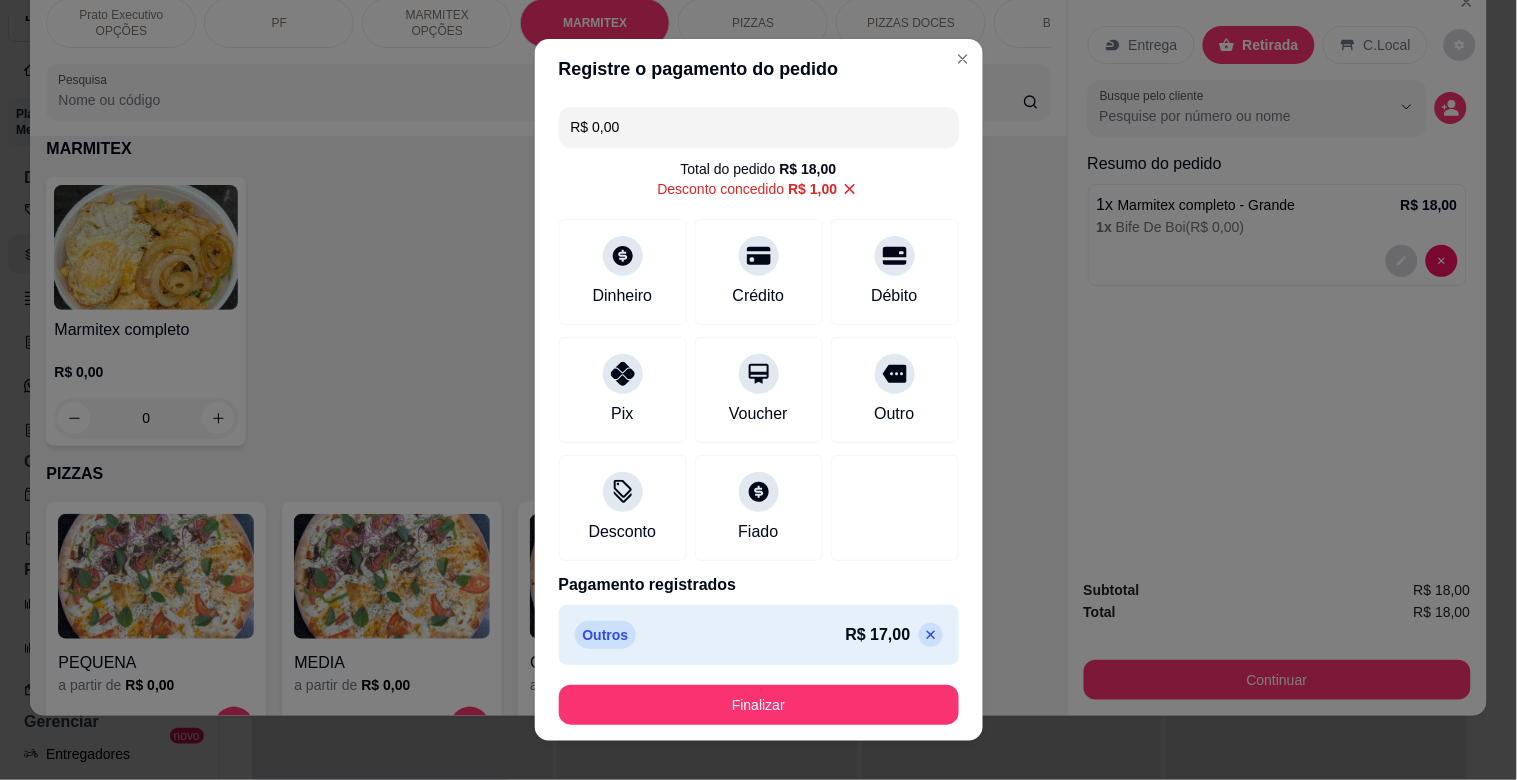 click at bounding box center [931, 635] 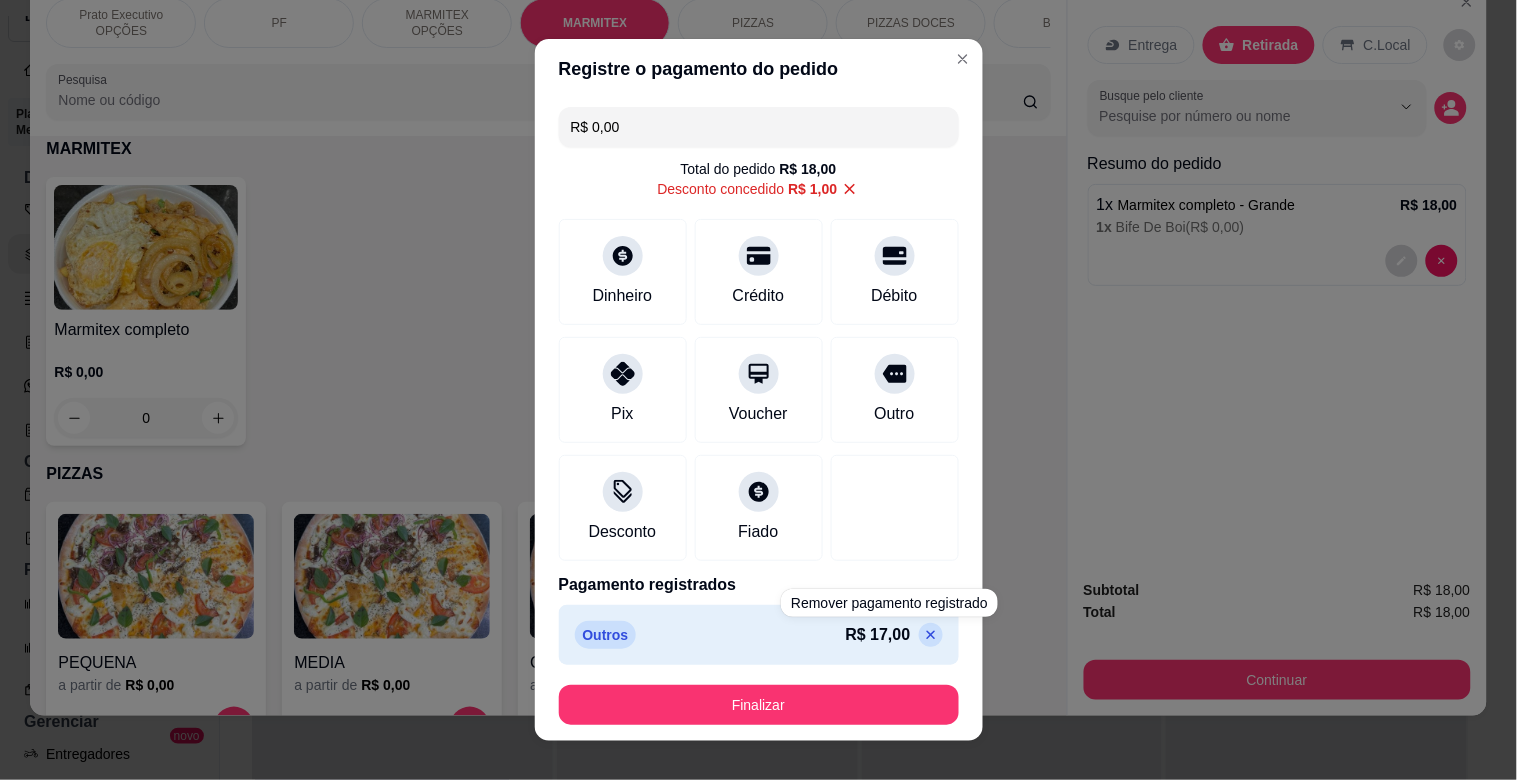 type on "R$ 17,00" 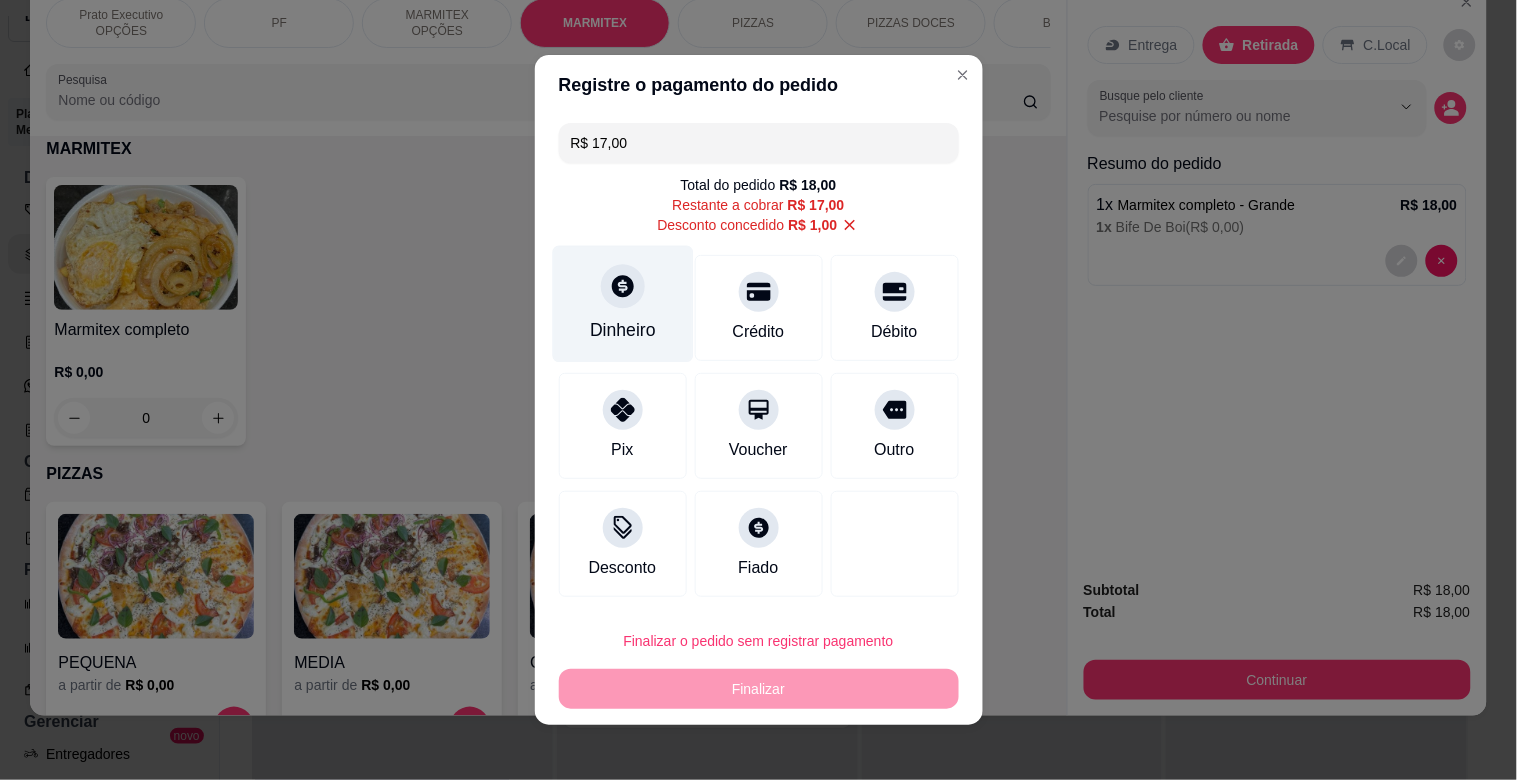 click 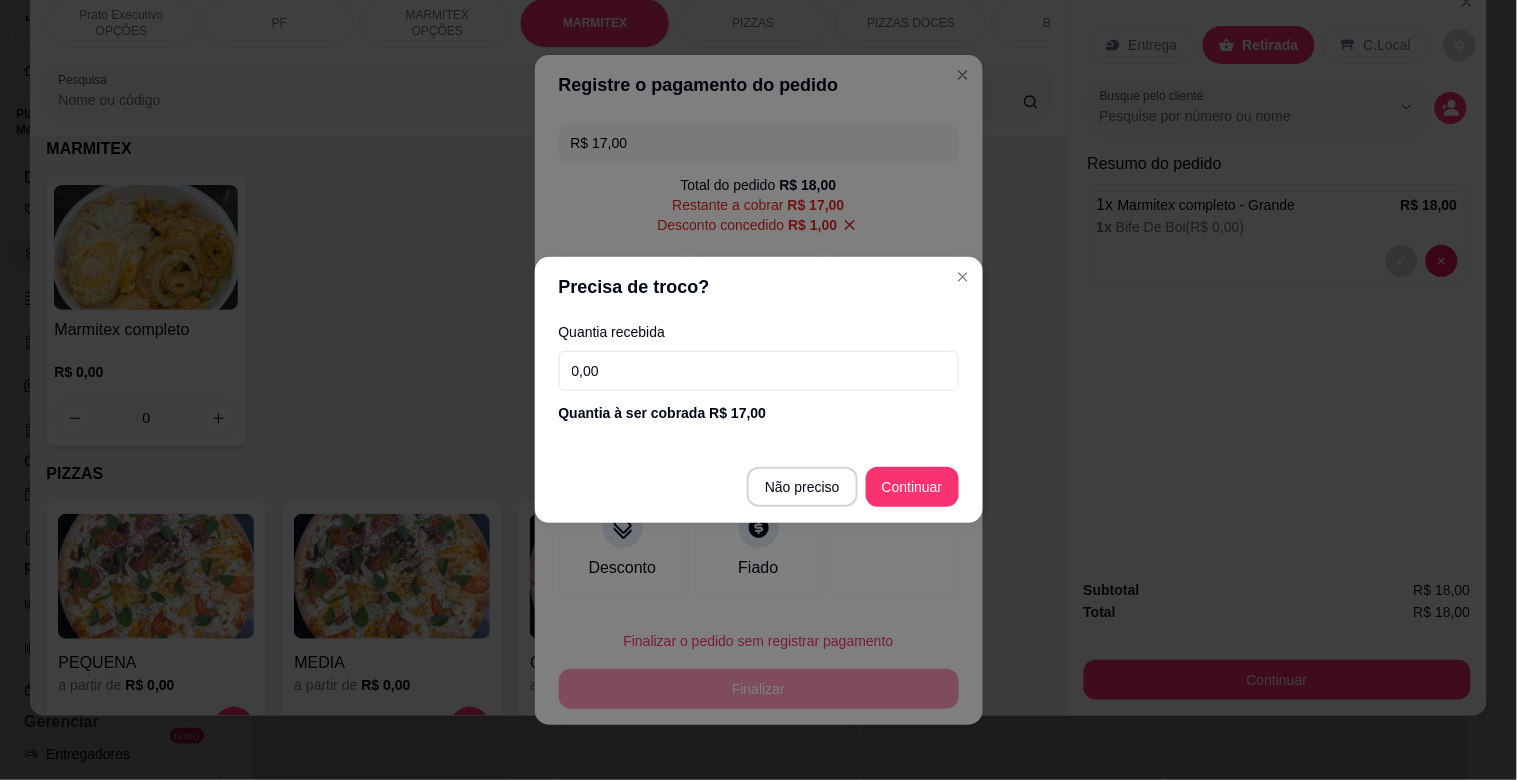 click on "Quantia recebida 0,00 Quantia à ser cobrada   R$ 17,00" at bounding box center (759, 374) 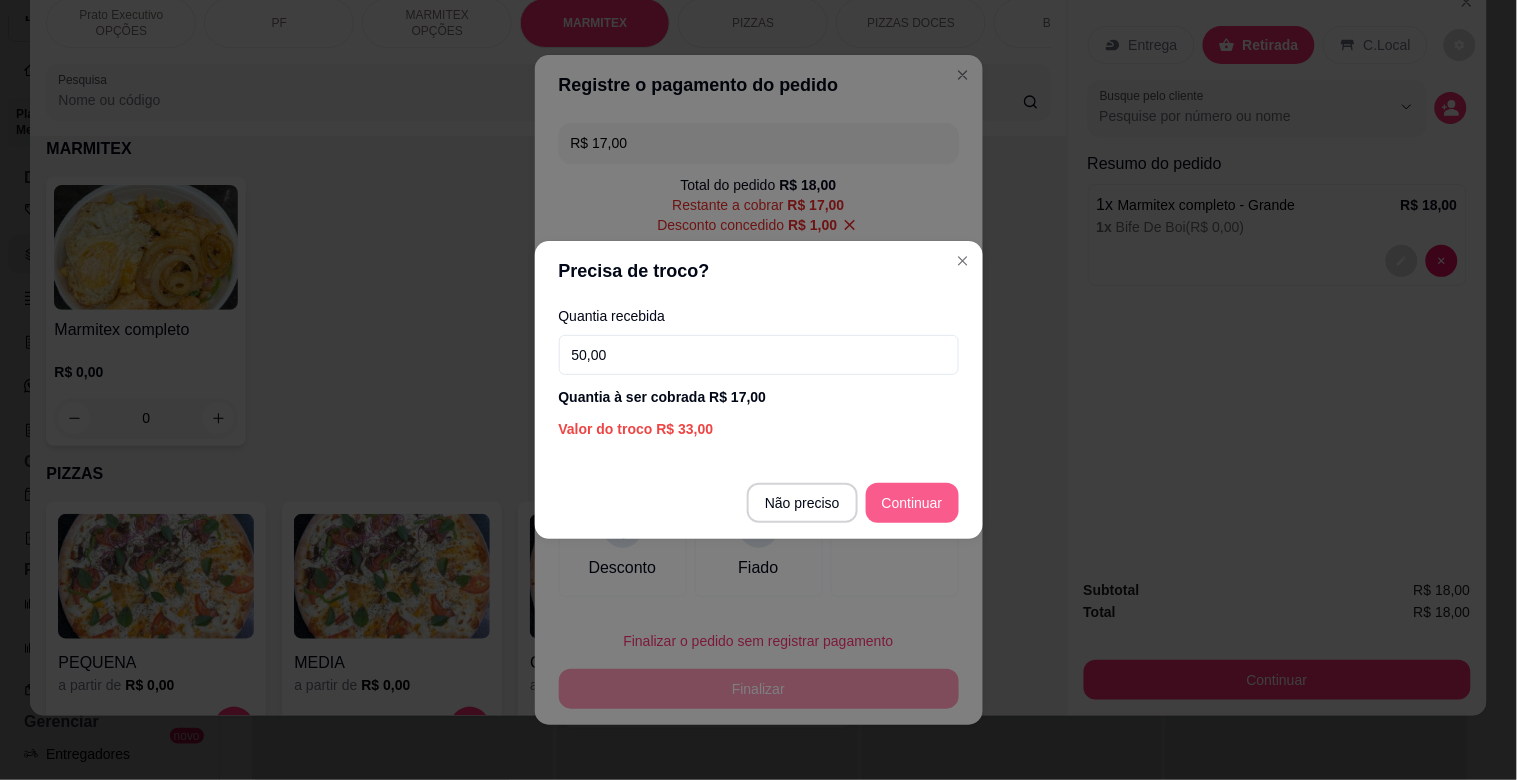type on "50,00" 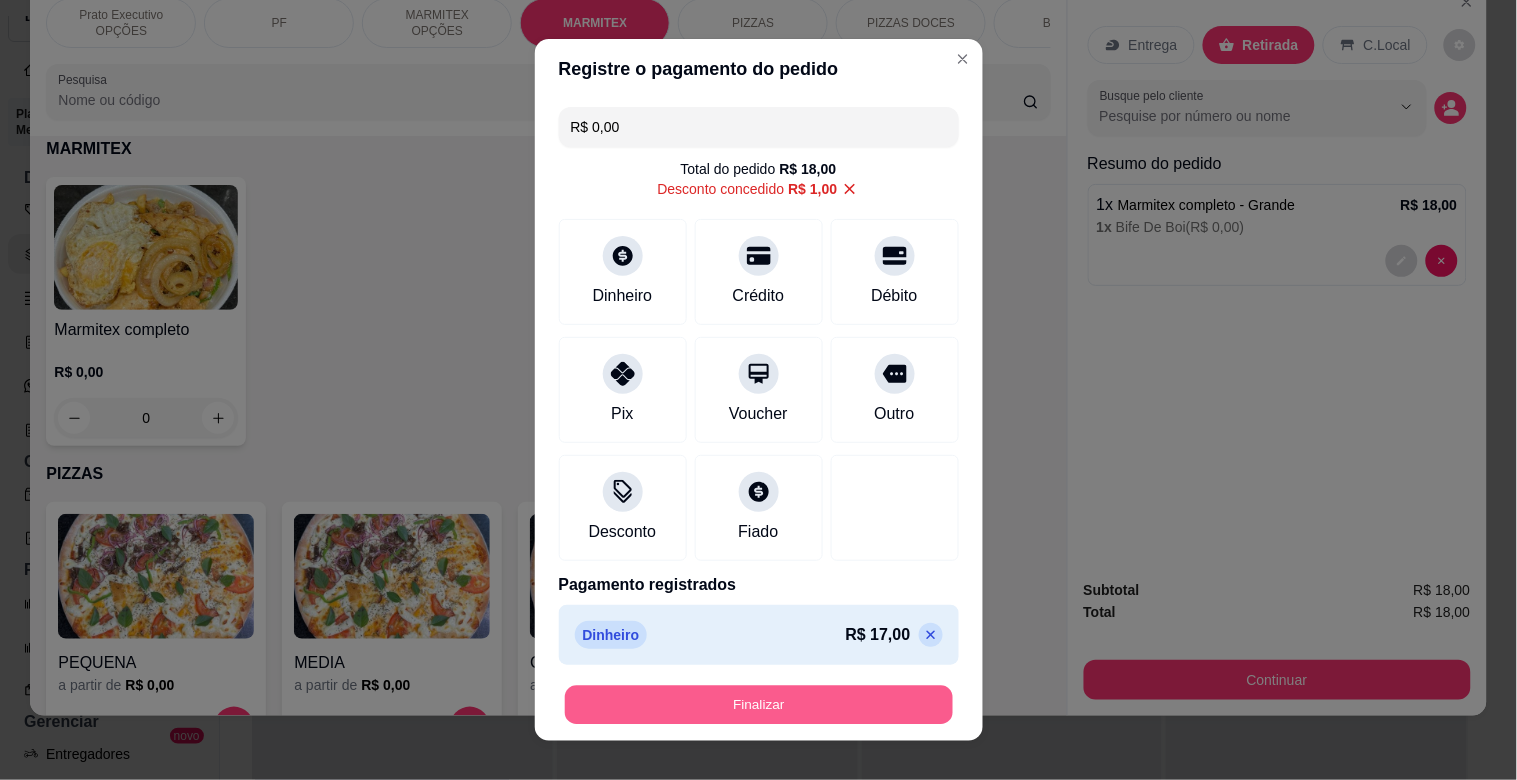 click on "Finalizar" at bounding box center (759, 705) 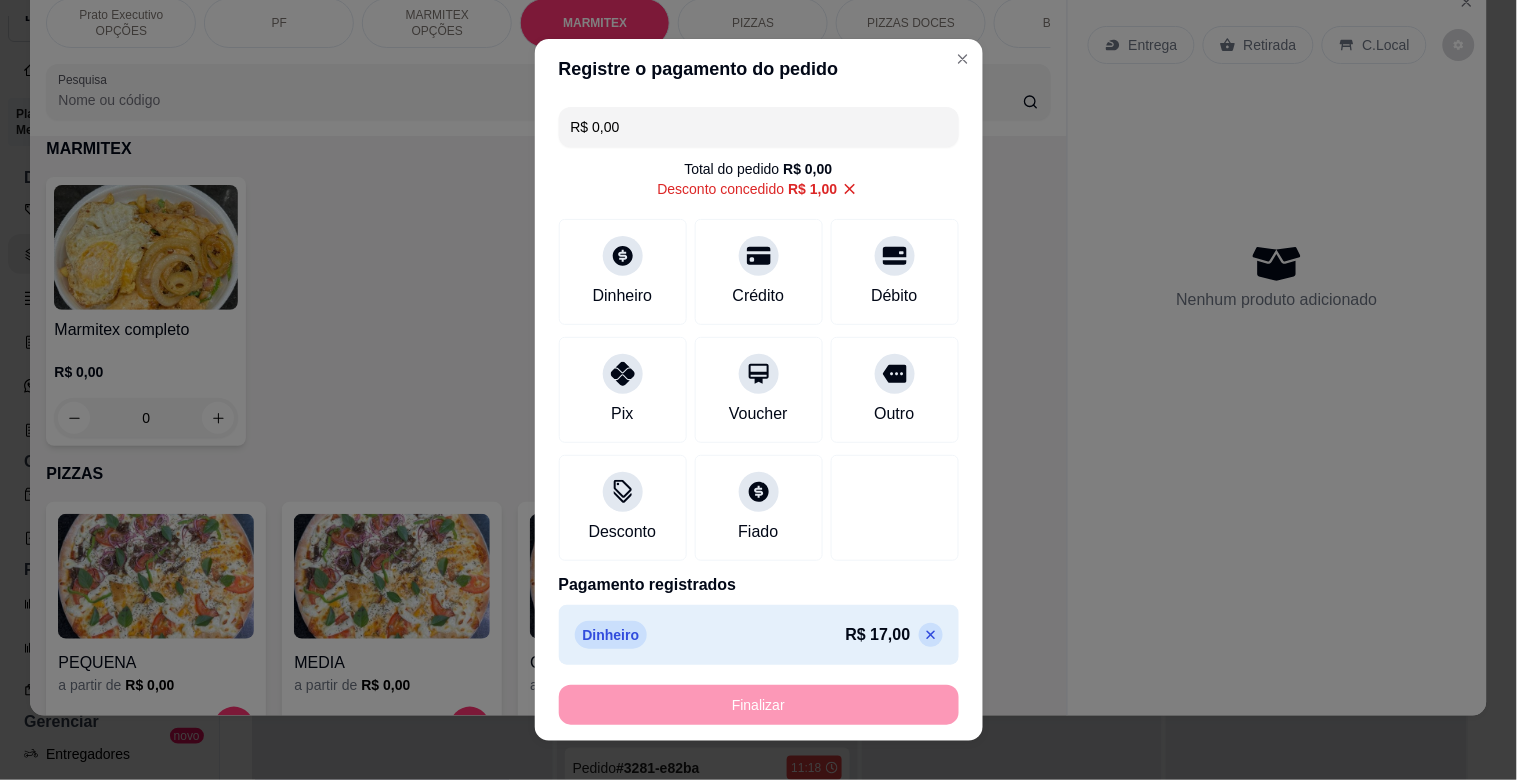 type on "-R$ 18,00" 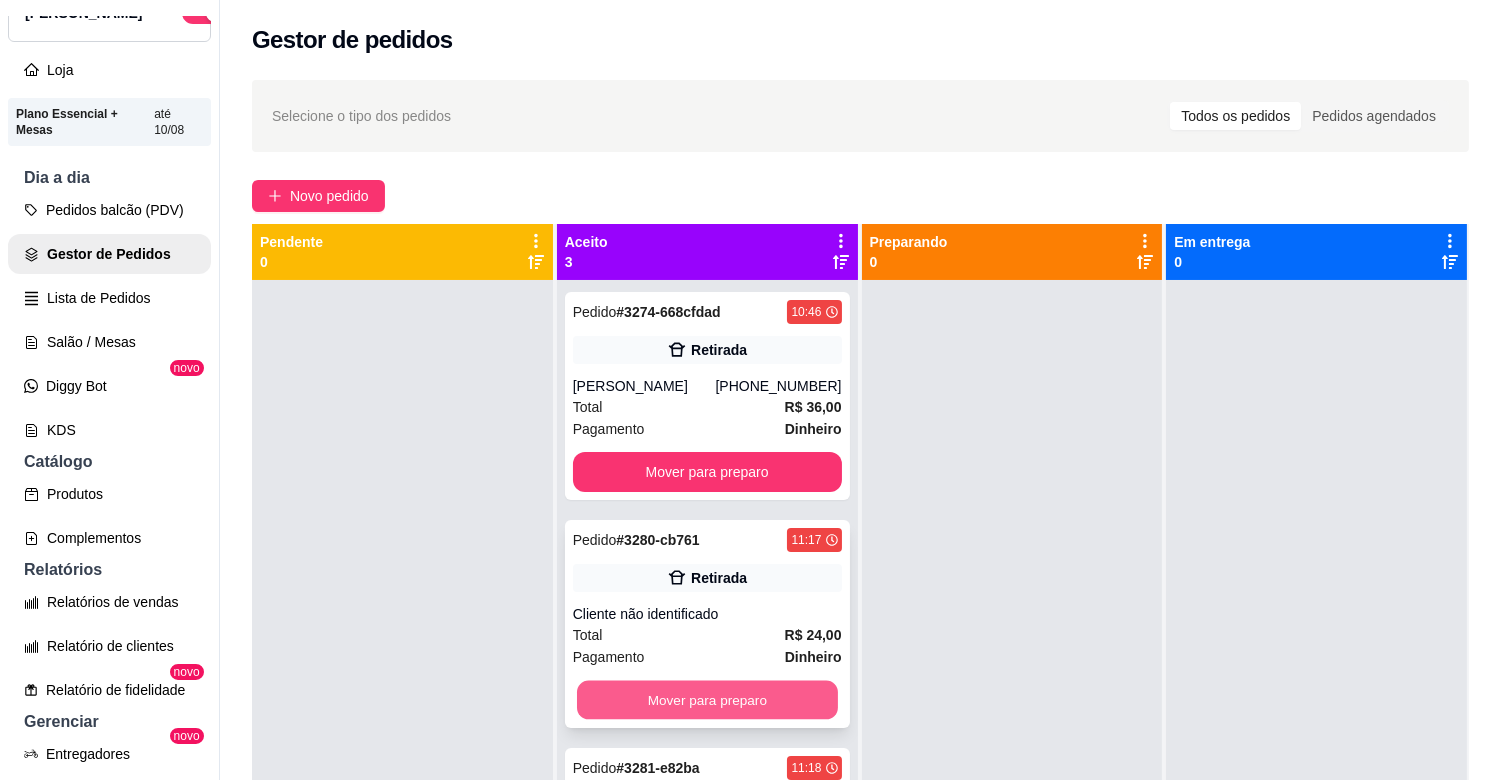 click on "Mover para preparo" at bounding box center (707, 700) 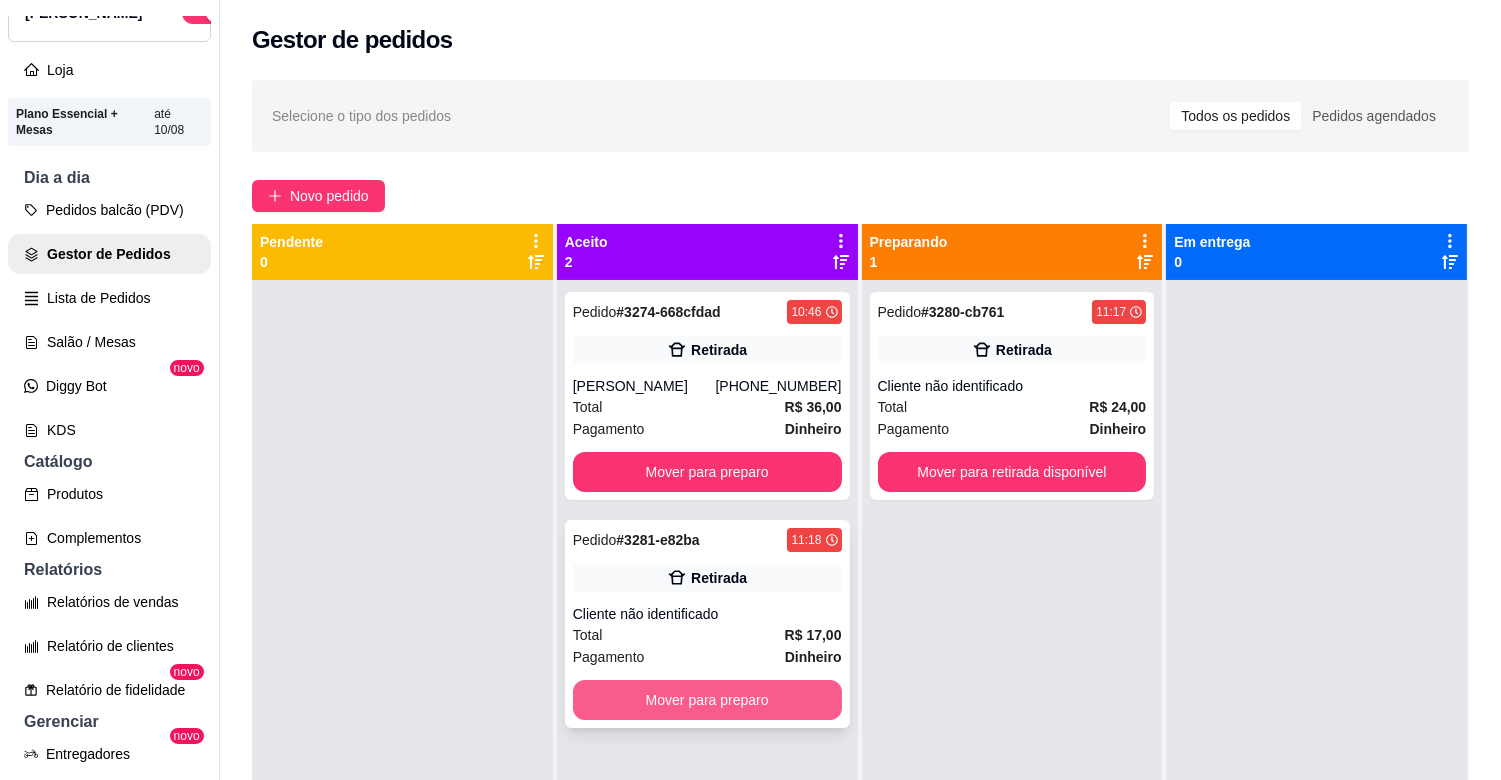 click on "Mover para preparo" at bounding box center [707, 700] 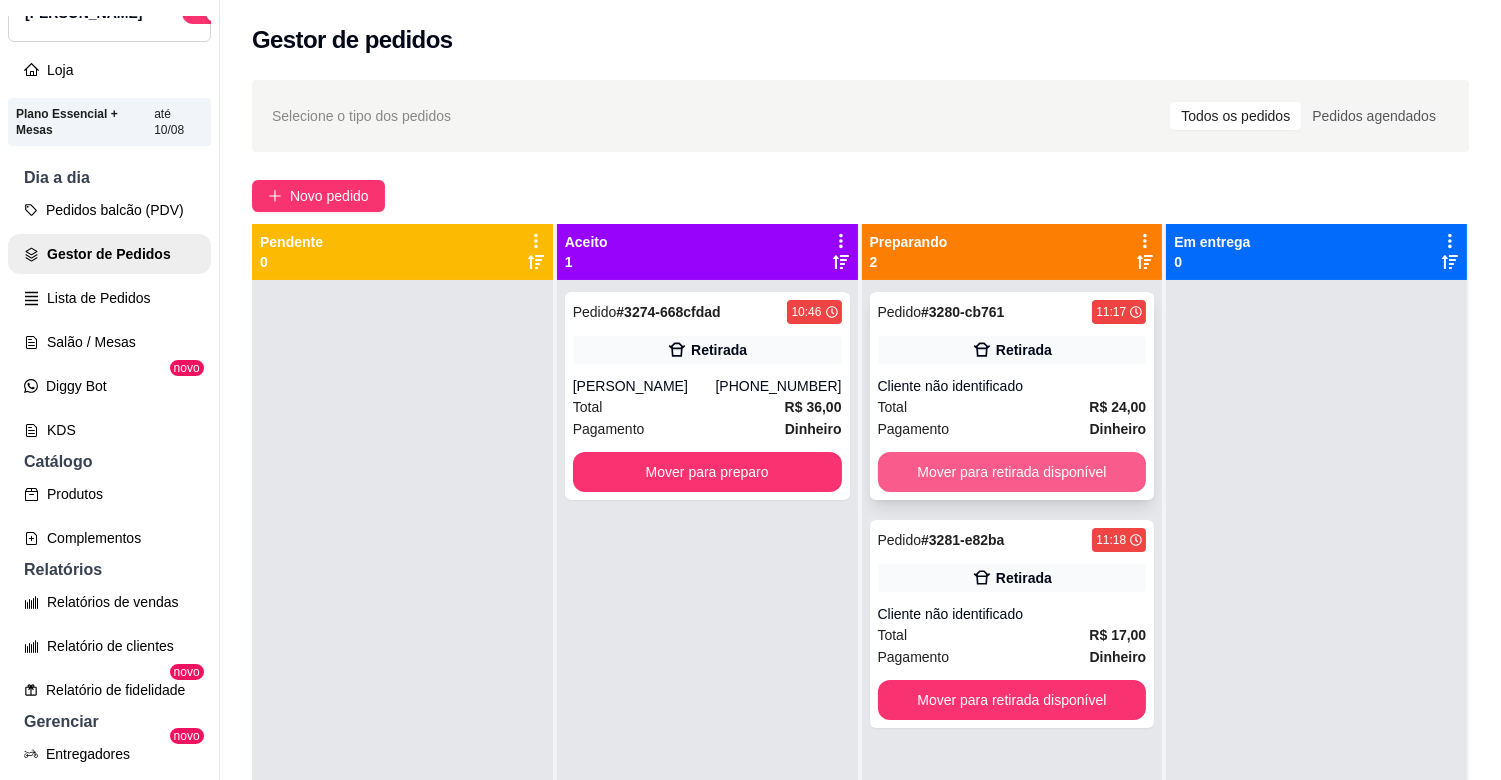 click on "Mover para retirada disponível" at bounding box center (1012, 472) 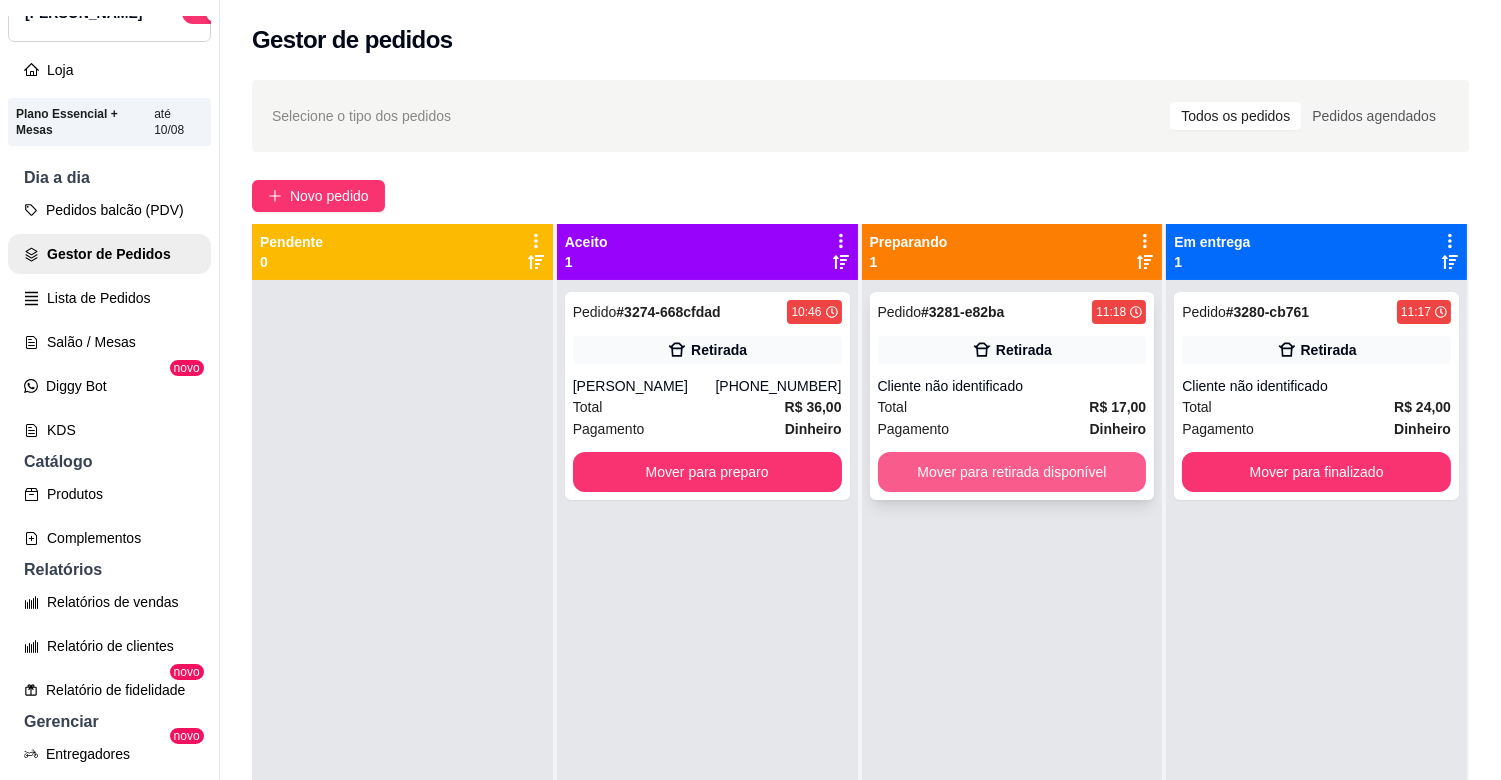 click on "Mover para retirada disponível" at bounding box center [1012, 472] 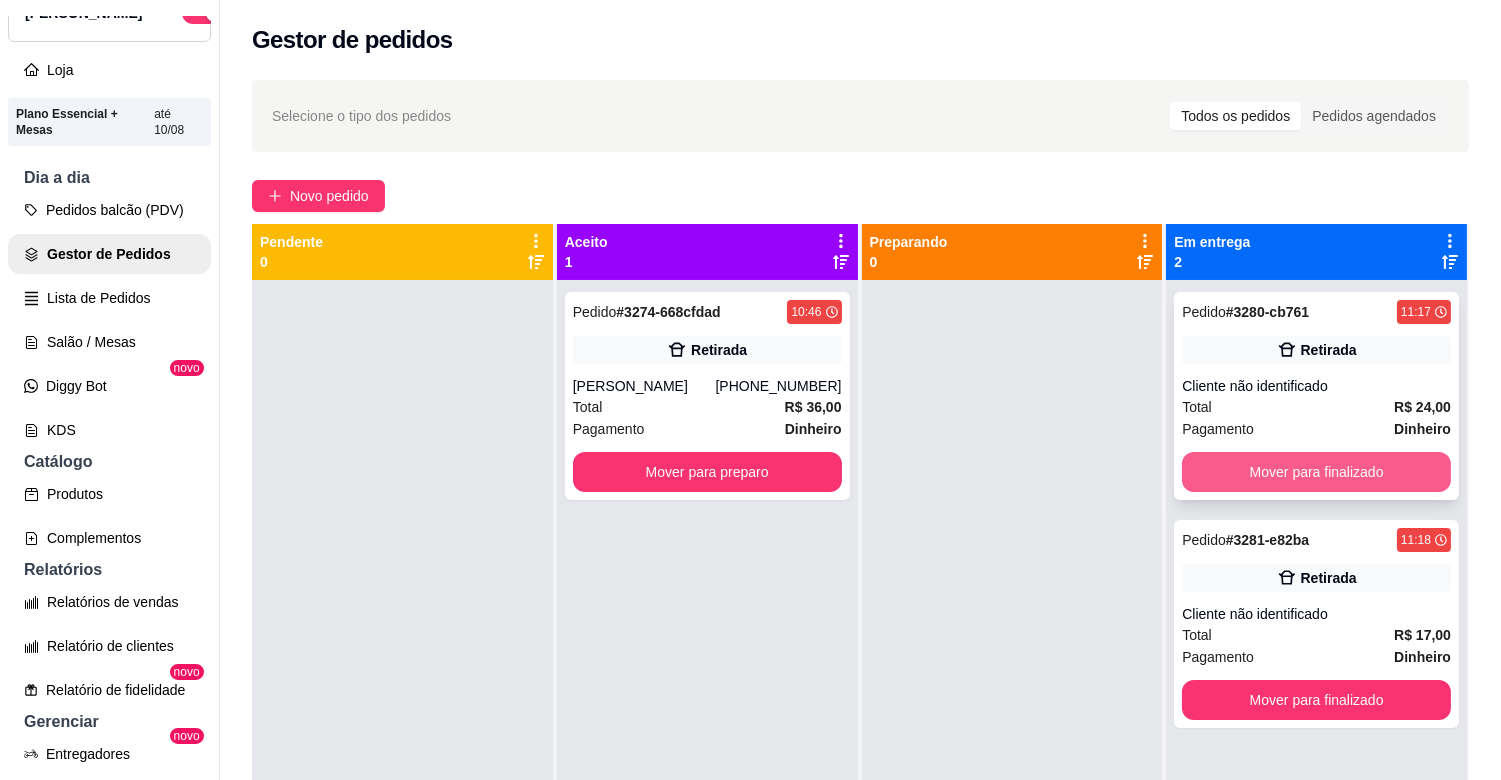 click on "Mover para finalizado" at bounding box center (1316, 472) 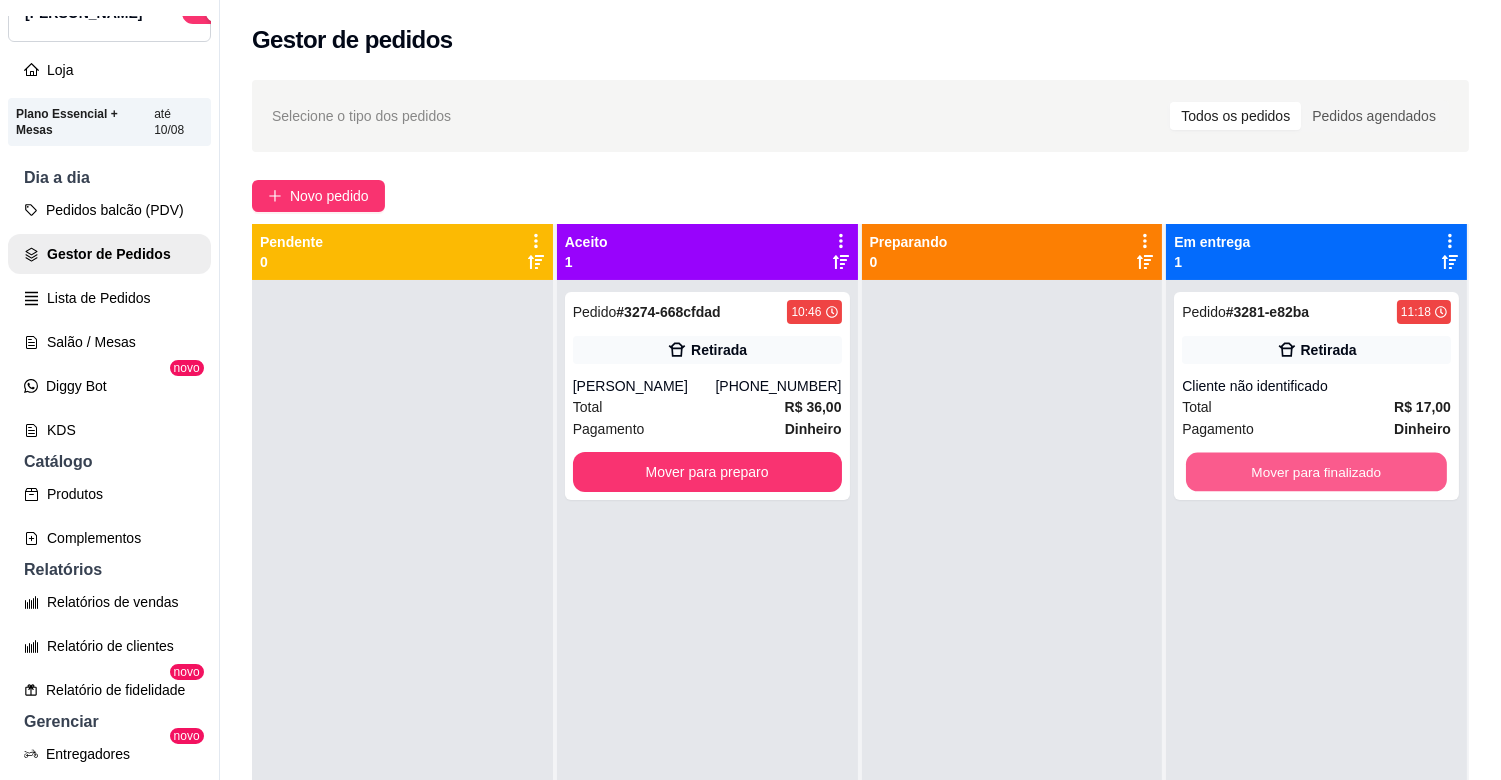 click on "Mover para finalizado" at bounding box center (1316, 472) 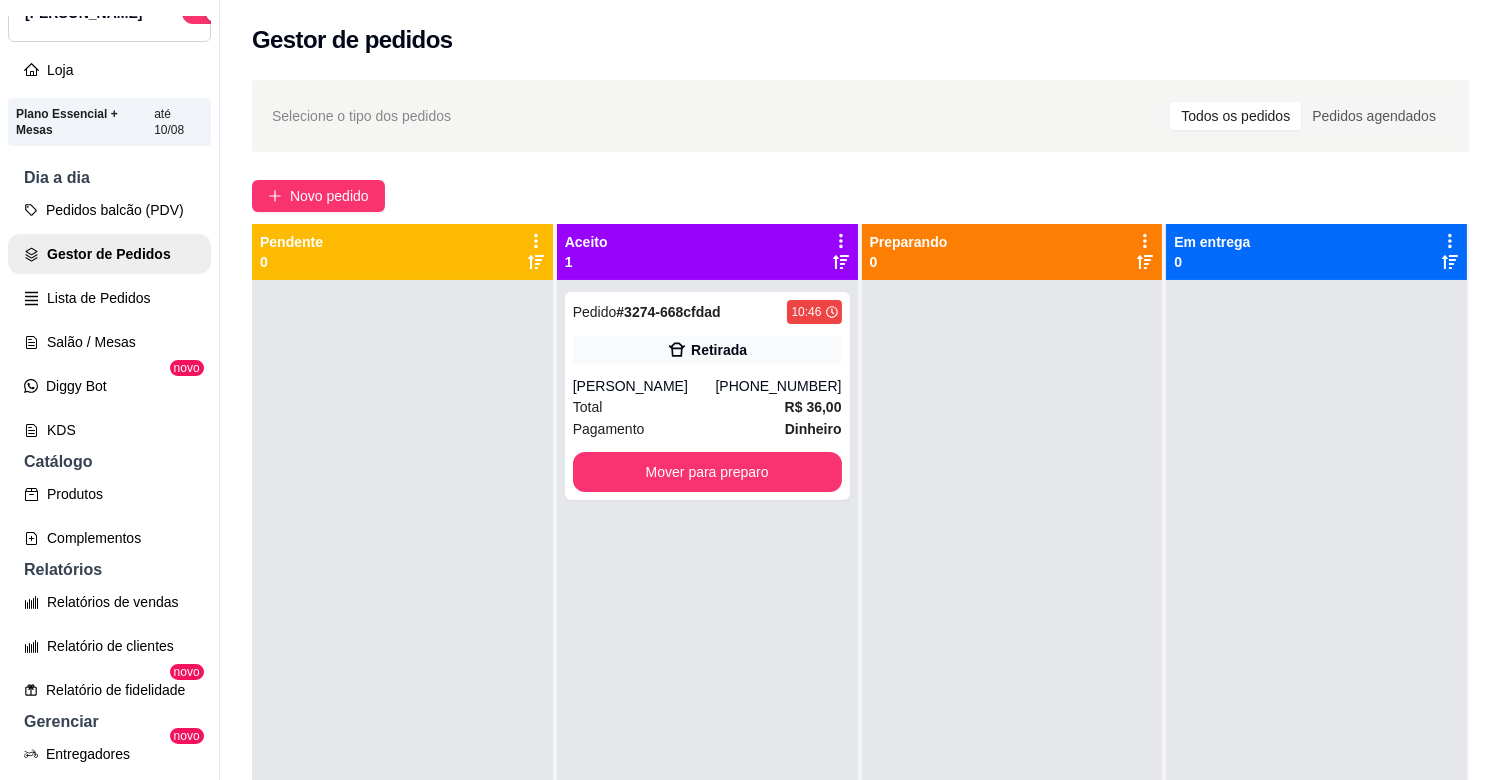 click on "Selecione o tipo dos pedidos Todos os pedidos Pedidos agendados" at bounding box center (860, 116) 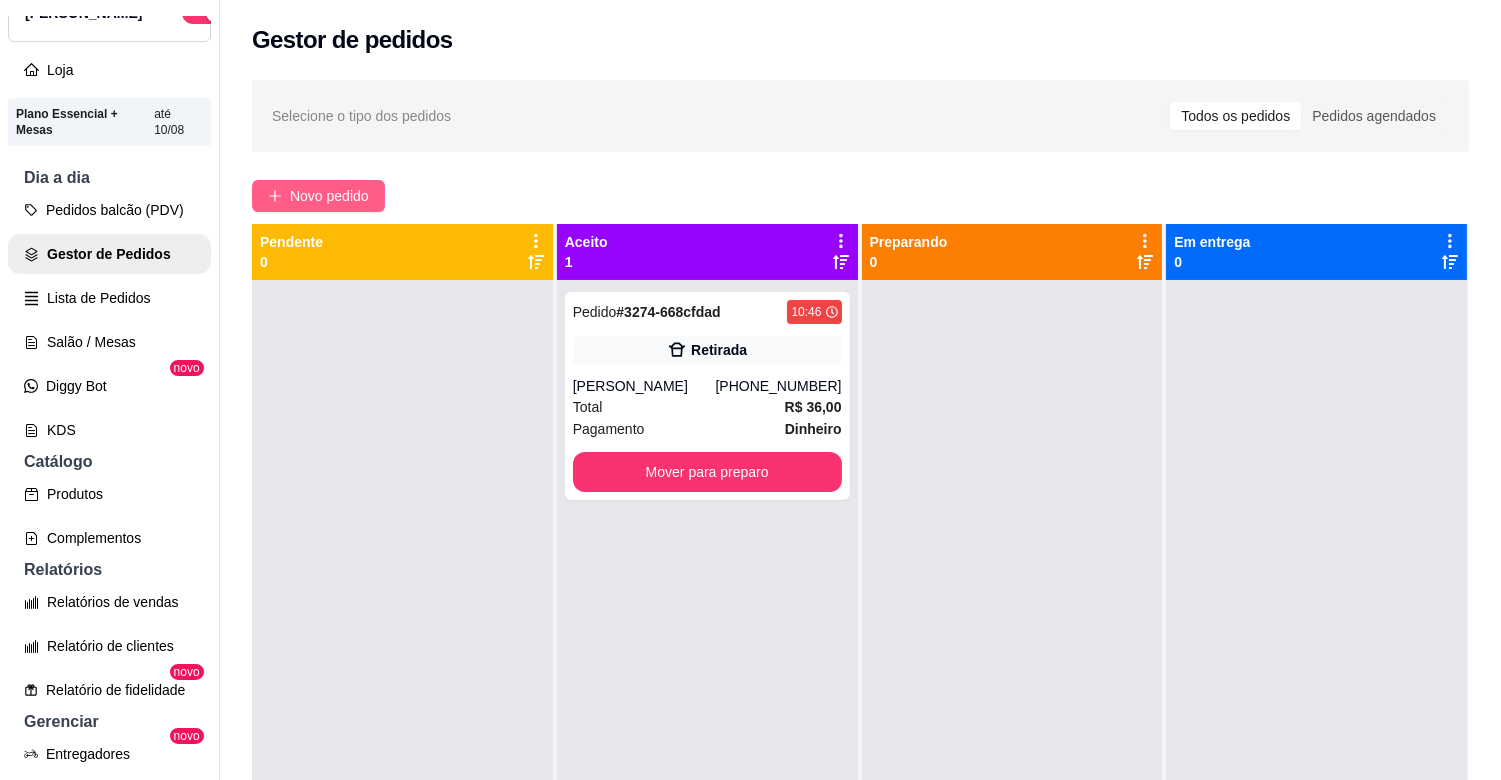click on "Novo pedido" at bounding box center [329, 196] 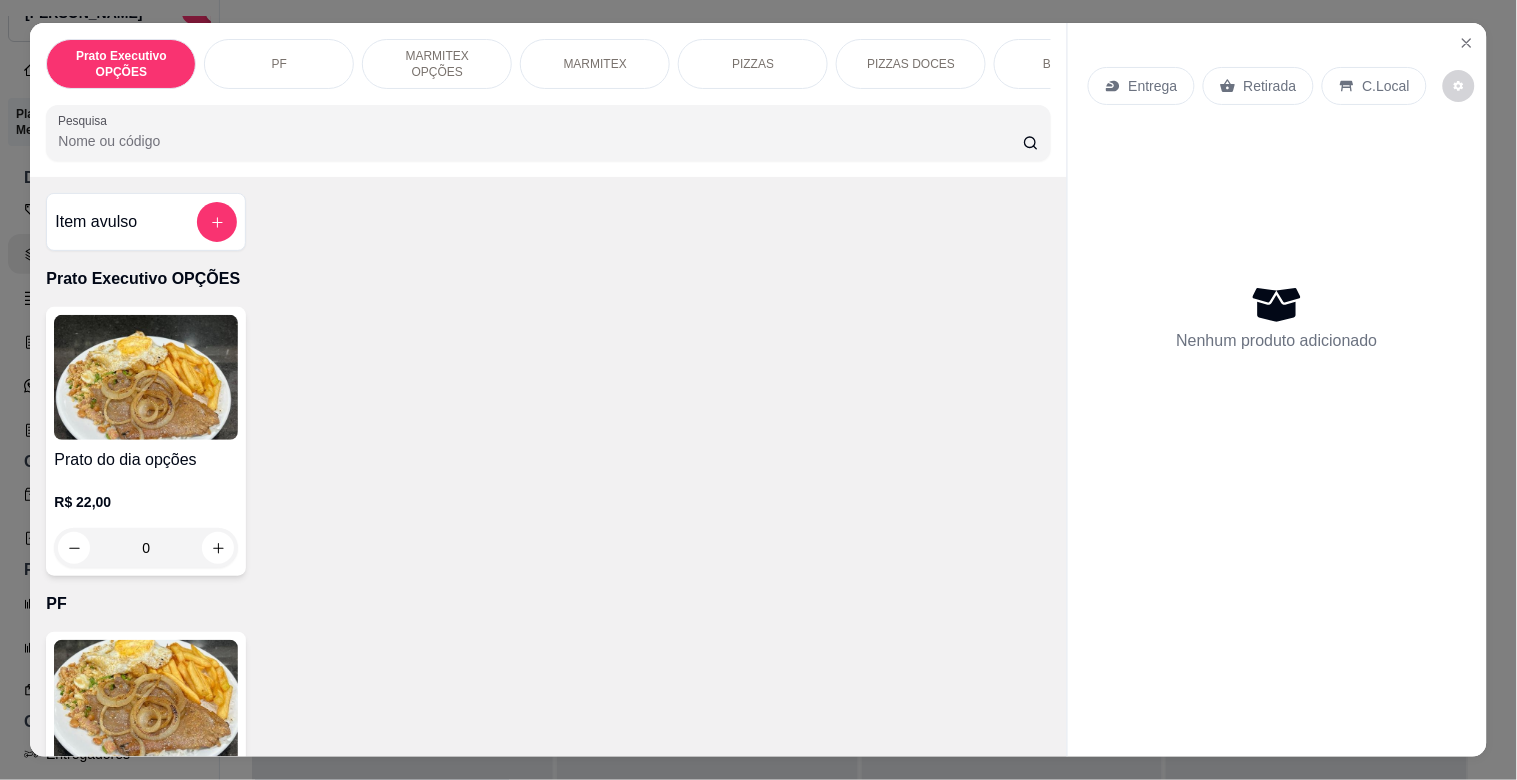 click on "Pesquisa" at bounding box center (540, 141) 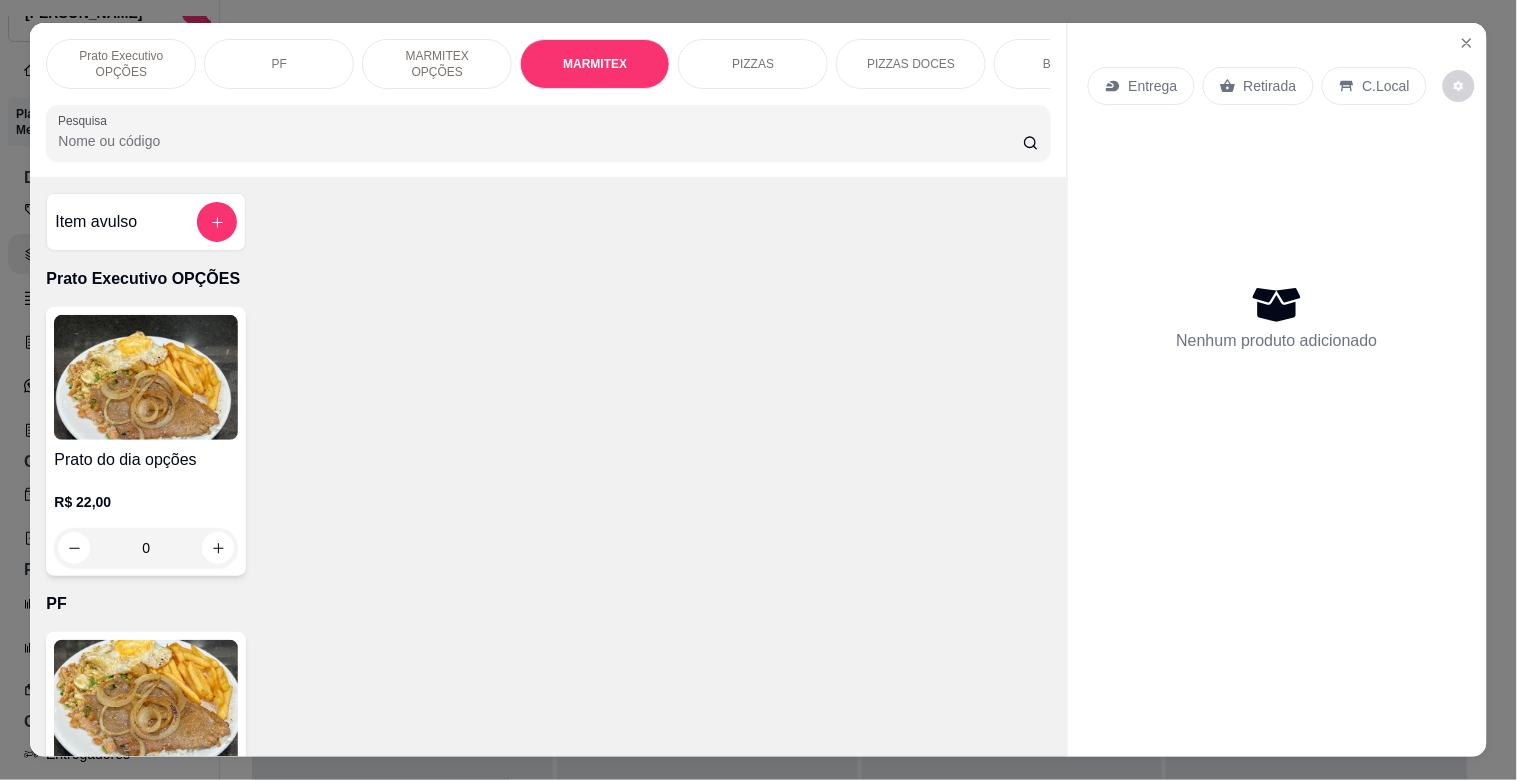 scroll, scrollTop: 1064, scrollLeft: 0, axis: vertical 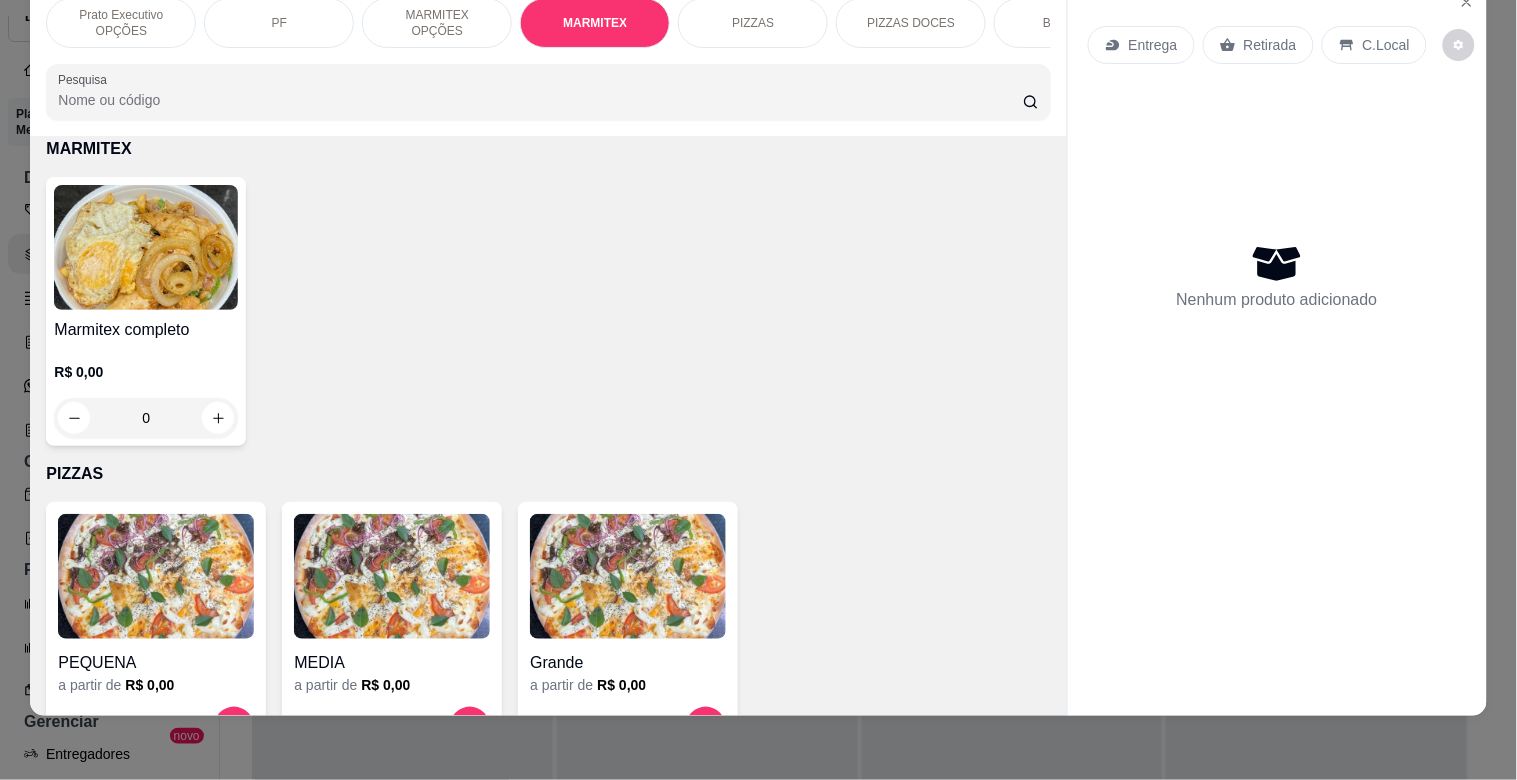 click at bounding box center (146, 247) 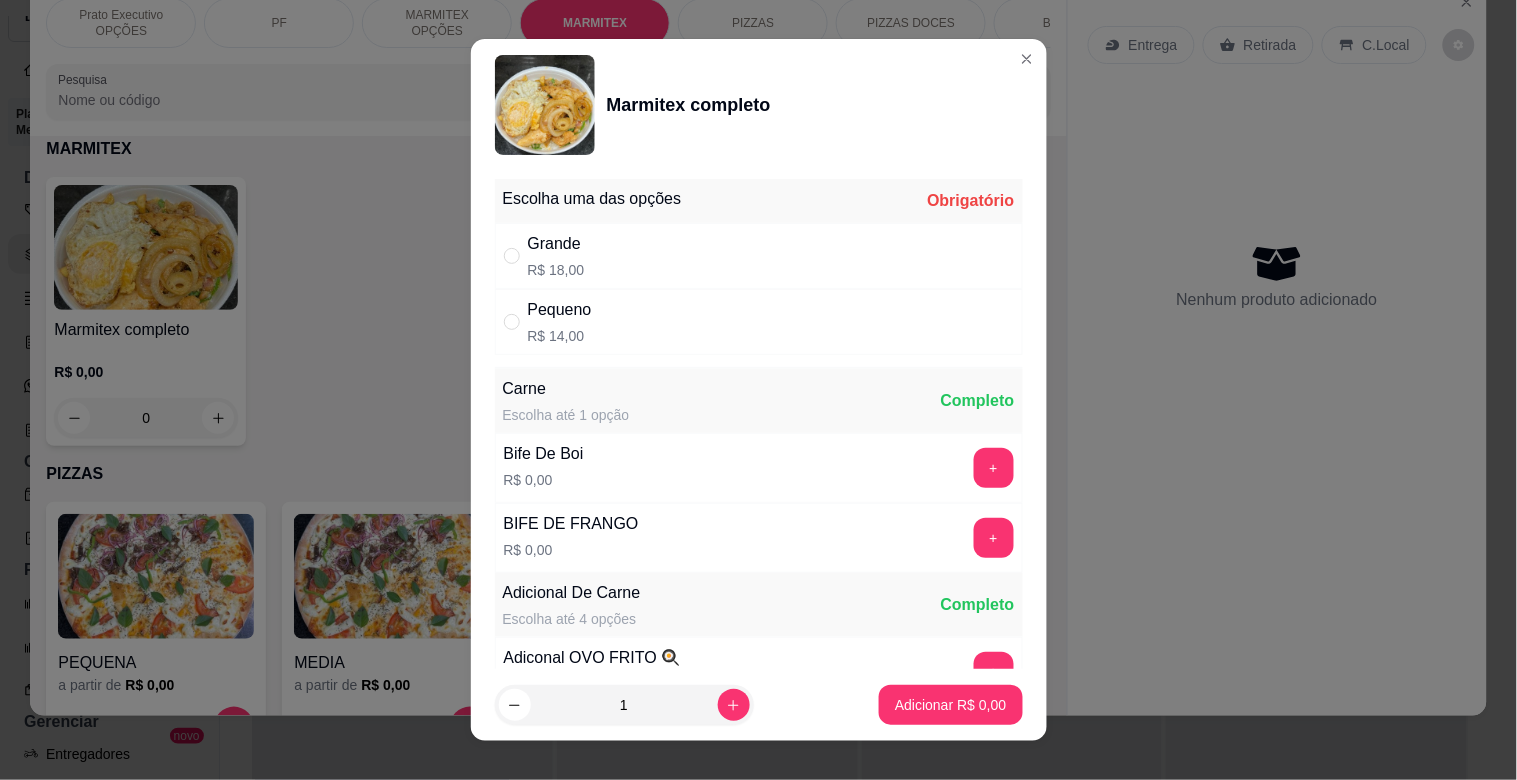 click on "Pequeno  R$ 14,00" at bounding box center [759, 322] 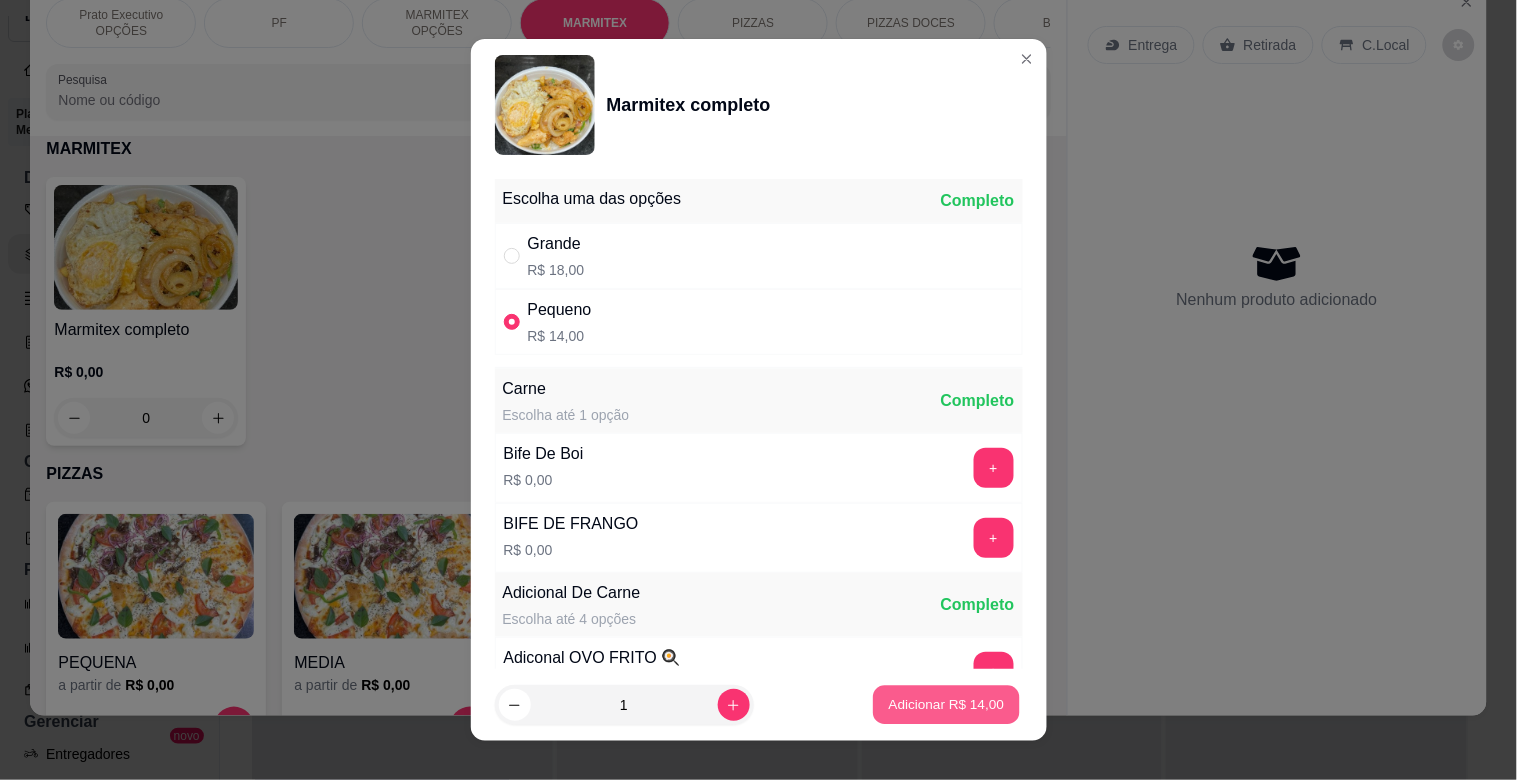 click on "Adicionar   R$ 14,00" at bounding box center [947, 704] 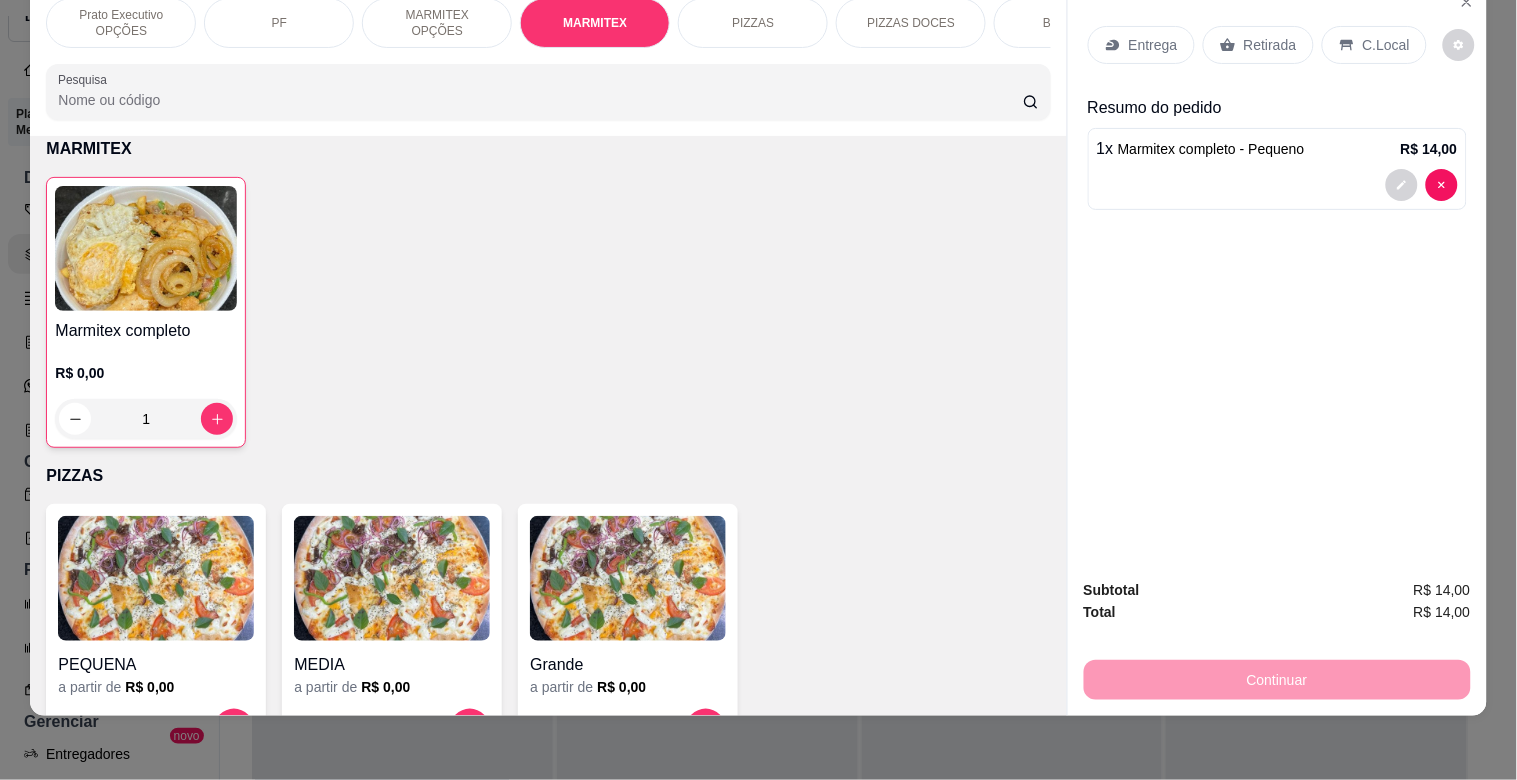 click on "Pesquisa" at bounding box center [540, 100] 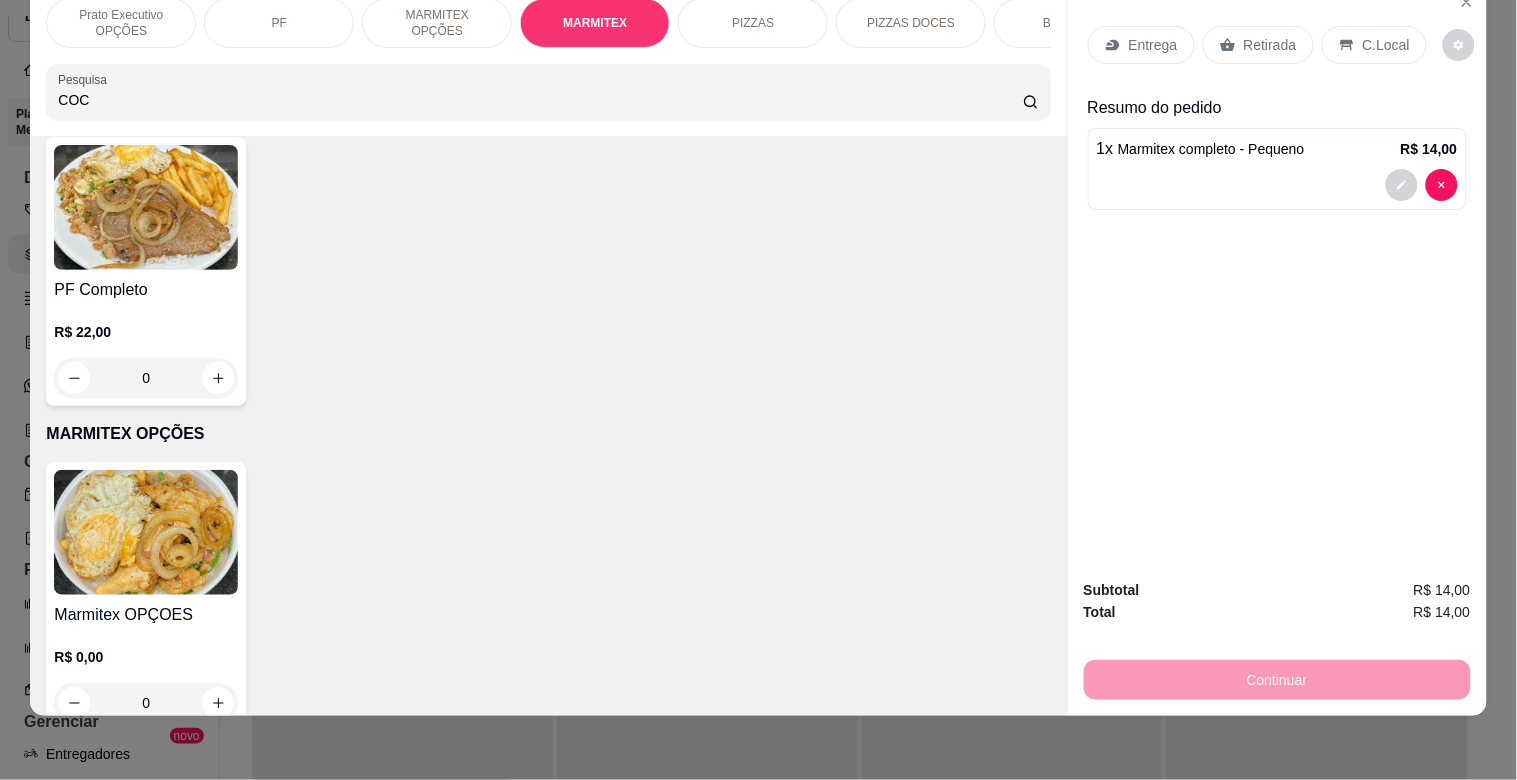 scroll, scrollTop: 1674, scrollLeft: 0, axis: vertical 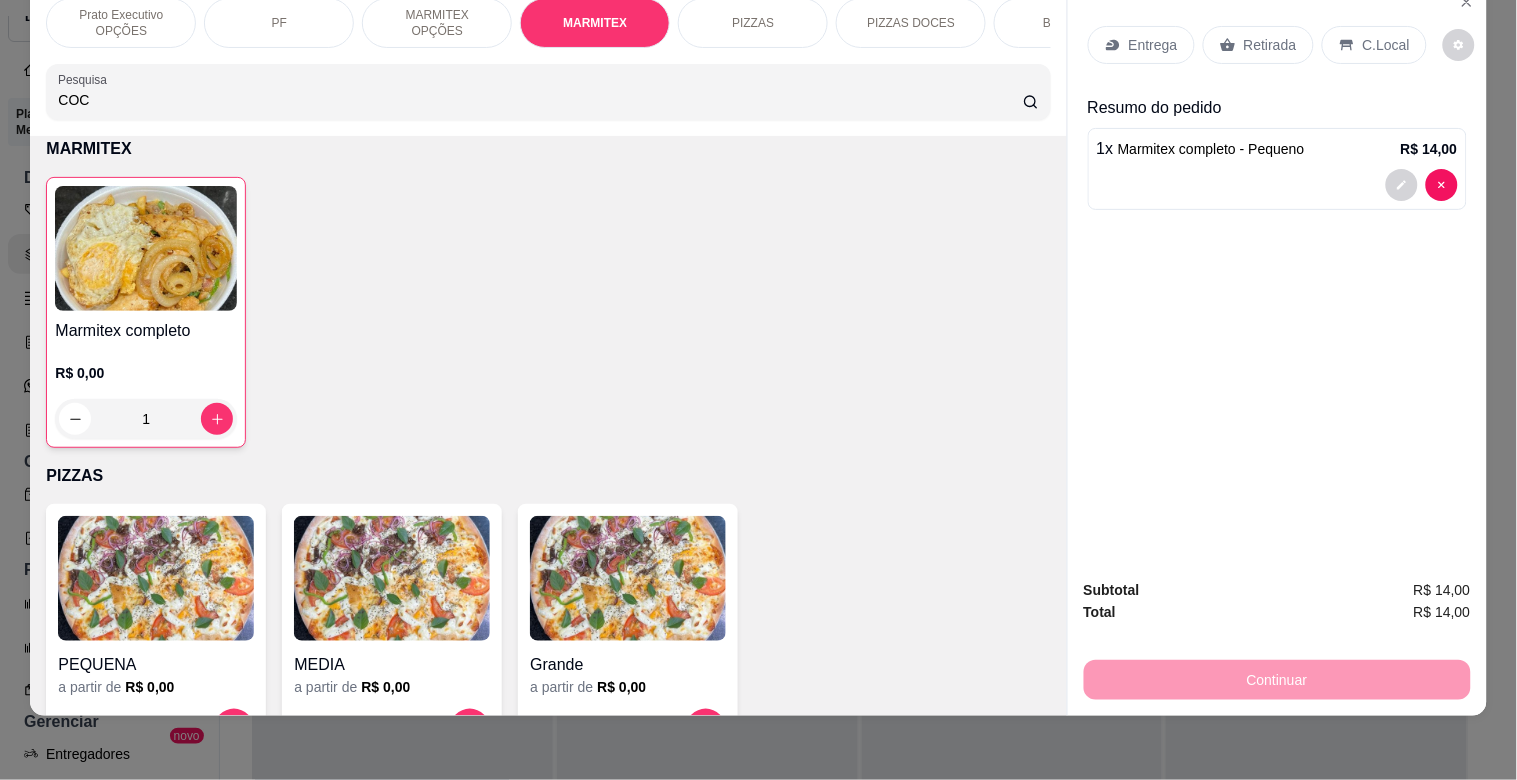 type on "COCA" 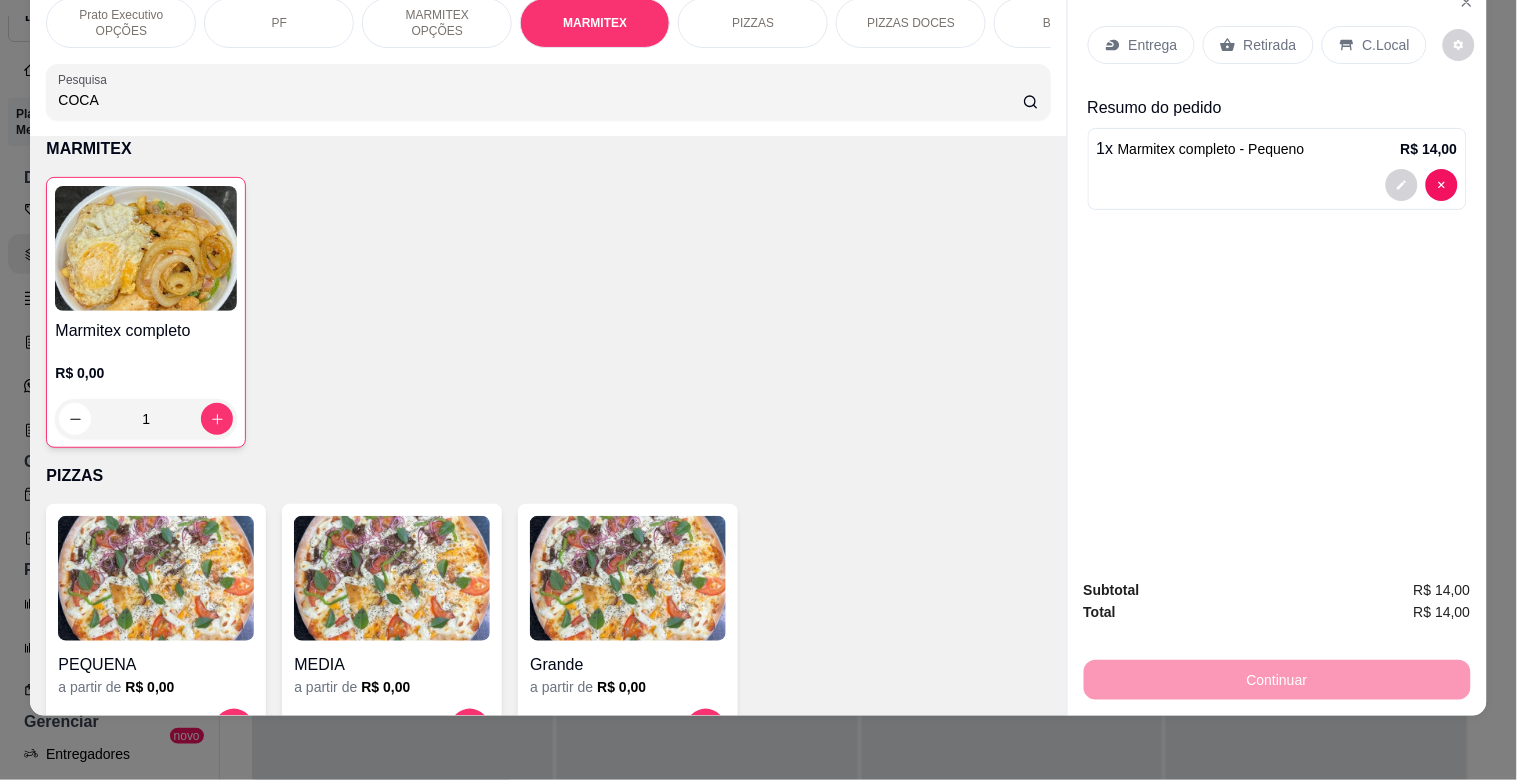 click on "COCA" at bounding box center (540, 100) 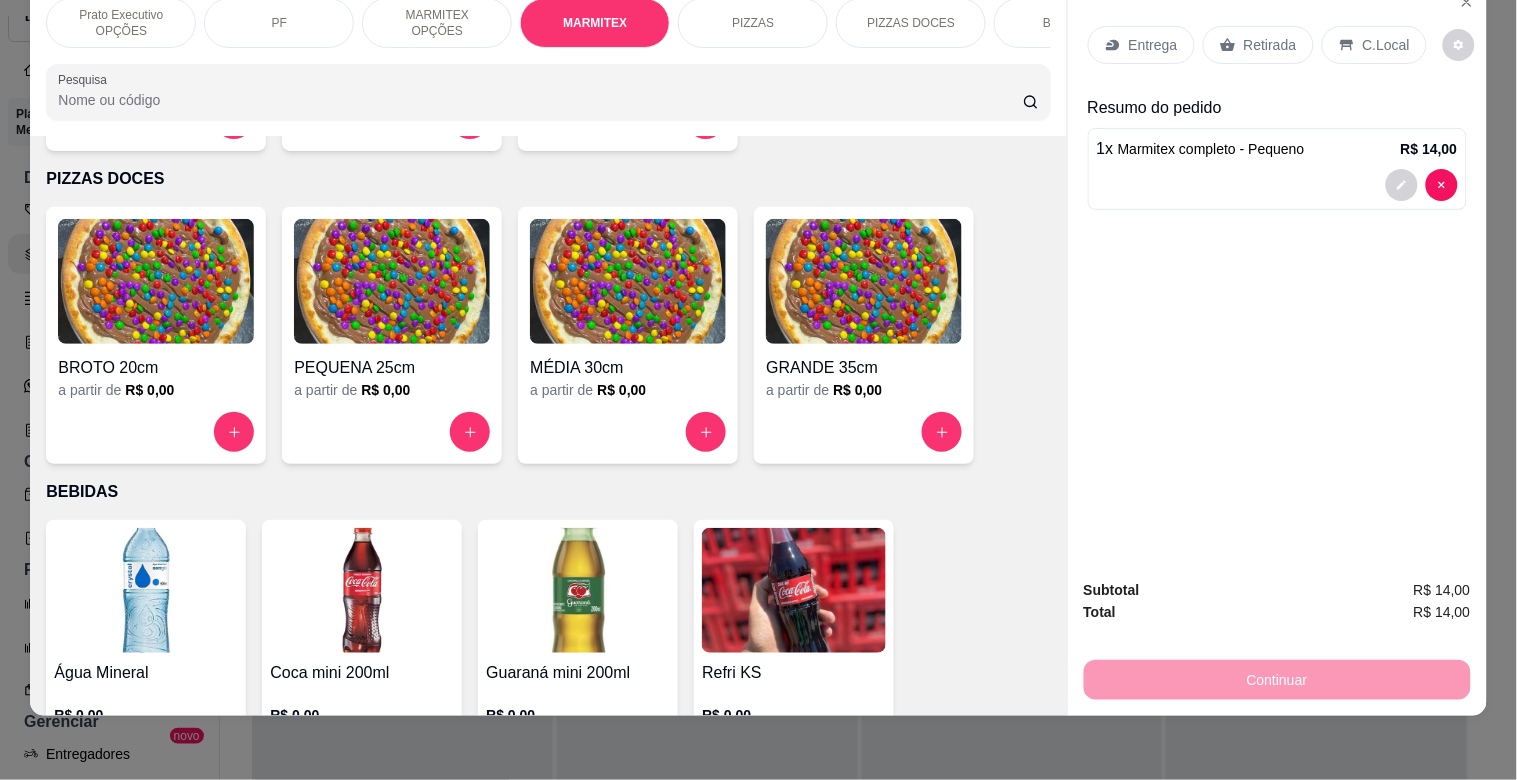 scroll, scrollTop: 1064, scrollLeft: 0, axis: vertical 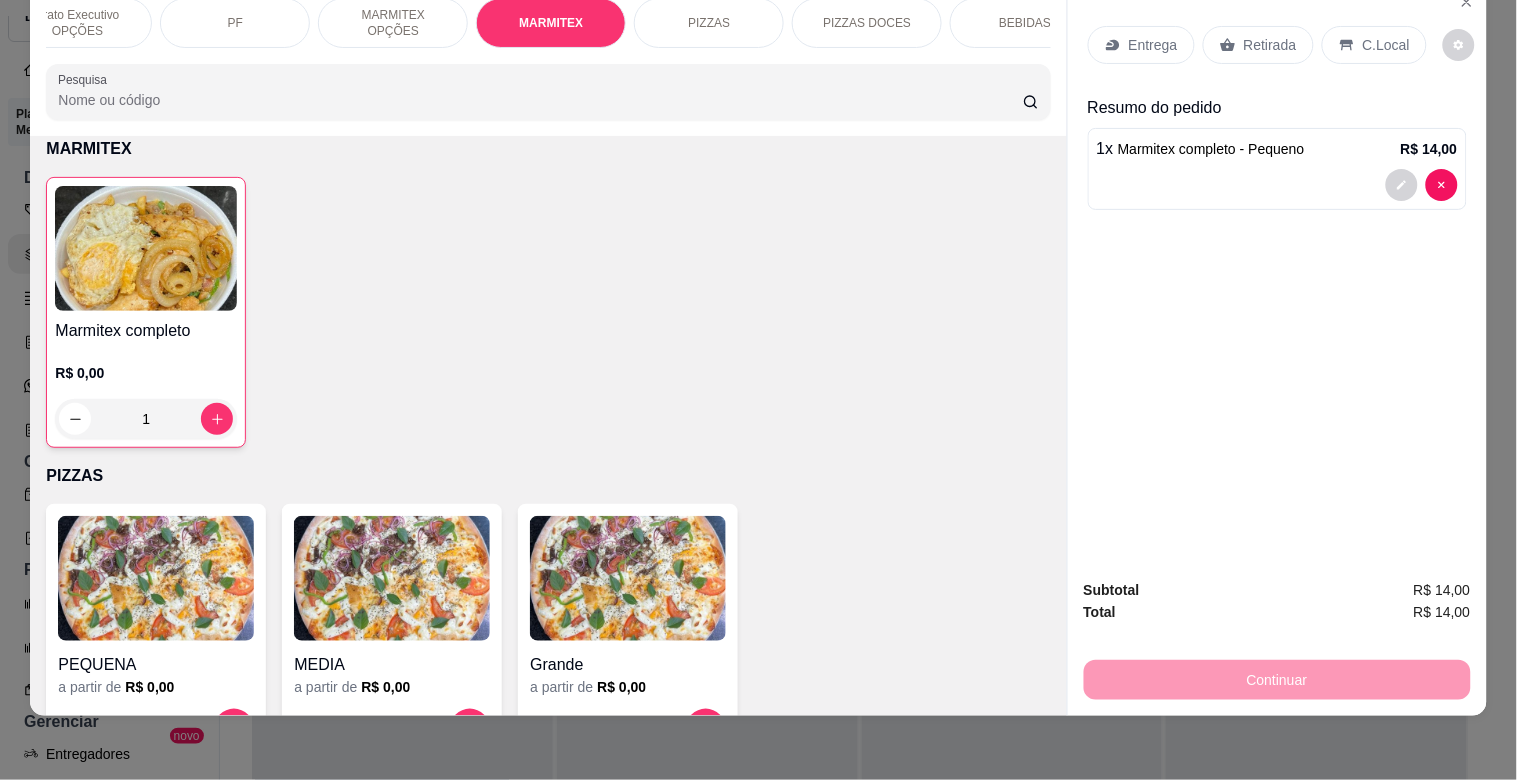 click on "BEBIDAS" at bounding box center [1025, 23] 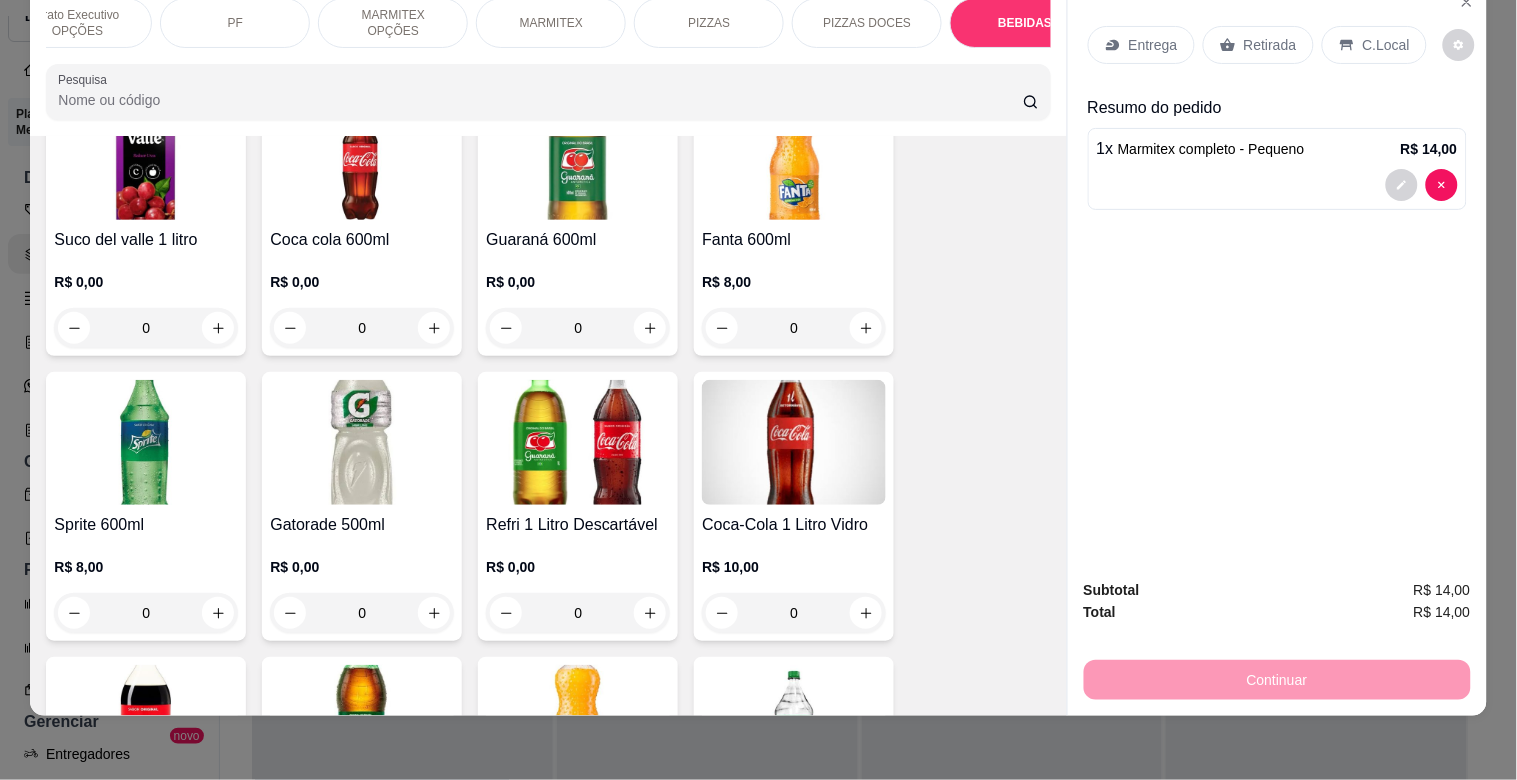 scroll, scrollTop: 3037, scrollLeft: 0, axis: vertical 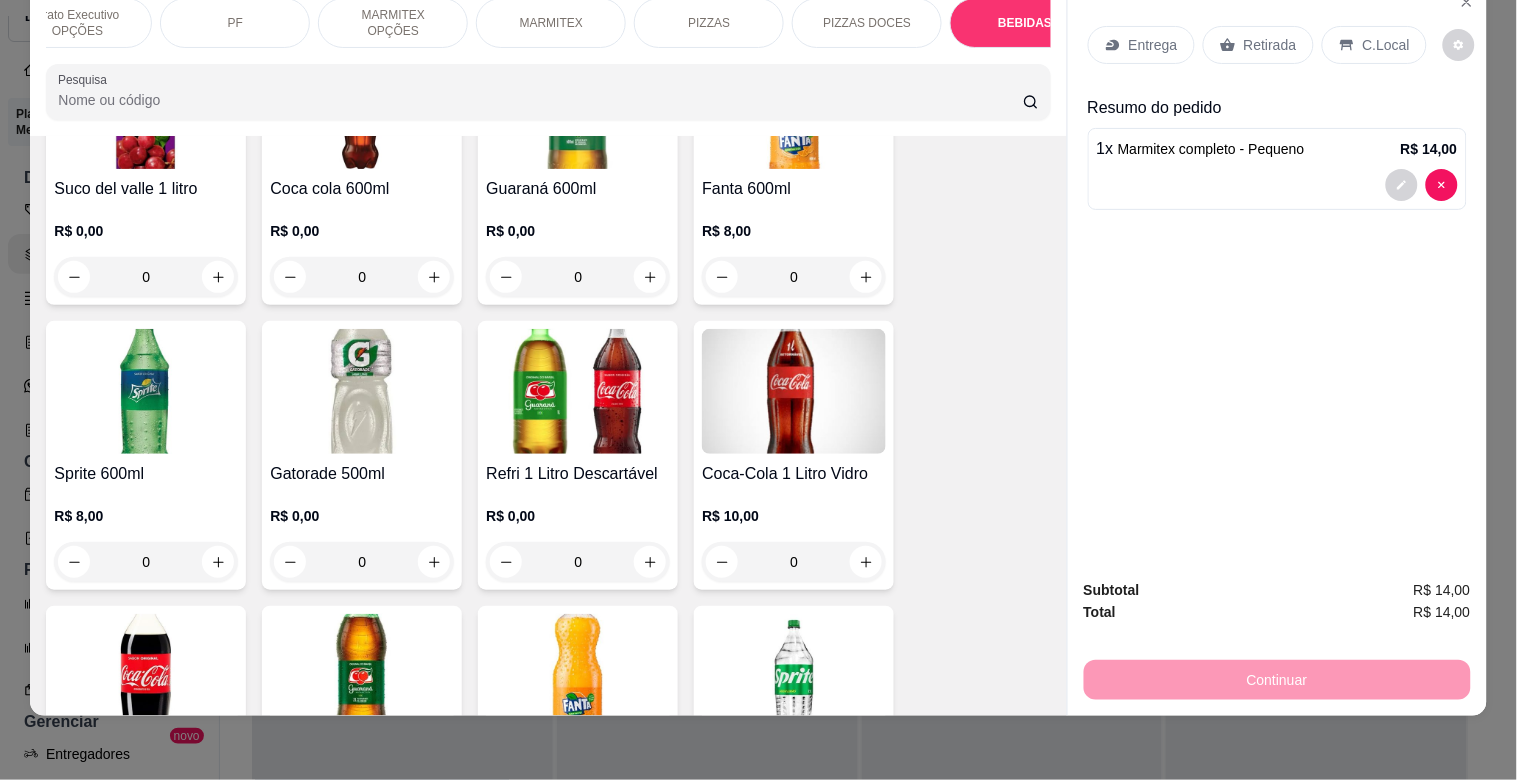 click on "Coca cola 600ml" at bounding box center [362, 189] 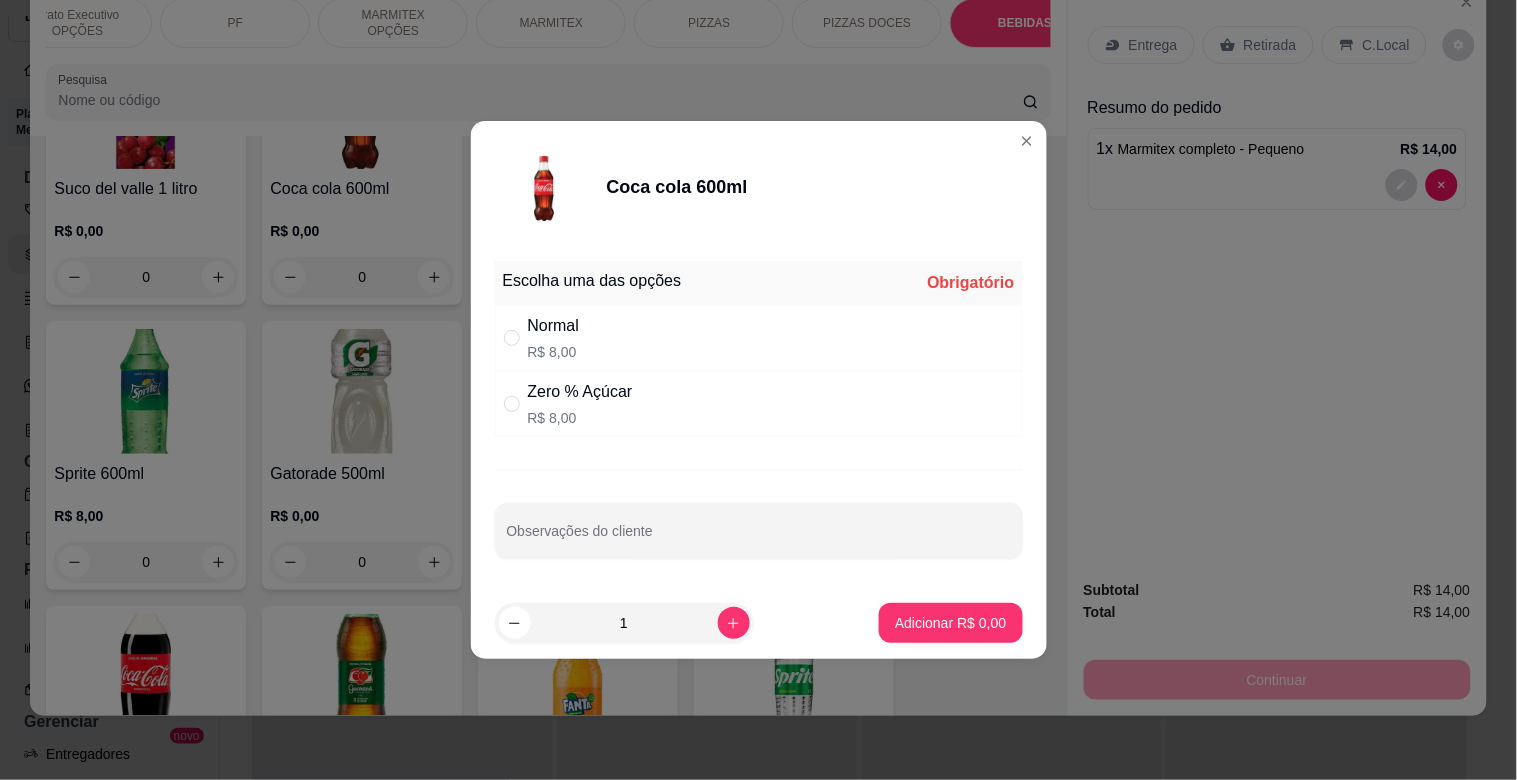 click on "Normal" at bounding box center (554, 326) 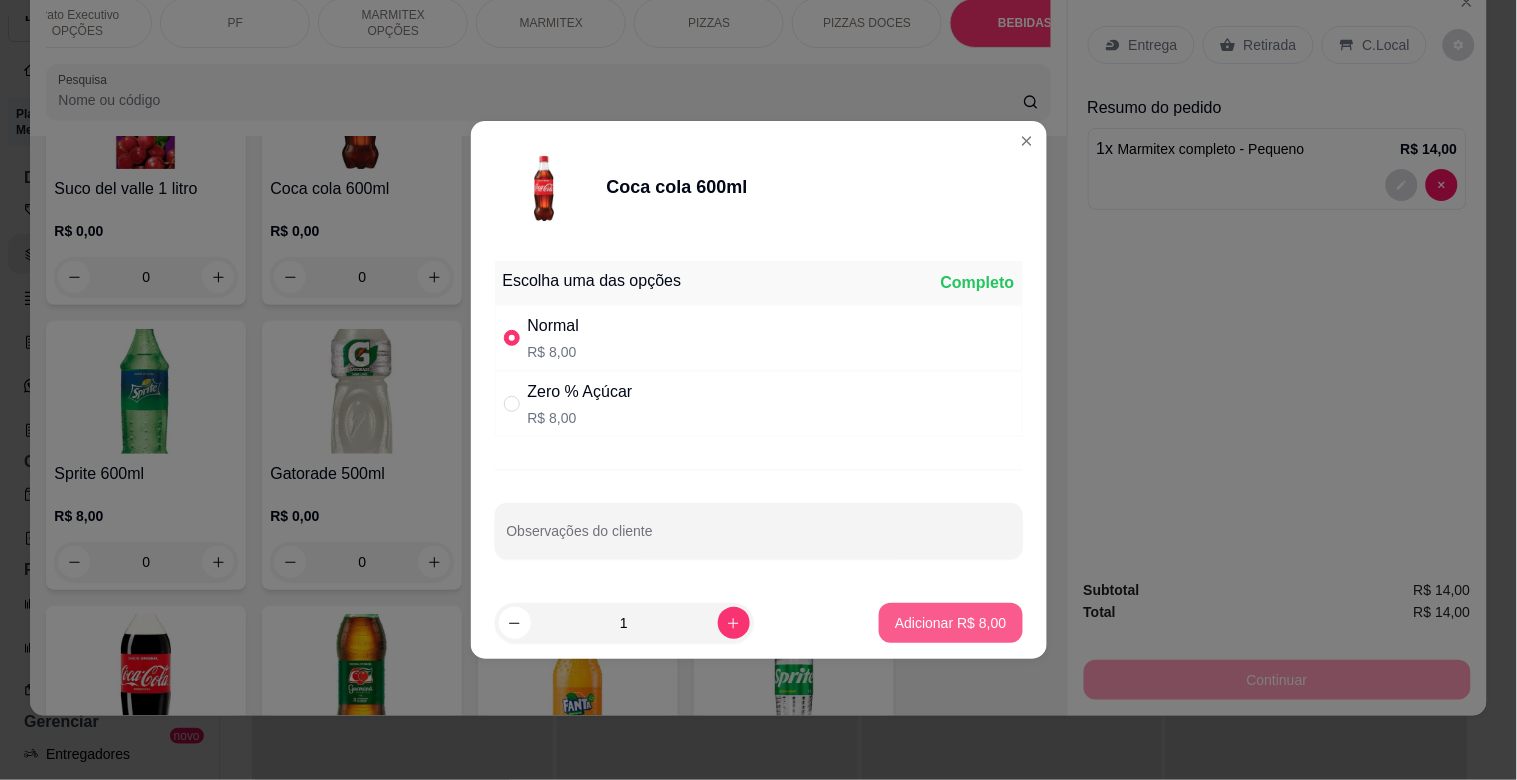click on "Adicionar   R$ 8,00" at bounding box center [950, 623] 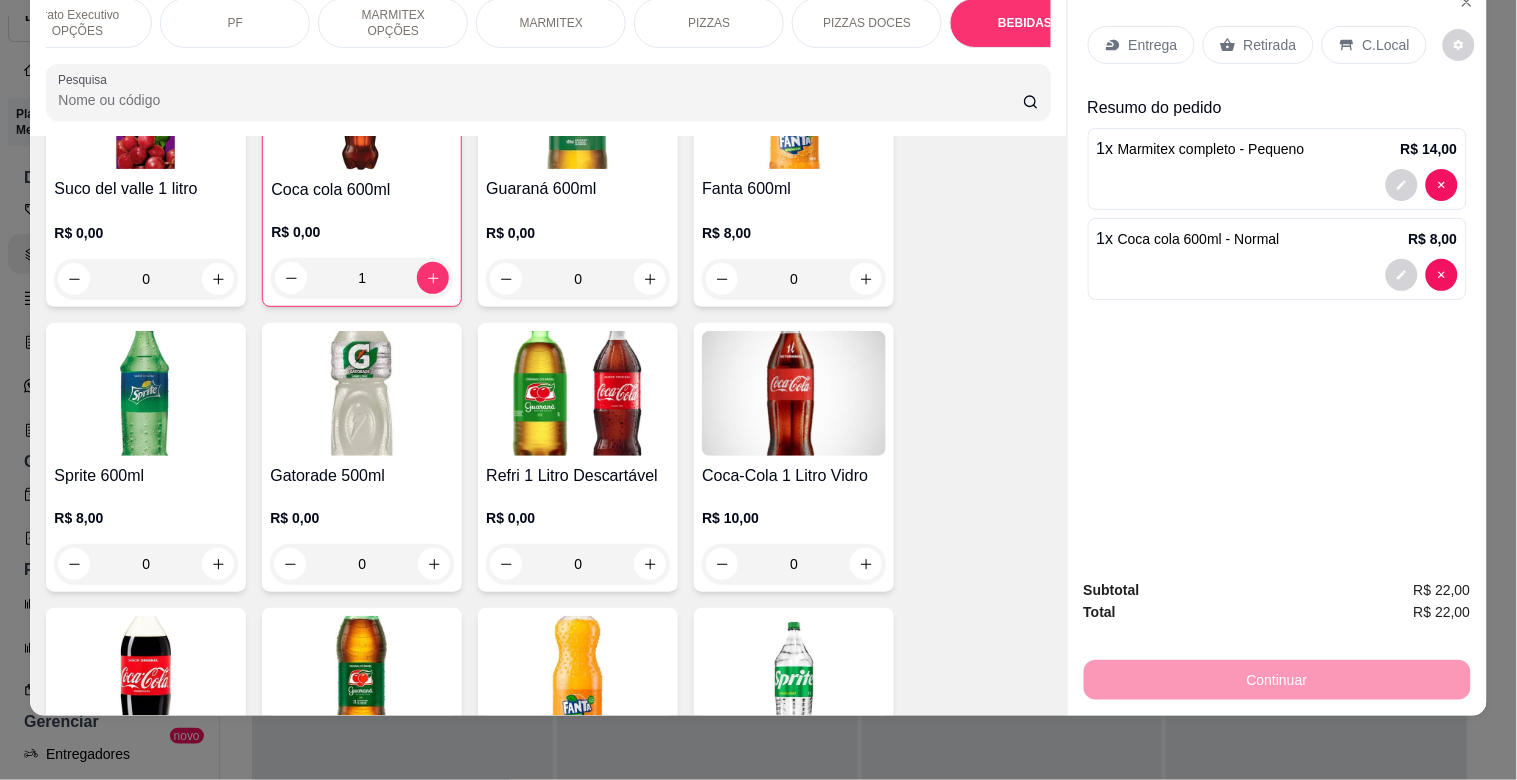 click on "Retirada" at bounding box center (1270, 45) 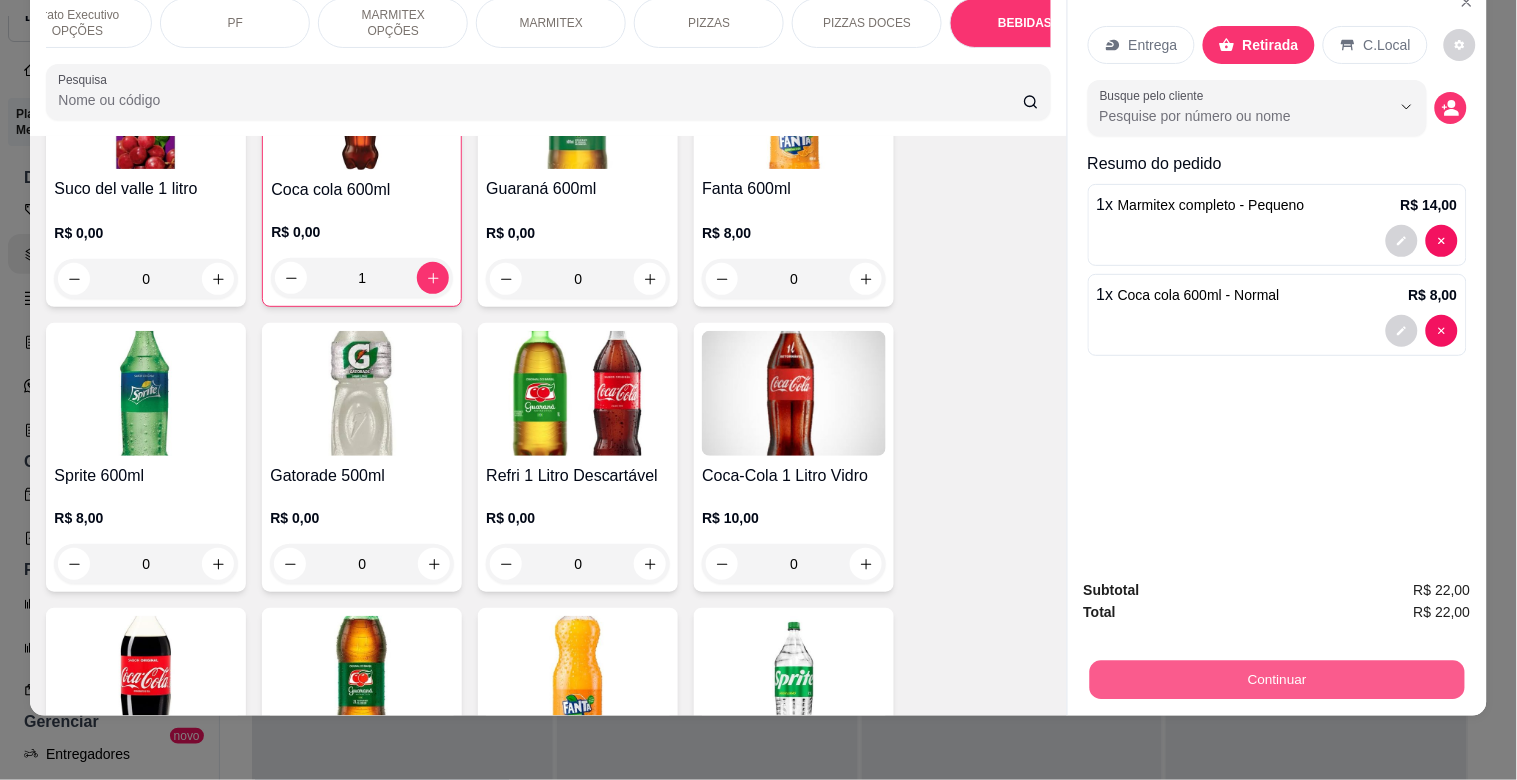 click on "Continuar" at bounding box center [1276, 679] 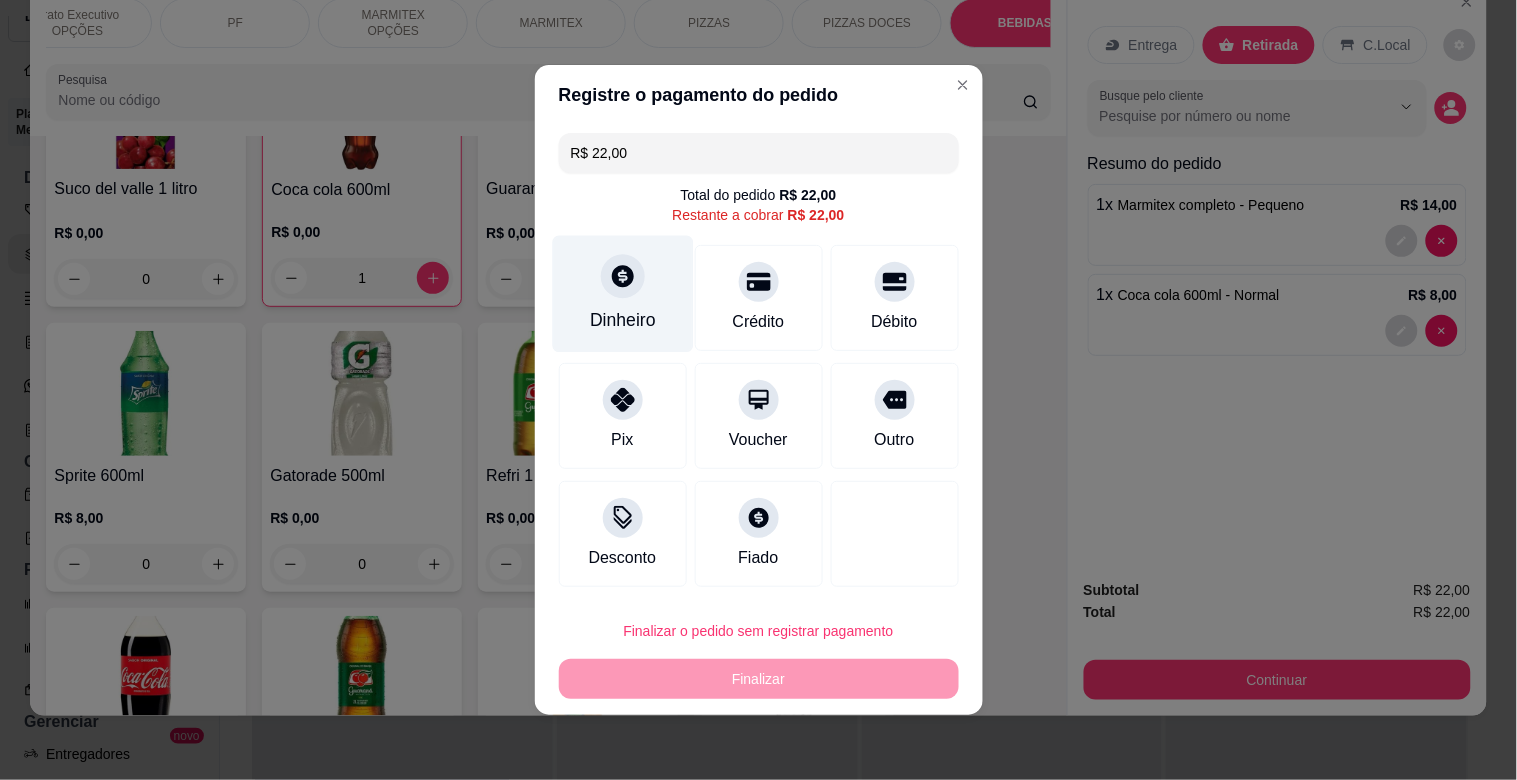 click on "Dinheiro" at bounding box center [623, 320] 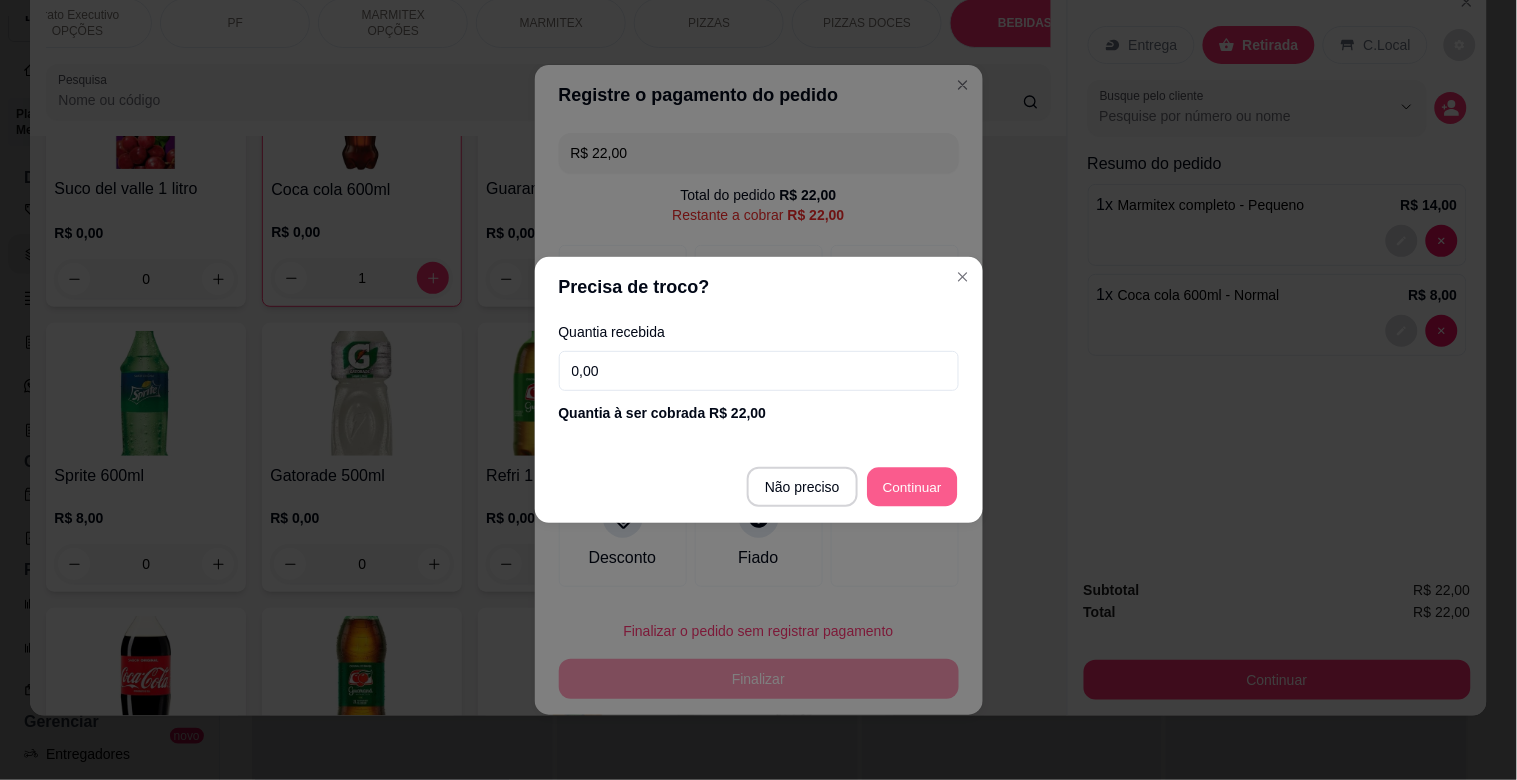 type on "R$ 0,00" 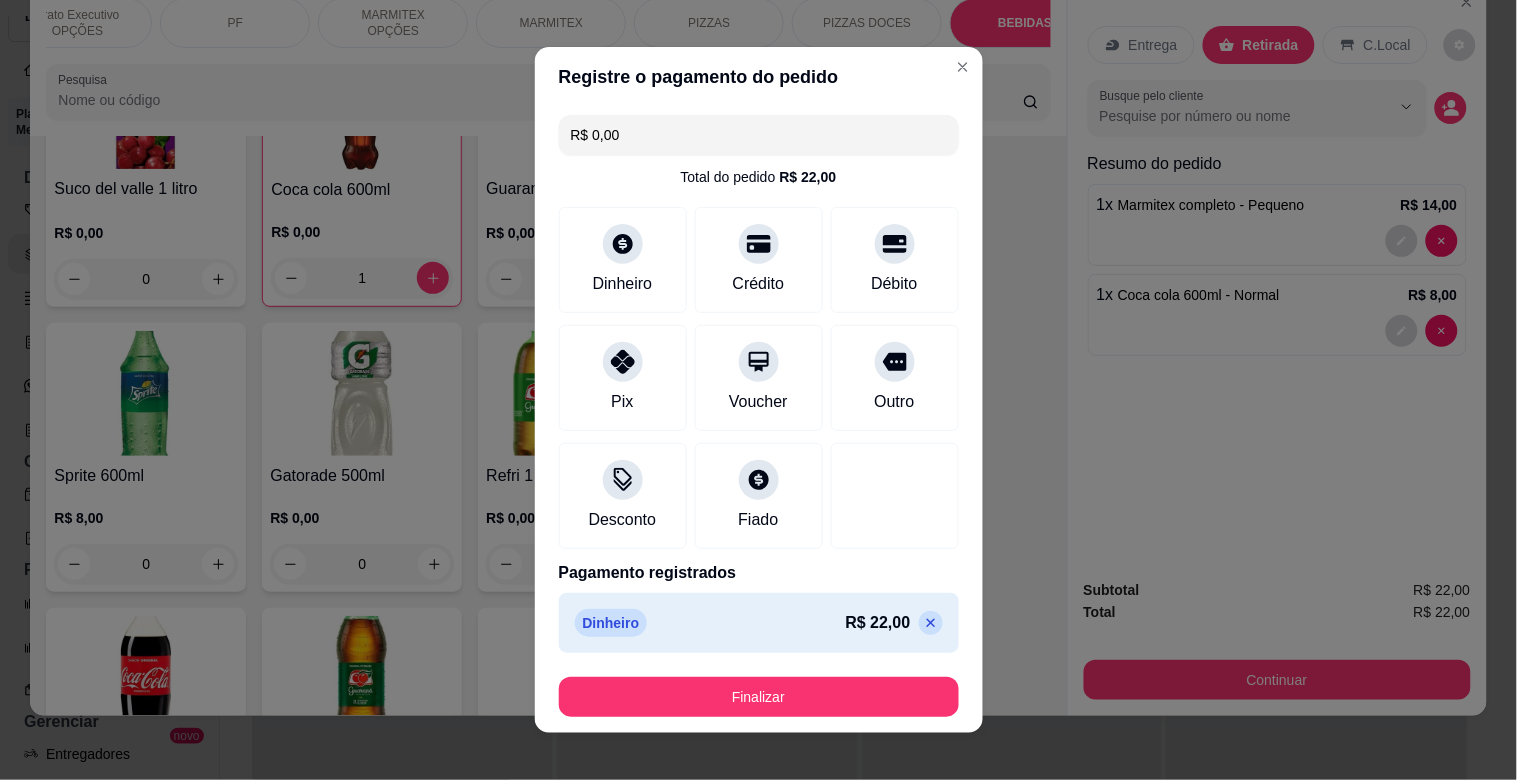 click on "Finalizar" at bounding box center (759, 697) 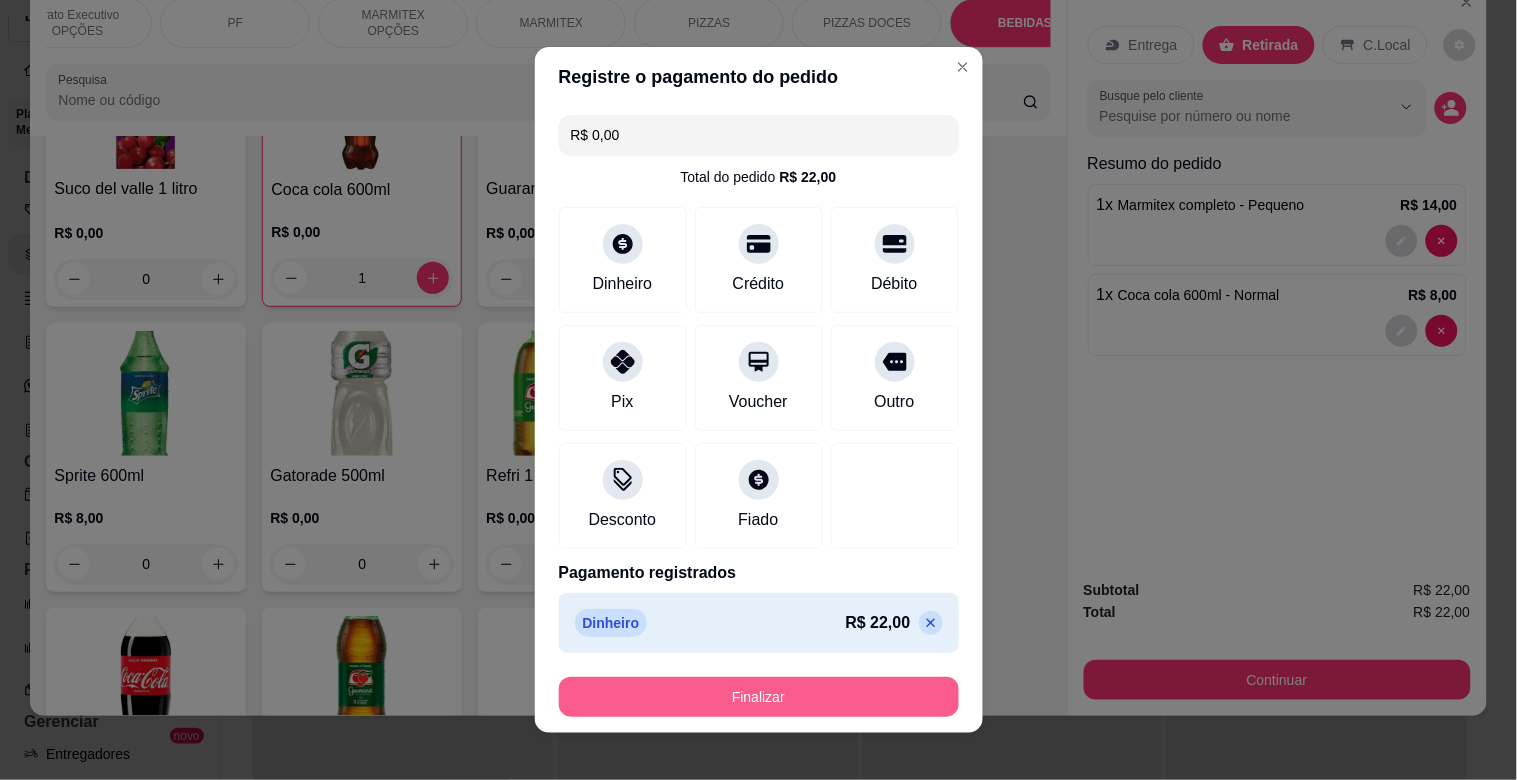 click on "Finalizar" at bounding box center (759, 697) 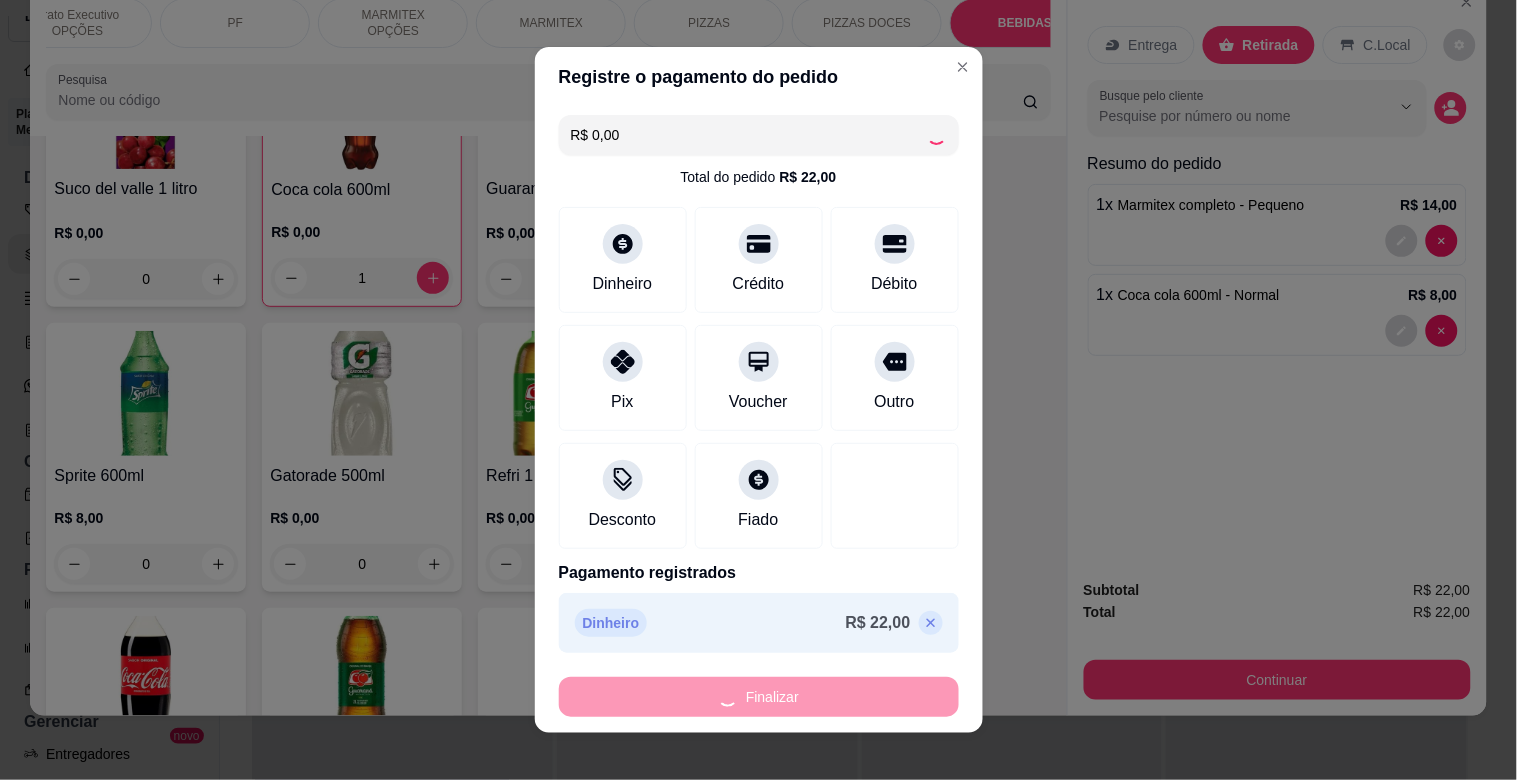 type on "0" 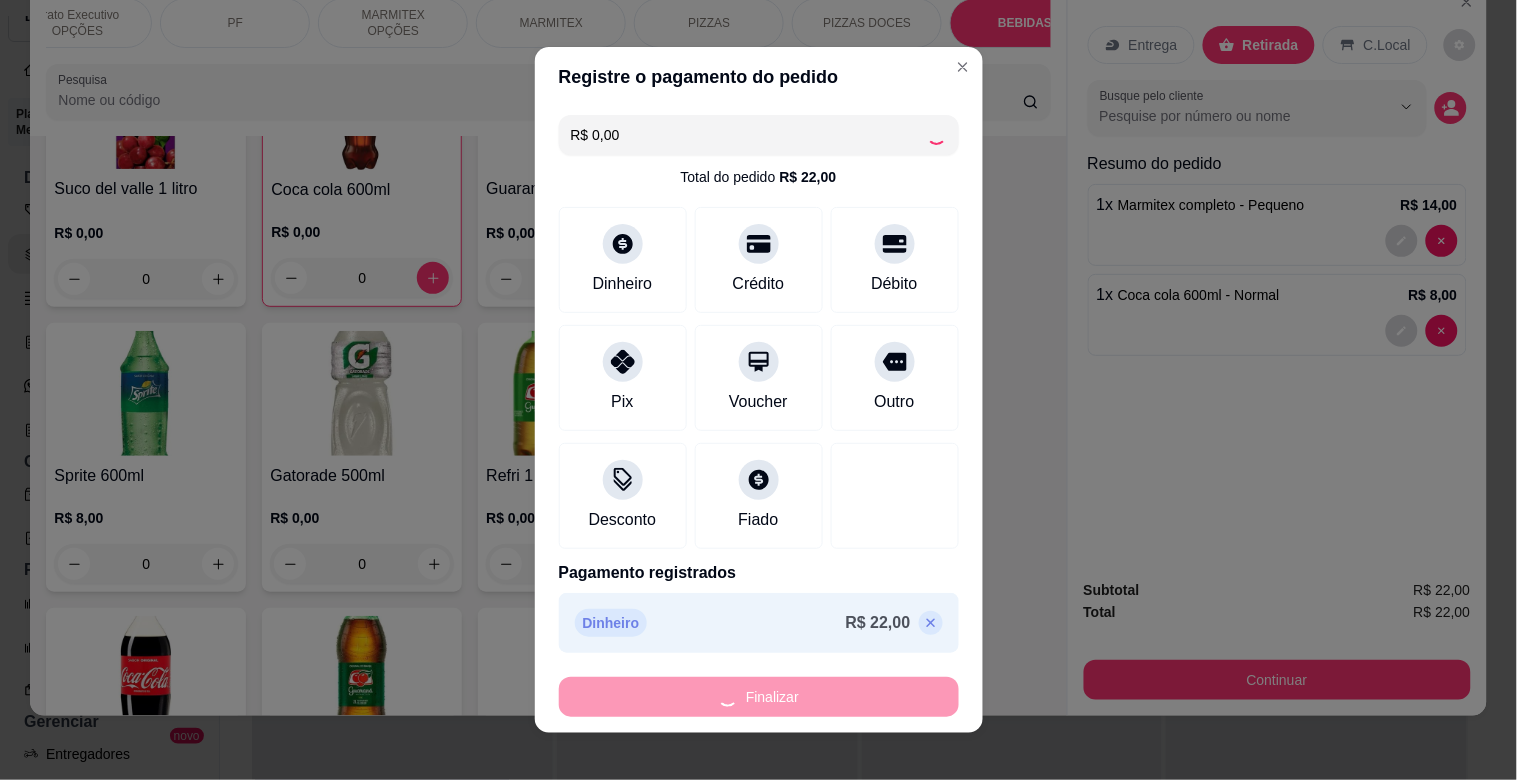 type on "-R$ 22,00" 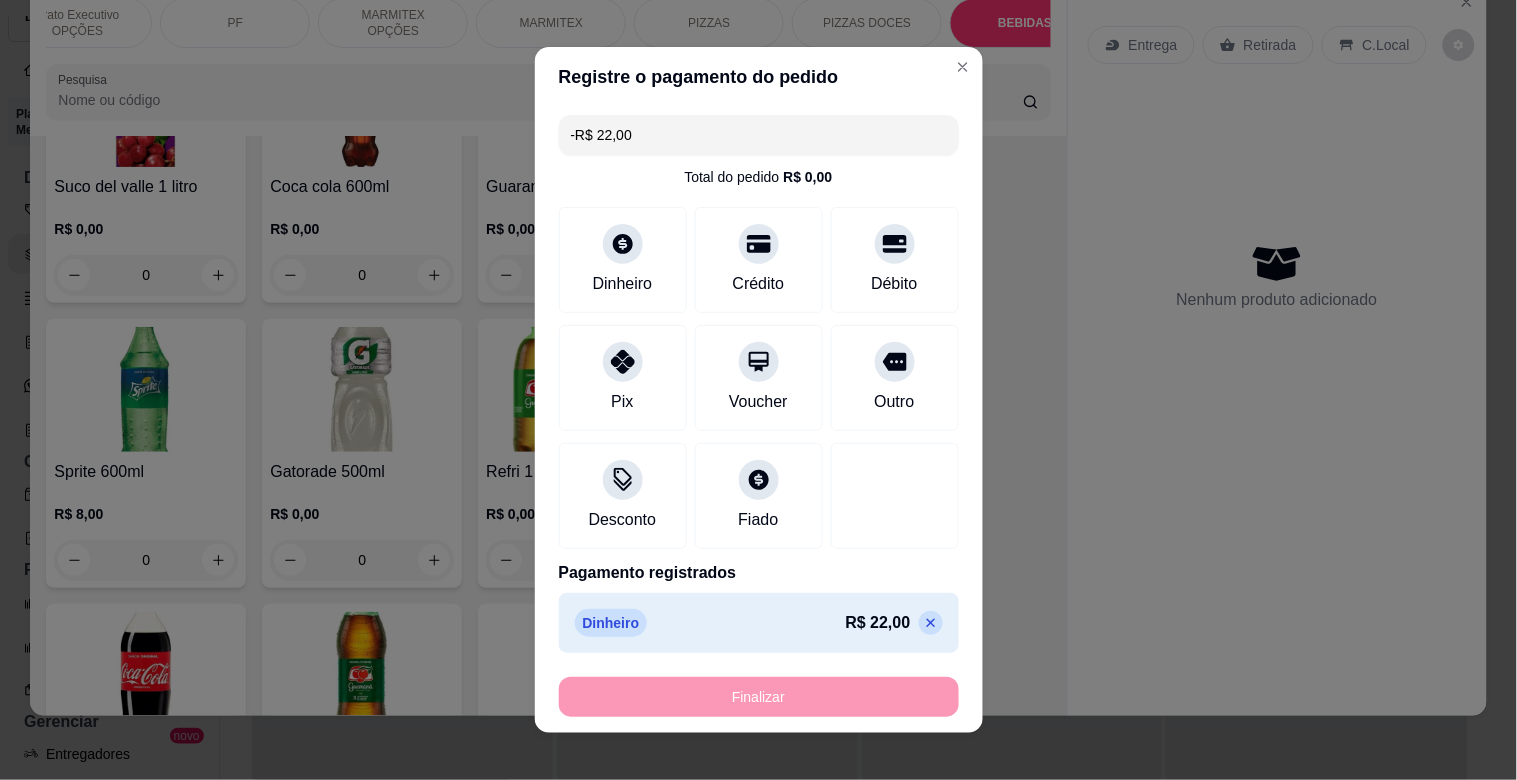 scroll, scrollTop: 3035, scrollLeft: 0, axis: vertical 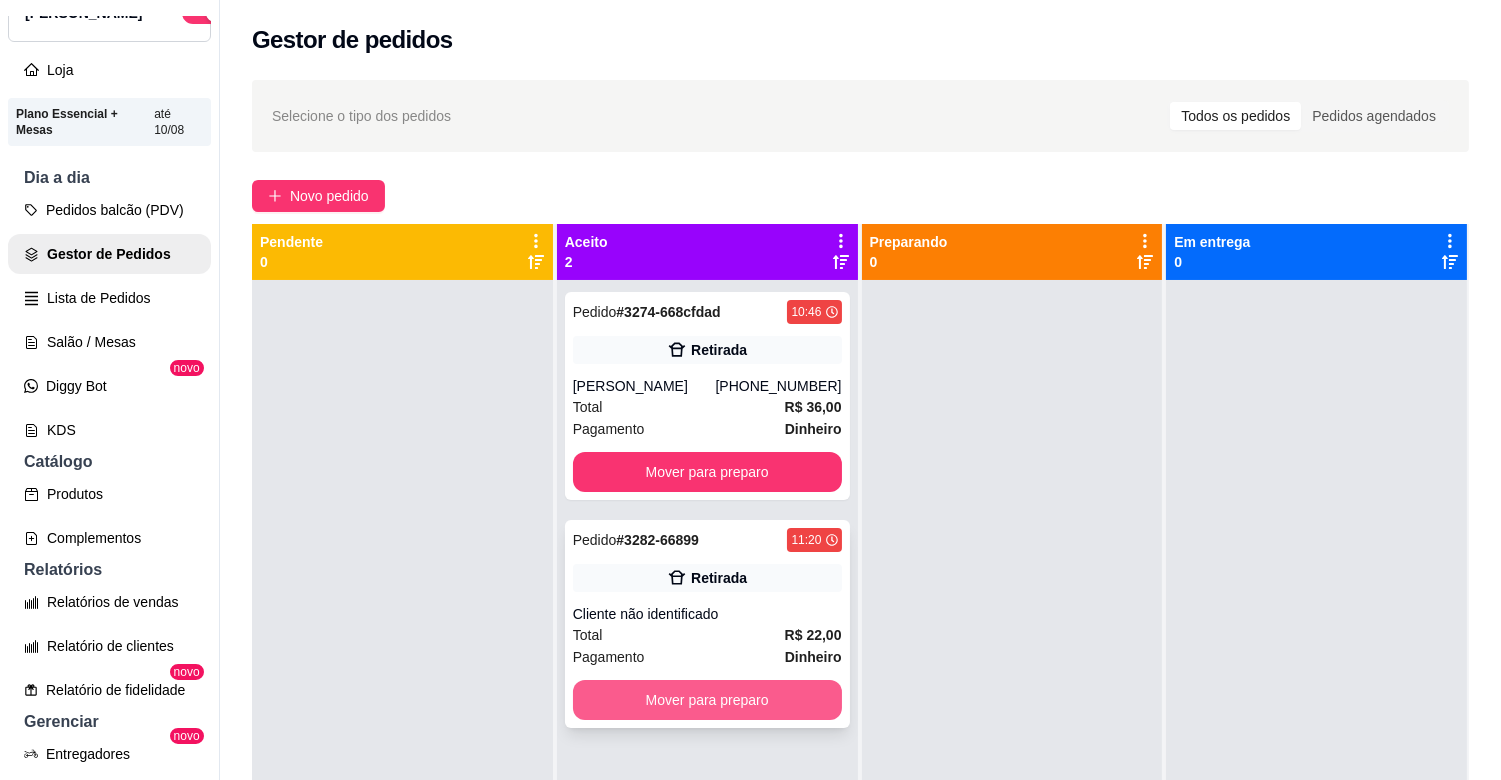 click on "Mover para preparo" at bounding box center (707, 700) 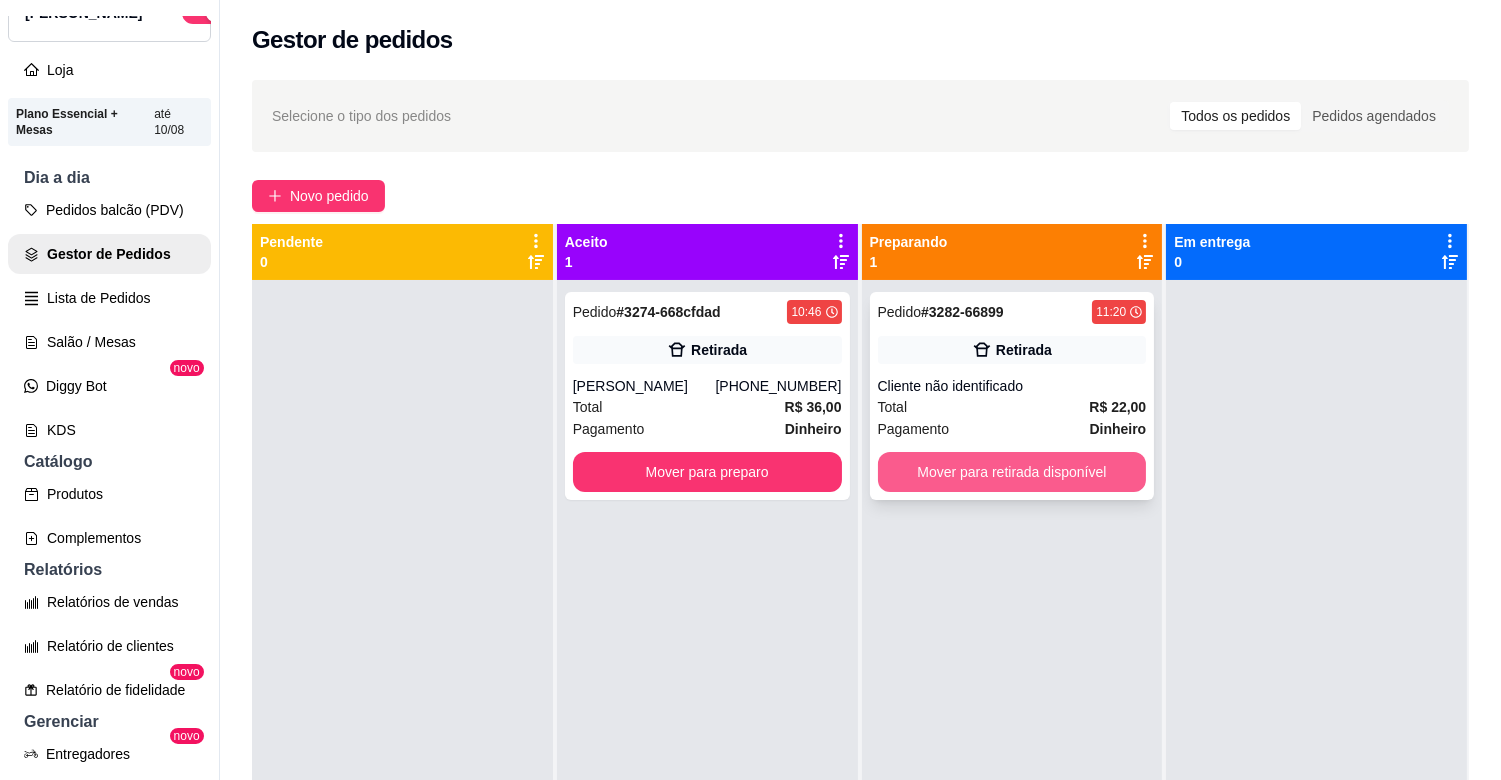 click on "Mover para retirada disponível" at bounding box center [1012, 472] 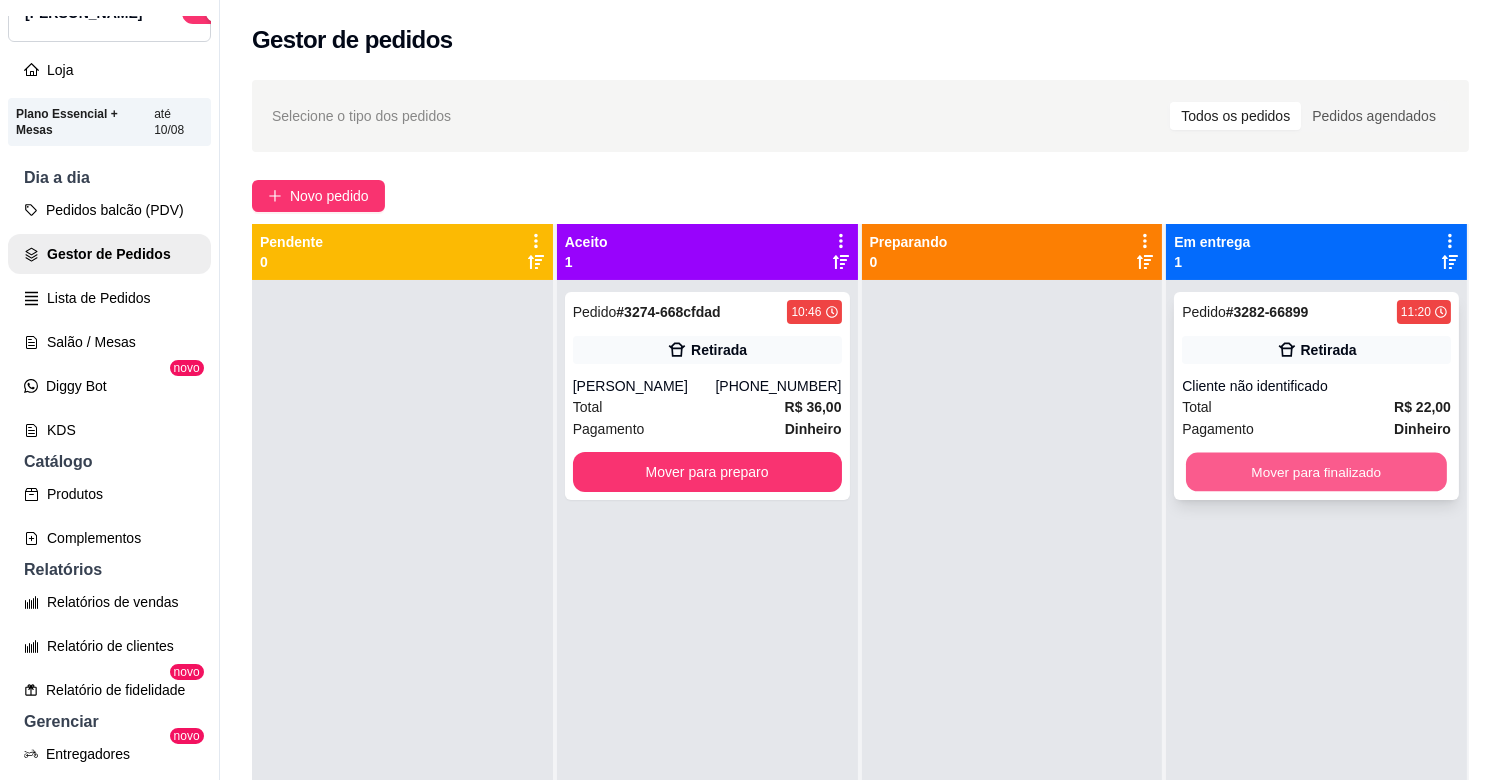 click on "Mover para finalizado" at bounding box center [1316, 472] 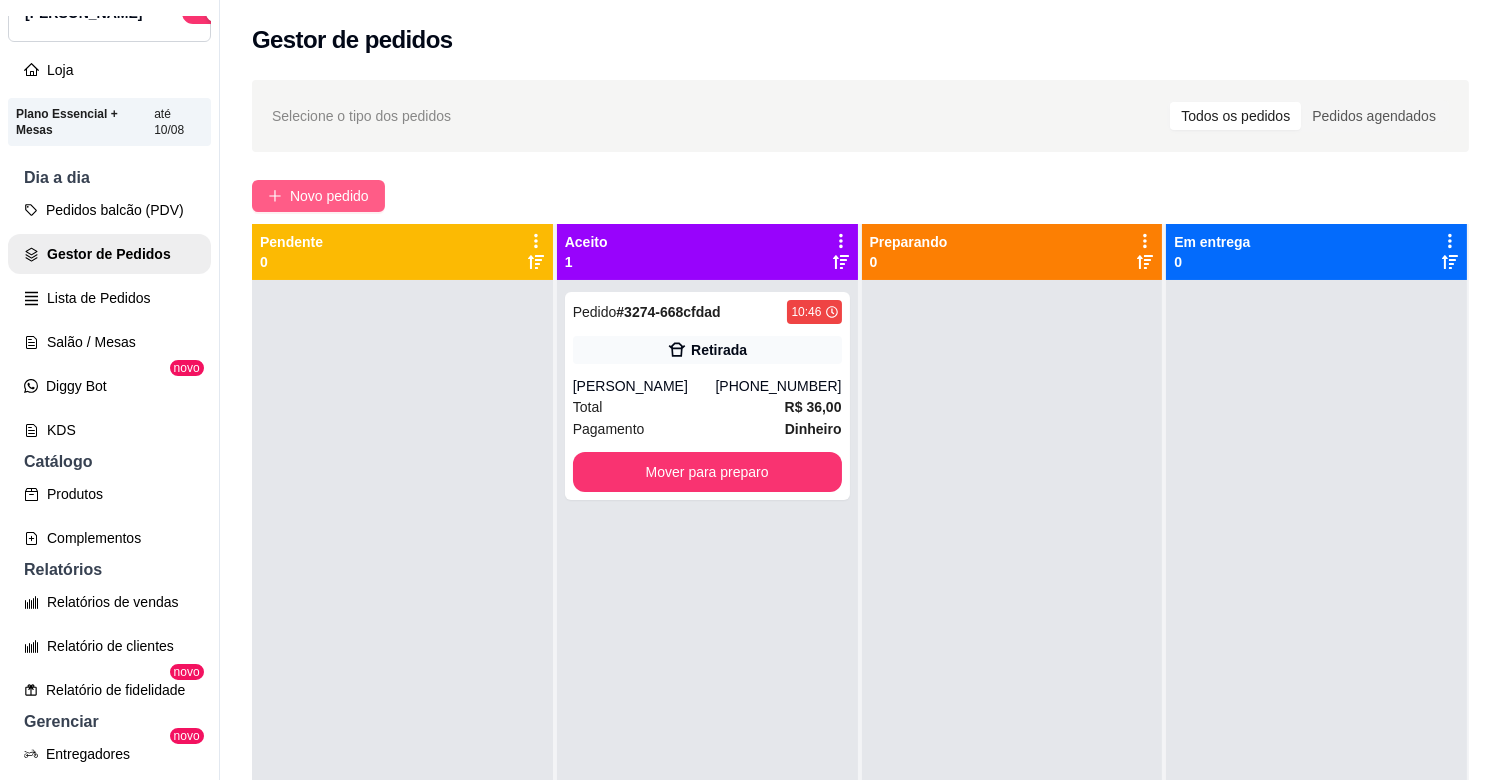 click on "Novo pedido" at bounding box center (318, 196) 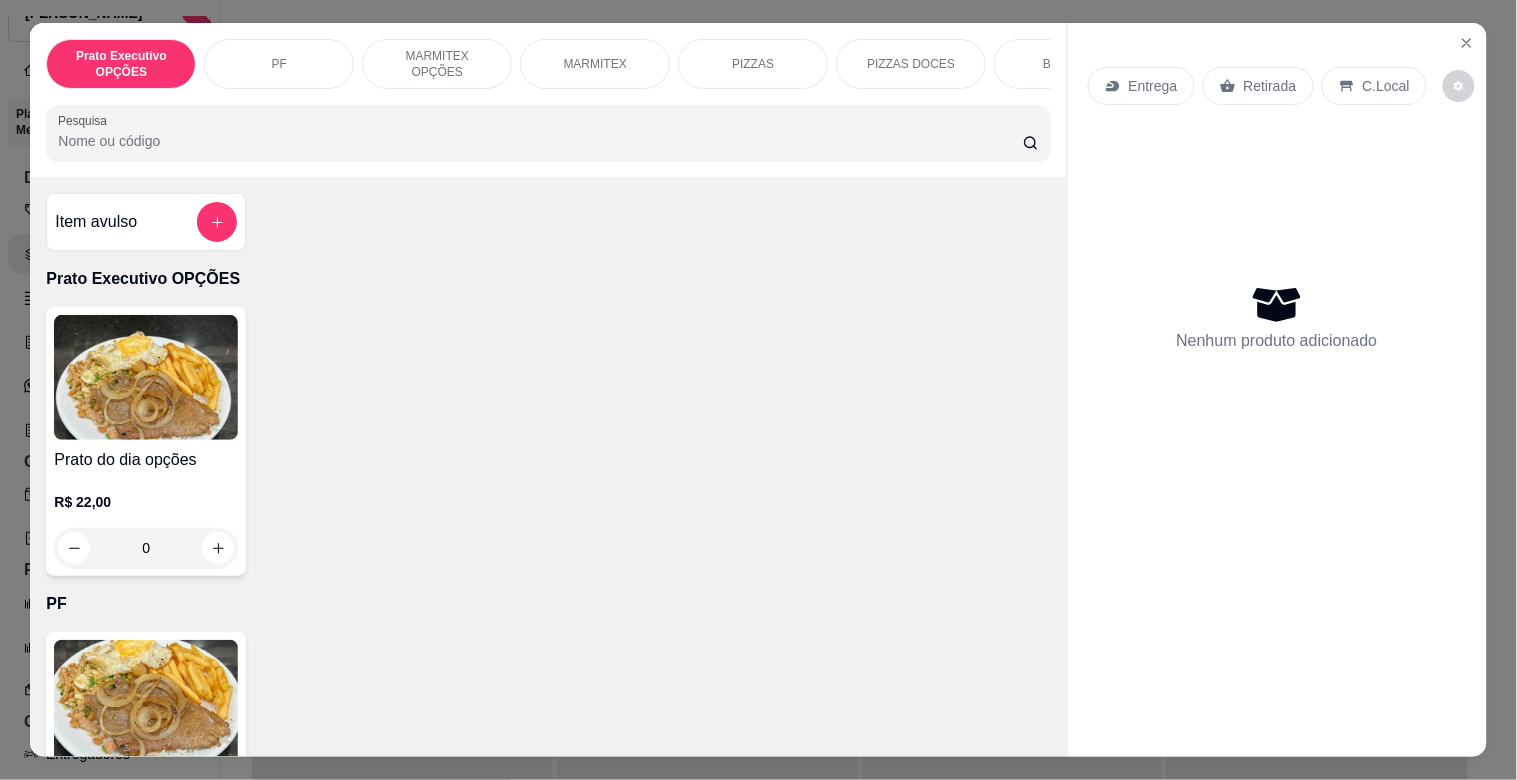 click on "Prato Executivo OPÇÕES PF  MARMITEX OPÇÕES  MARMITEX  PIZZAS PIZZAS DOCES BEBIDAS  Bebidas Alcoólicas  Bebidas Não alcoólicas  Energético  ELMA CHIPS Salgados  BOMBONIERE  Chup chup Rose Gourmet  Chup chup Lets  KIBOM Gelo  Paieiro  Isqueiro BIC Grande  Seda ZOMO  Doceria [PERSON_NAME]  Pesquisa" at bounding box center (548, 100) 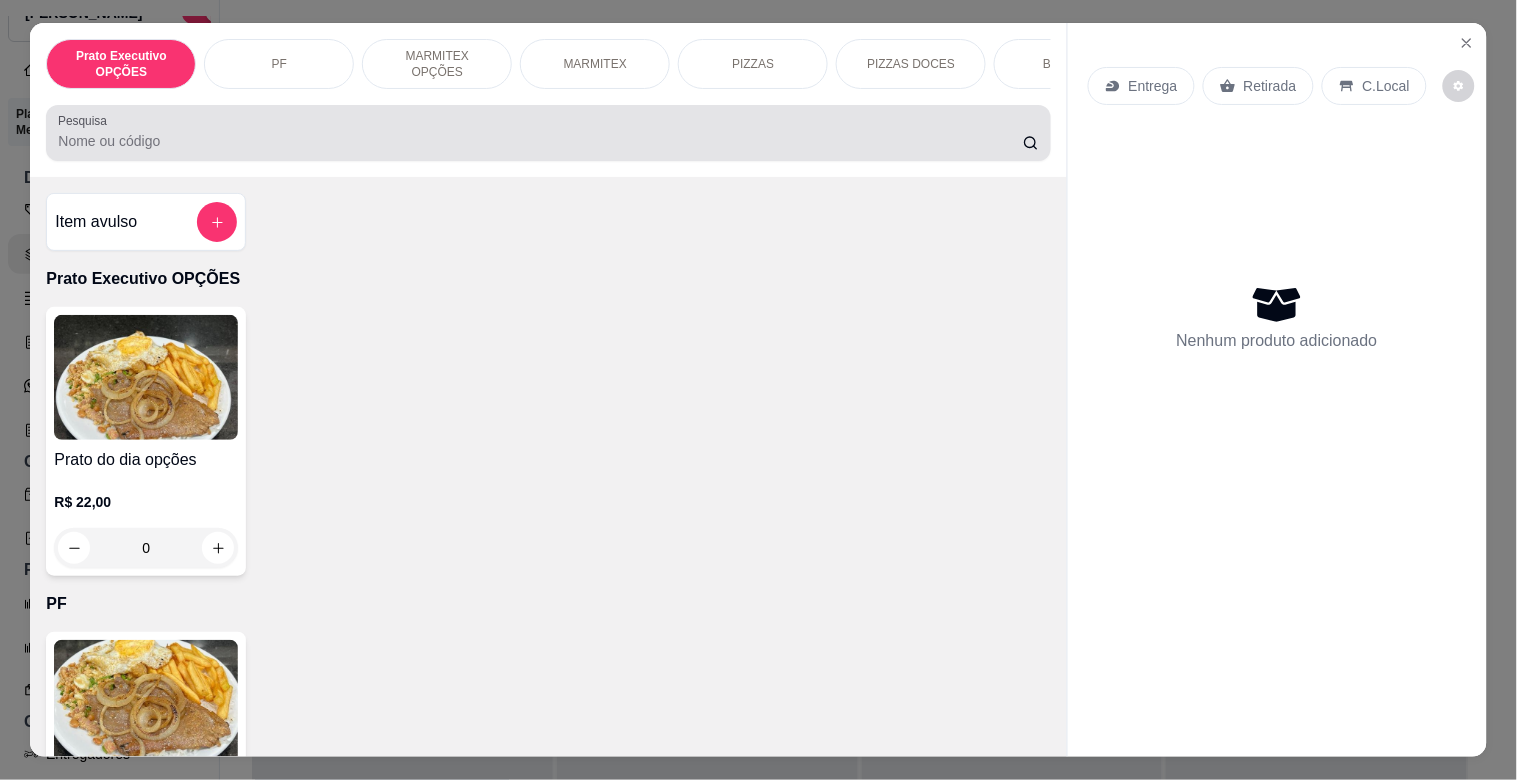 click on "Pesquisa" at bounding box center [540, 141] 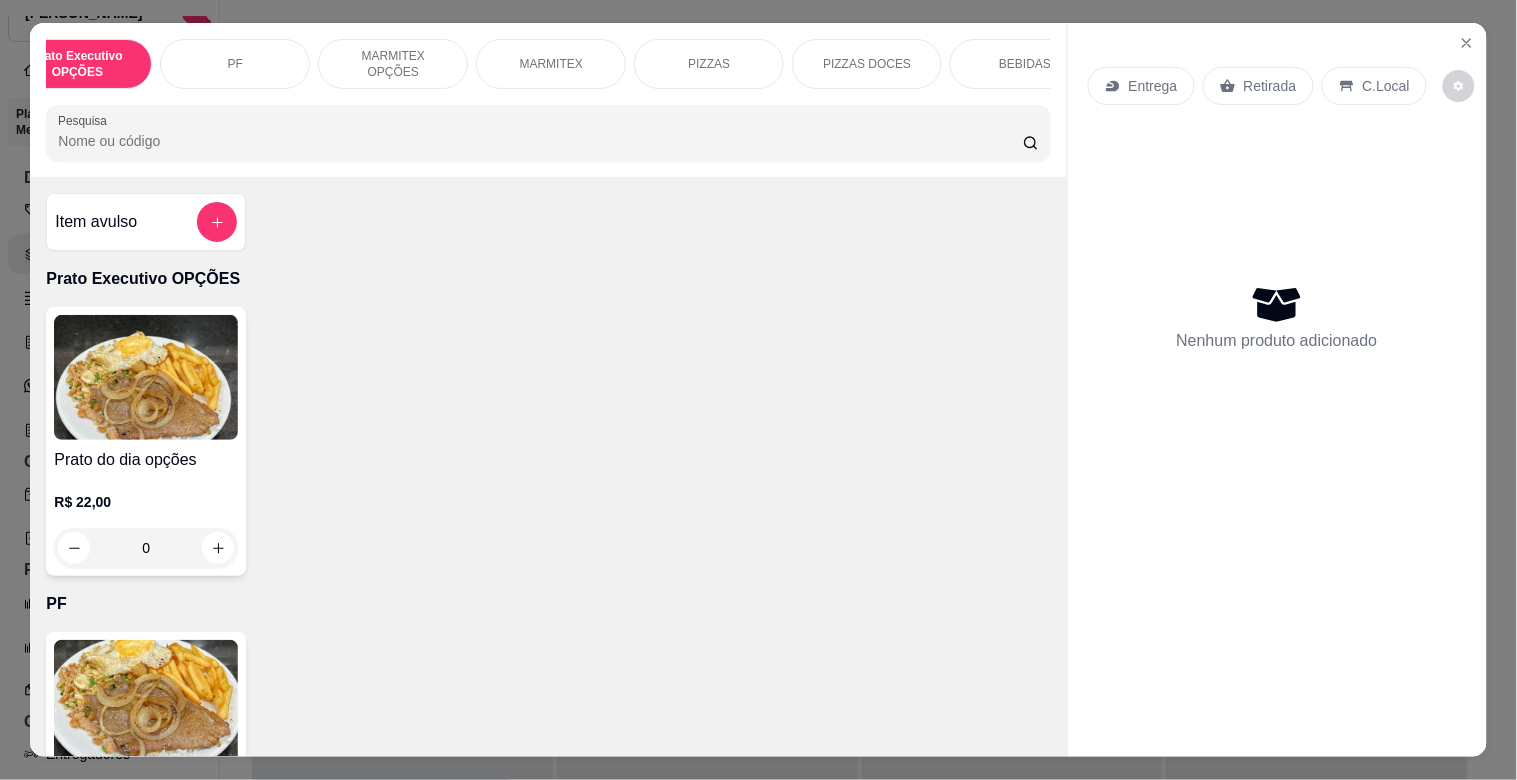 scroll, scrollTop: 0, scrollLeft: 88, axis: horizontal 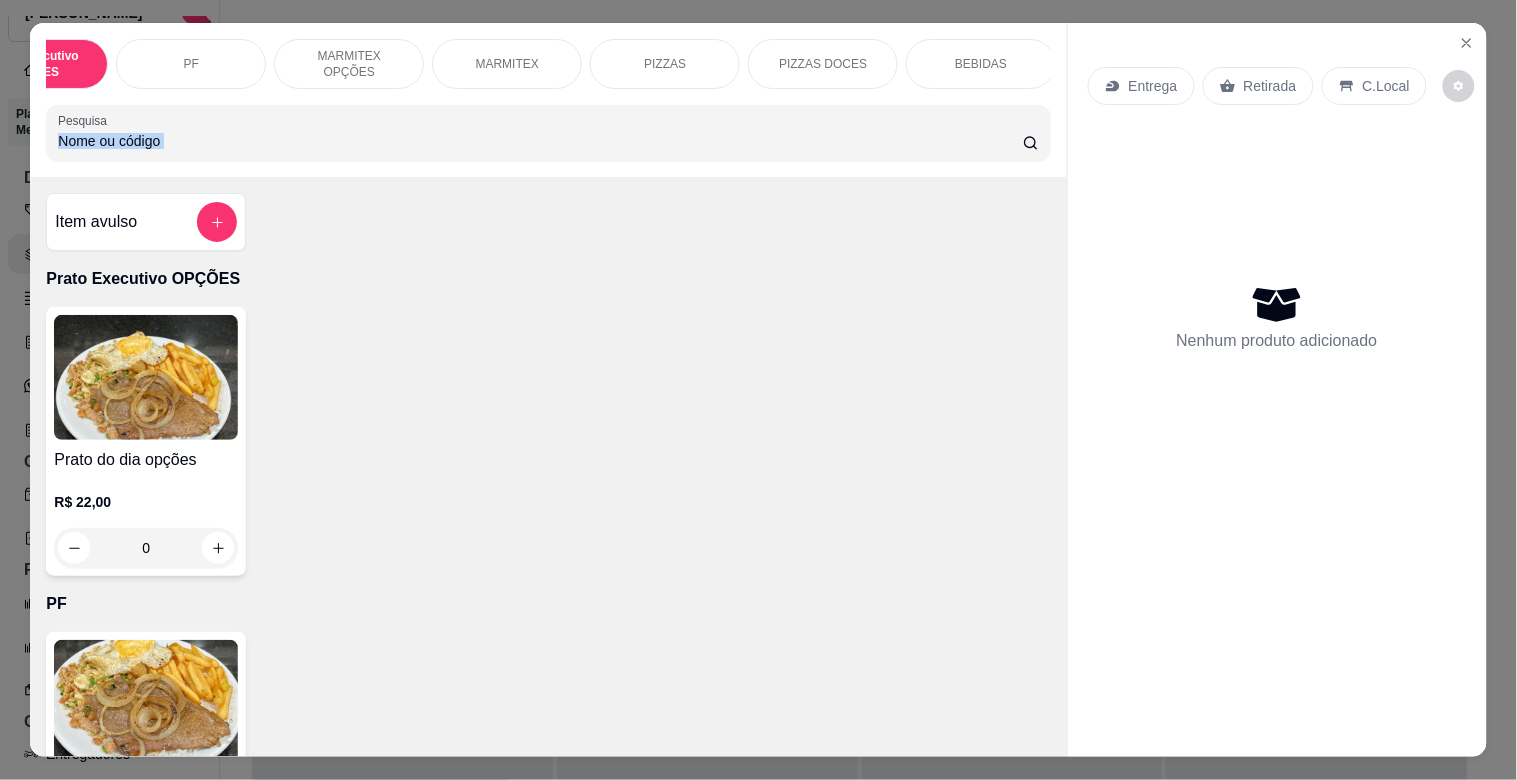 click on "Prato Executivo OPÇÕES PF  MARMITEX OPÇÕES  MARMITEX  PIZZAS PIZZAS DOCES BEBIDAS  Bebidas Alcoólicas  Bebidas Não alcoólicas  Energético  ELMA CHIPS Salgados  BOMBONIERE  Chup chup Rose Gourmet  Chup chup Lets  KIBOM Gelo  Paieiro  Isqueiro BIC Grande  Seda ZOMO  Doceria [PERSON_NAME]  Pesquisa" at bounding box center [548, 100] 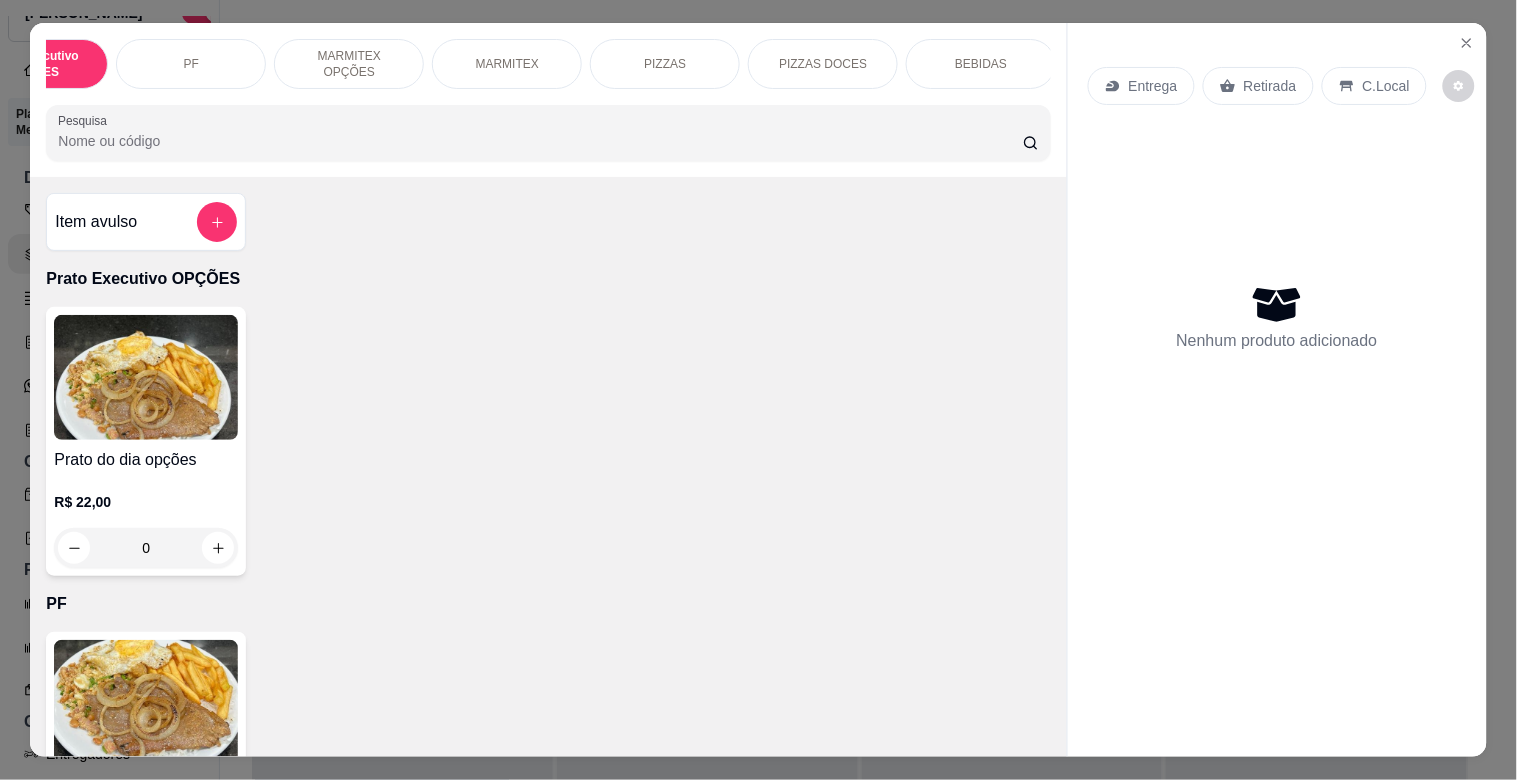 click on "BEBIDAS" at bounding box center (981, 64) 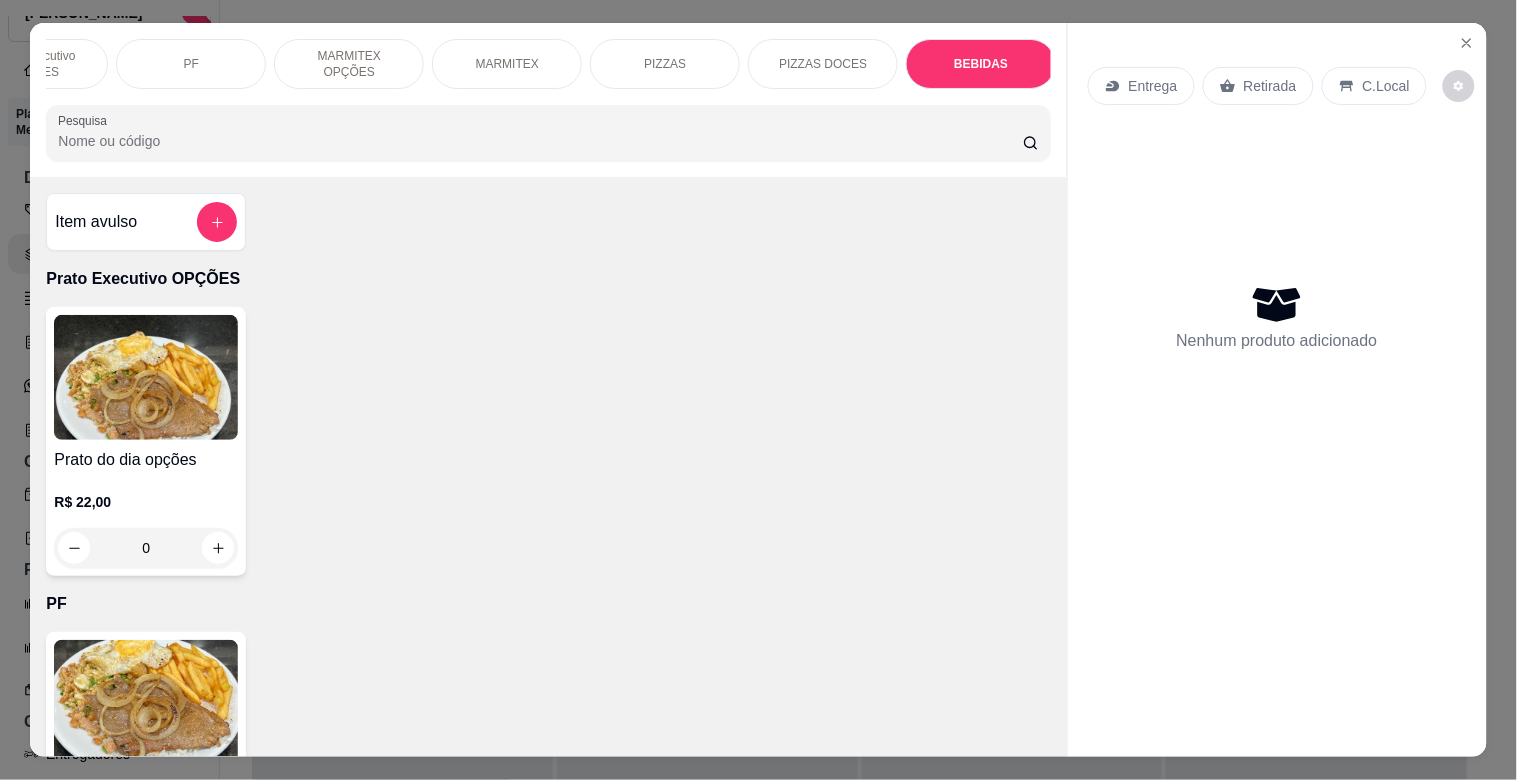 scroll, scrollTop: 2015, scrollLeft: 0, axis: vertical 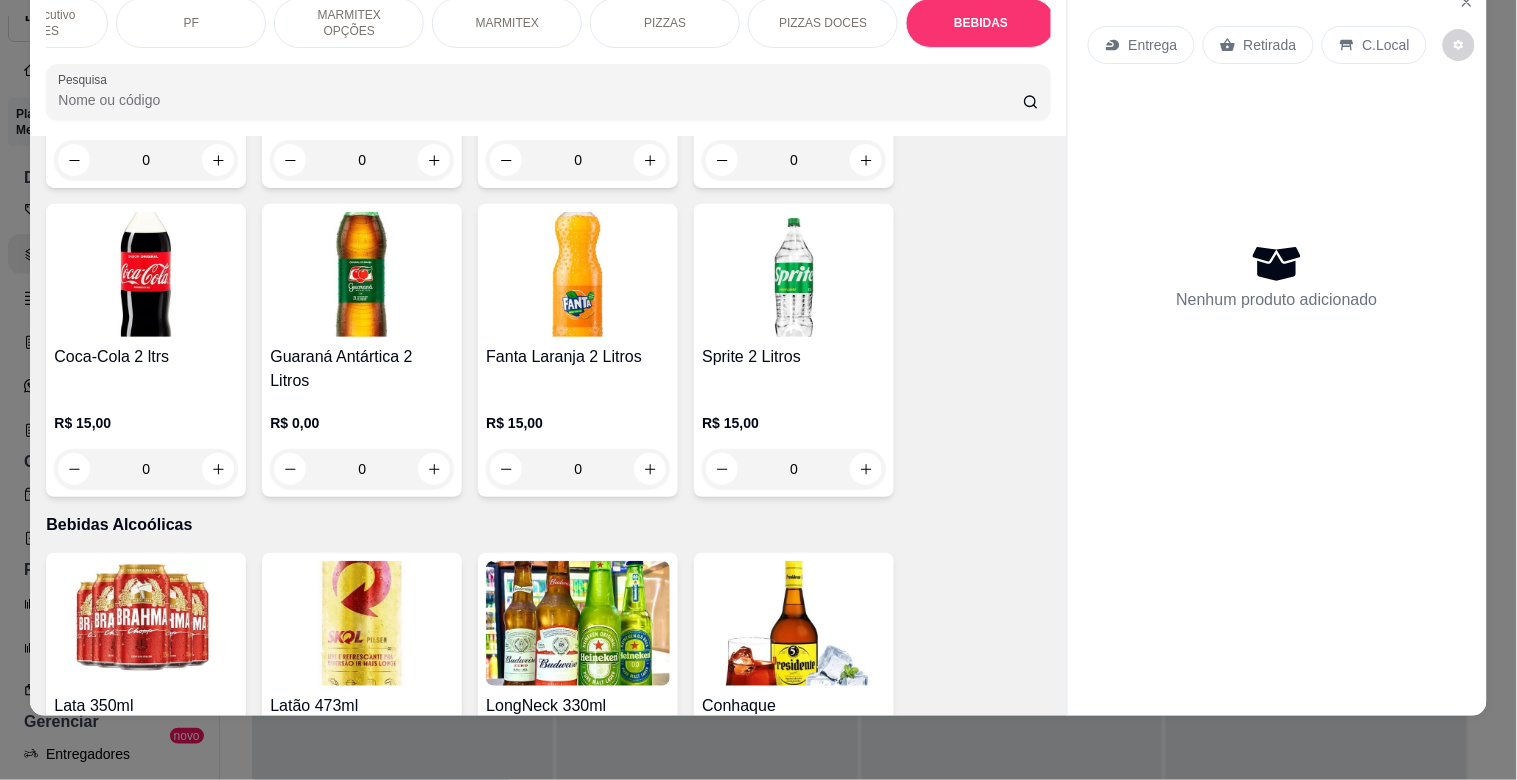 click on "0" at bounding box center (362, 469) 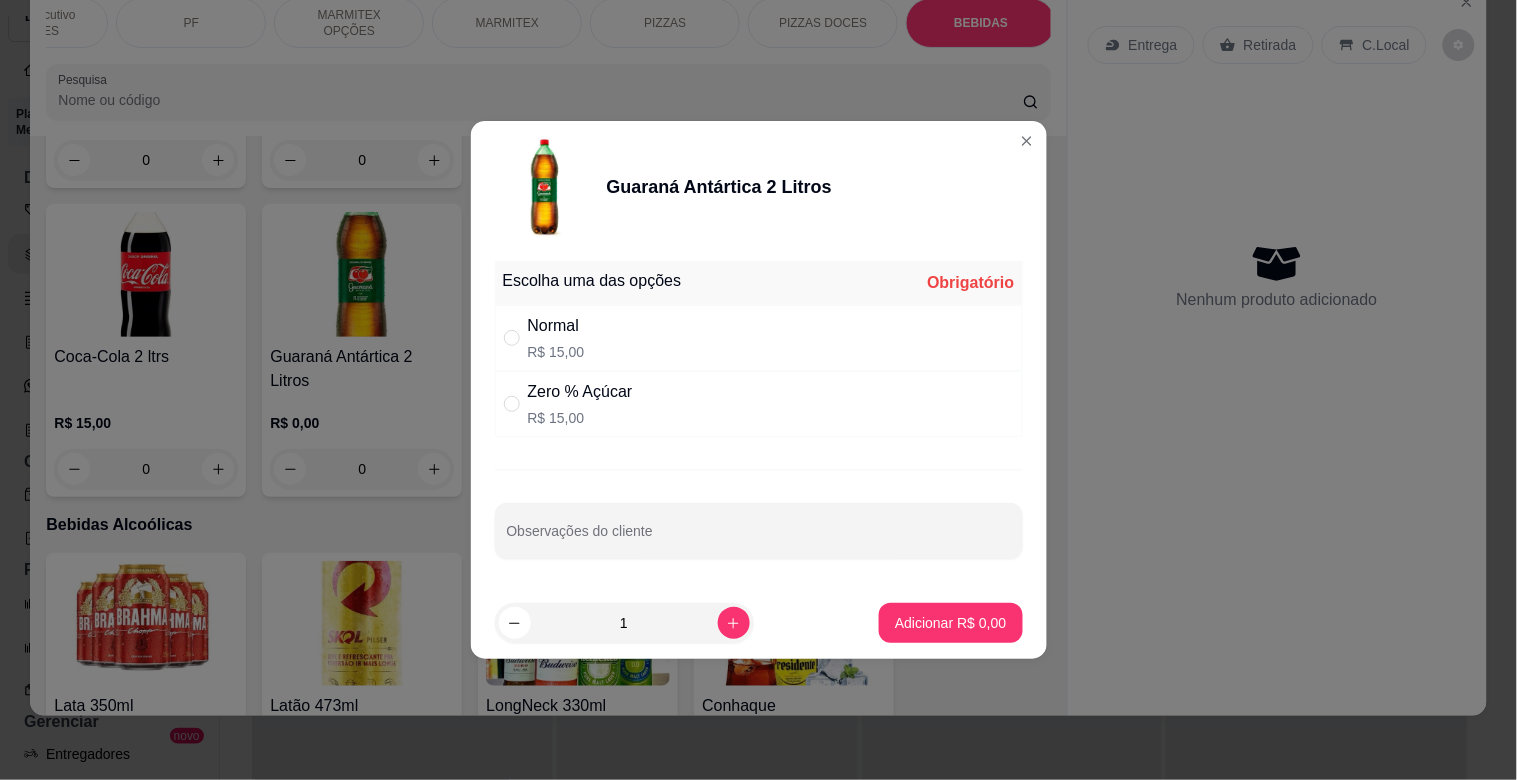 click on "Normal  R$ 15,00" at bounding box center [759, 338] 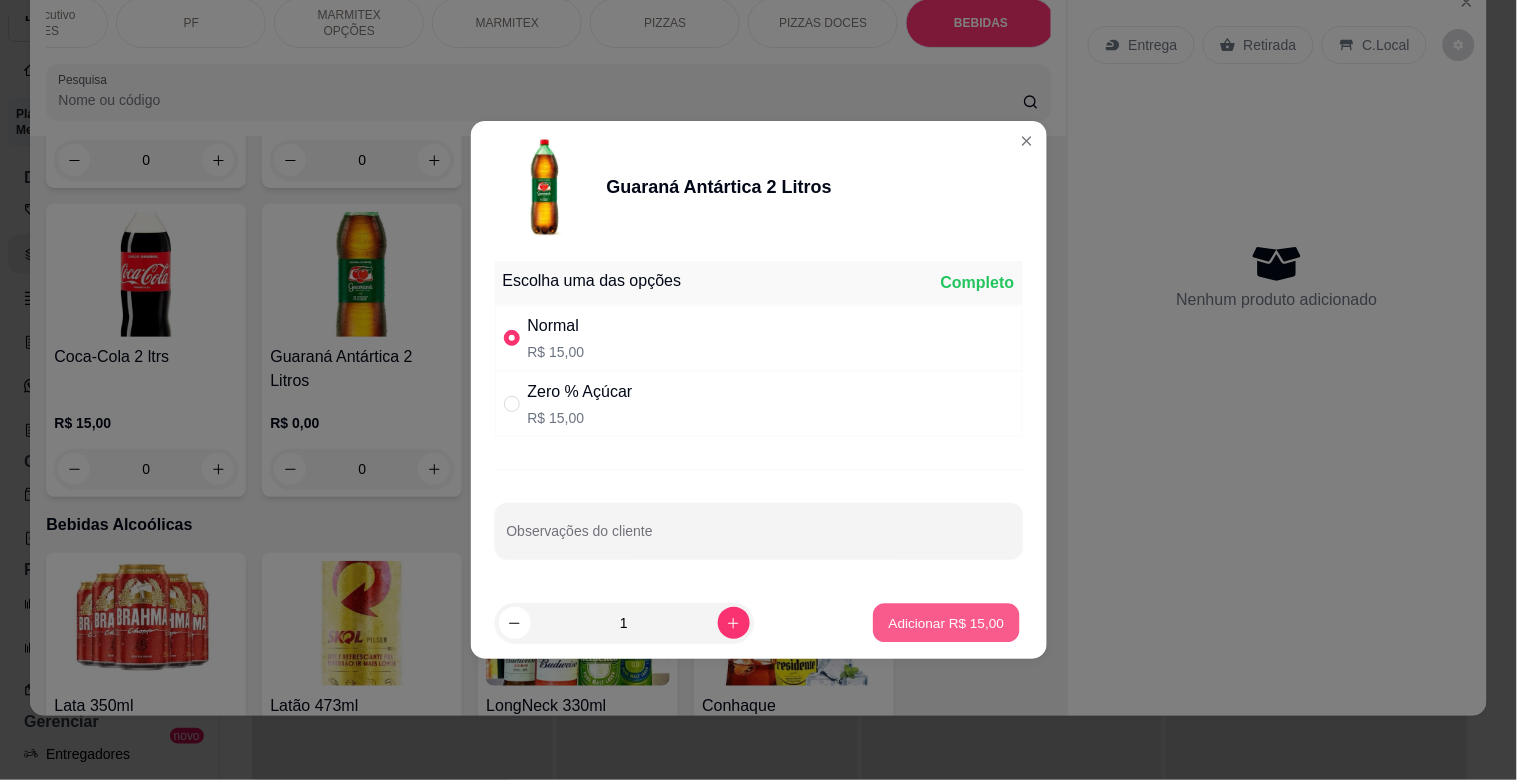 click on "Adicionar   R$ 15,00" at bounding box center [947, 622] 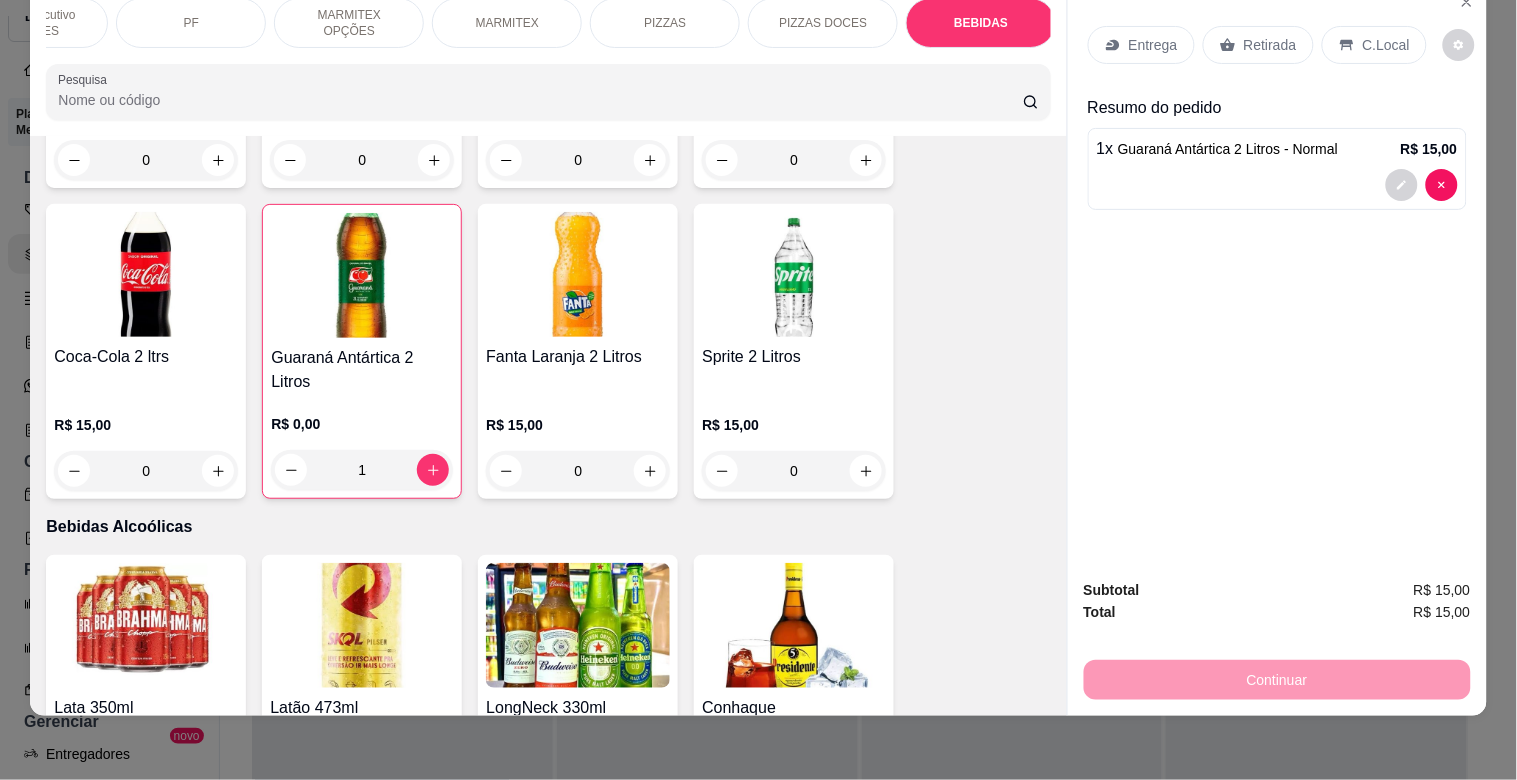 scroll, scrollTop: 2112, scrollLeft: 0, axis: vertical 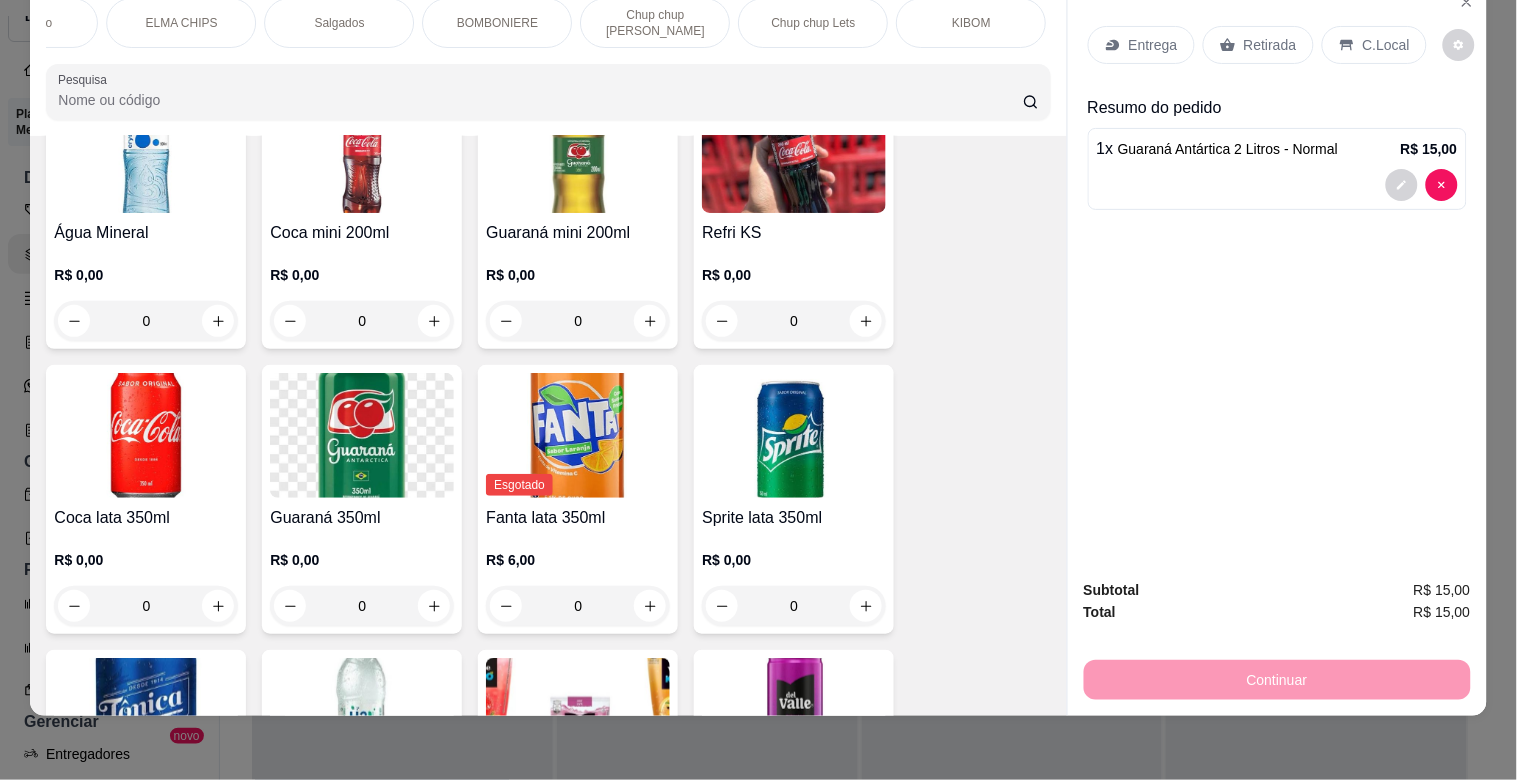 click on "KIBOM" at bounding box center [971, 23] 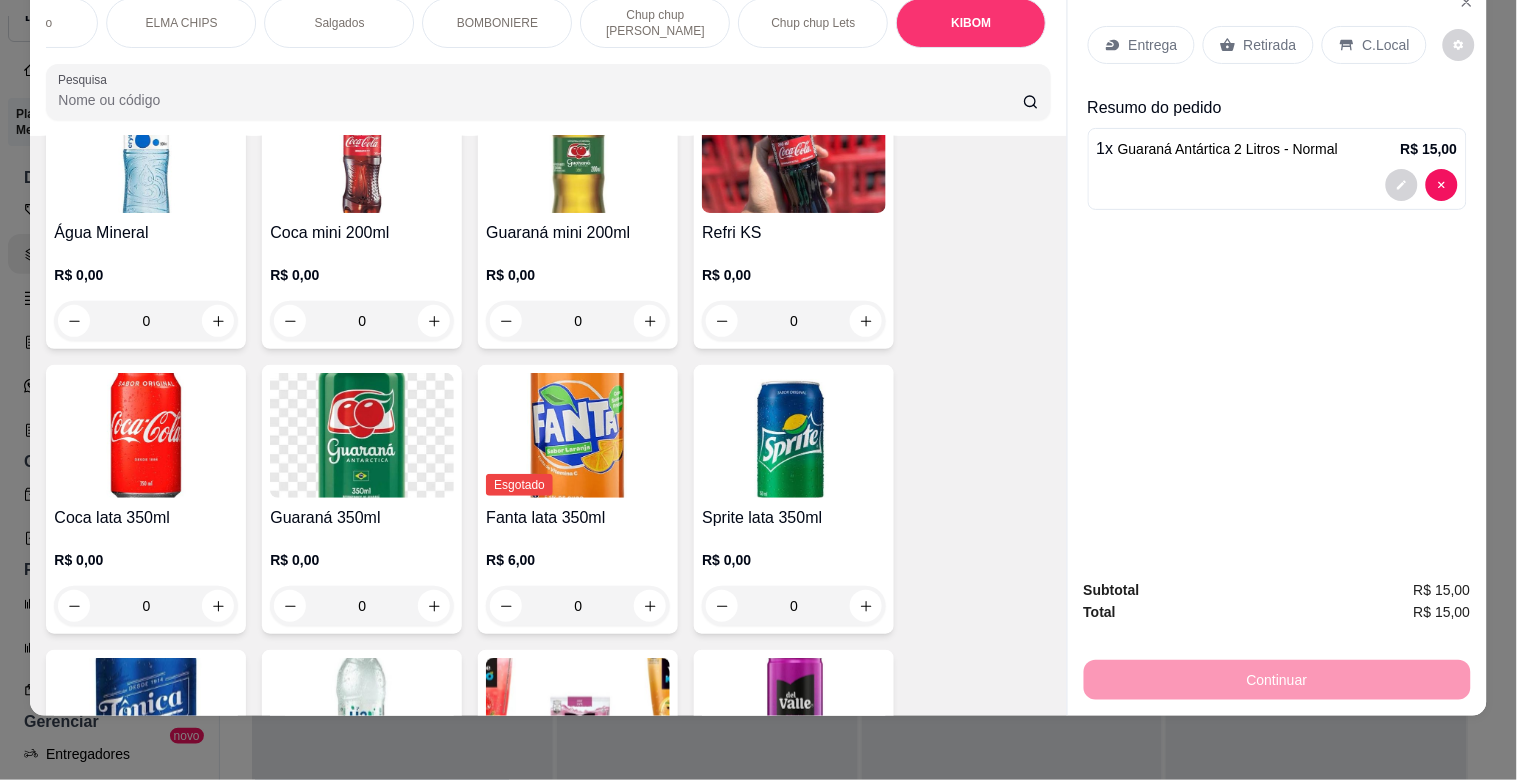 scroll, scrollTop: 9027, scrollLeft: 0, axis: vertical 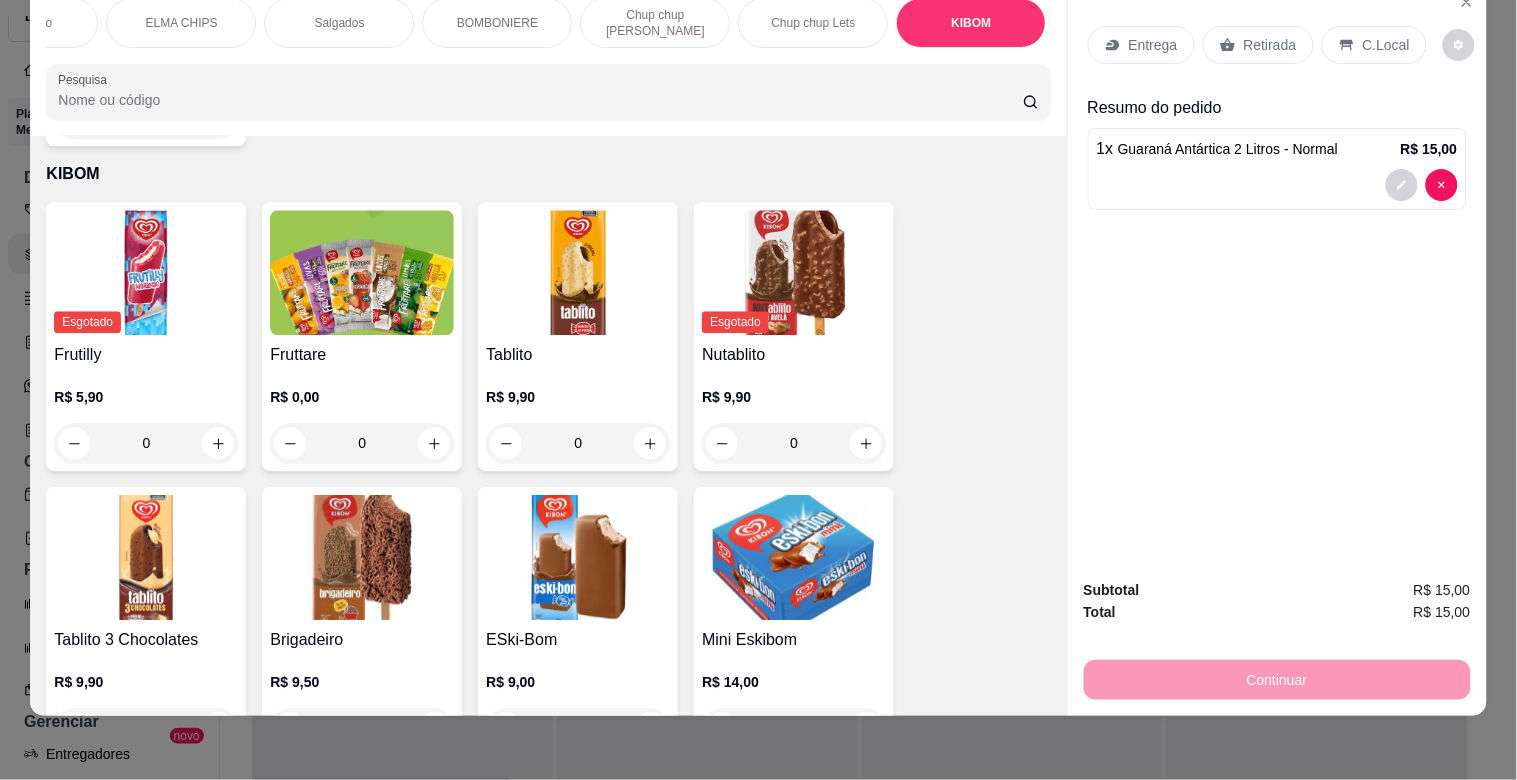 click at bounding box center [794, 557] 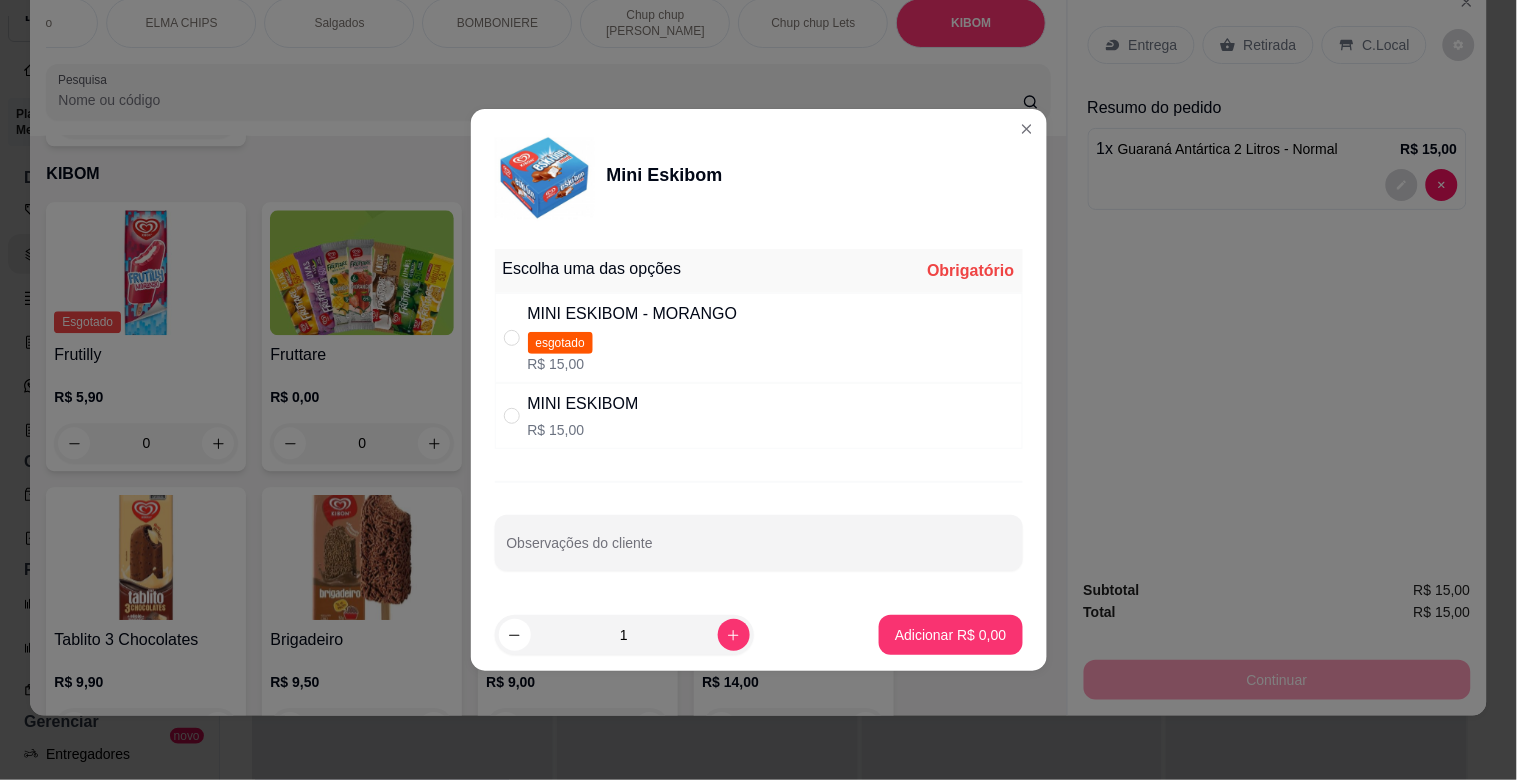 click on "R$ 15,00" at bounding box center (583, 430) 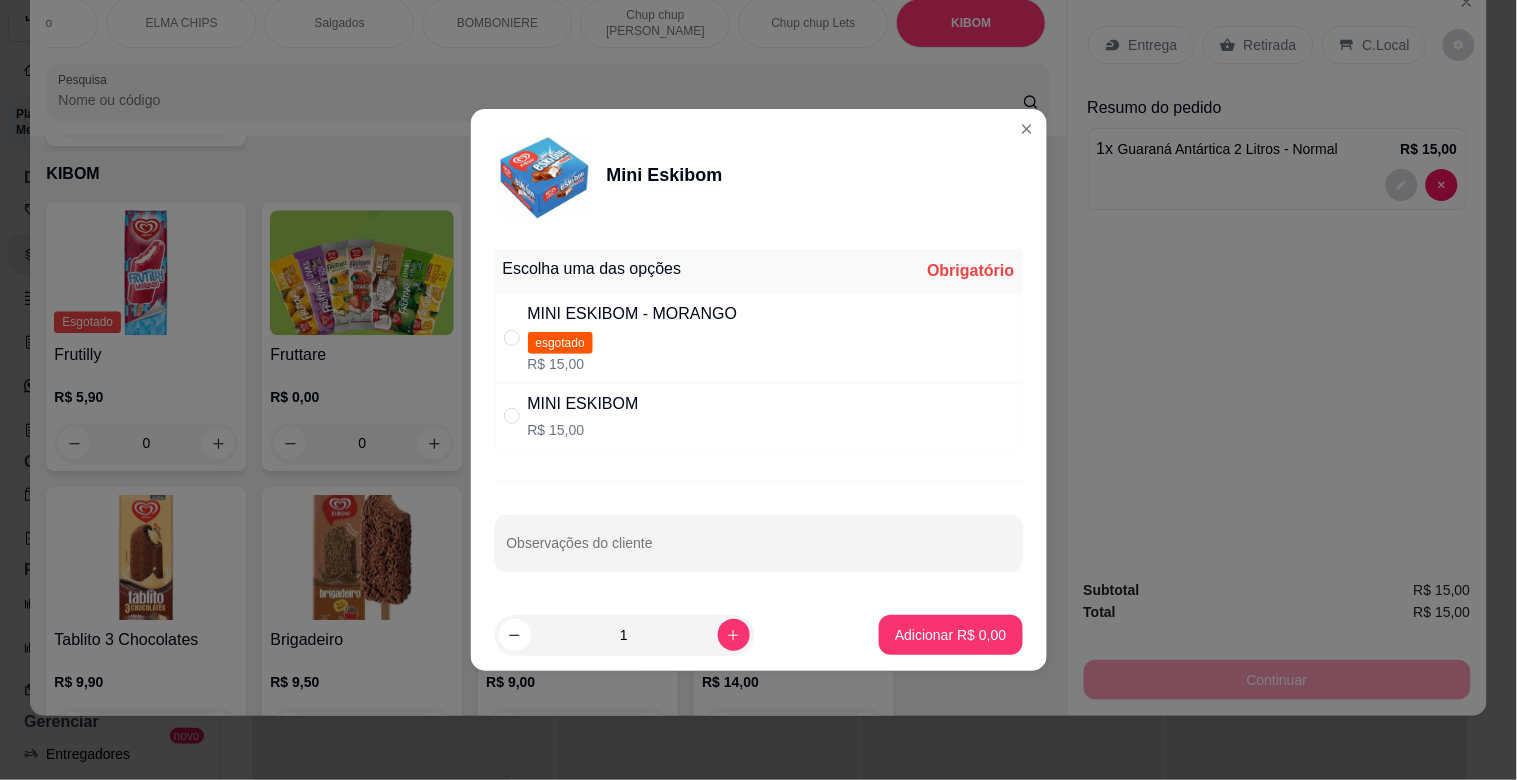 radio on "true" 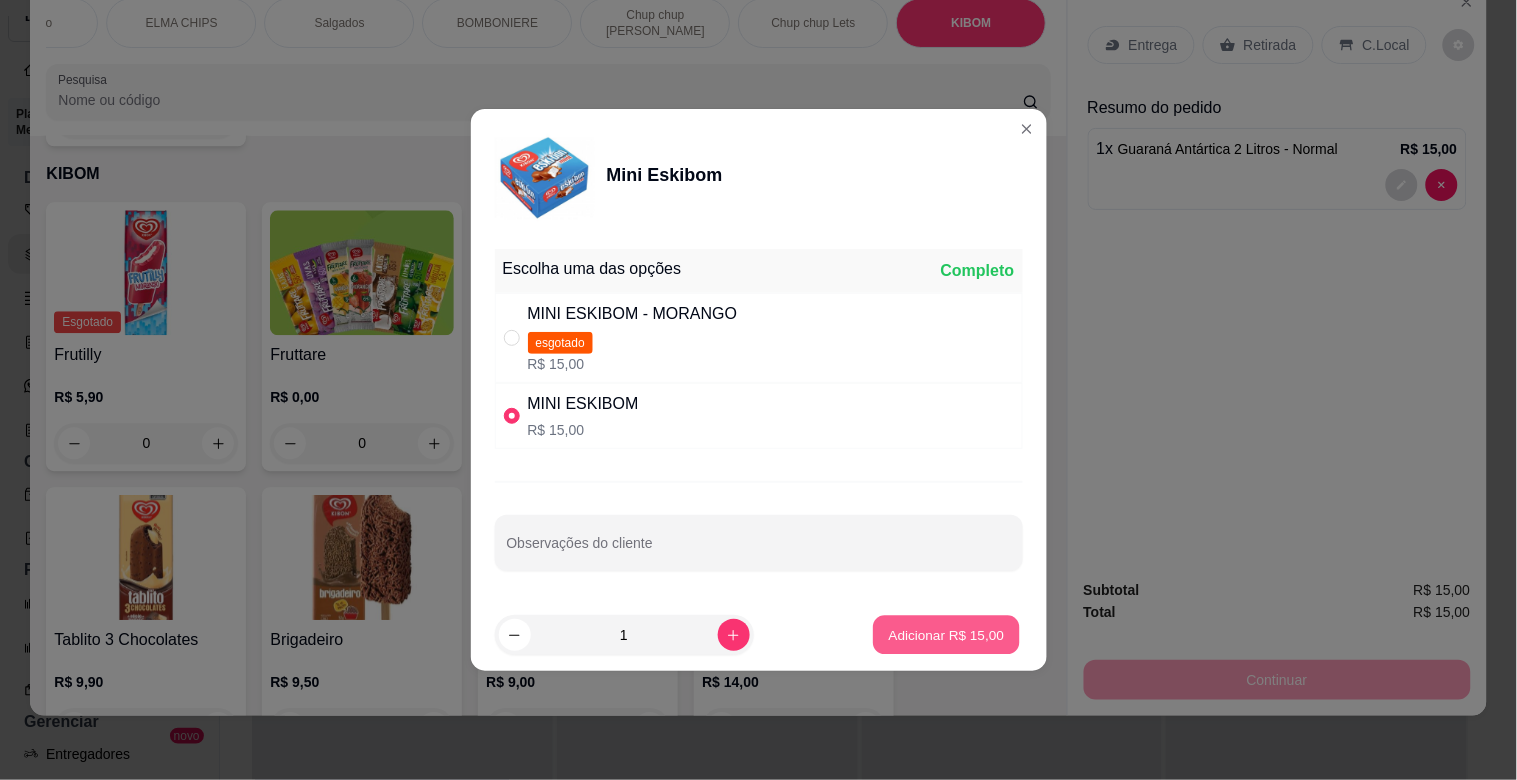 click on "Adicionar   R$ 15,00" at bounding box center [947, 634] 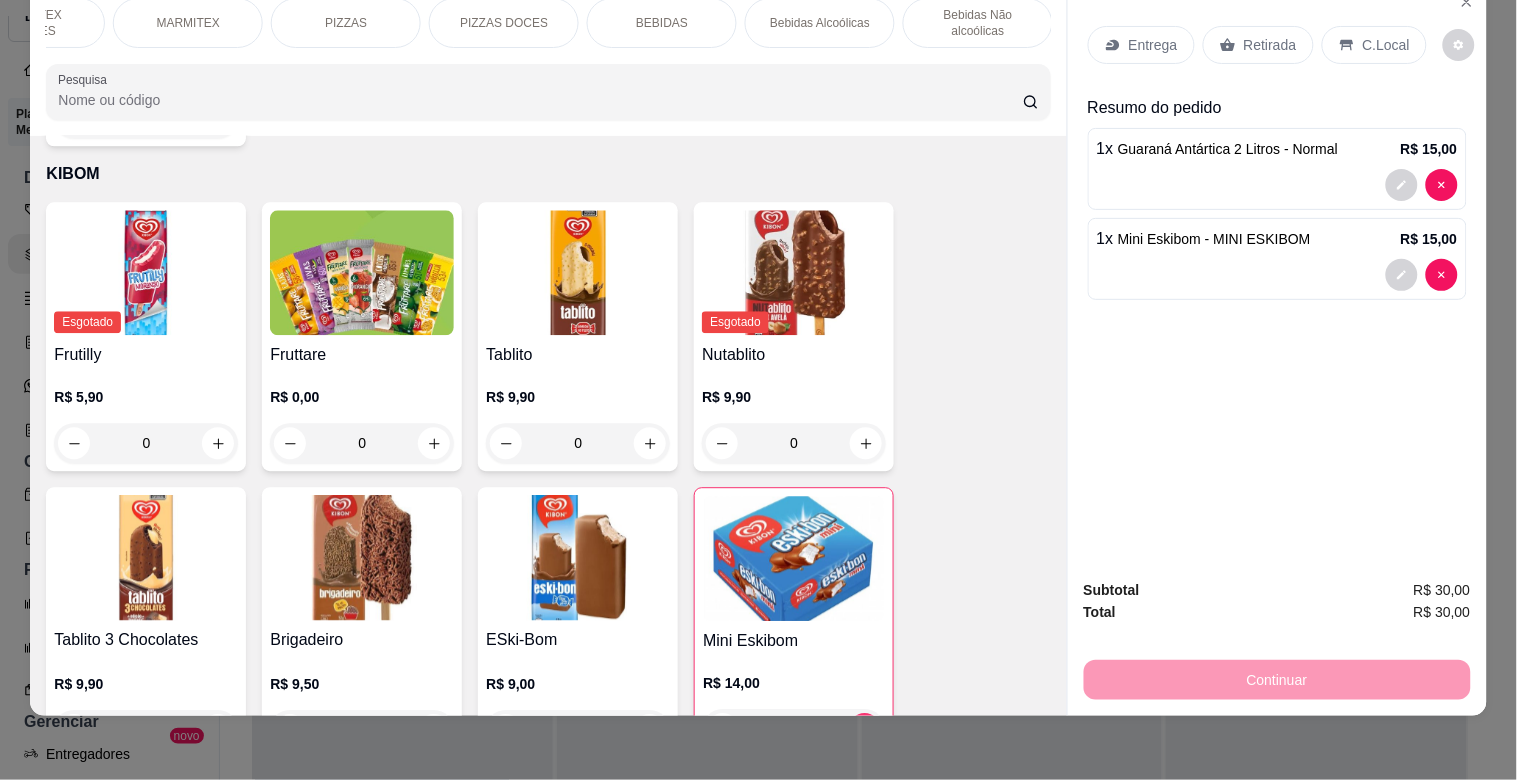 scroll, scrollTop: 0, scrollLeft: 304, axis: horizontal 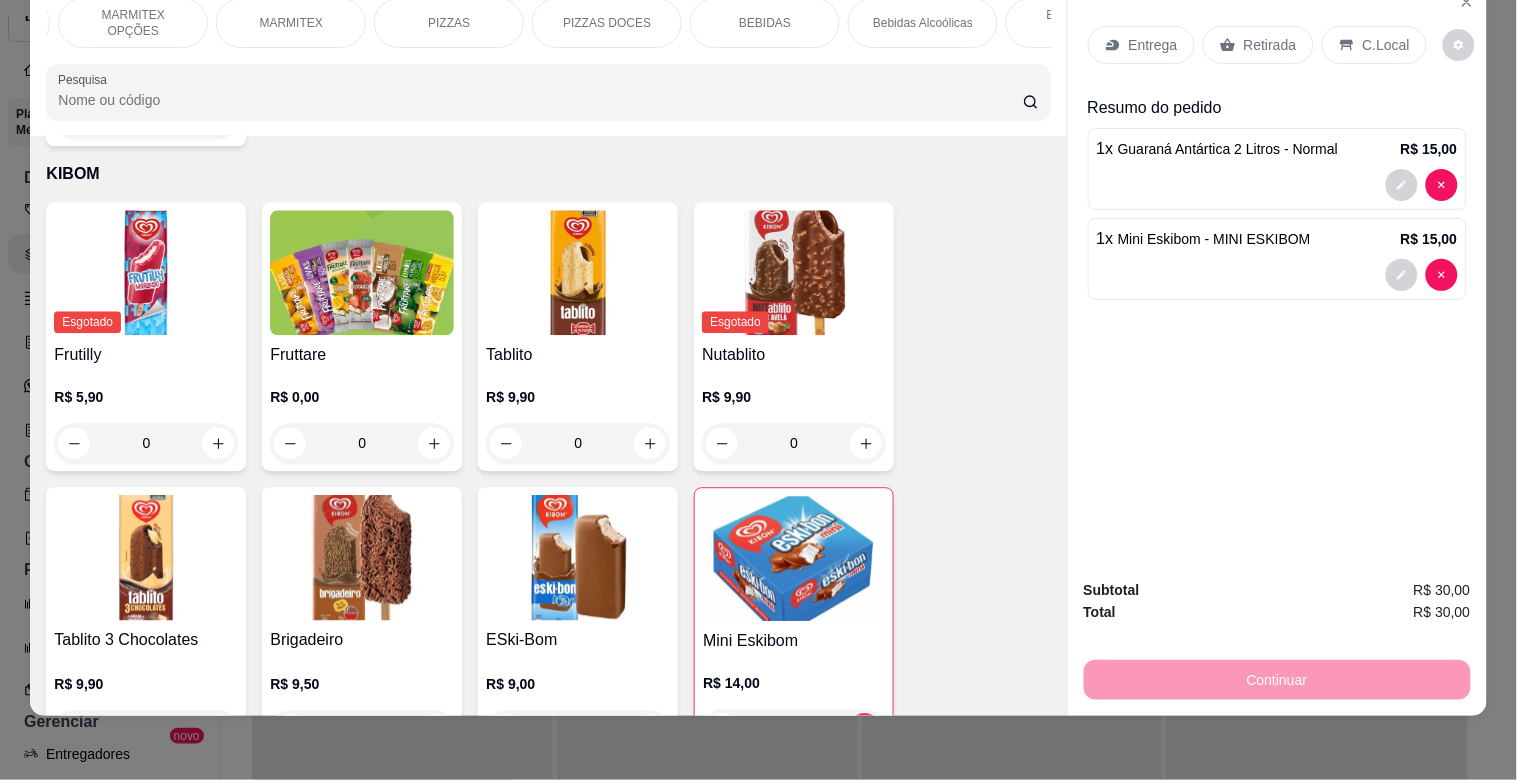 click on "B BR MANIA ... Loja Aberta Loja Plano Essencial + Mesas até 10/08   Dia a dia Pedidos balcão (PDV) Gestor de Pedidos Lista de Pedidos Salão / Mesas Diggy Bot novo KDS Catálogo Produtos Complementos Relatórios Relatórios de vendas Relatório de clientes Relatório de fidelidade novo Gerenciar Entregadores novo Nota Fiscal (NFC-e) Controle de caixa Controle de fiado Cupons Clientes Estoque Configurações Diggy Planos Precisa de ajuda? Sair Gestor de pedidos Selecione o tipo dos pedidos Todos os pedidos Pedidos agendados Novo pedido Pendente 0 Aceito 1 Pedido  # 3274-668cfdad 10:46 Retirada Fabiana  [PHONE_NUMBER] Total R$ 36,00 Pagamento Dinheiro Mover para preparo Preparando 0 Em entrega 0 Cardápio Digital Diggy © 2025 Prato Executivo OPÇÕES PF  MARMITEX OPÇÕES  MARMITEX  PIZZAS PIZZAS DOCES BEBIDAS  Bebidas Alcoólicas  Bebidas Não alcoólicas  Energético  ELMA CHIPS Salgados  BOMBONIERE  Chup chup Rose Gourmet  Chup chup Lets  KIBOM Gelo  Paieiro  Isqueiro BIC Grande  Seda ZOMO  Pesquisa   0" at bounding box center [758, 390] 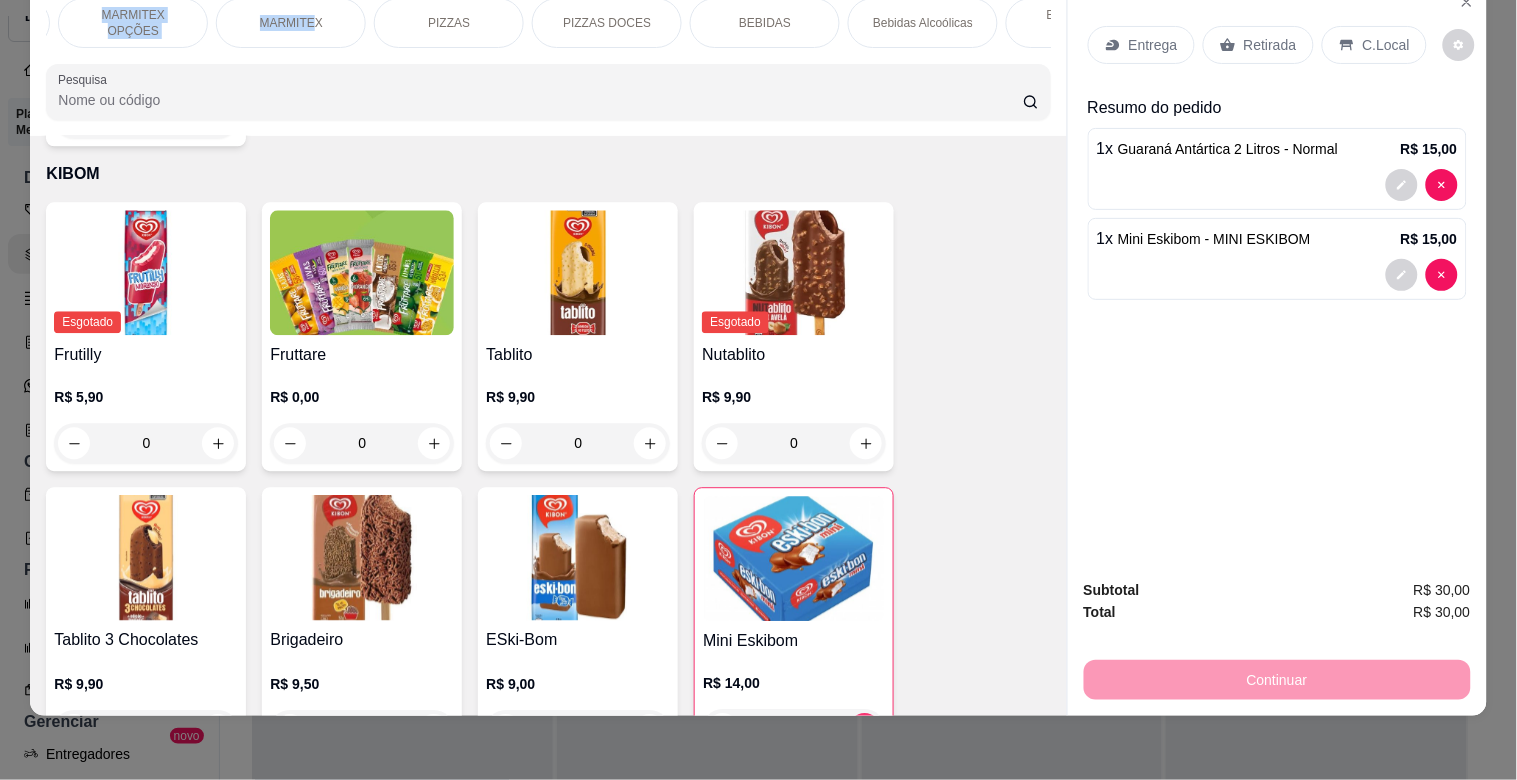 click on "MARMITEX" at bounding box center [291, 23] 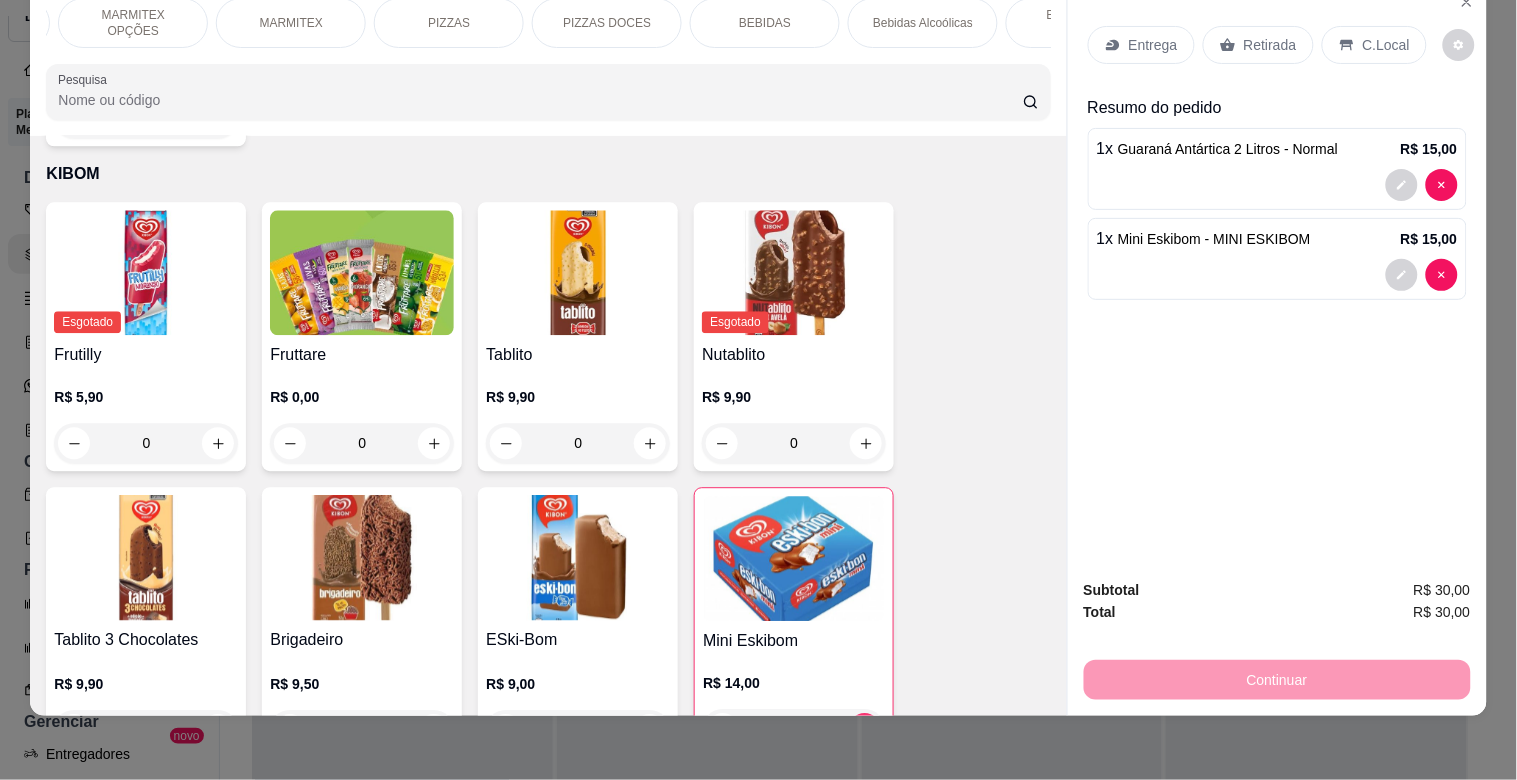 scroll, scrollTop: 1064, scrollLeft: 0, axis: vertical 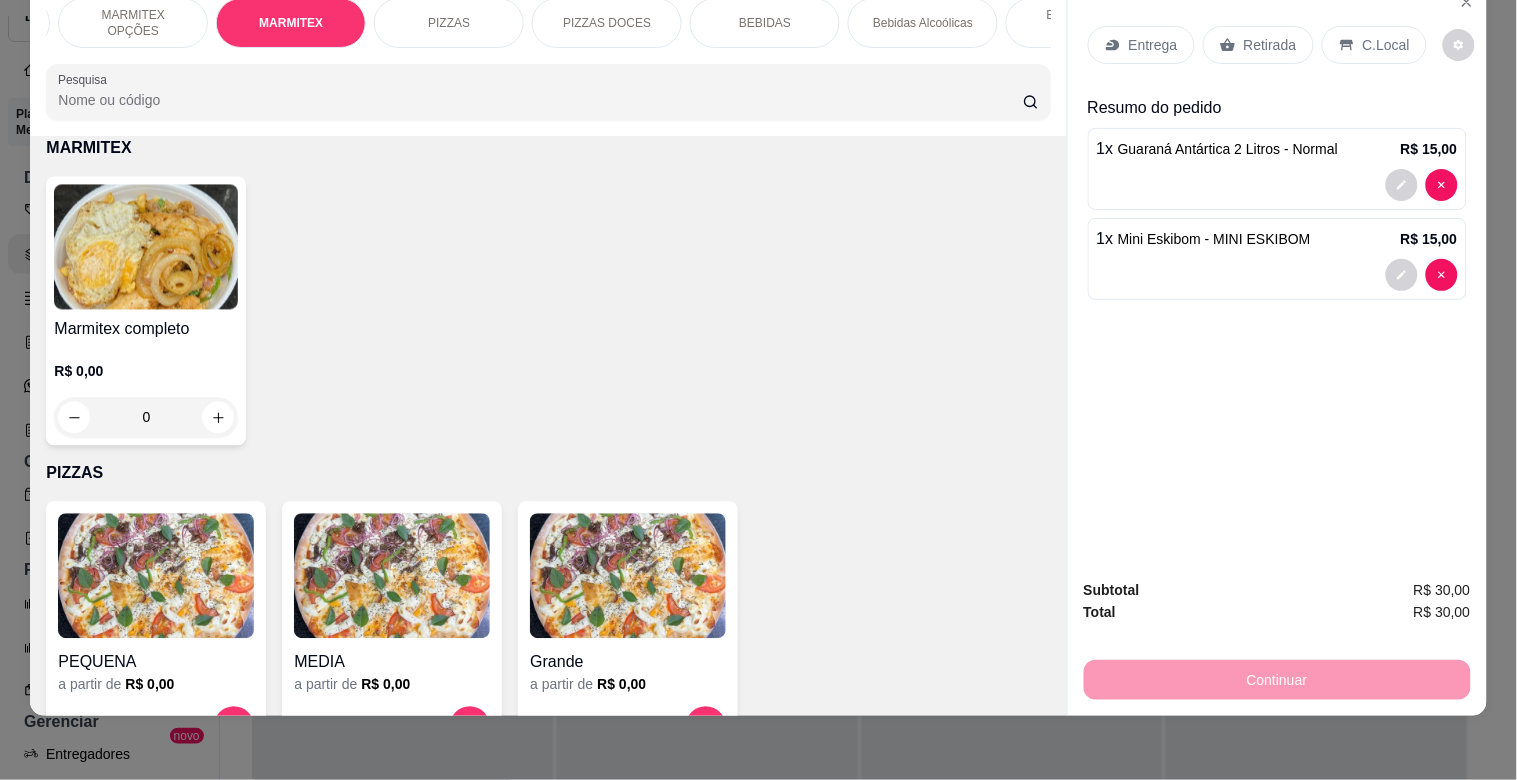 click at bounding box center (146, 247) 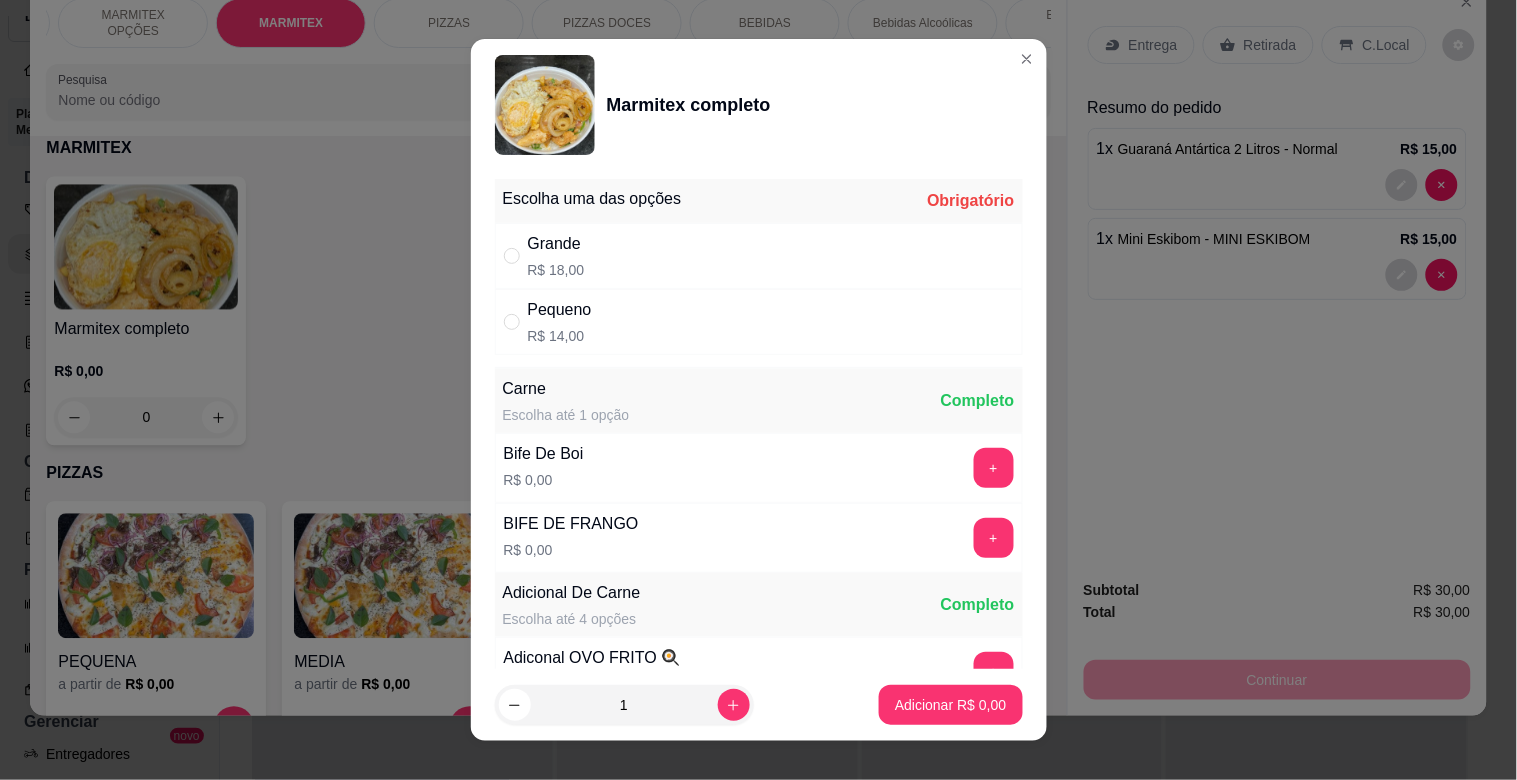 click on "Pequeno  R$ 14,00" at bounding box center [759, 322] 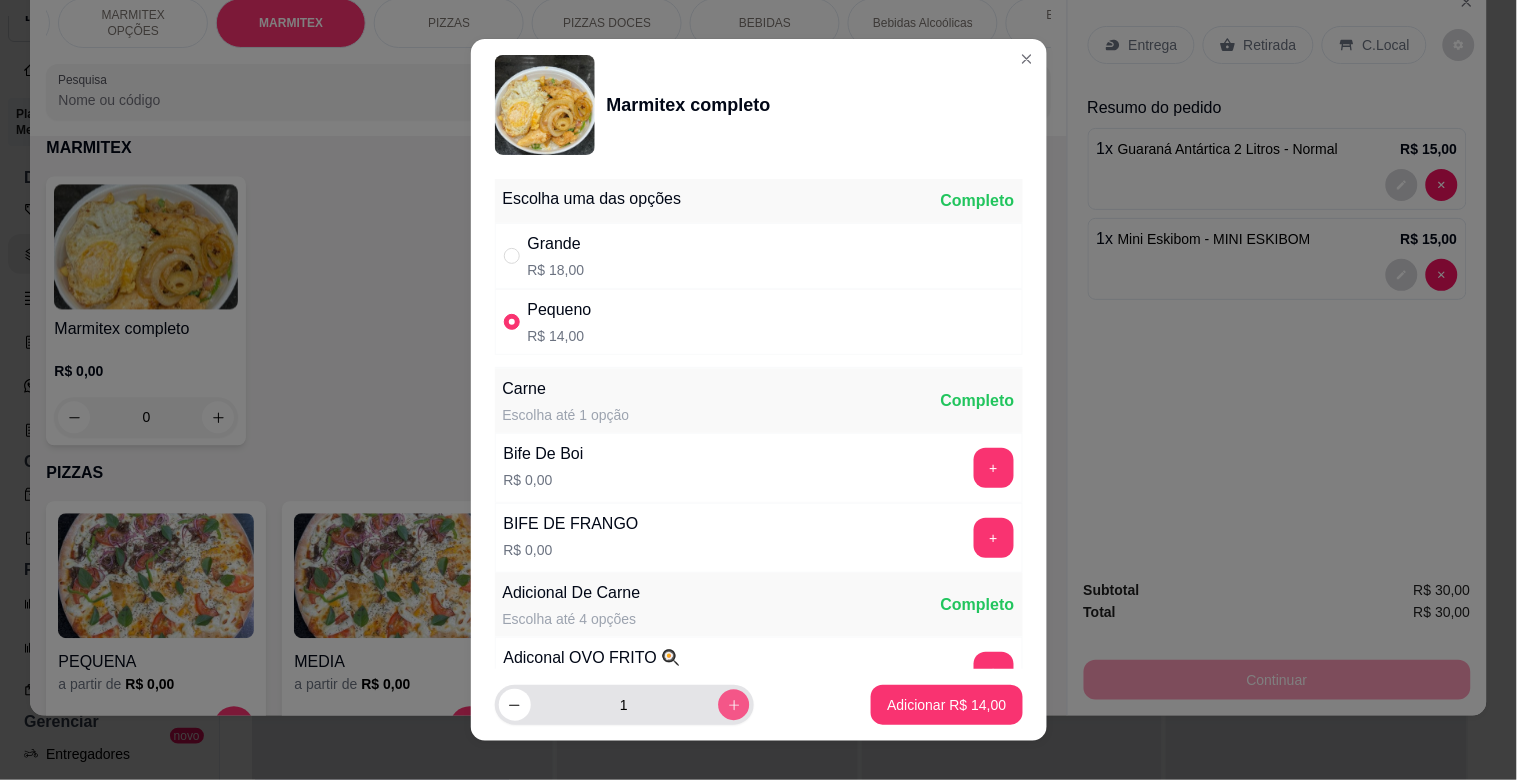 click at bounding box center [733, 704] 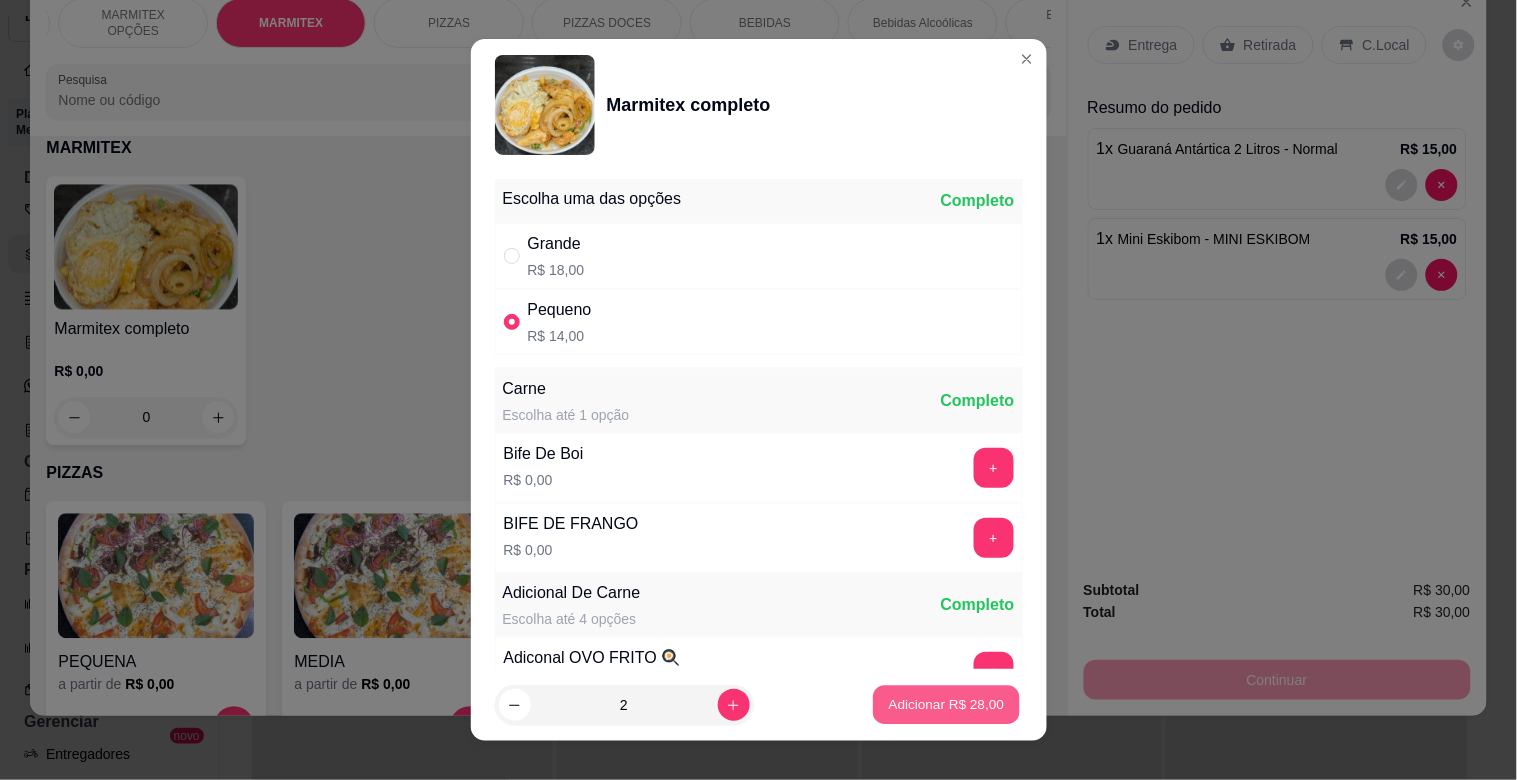 click on "Adicionar   R$ 28,00" at bounding box center (947, 704) 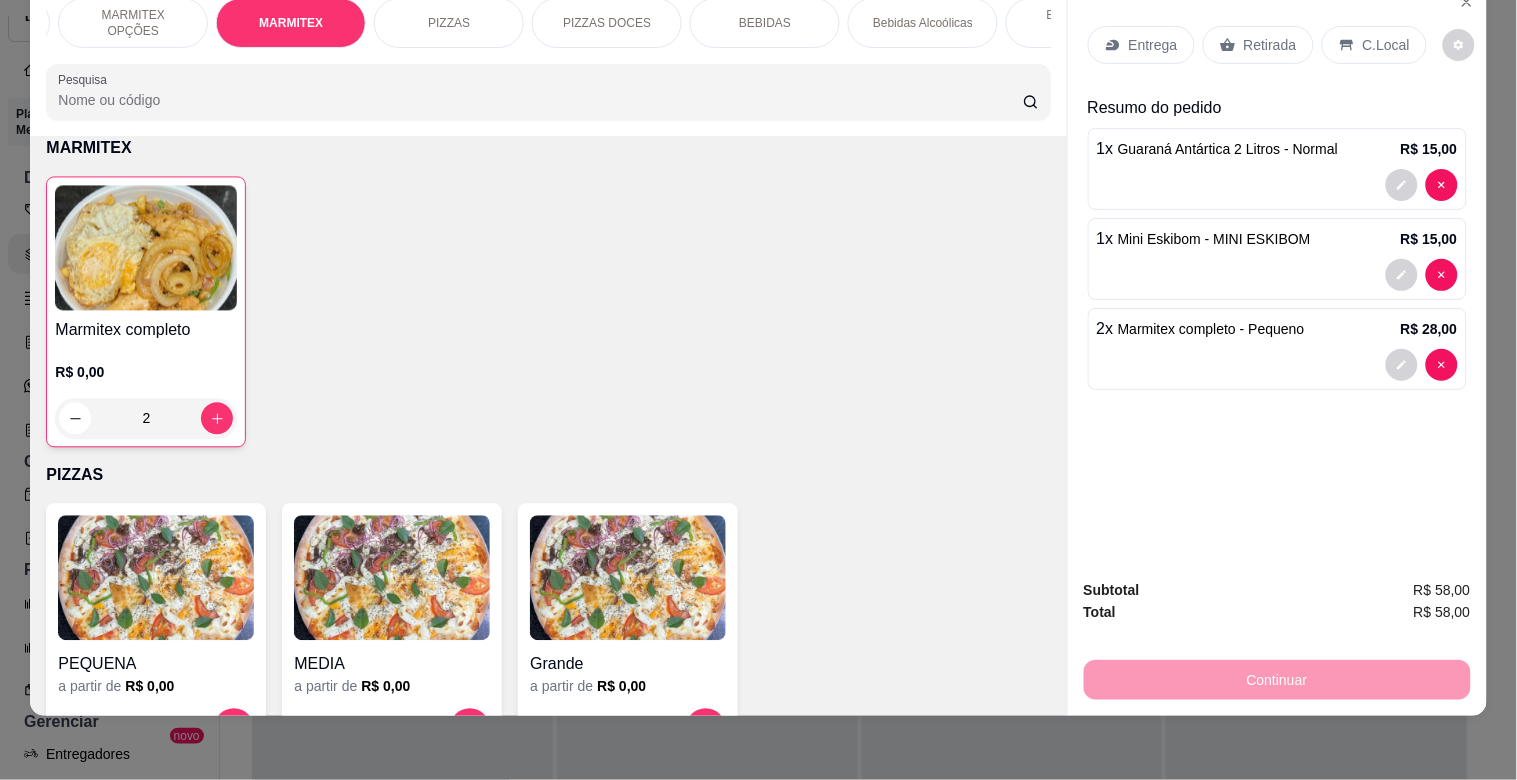click on "Retirada" at bounding box center [1270, 45] 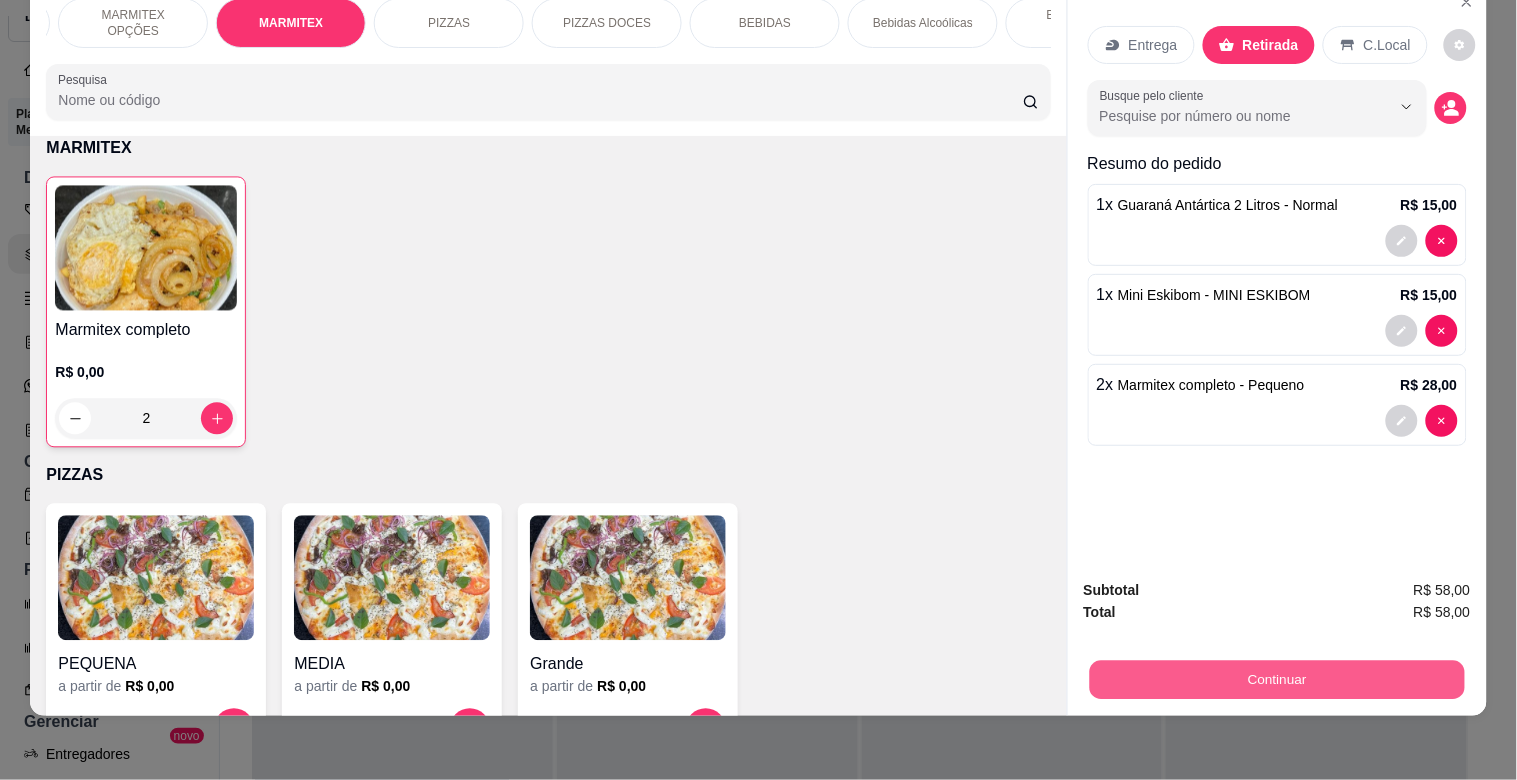 click on "Continuar" at bounding box center (1276, 679) 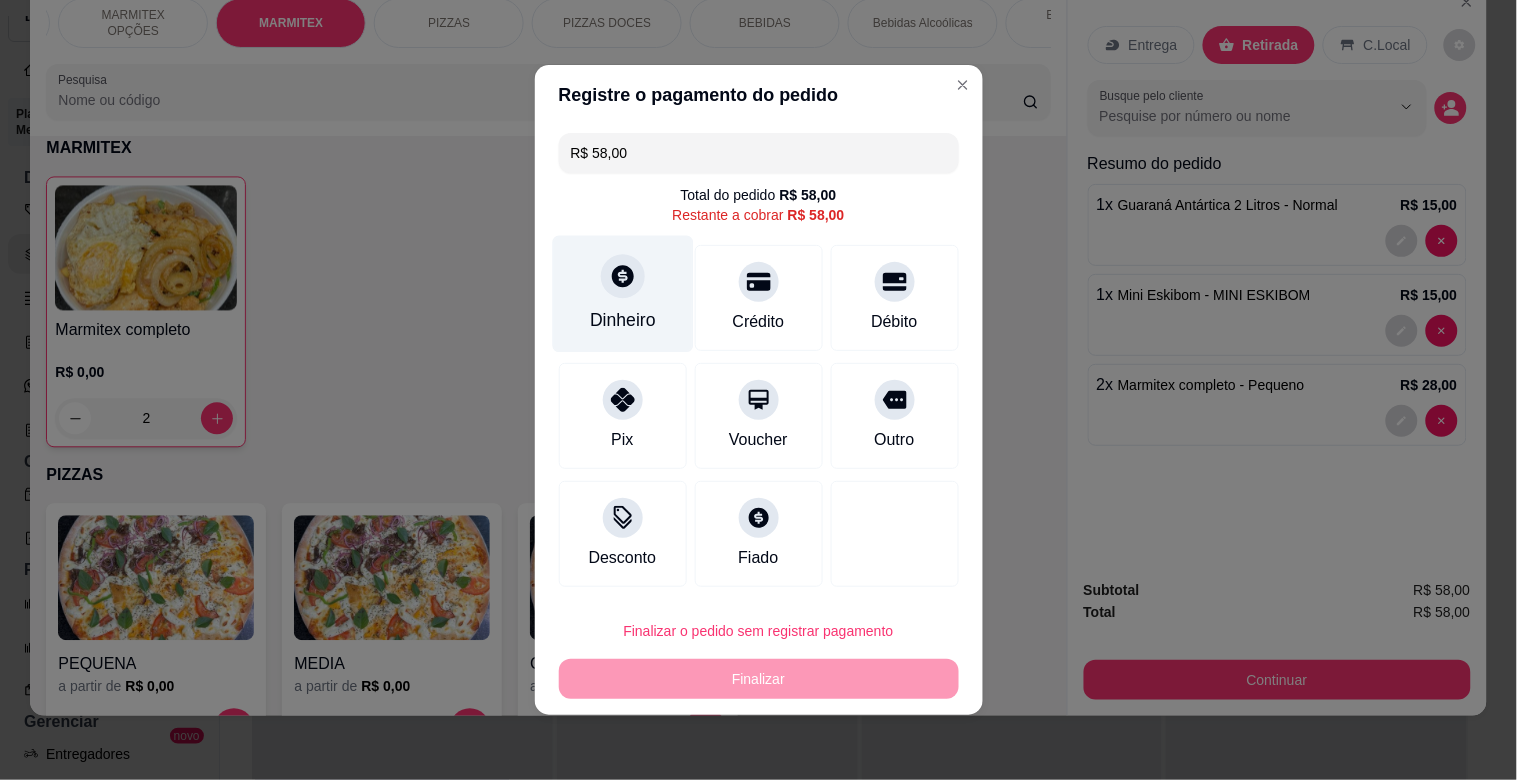 click on "Dinheiro" at bounding box center [622, 294] 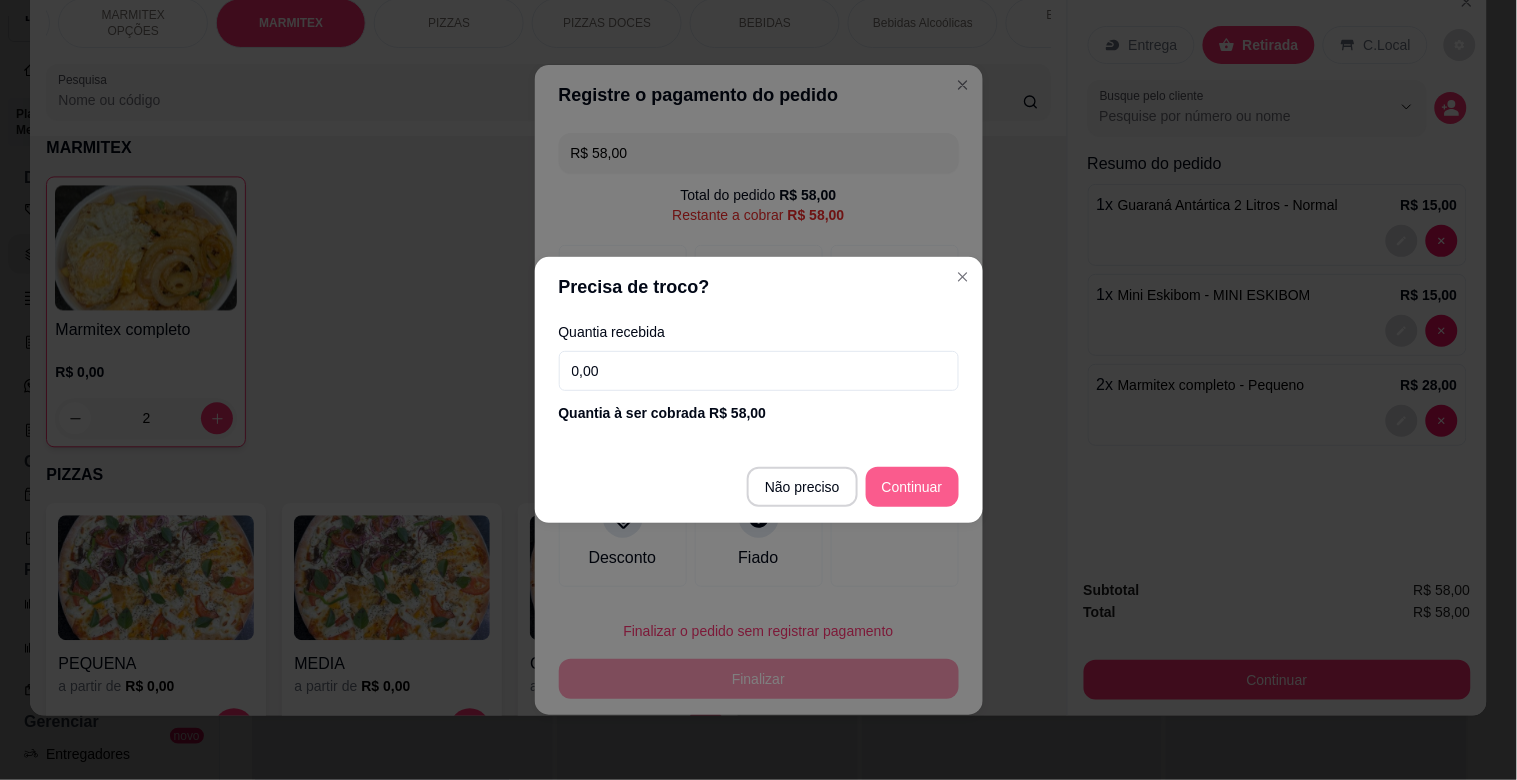 type on "R$ 0,00" 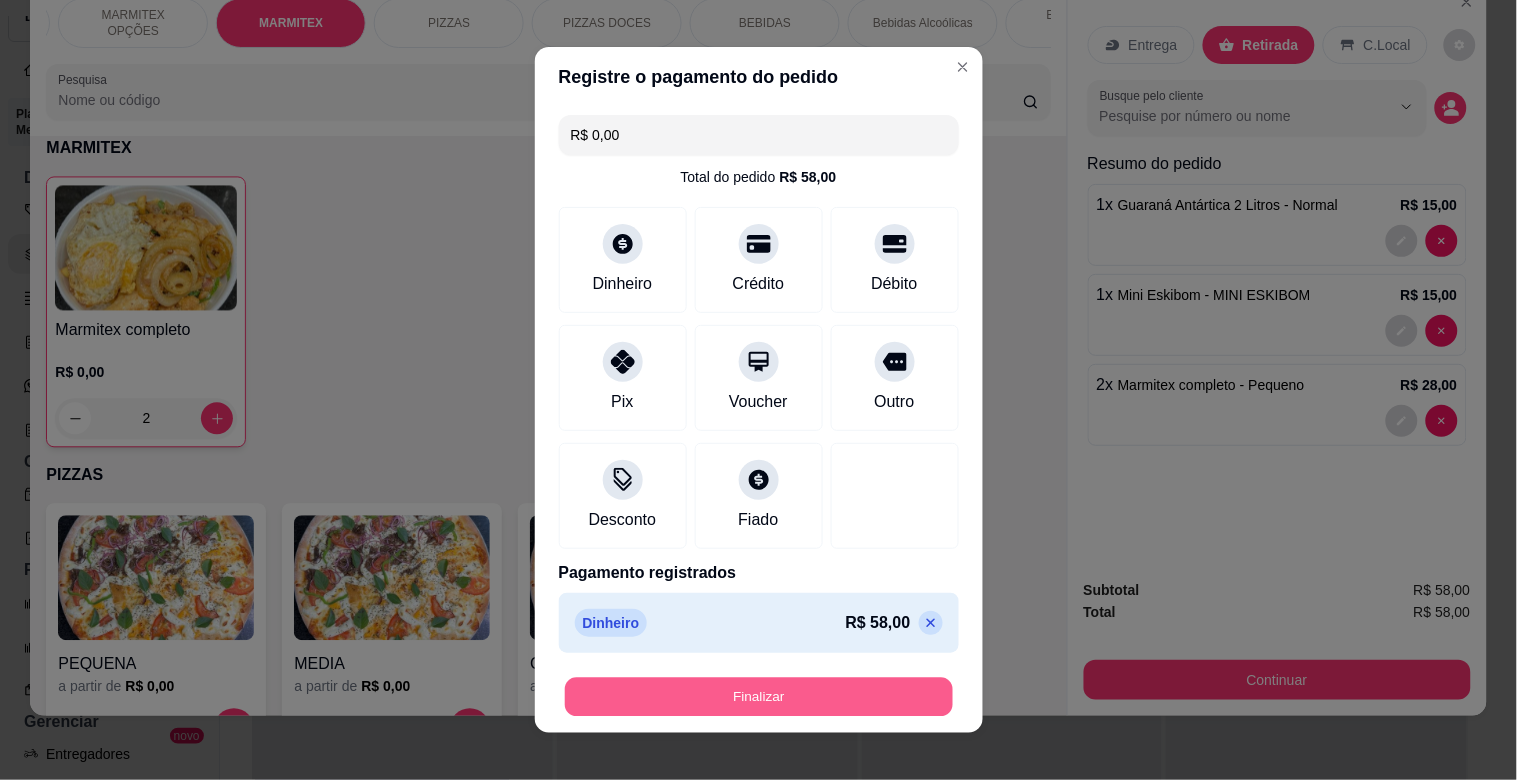 click on "Finalizar" at bounding box center [759, 697] 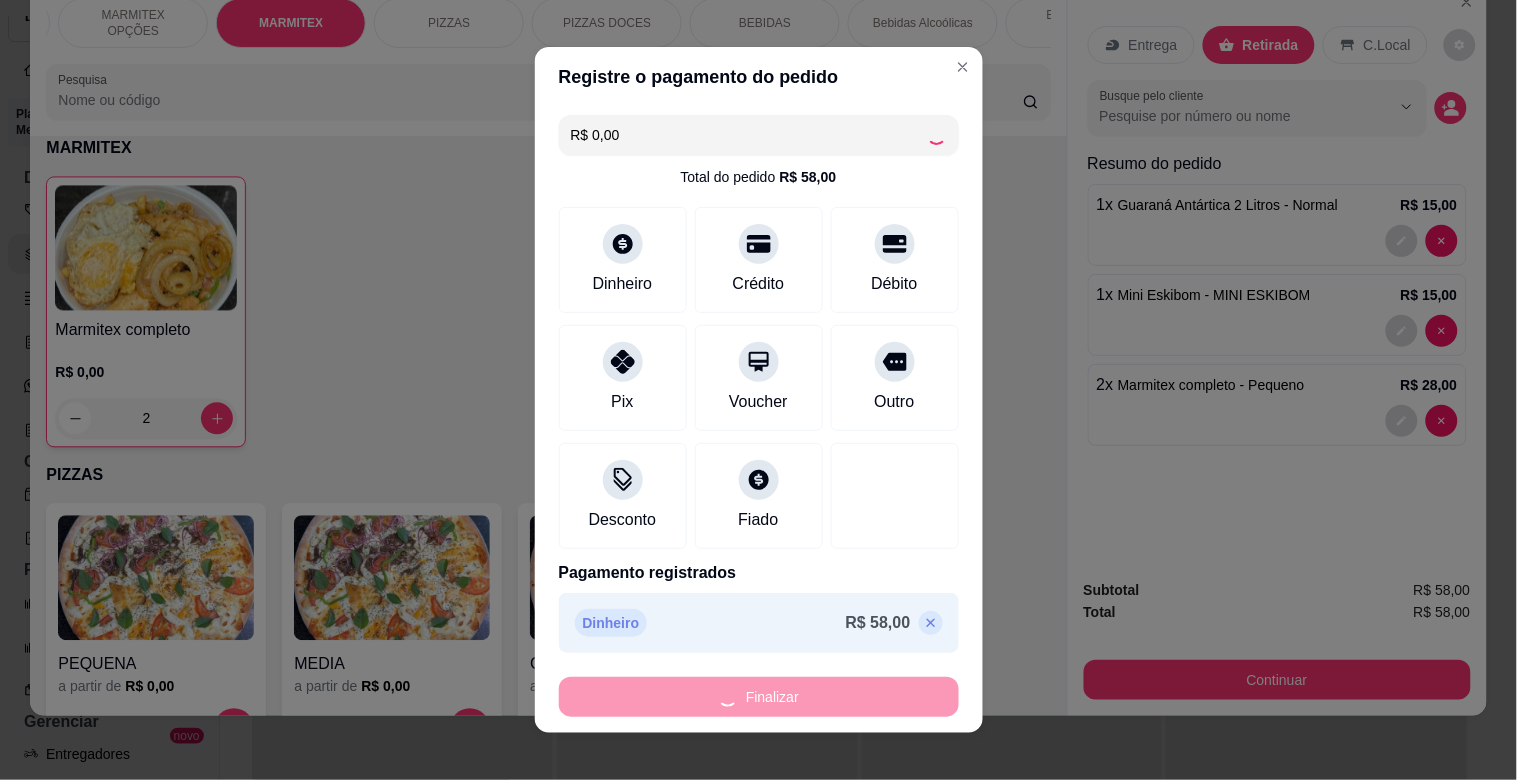 type on "0" 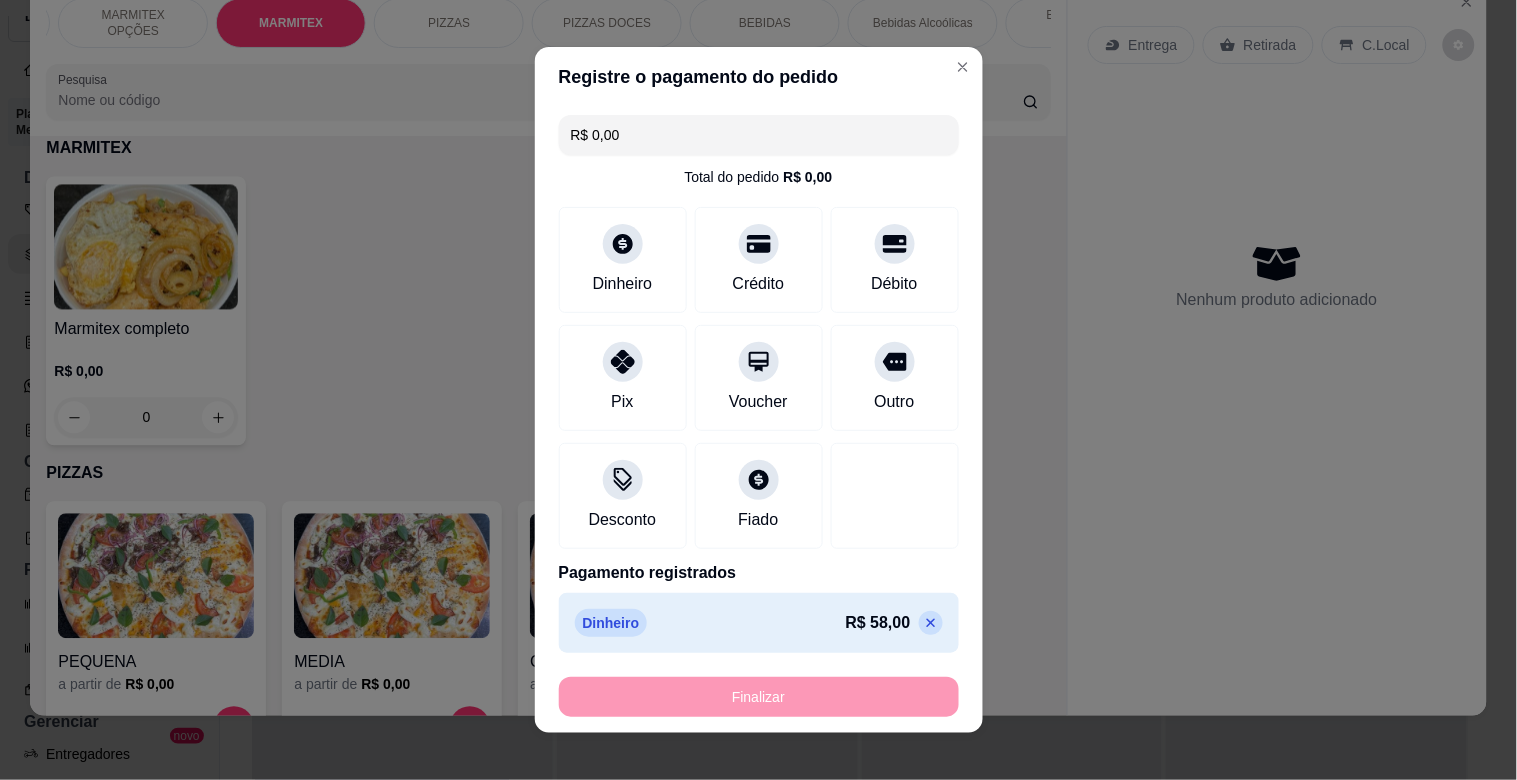 type on "-R$ 58,00" 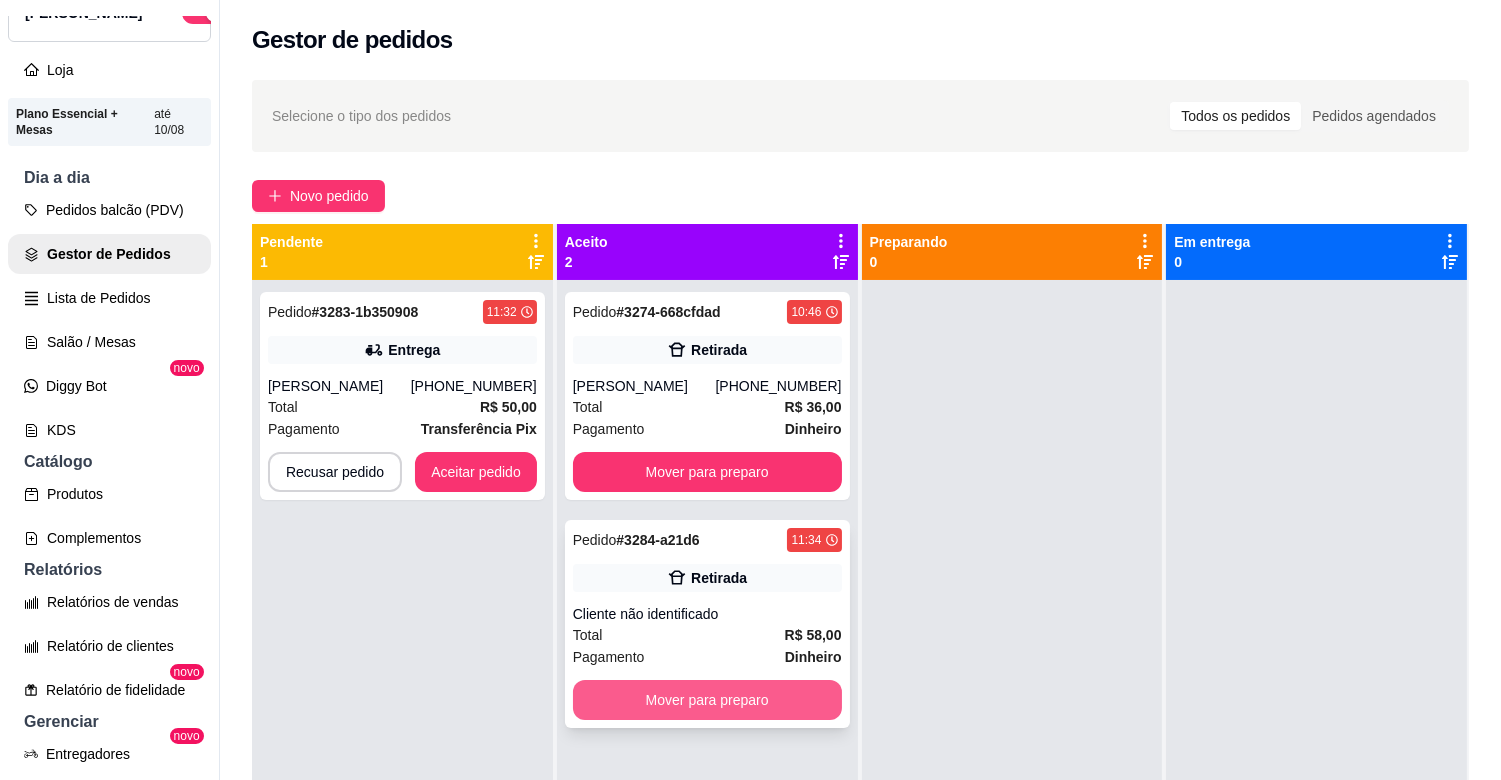 click on "Mover para preparo" at bounding box center (707, 700) 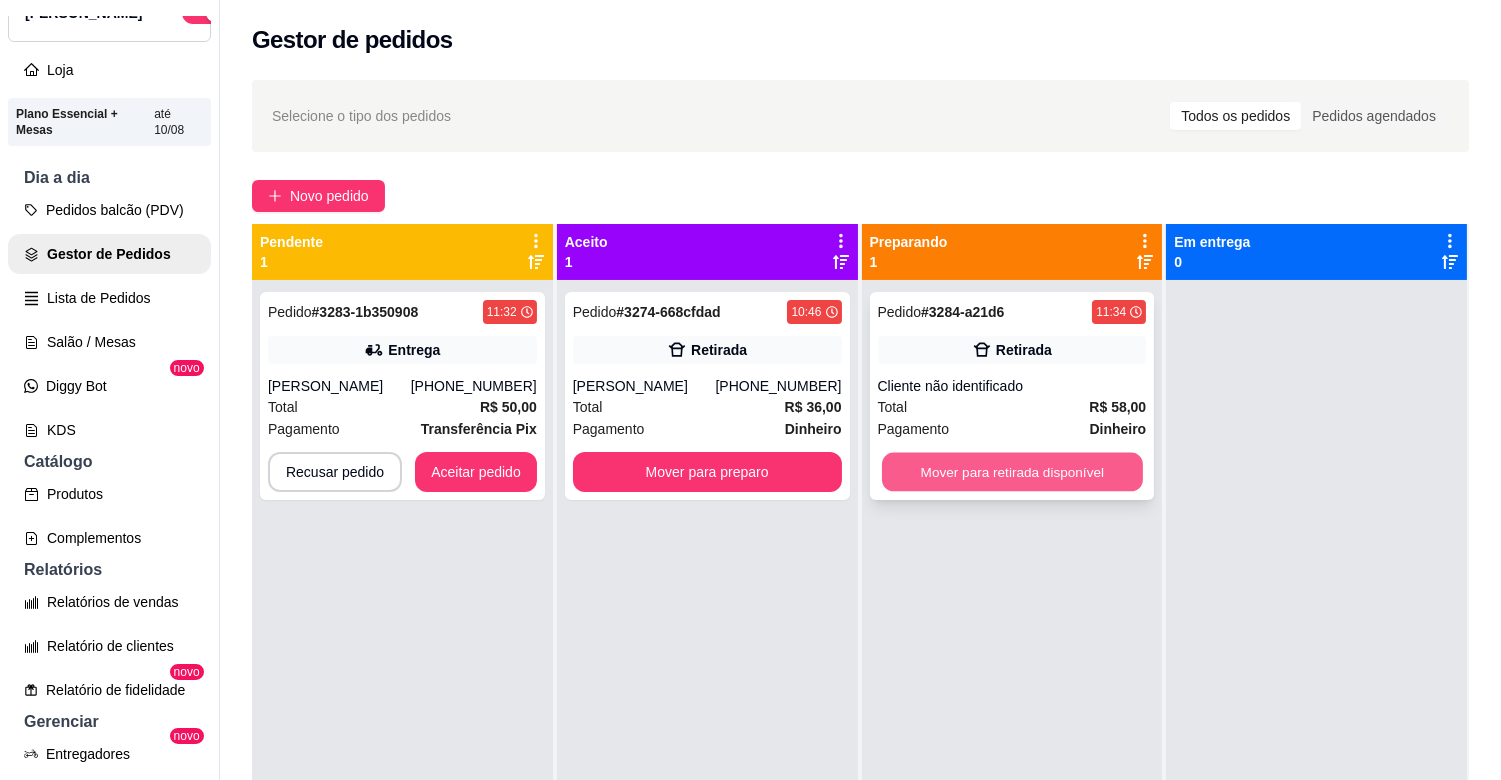 click on "Mover para retirada disponível" at bounding box center (1012, 472) 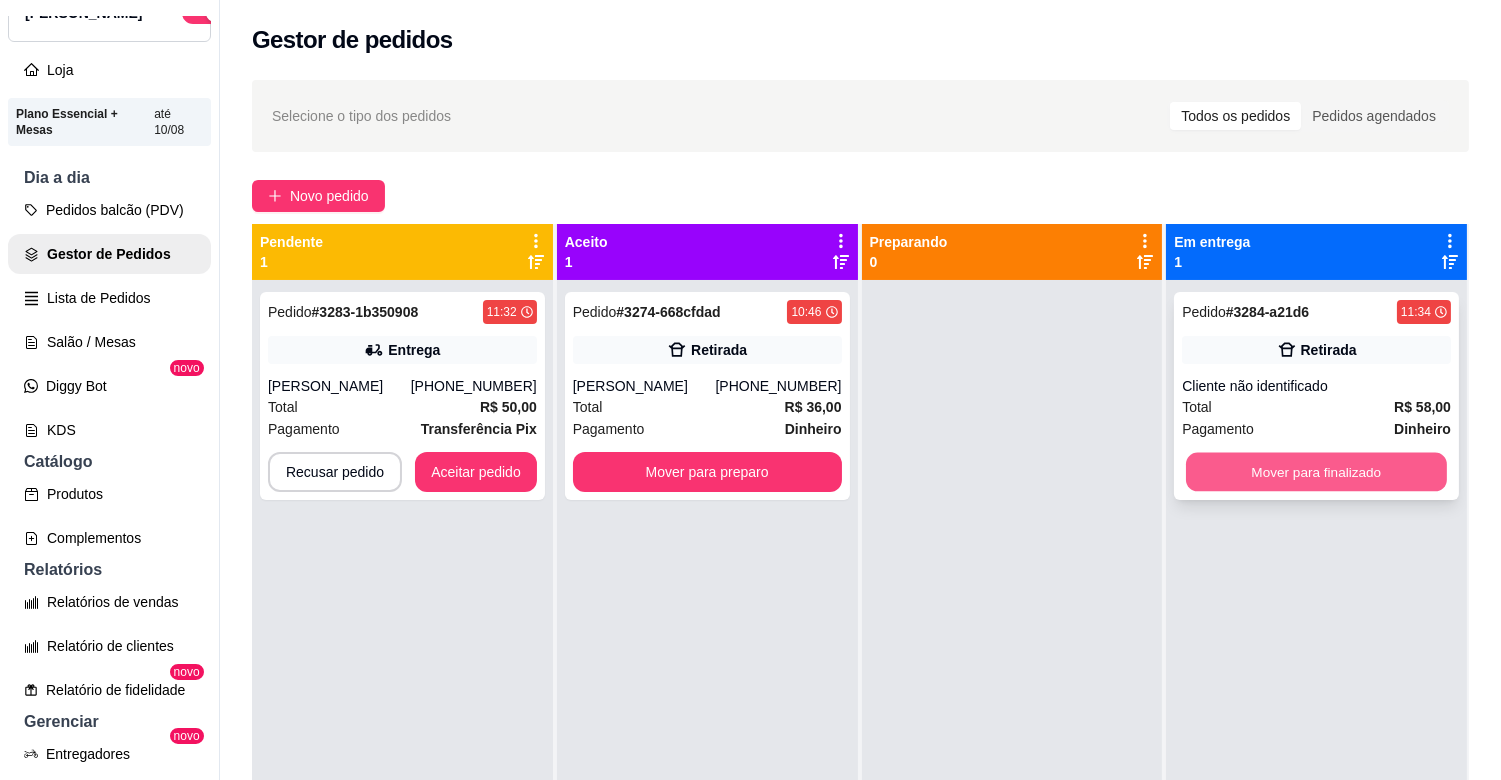 click on "Mover para finalizado" at bounding box center [1316, 472] 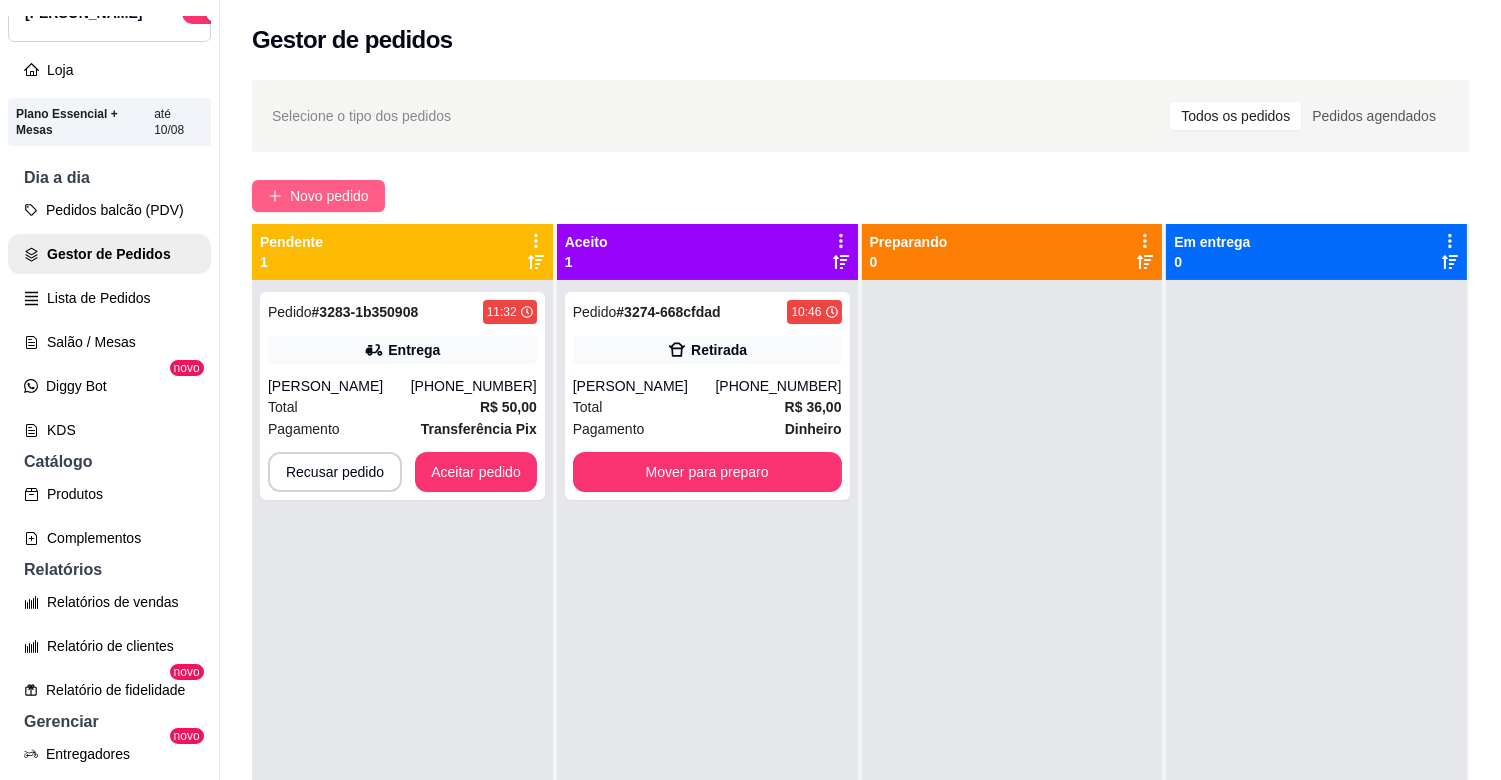 click on "Novo pedido" at bounding box center (329, 196) 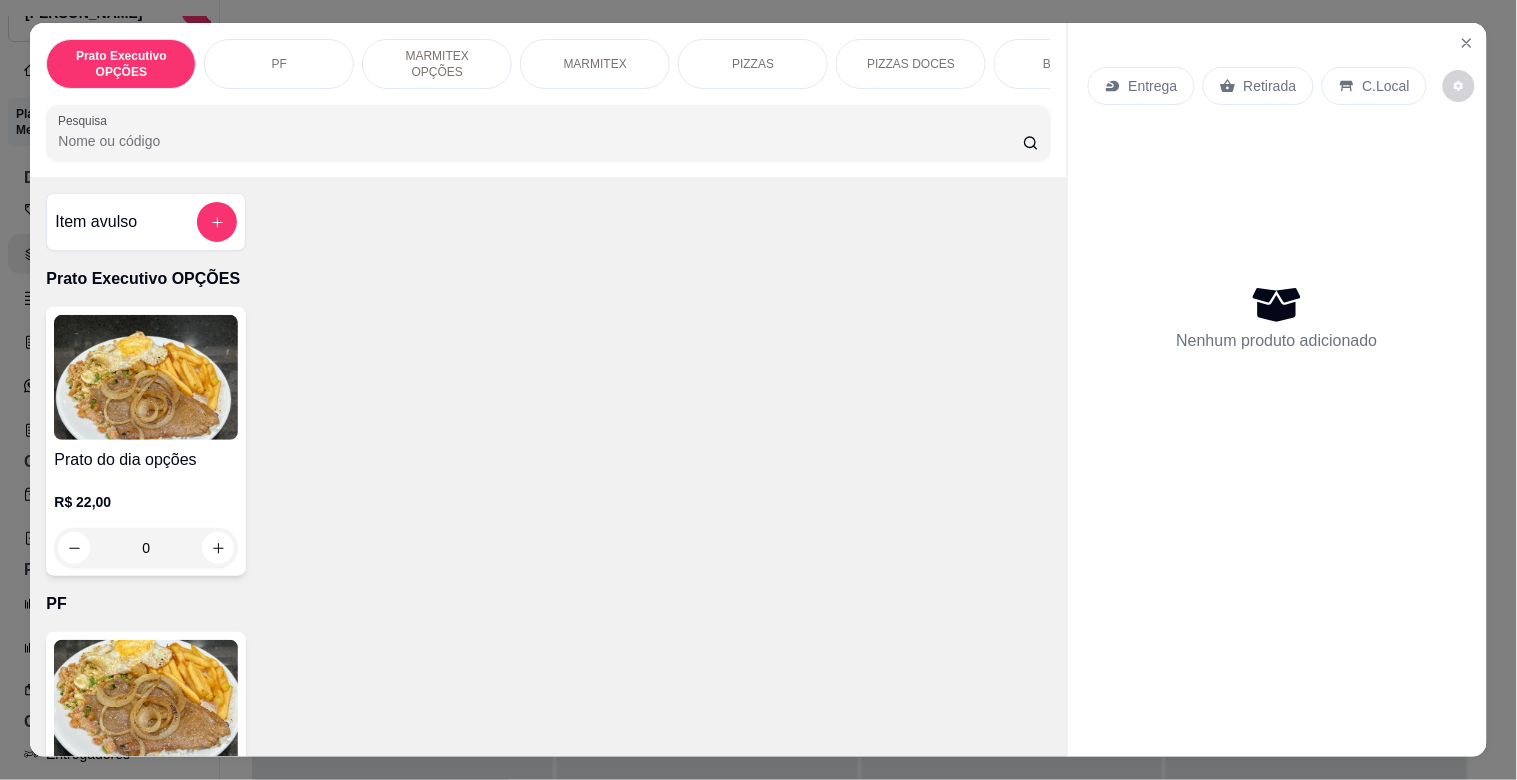 drag, startPoint x: 147, startPoint y: 140, endPoint x: 140, endPoint y: 123, distance: 18.384777 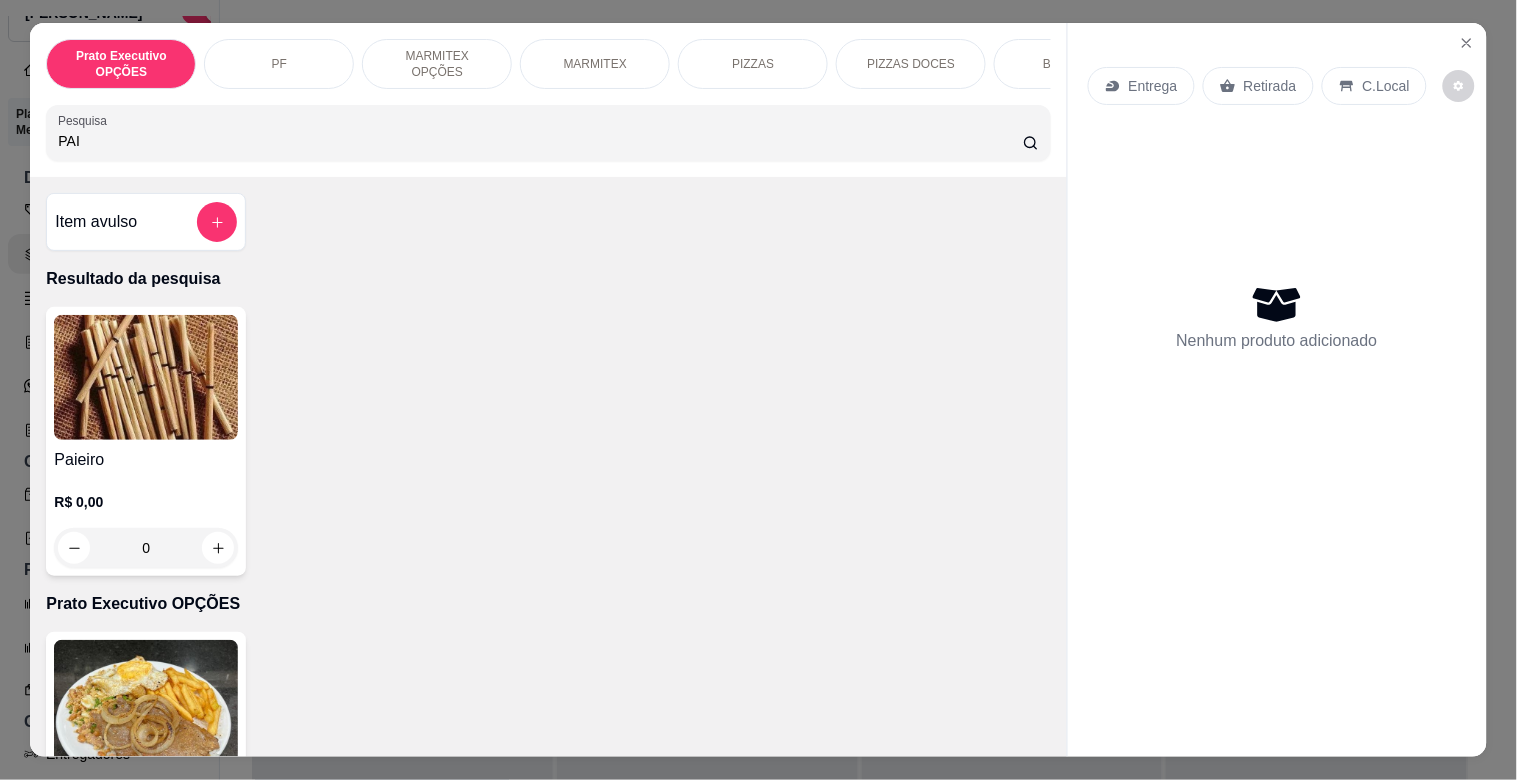 type on "PAI" 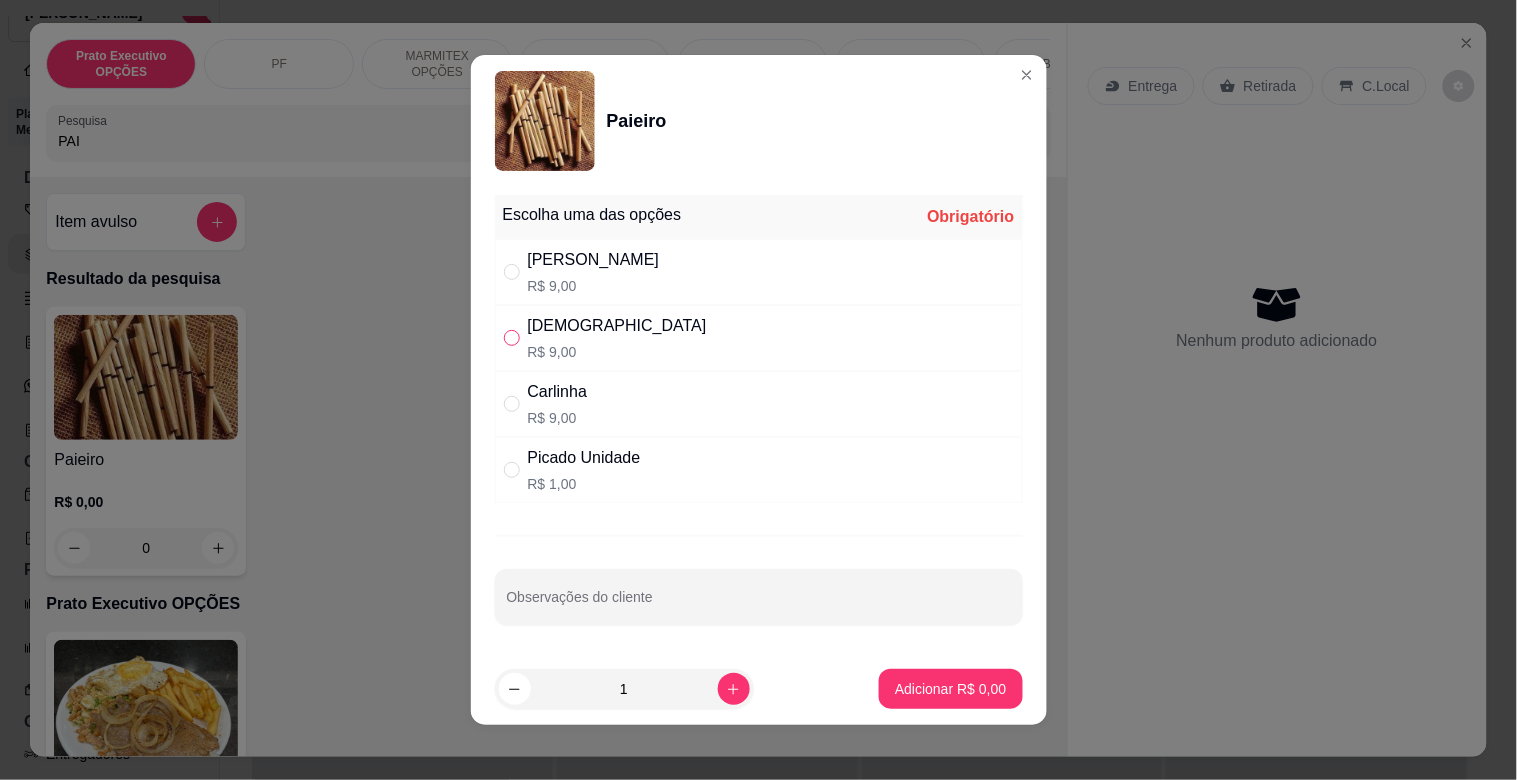 click at bounding box center [512, 338] 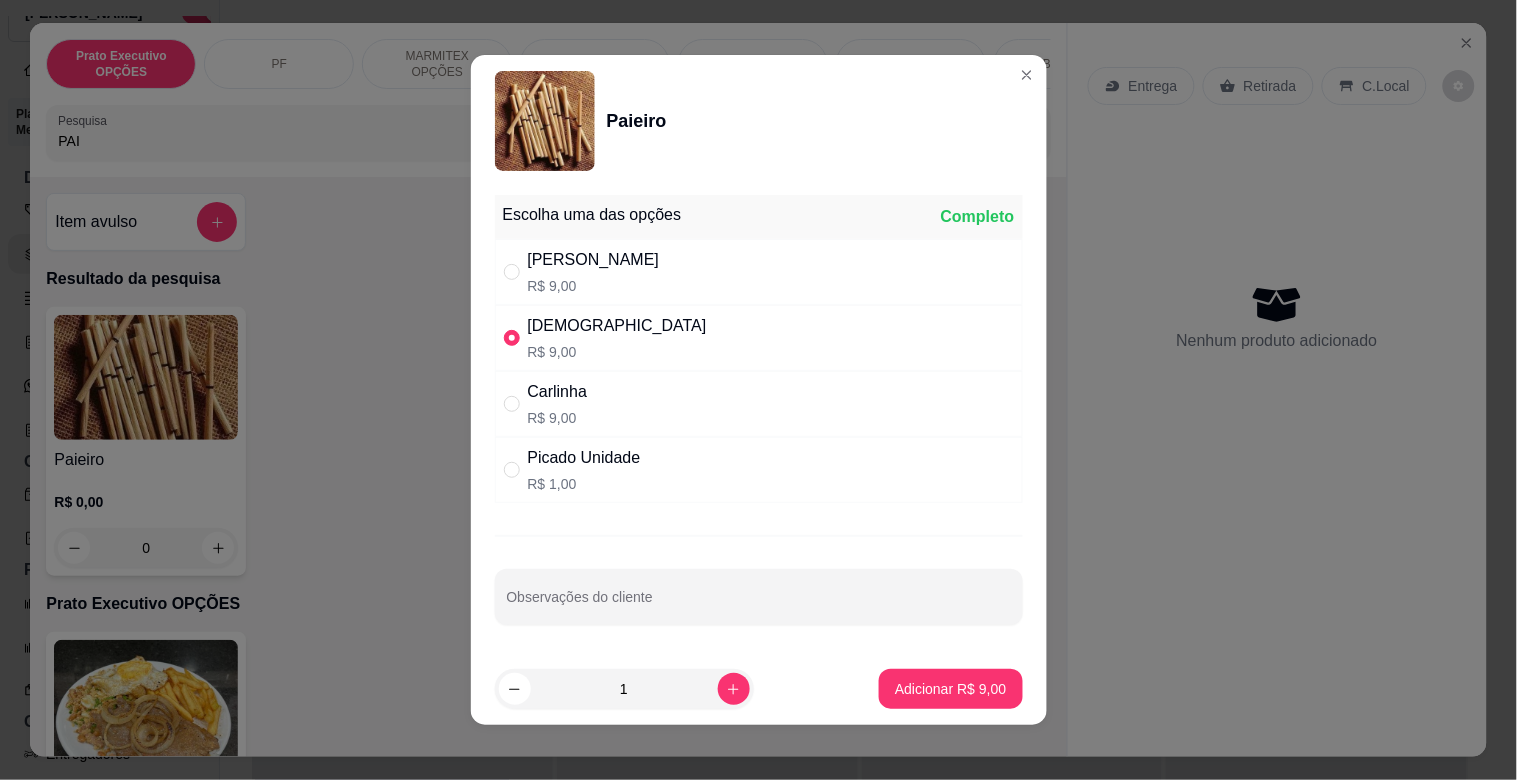 drag, startPoint x: 946, startPoint y: 714, endPoint x: 955, endPoint y: 701, distance: 15.811388 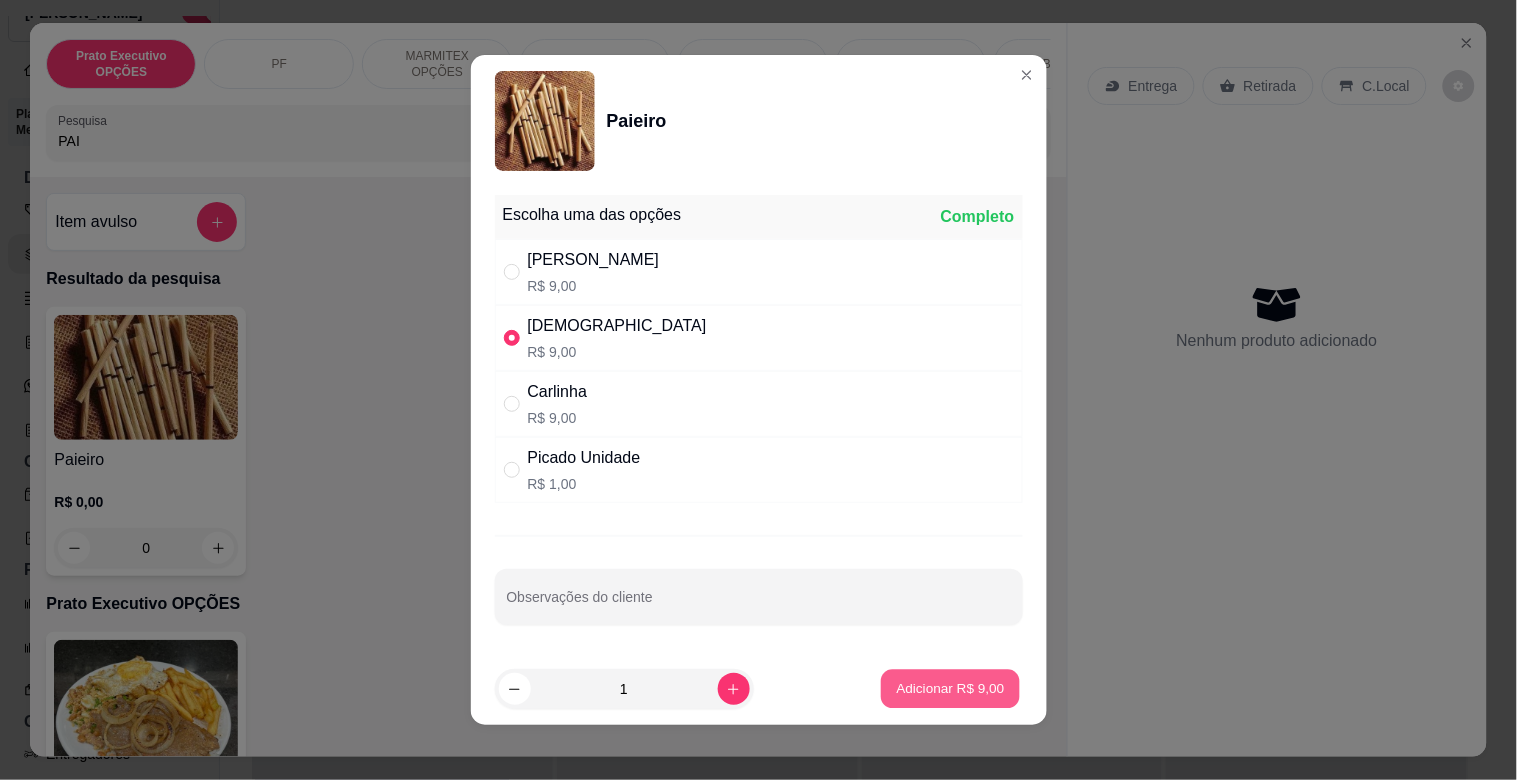 click on "Adicionar   R$ 9,00" at bounding box center (950, 689) 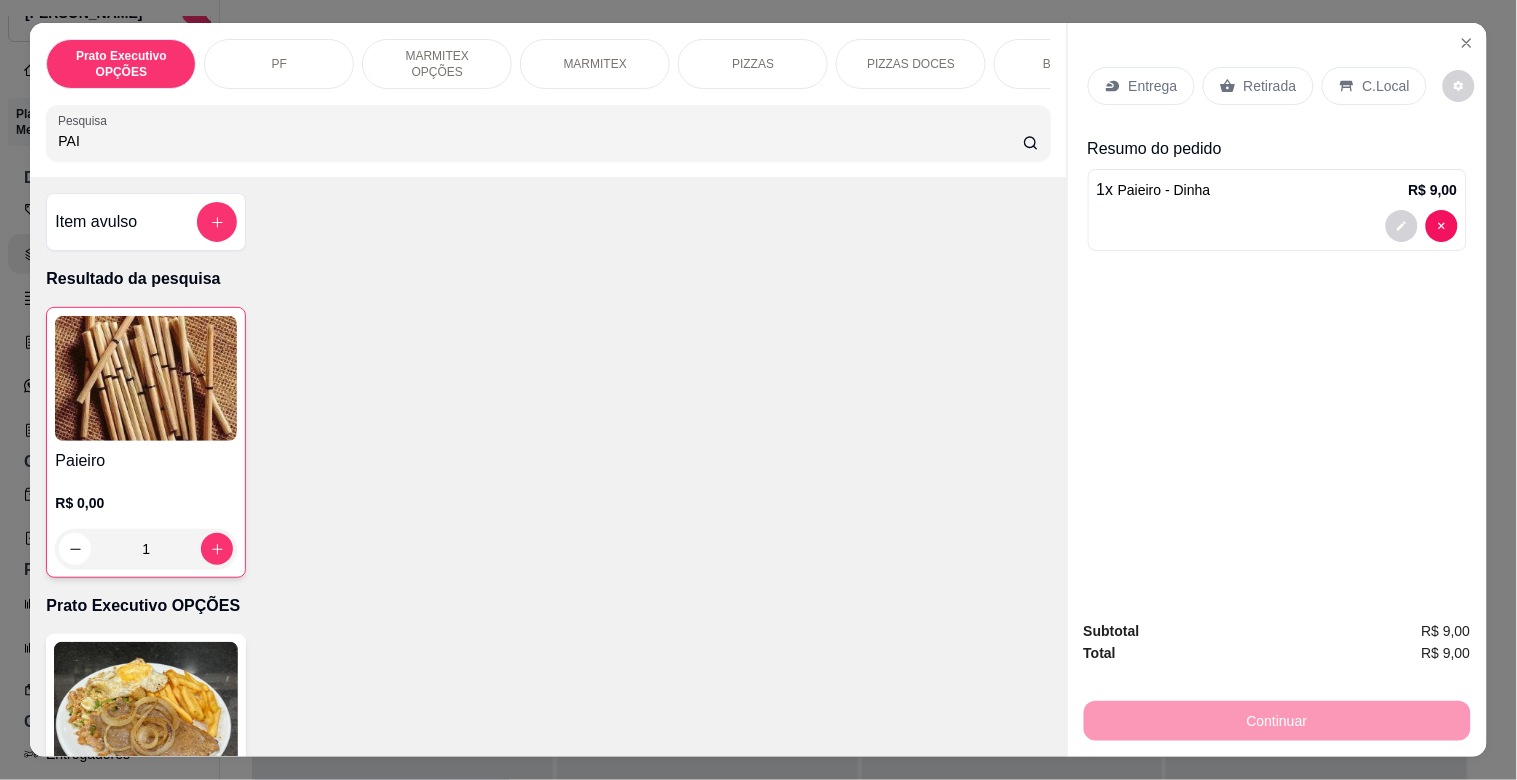 click on "Retirada" at bounding box center [1270, 86] 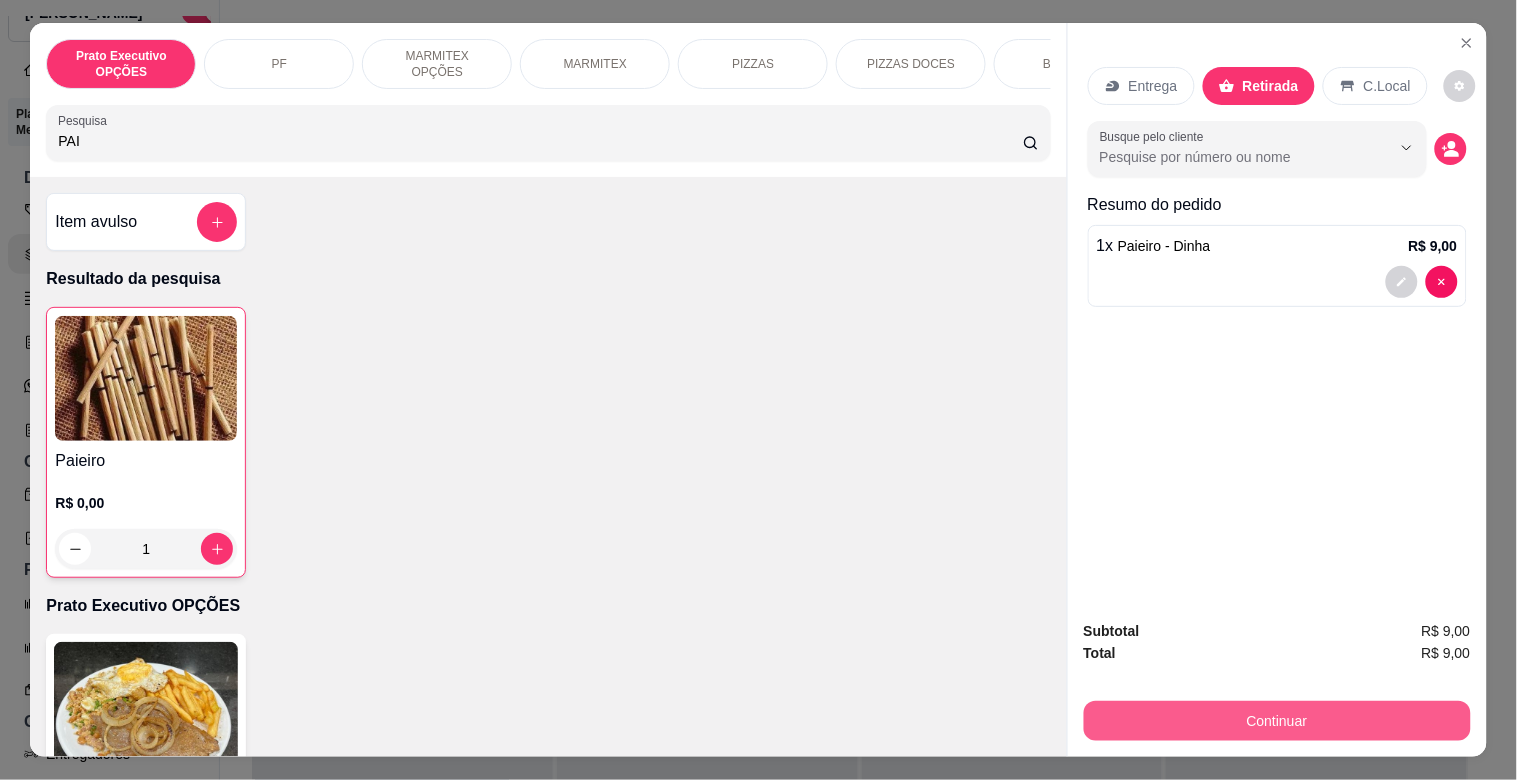 drag, startPoint x: 1383, startPoint y: 686, endPoint x: 1375, endPoint y: 694, distance: 11.313708 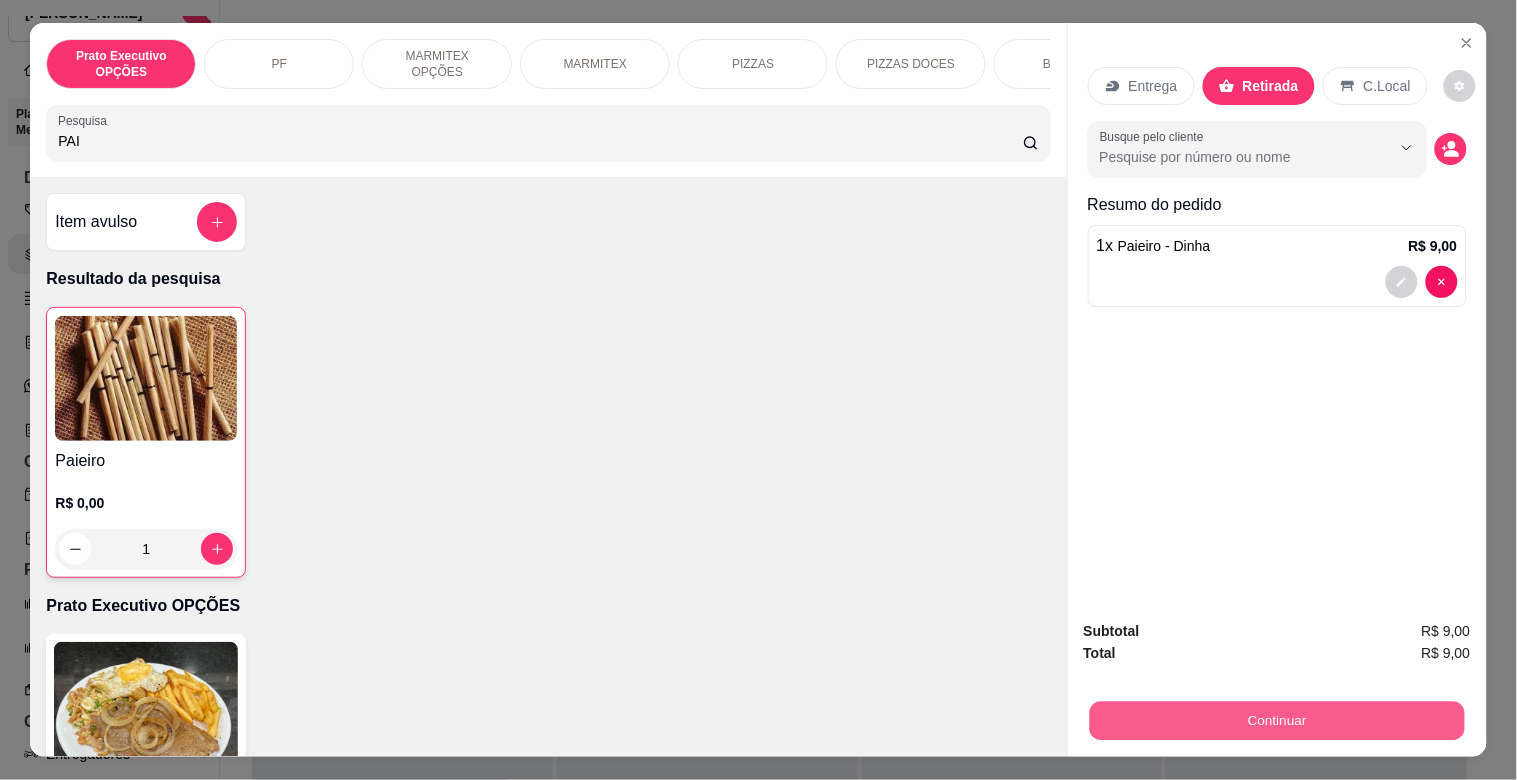 click on "Continuar" at bounding box center [1276, 720] 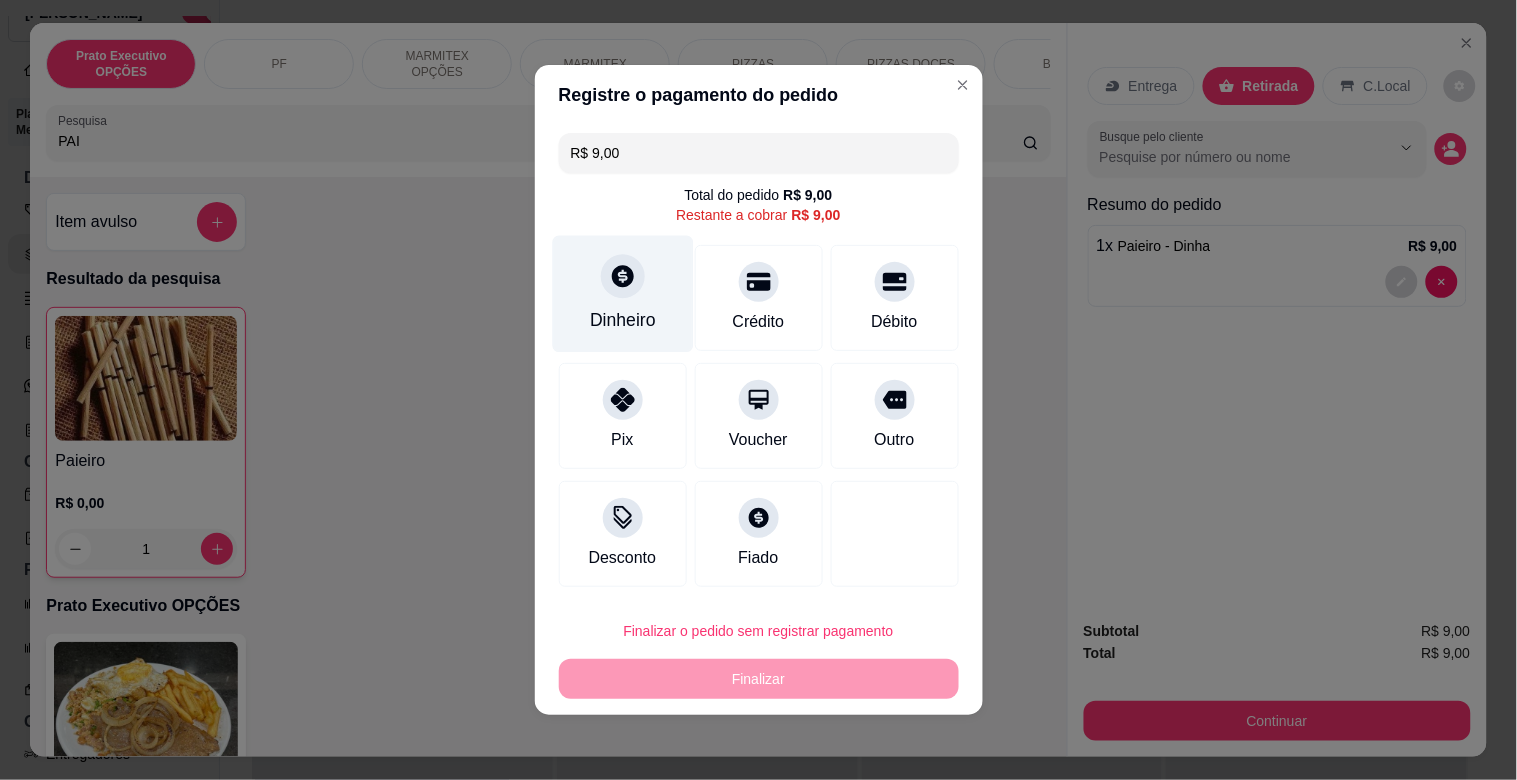 click on "Dinheiro" at bounding box center (623, 320) 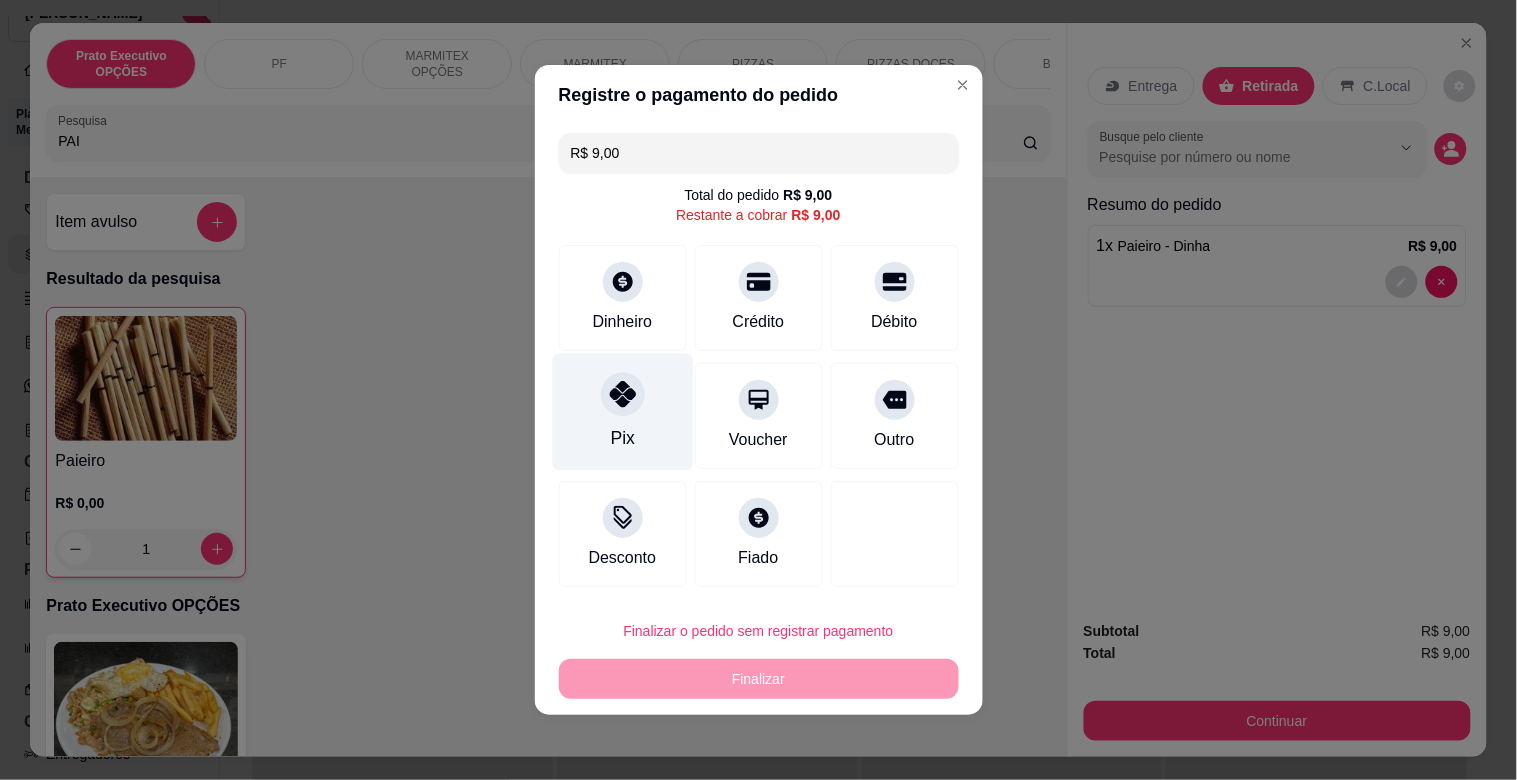 click at bounding box center [623, 394] 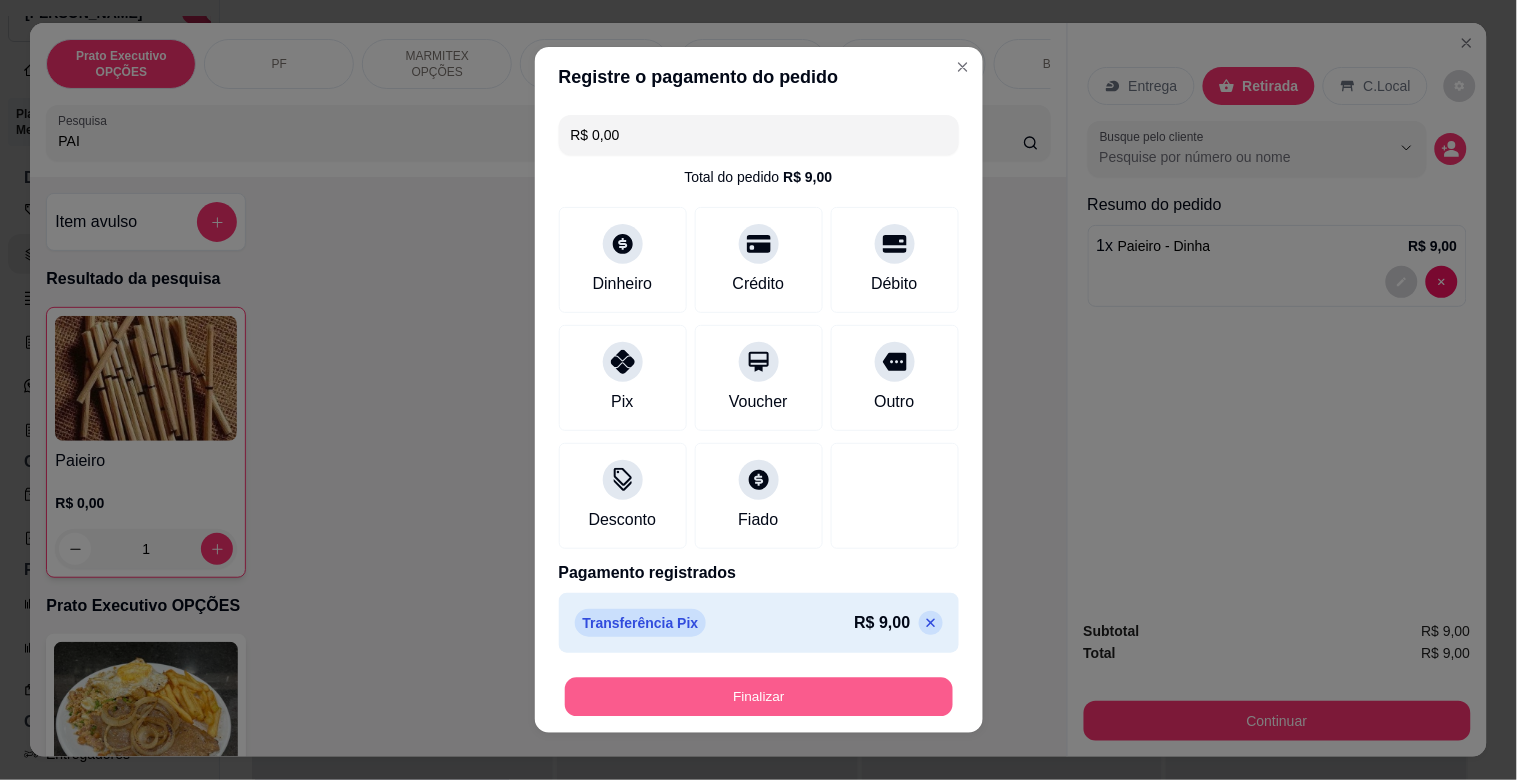 click on "Finalizar" at bounding box center (759, 697) 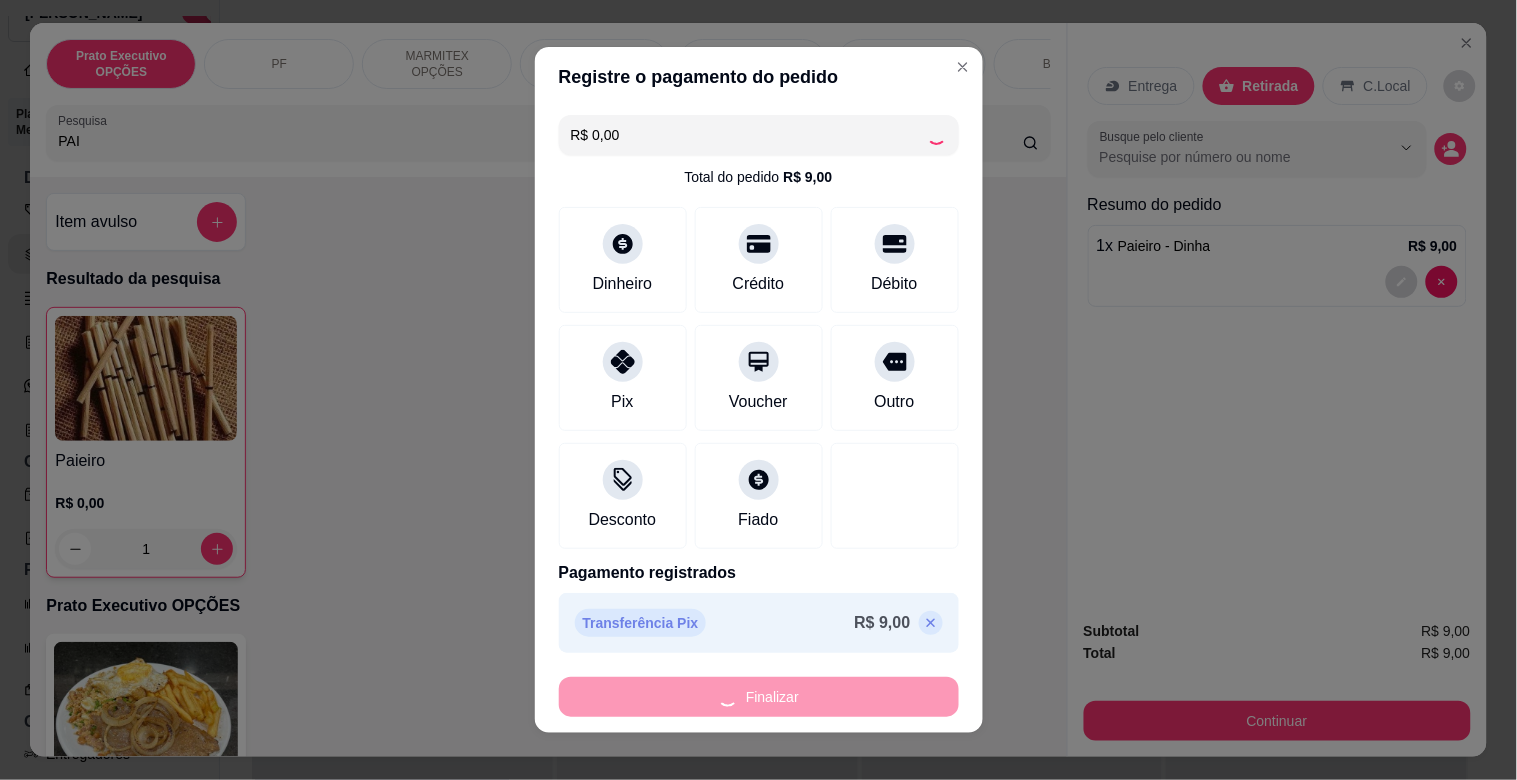 type on "0" 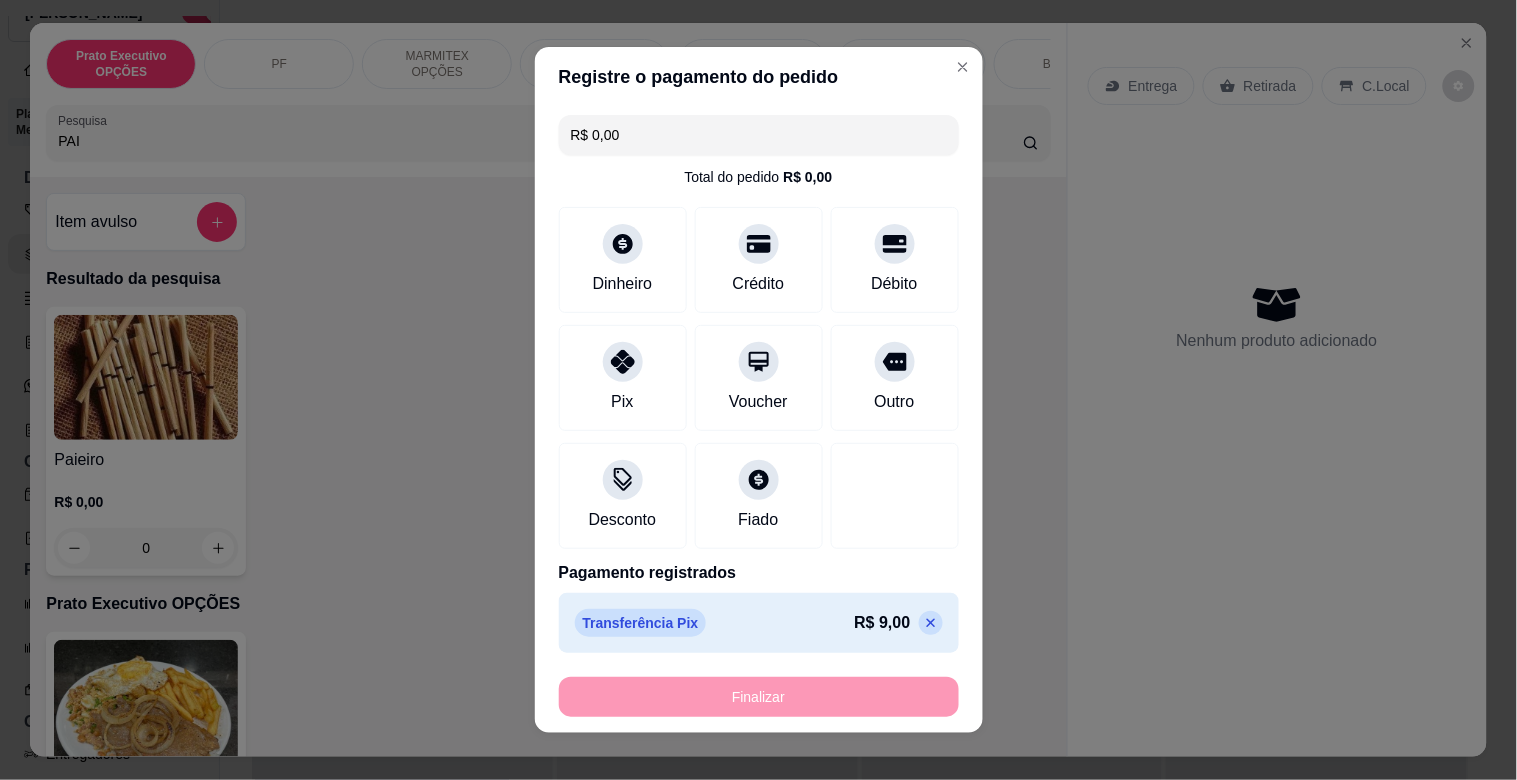 type on "-R$ 9,00" 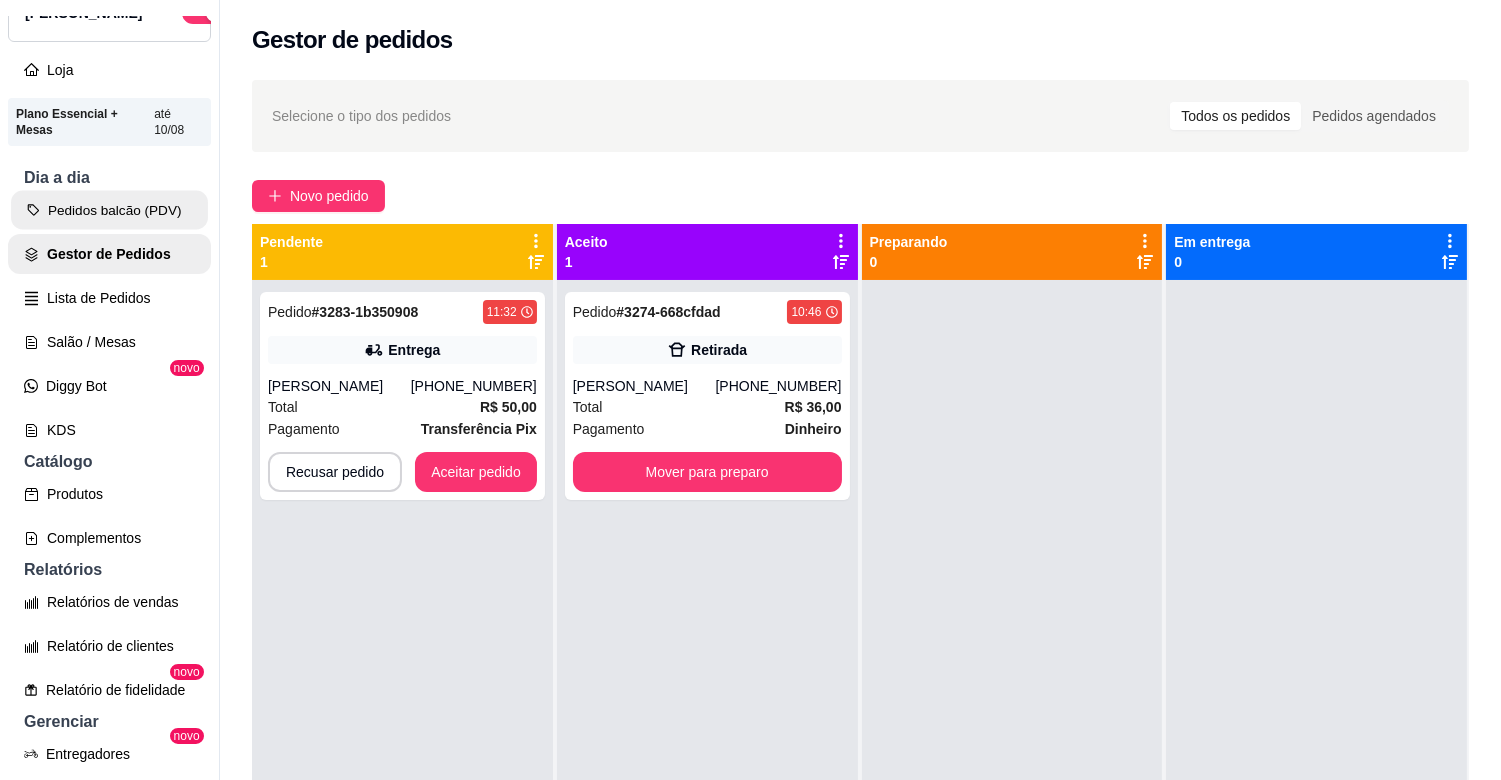 click on "Pedidos balcão (PDV)" at bounding box center [109, 210] 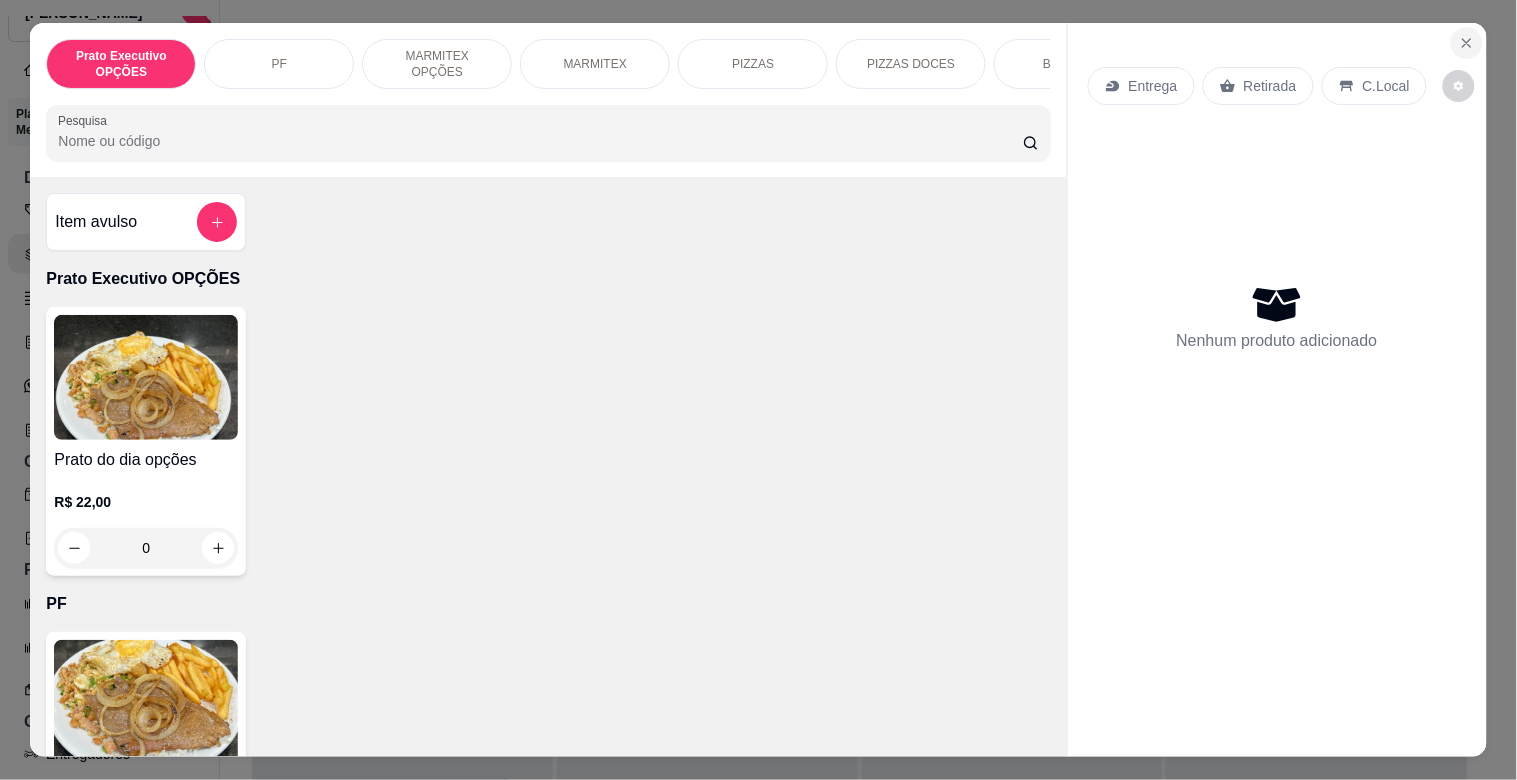 click 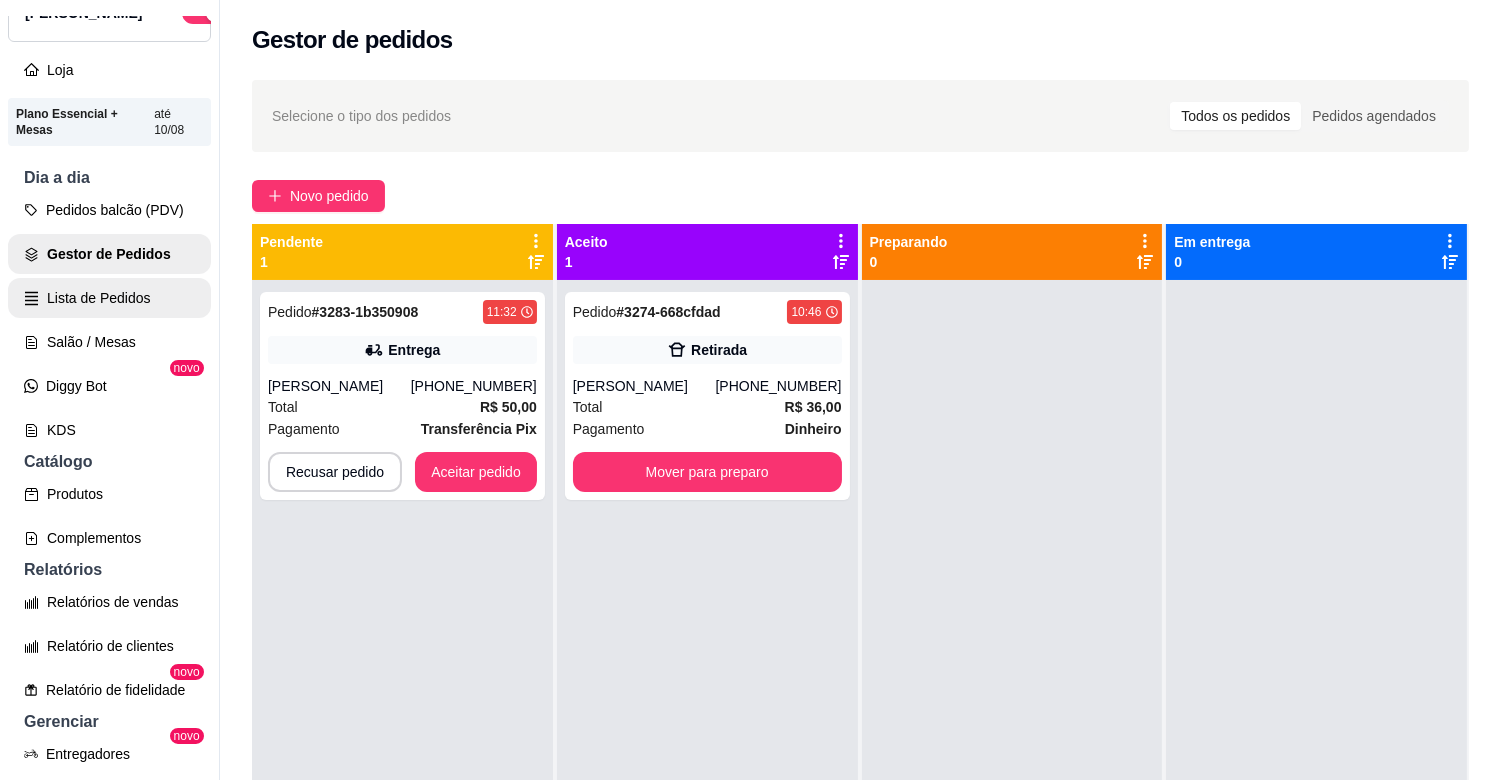 click on "Lista de Pedidos" at bounding box center [109, 298] 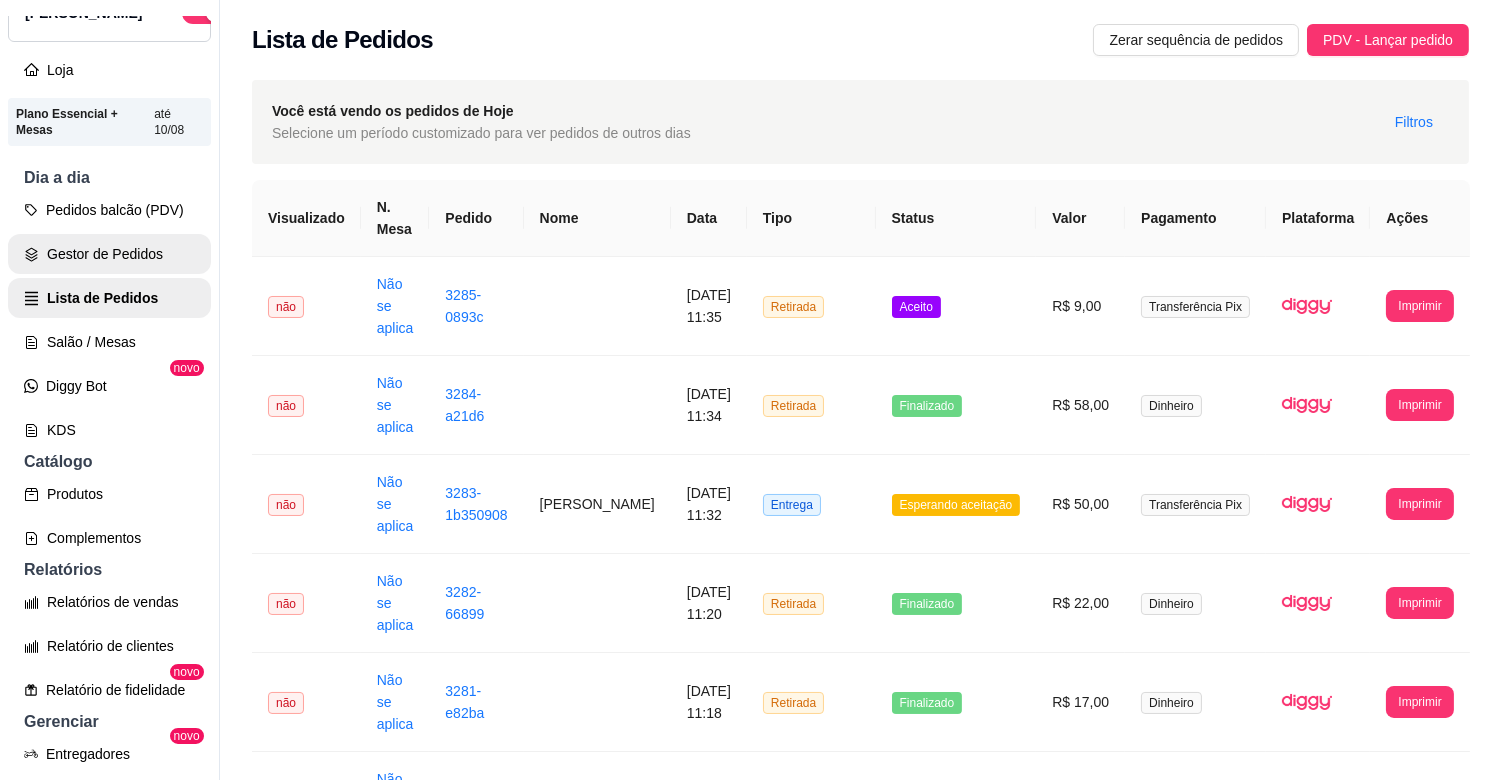 click on "Gestor de Pedidos" at bounding box center (109, 254) 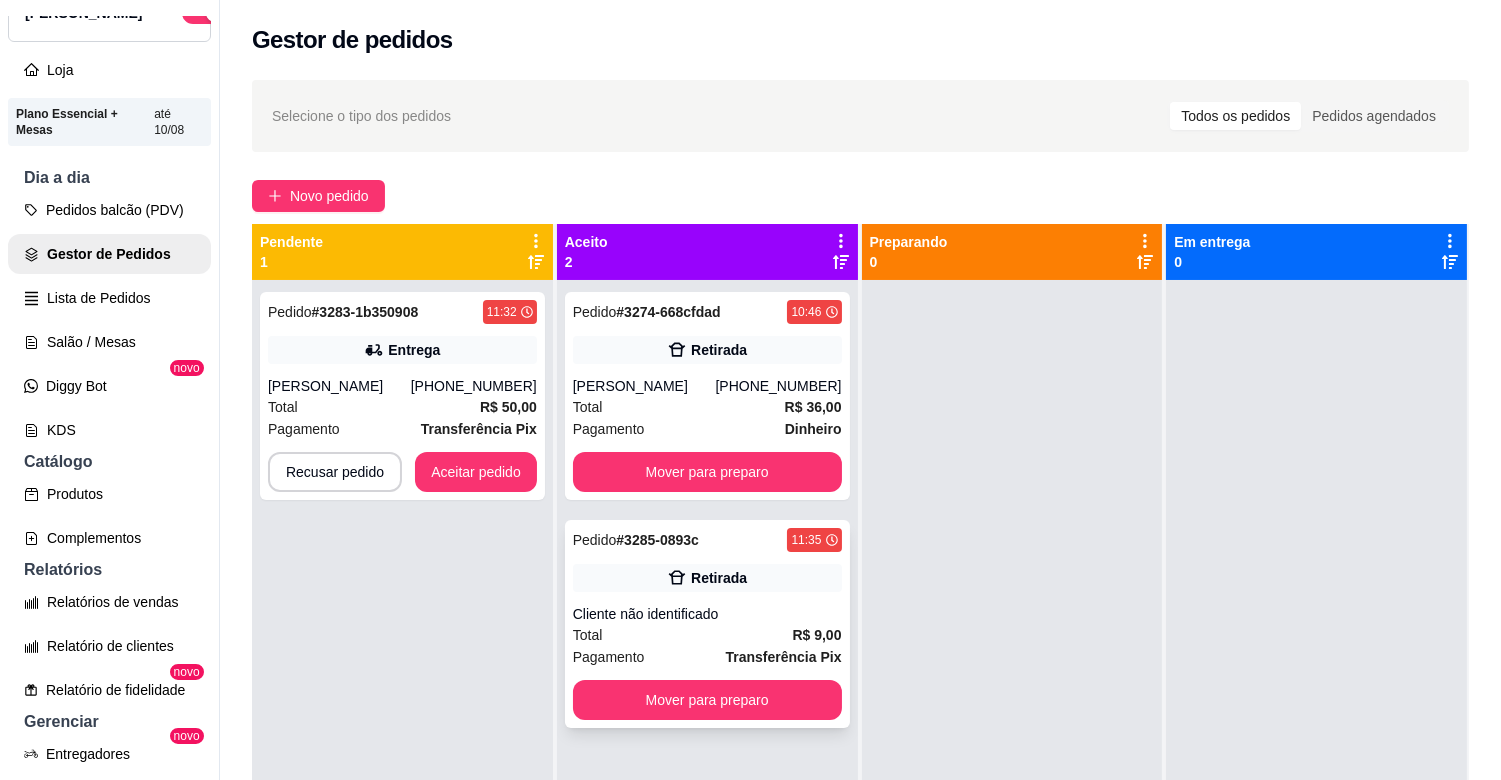 click on "Pedido  # 3285-0893c 11:35 Retirada Cliente não identificado Total R$ 9,00 Pagamento Transferência Pix Mover para preparo" at bounding box center [707, 624] 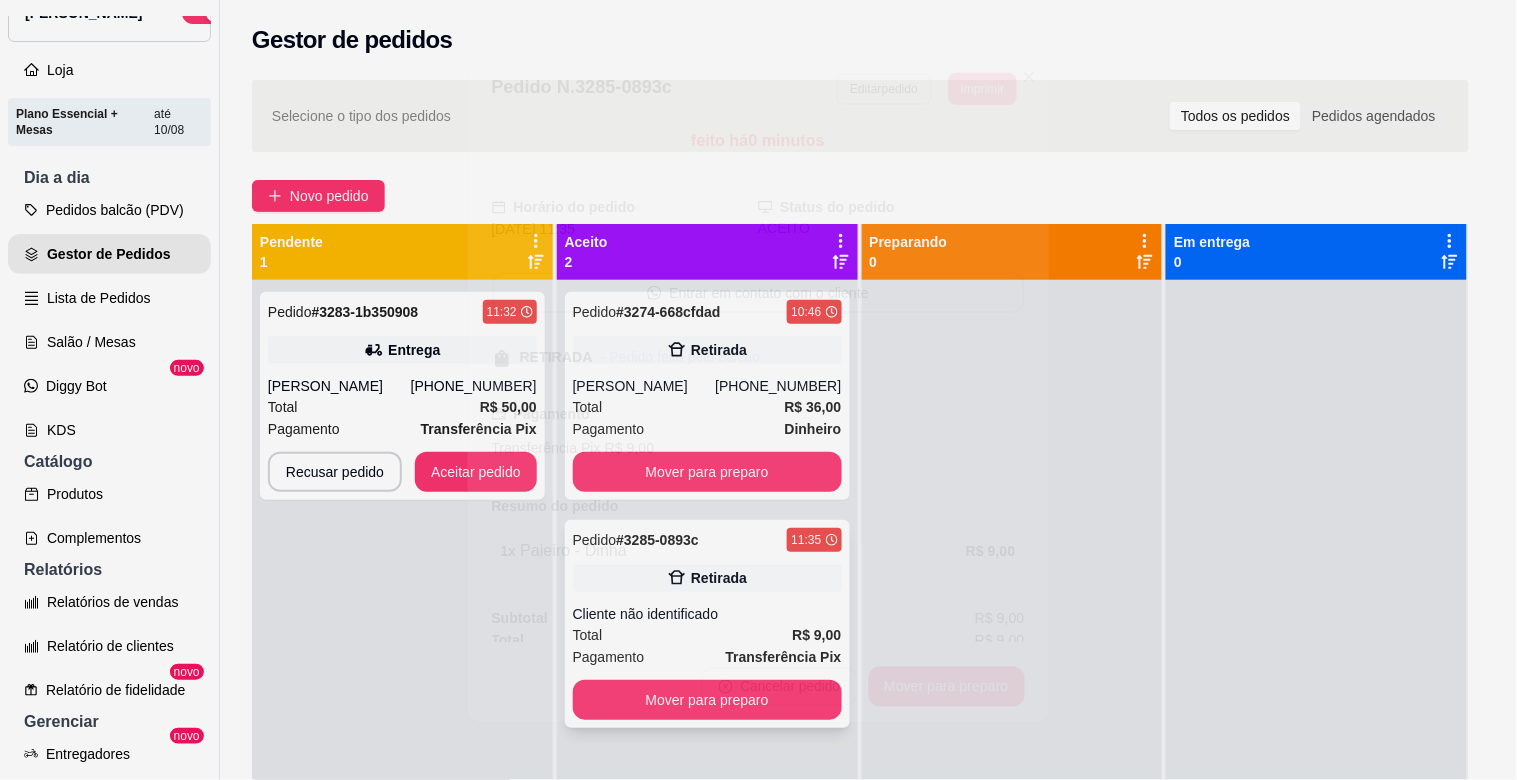 click on "Cancelar pedido" at bounding box center (779, 686) 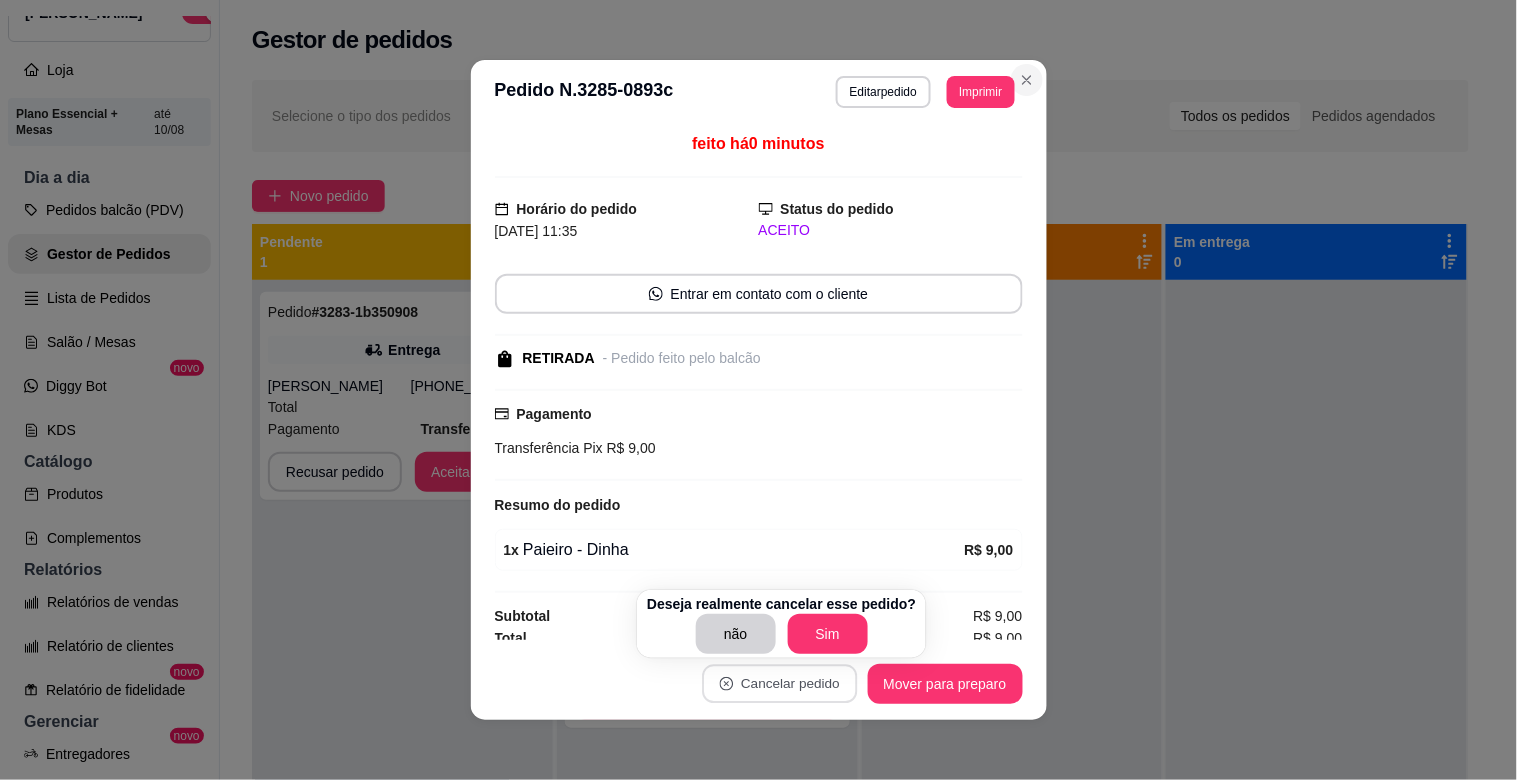 click at bounding box center (1027, 80) 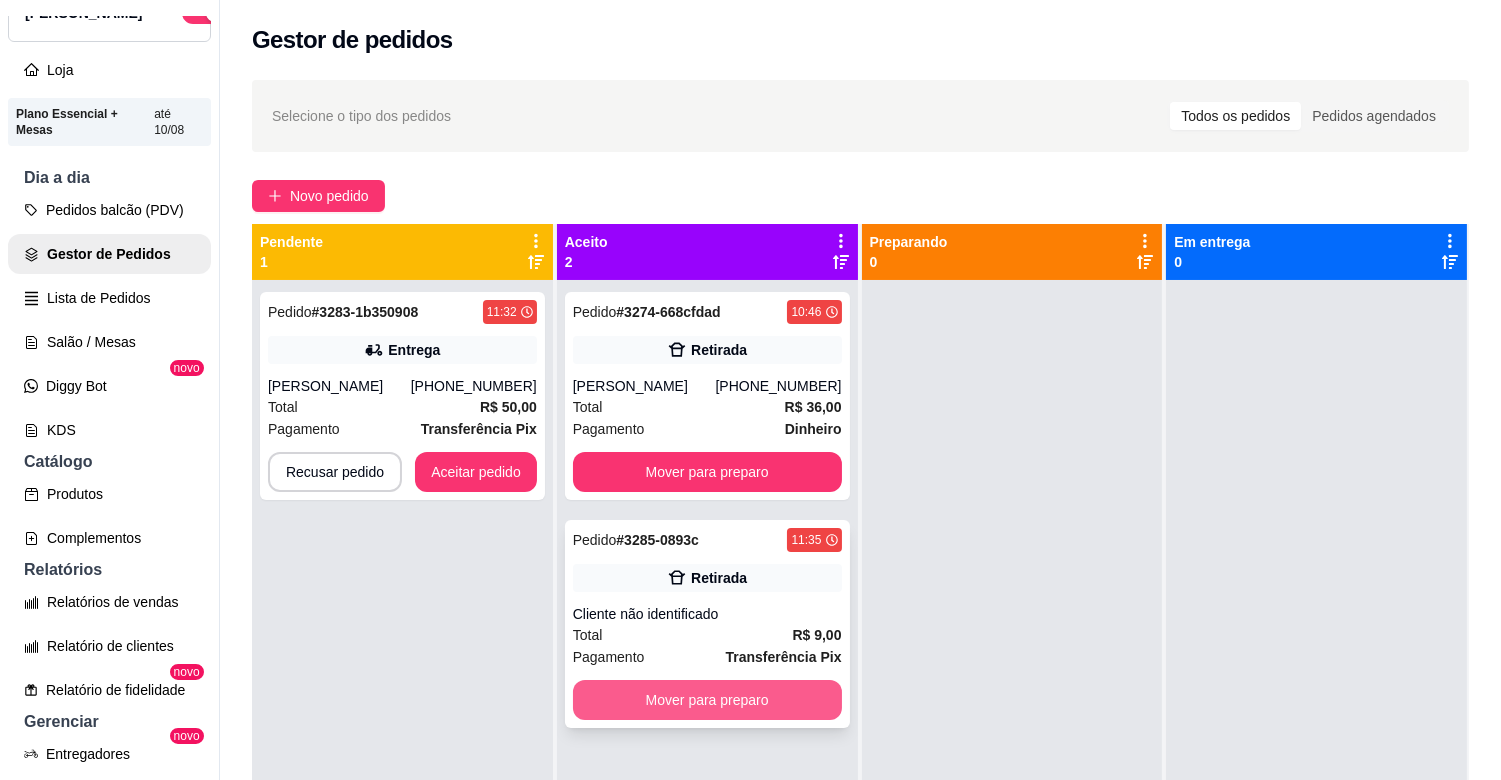 click on "Mover para preparo" at bounding box center [707, 700] 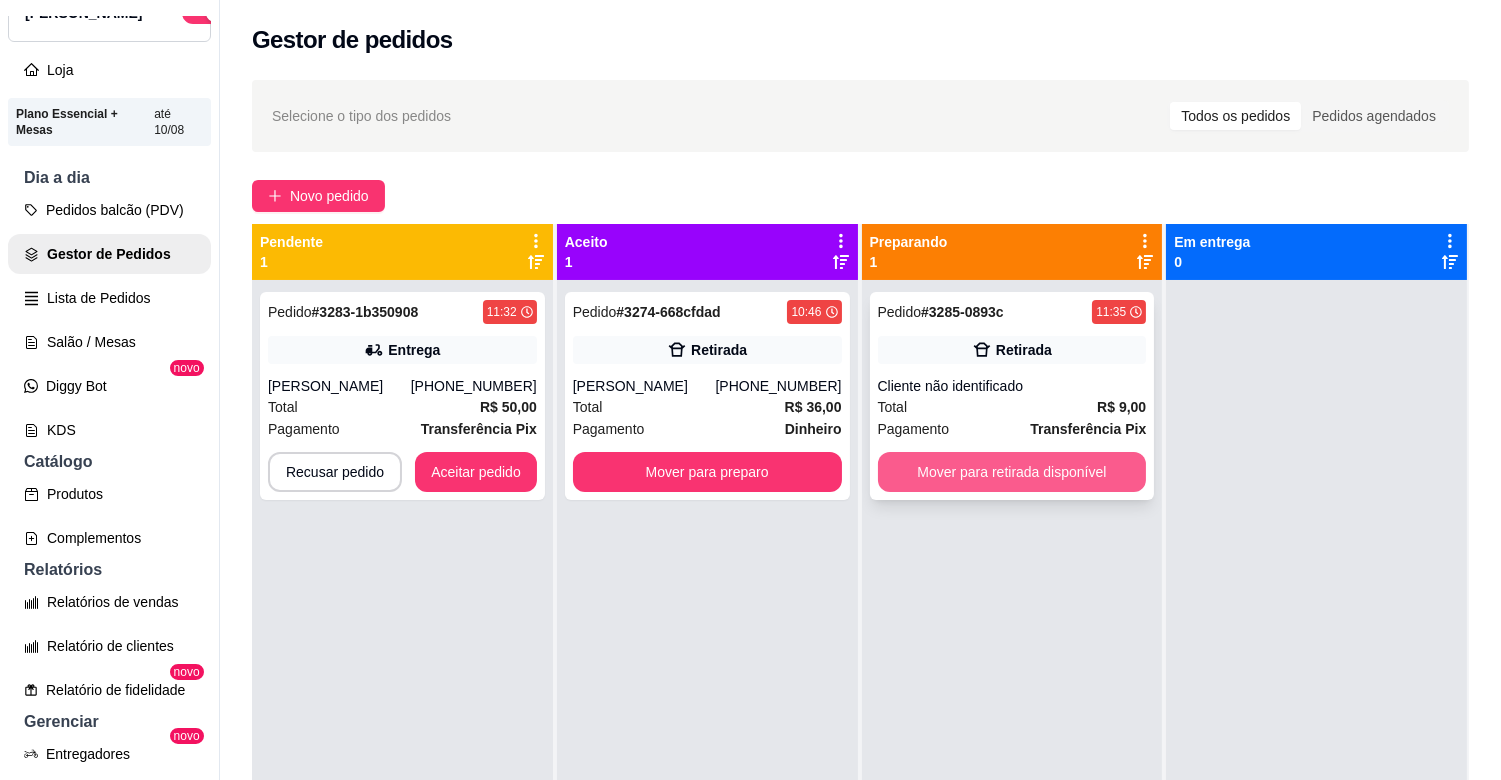 click on "Mover para retirada disponível" at bounding box center (1012, 472) 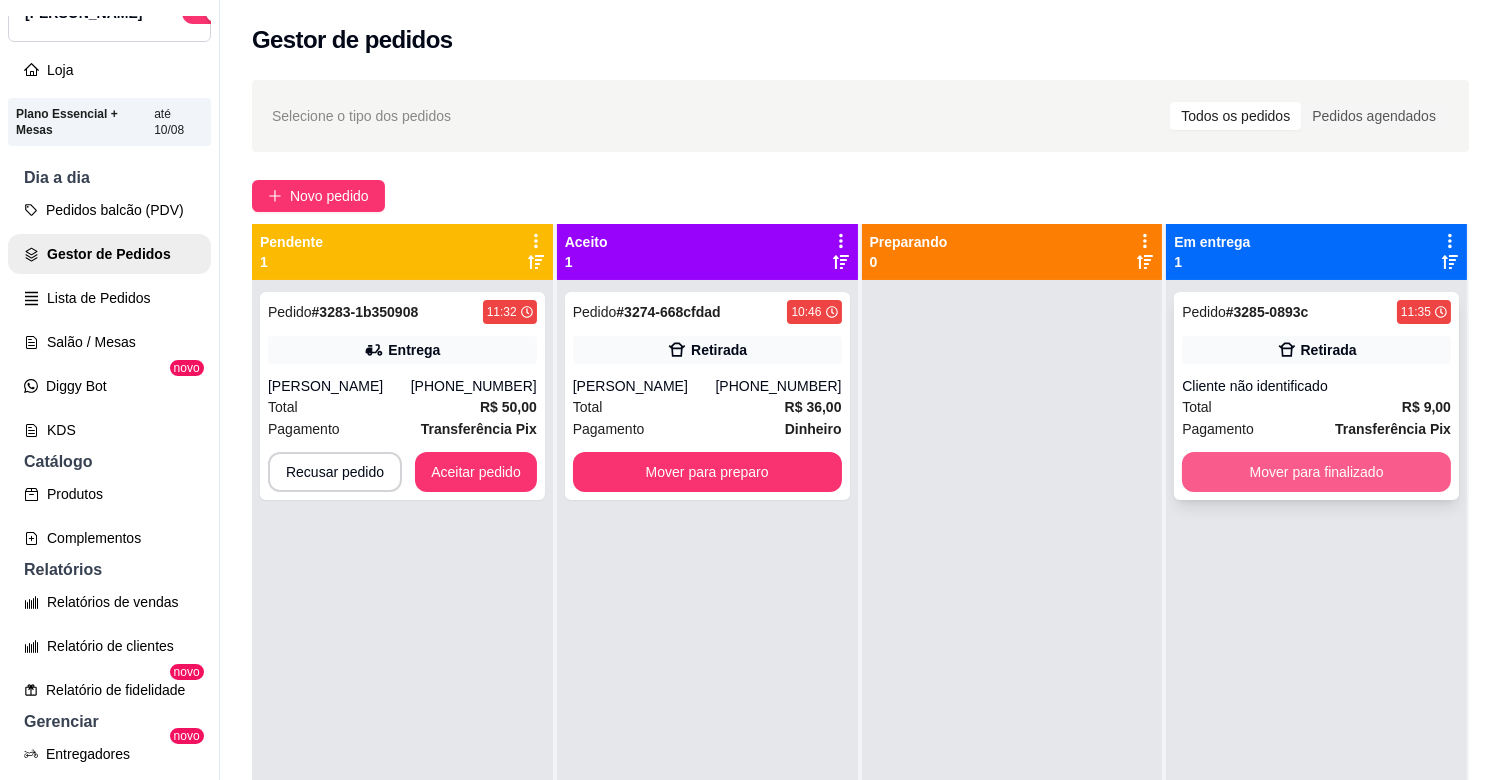 click on "Mover para finalizado" at bounding box center (1316, 472) 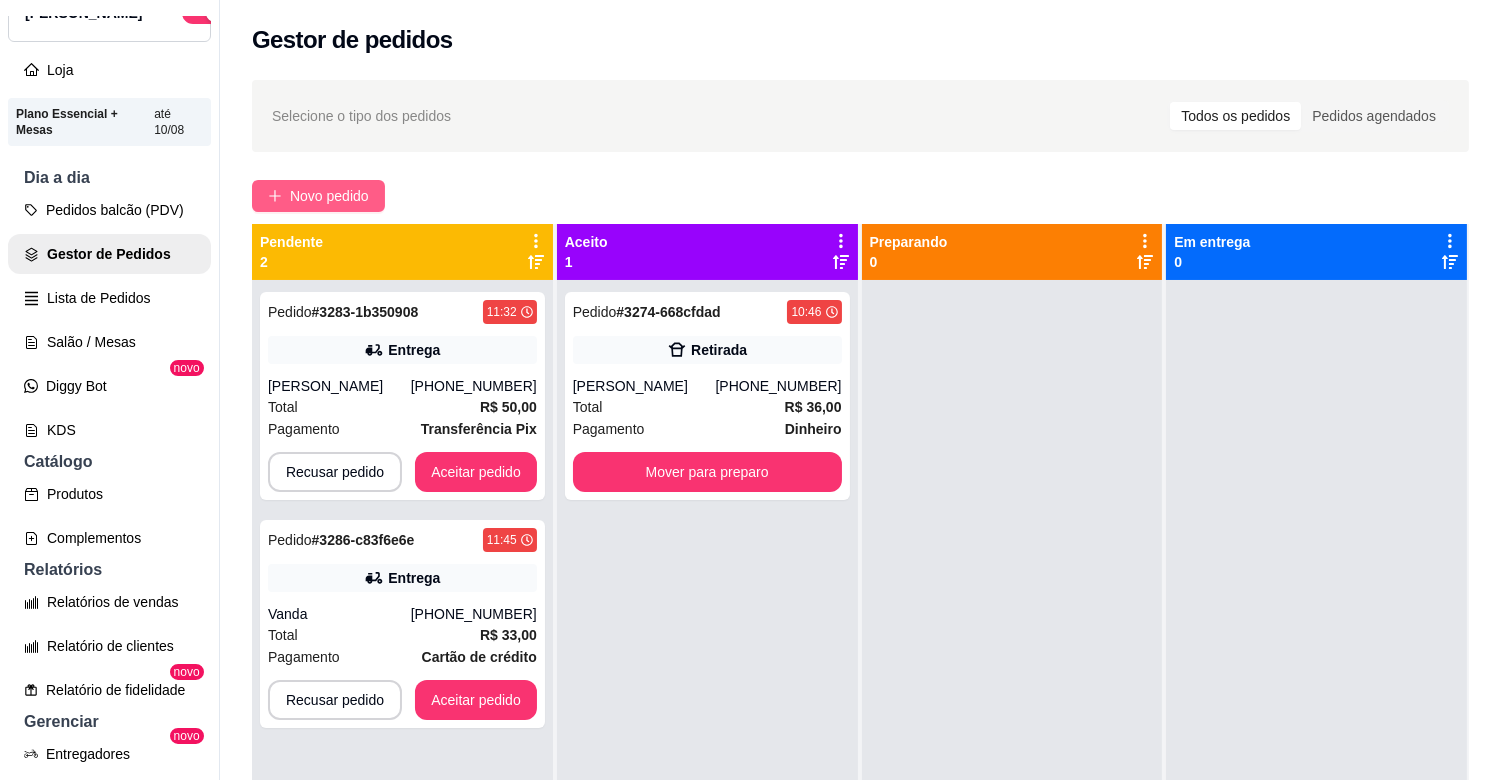 click on "Novo pedido" at bounding box center [329, 196] 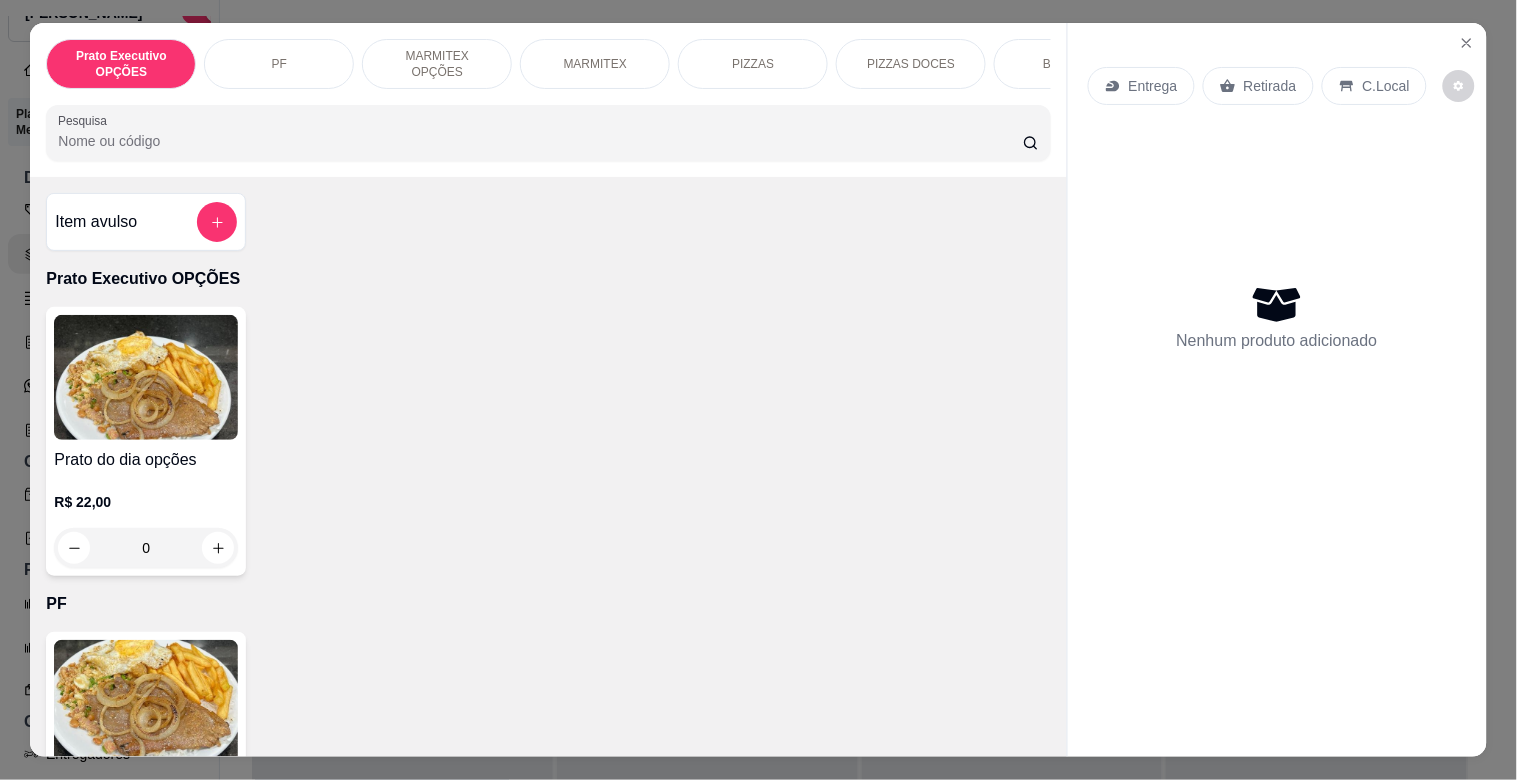 click on "MARMITEX" at bounding box center (595, 64) 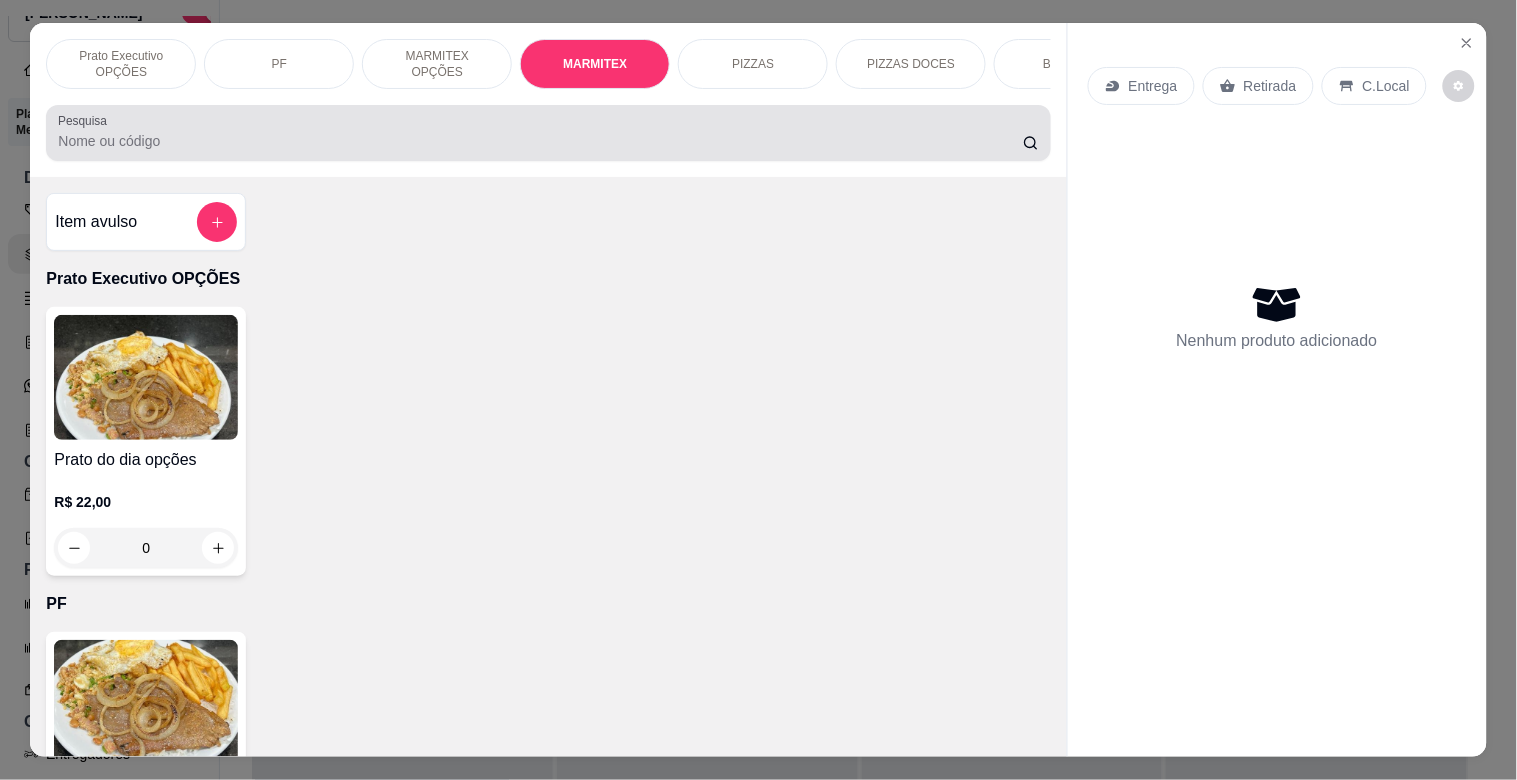 scroll, scrollTop: 1064, scrollLeft: 0, axis: vertical 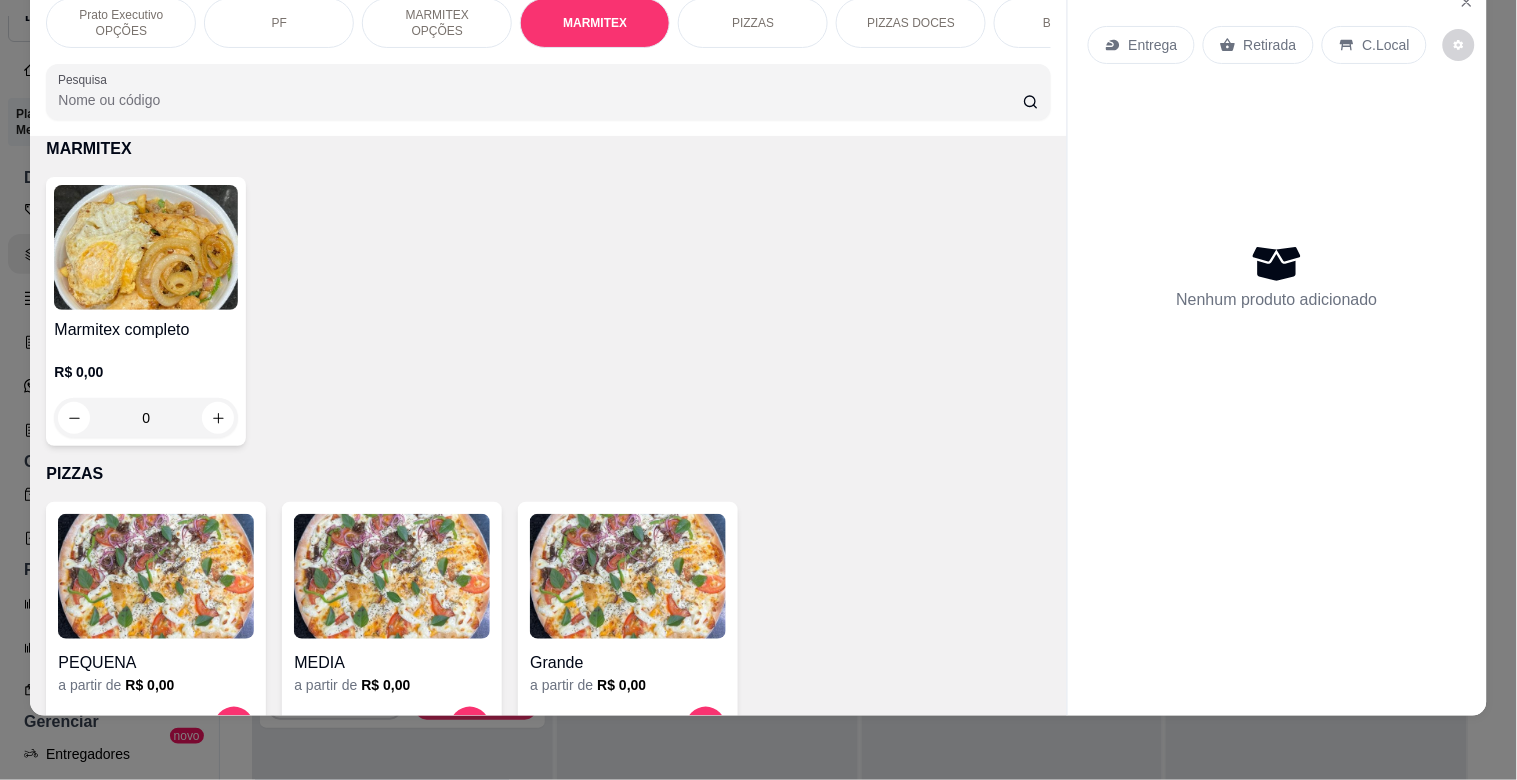 click at bounding box center (146, 247) 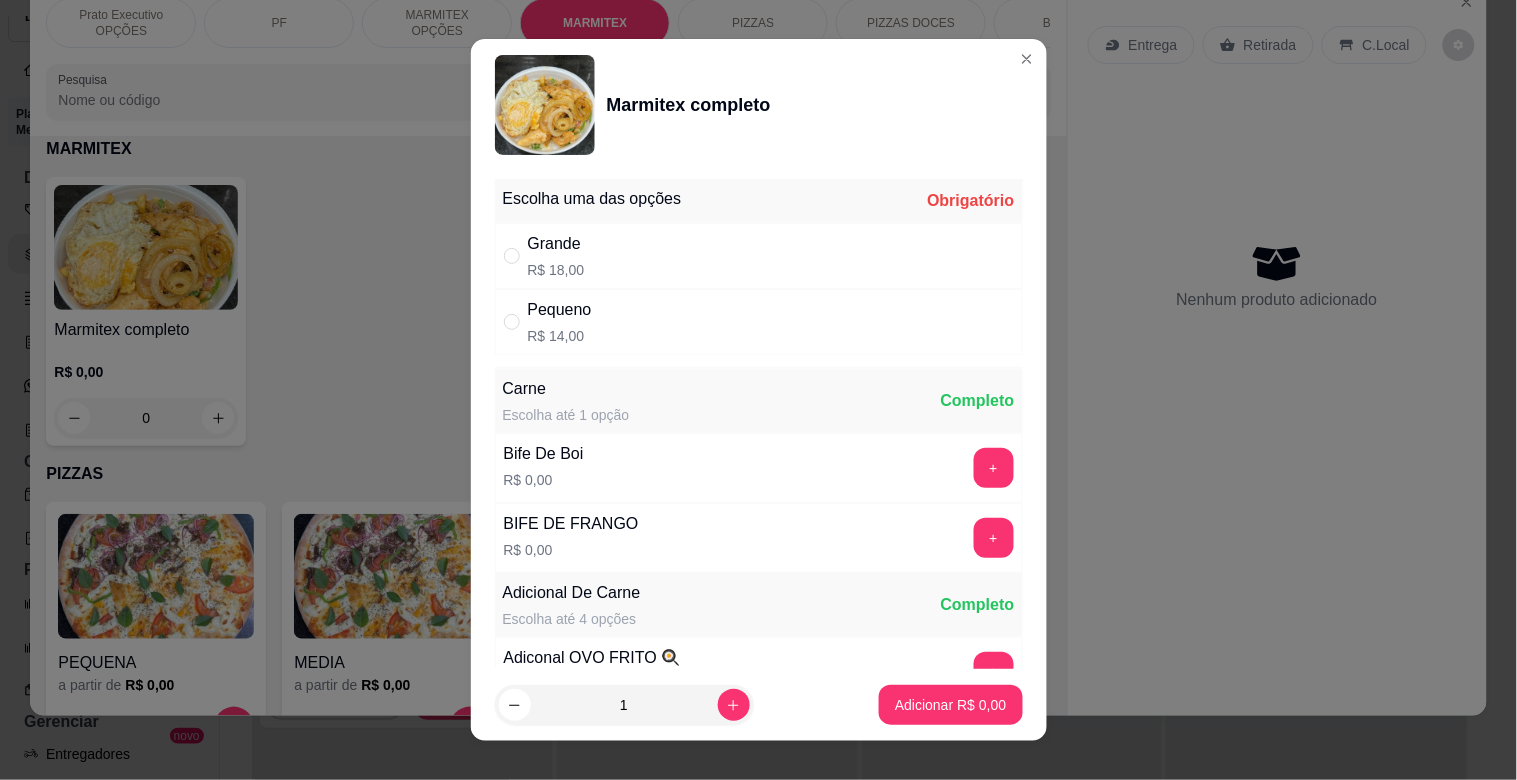 click on "Grande  R$ 18,00" at bounding box center [759, 256] 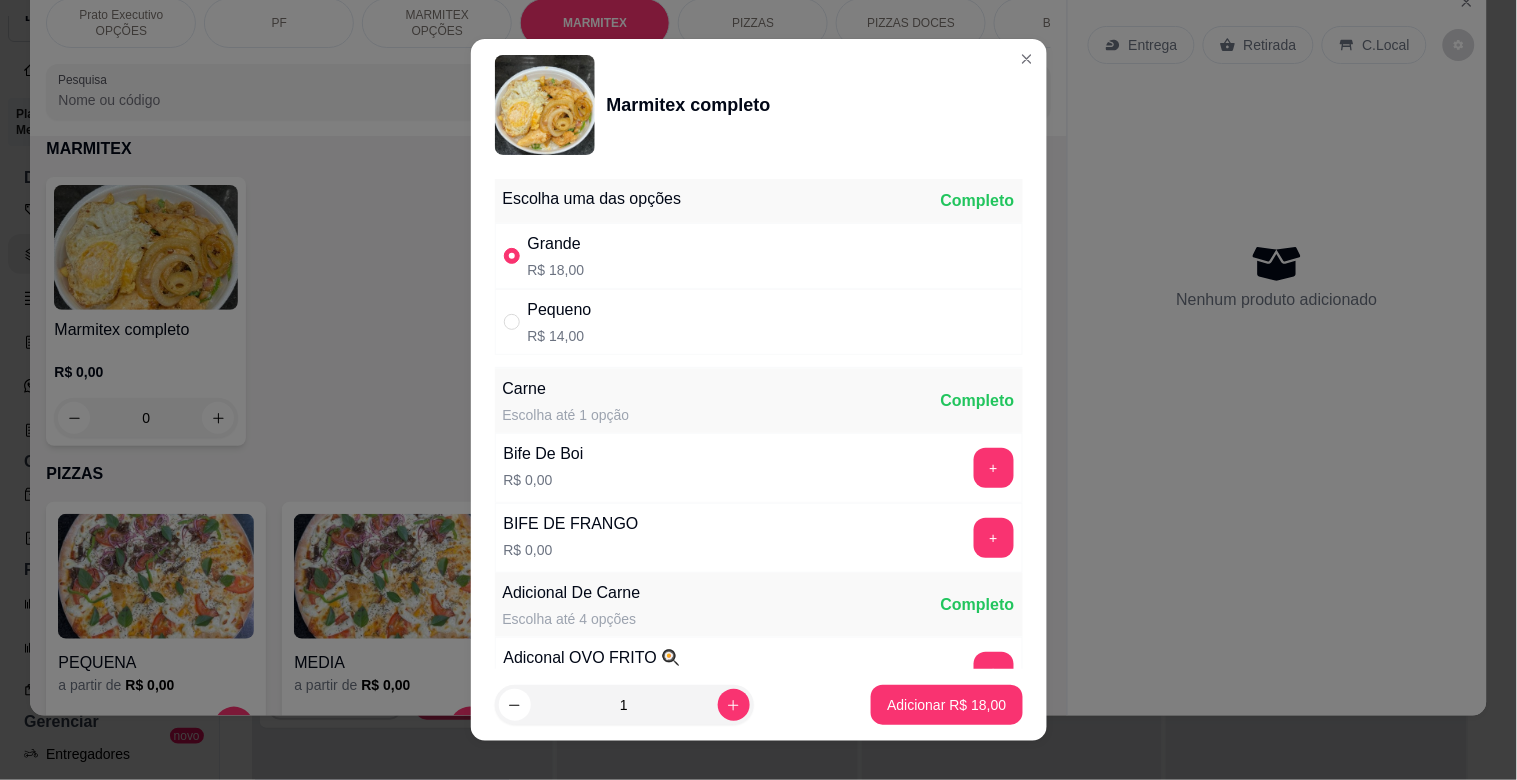 click on "Pequeno  R$ 14,00" at bounding box center [759, 322] 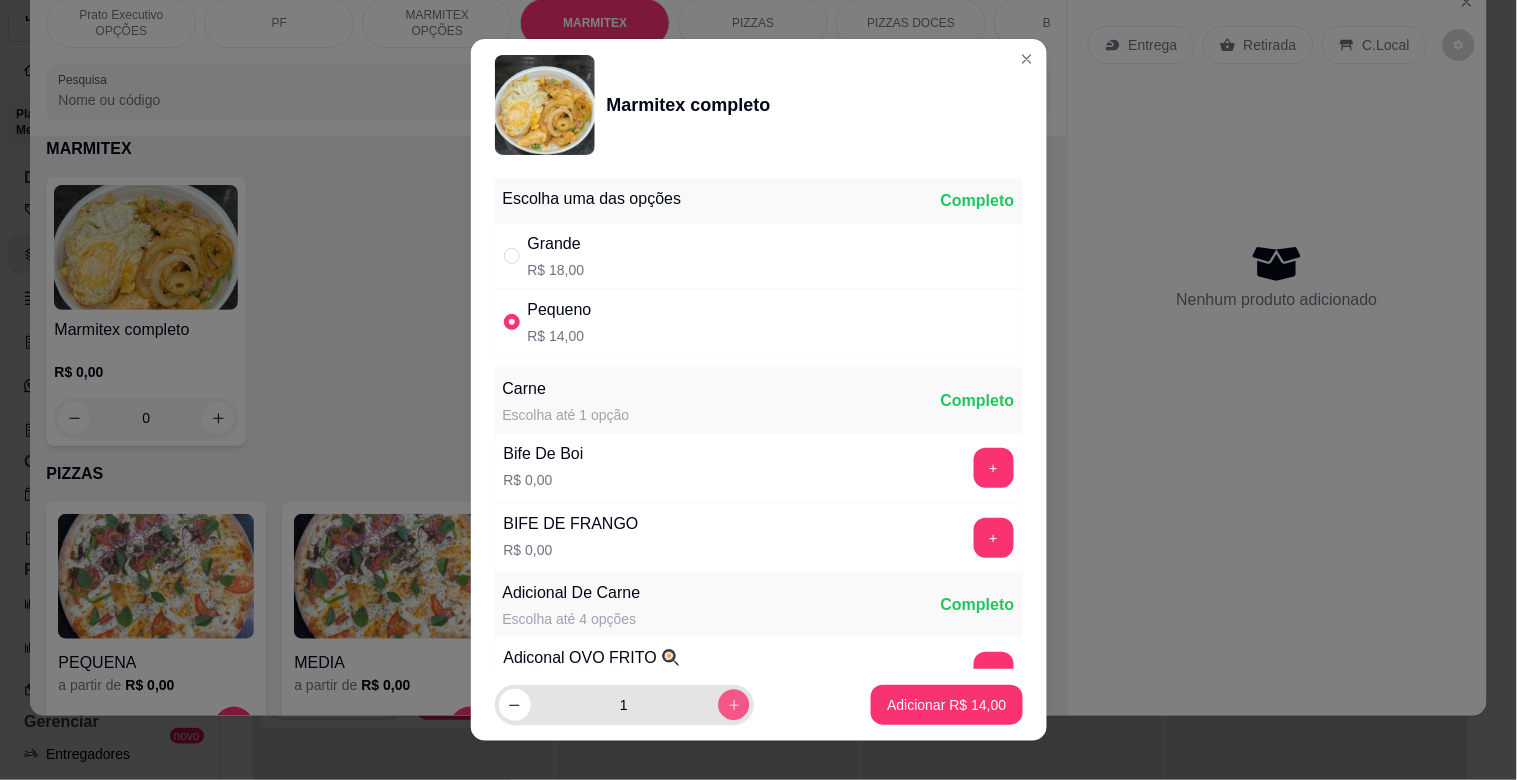 click at bounding box center [733, 704] 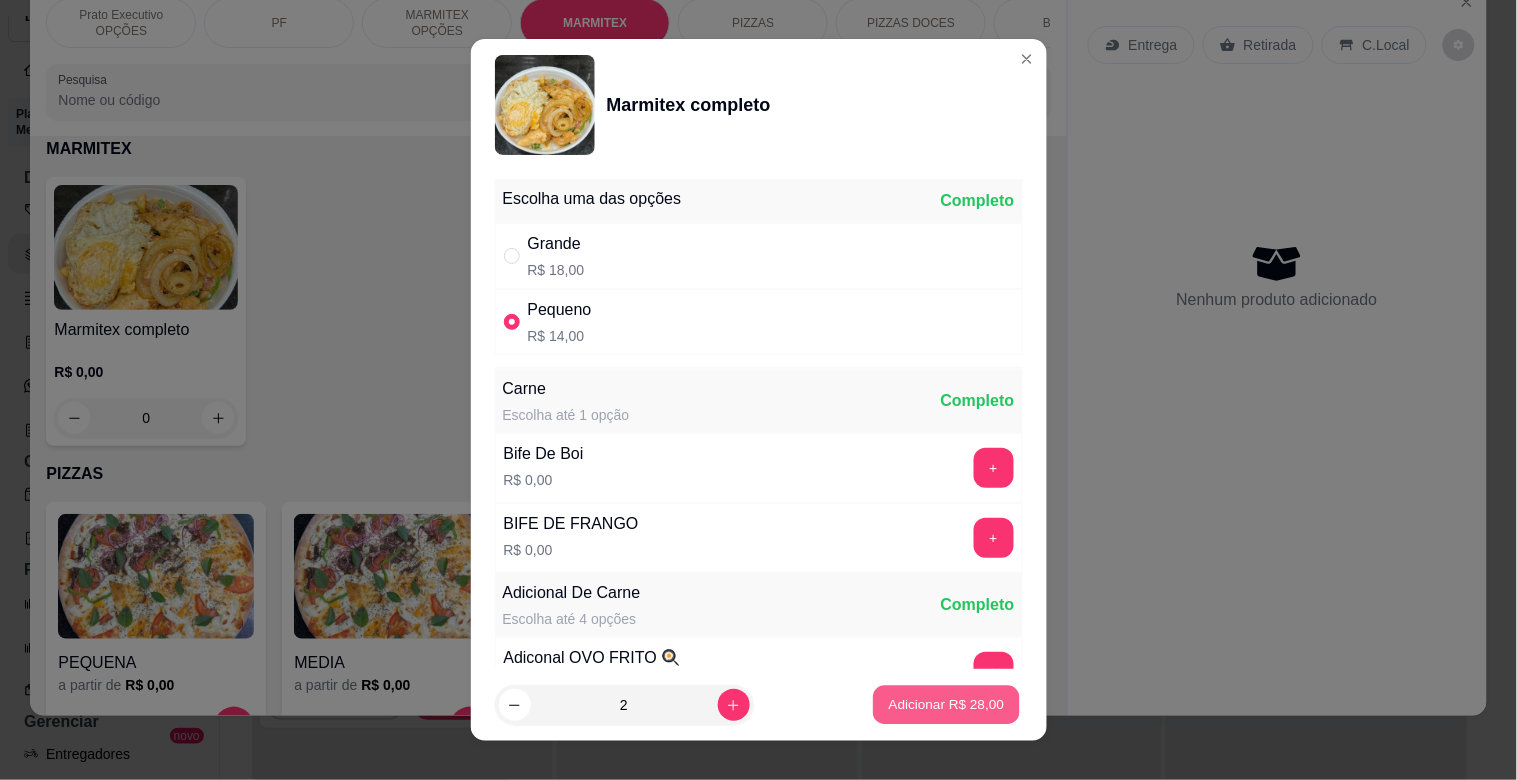 click on "Adicionar   R$ 28,00" at bounding box center (947, 704) 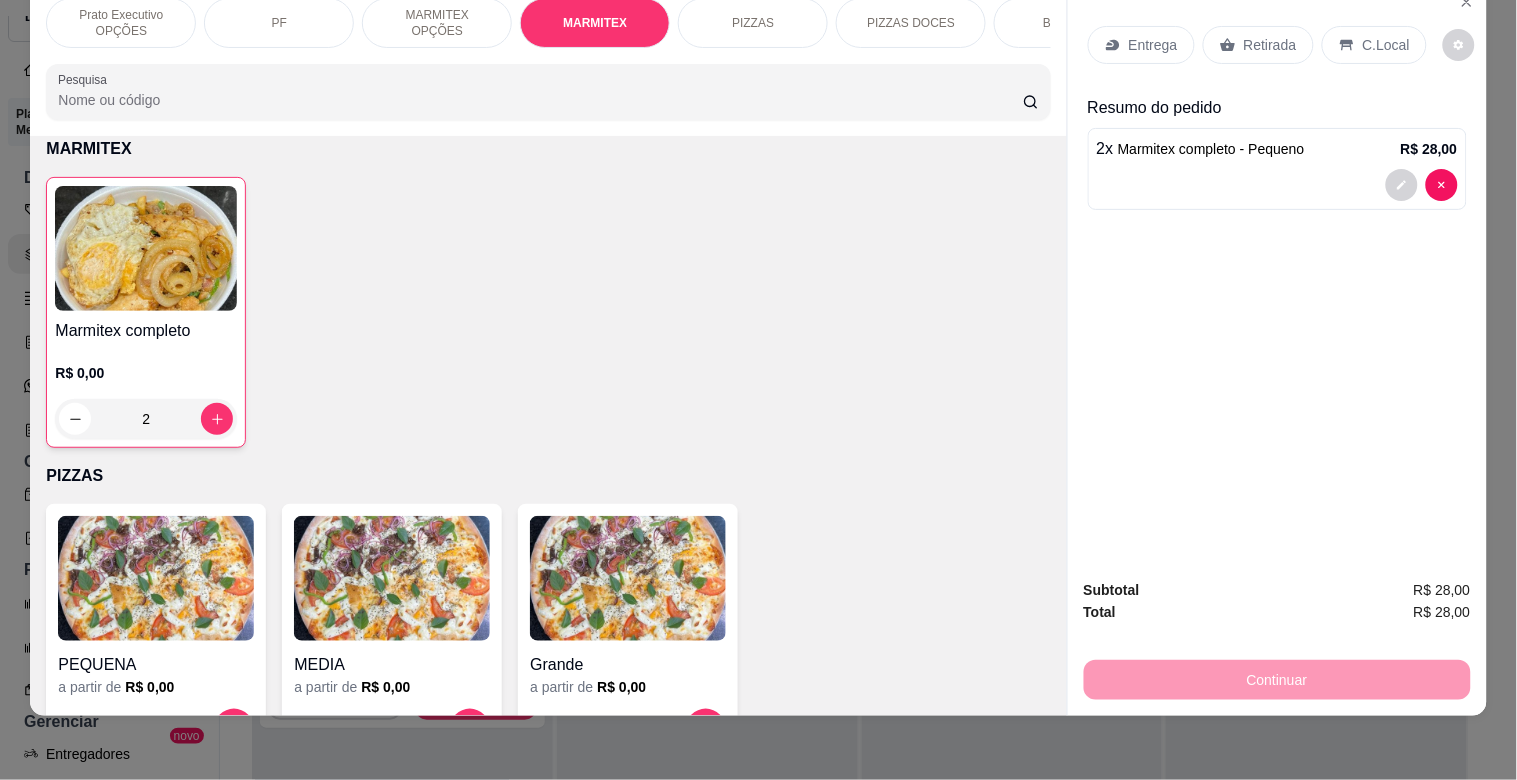 click on "Retirada" at bounding box center [1270, 45] 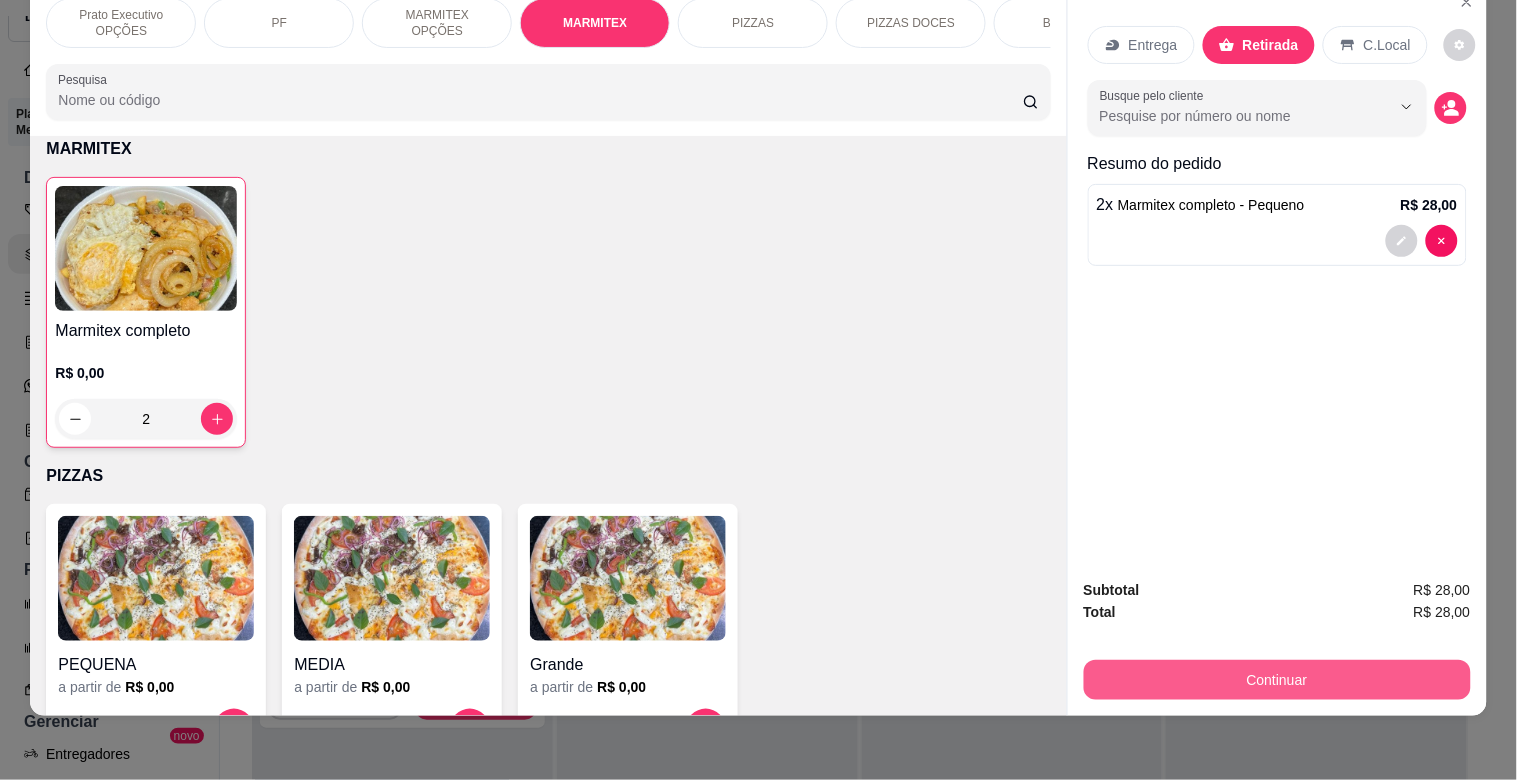 click on "Continuar" at bounding box center (1277, 680) 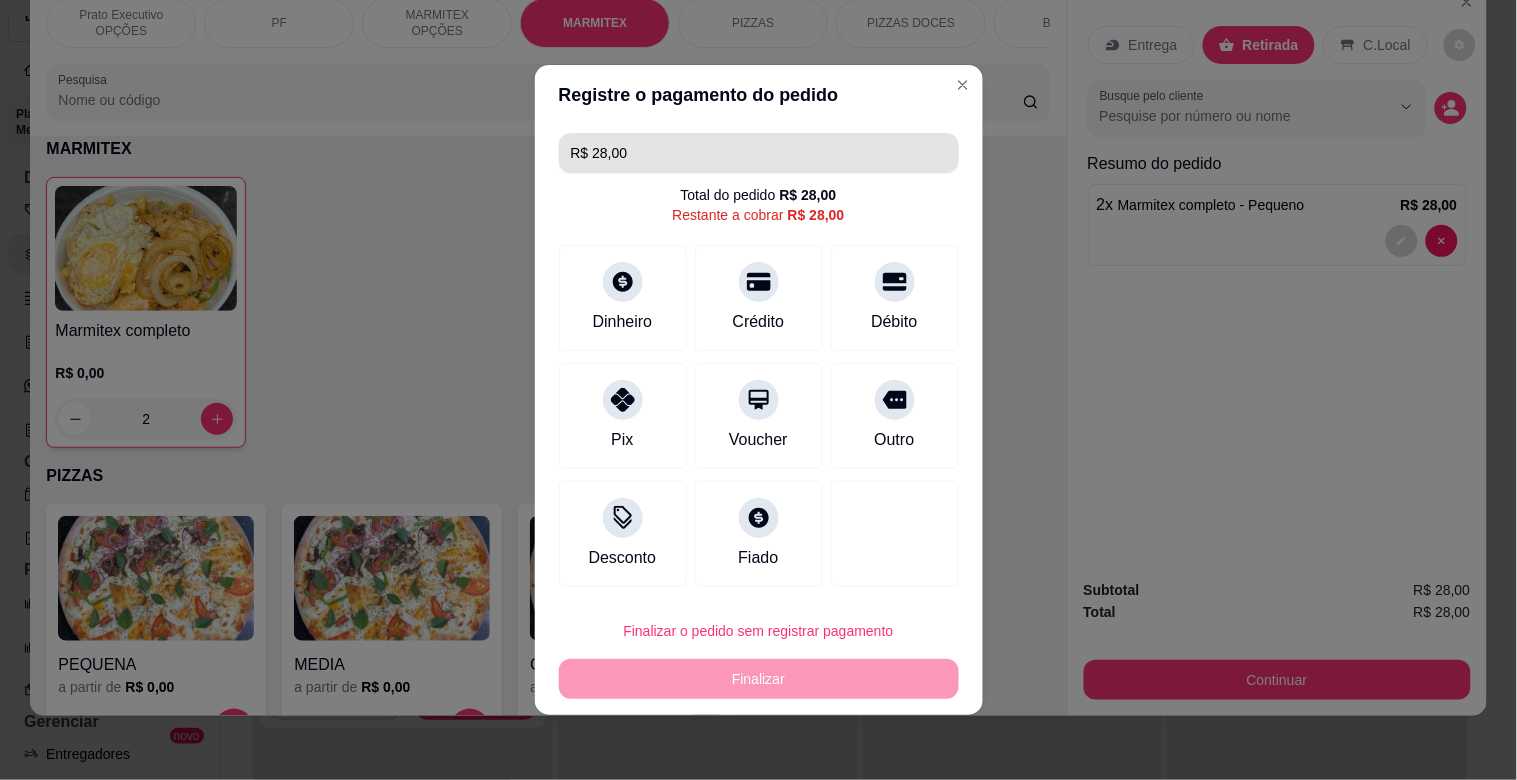 click on "R$ 28,00" at bounding box center (759, 153) 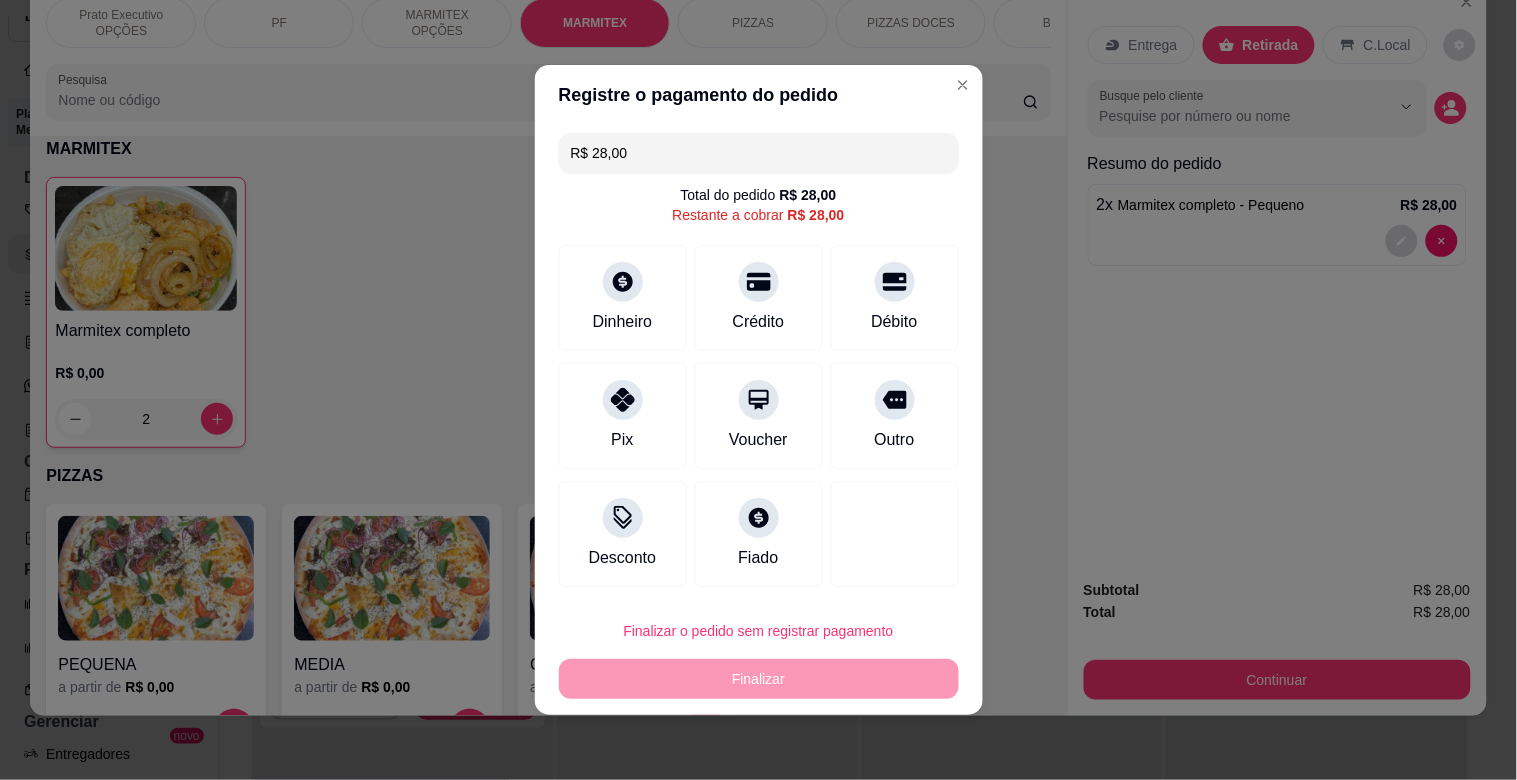 click on "R$ 28,00" at bounding box center (759, 153) 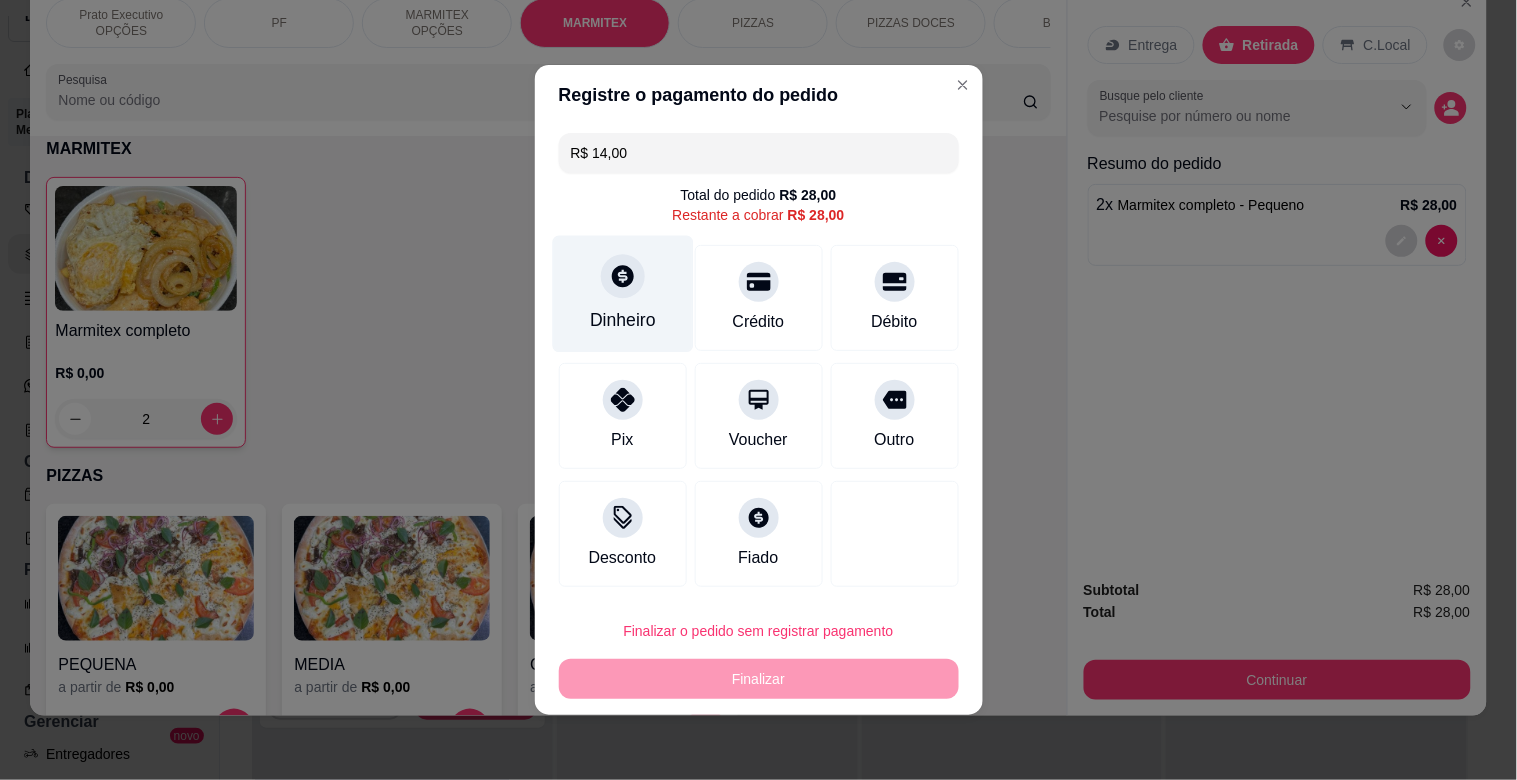 click on "Dinheiro" at bounding box center (622, 294) 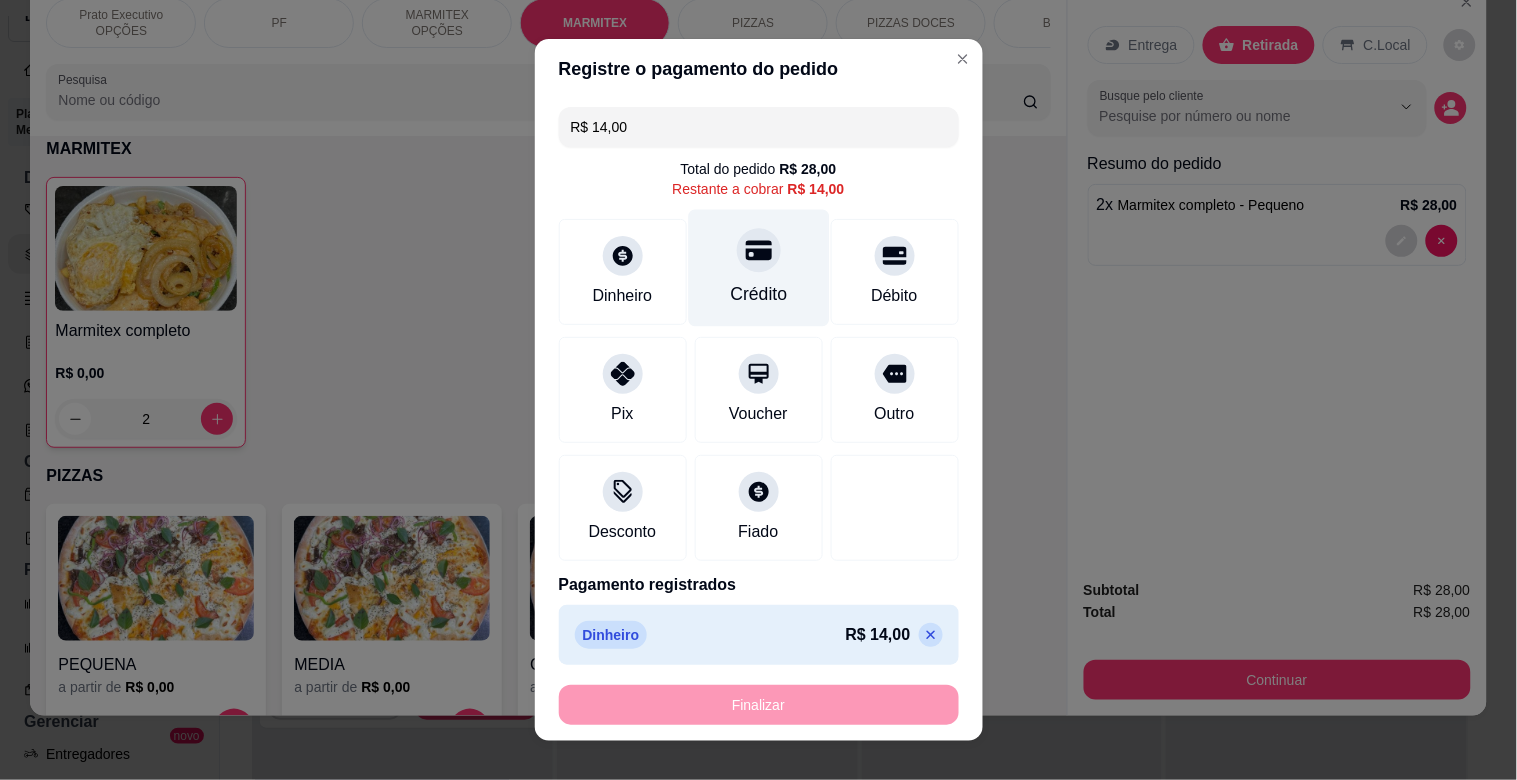 click on "Crédito" at bounding box center [758, 294] 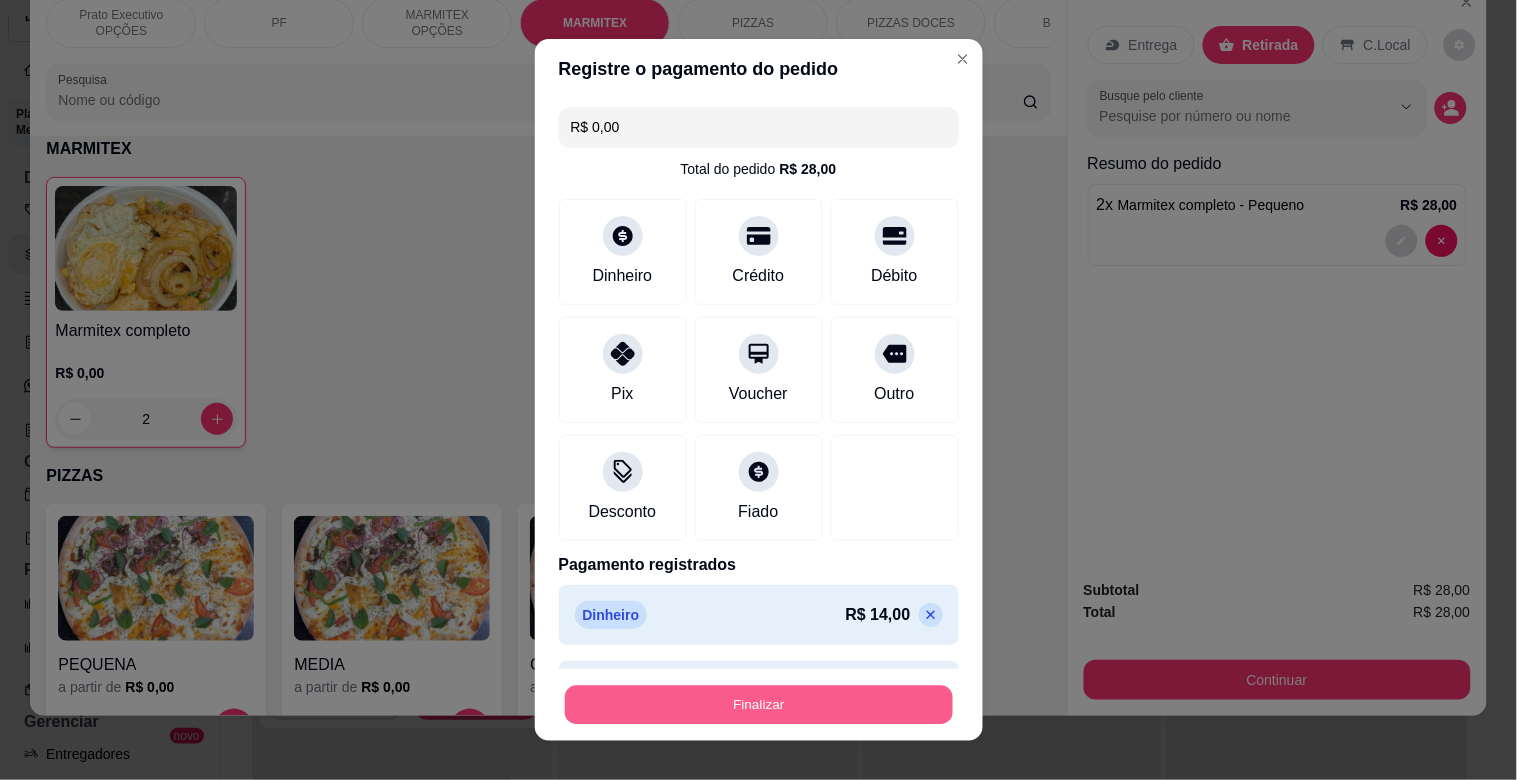 click on "Finalizar" at bounding box center (759, 705) 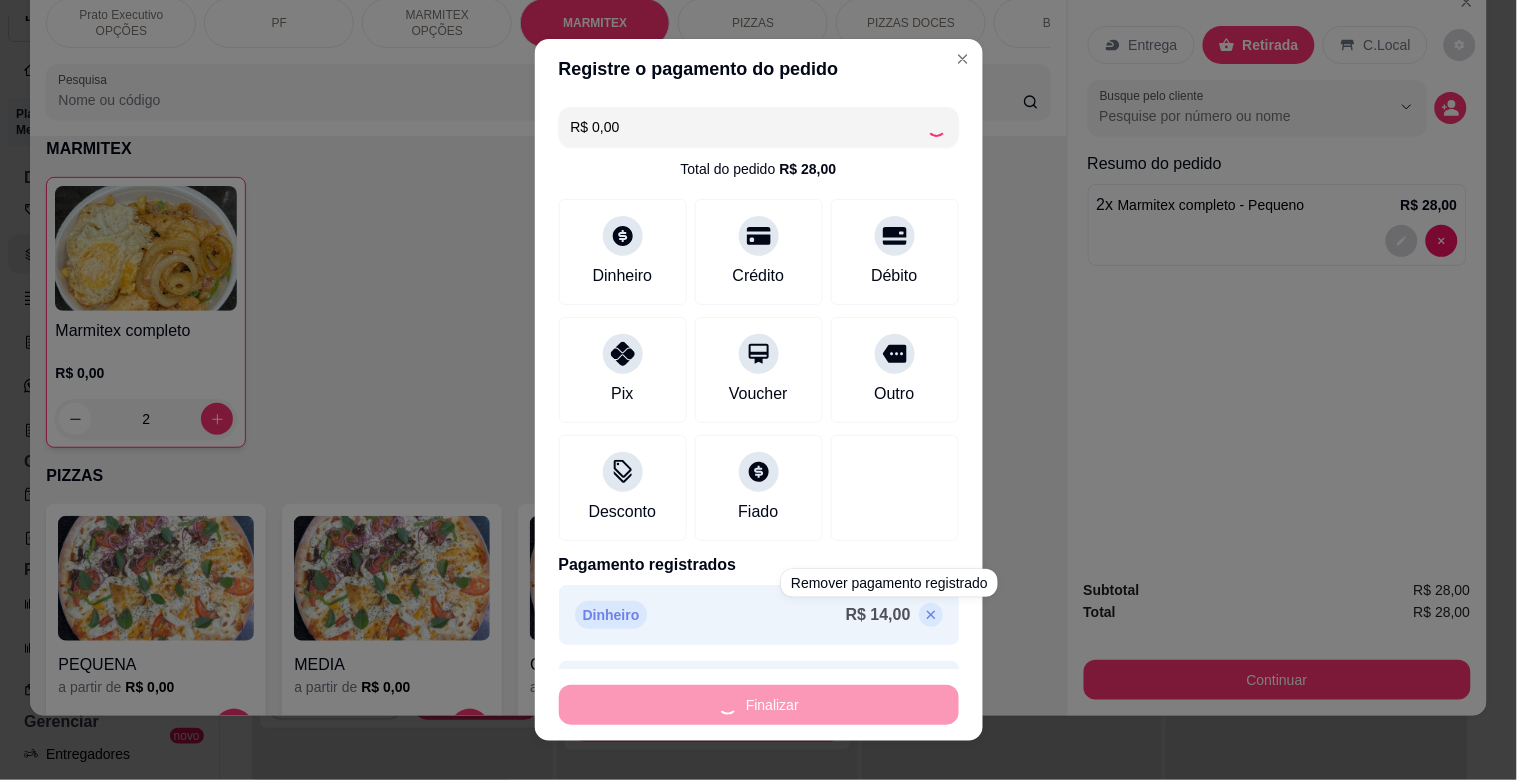 type on "0" 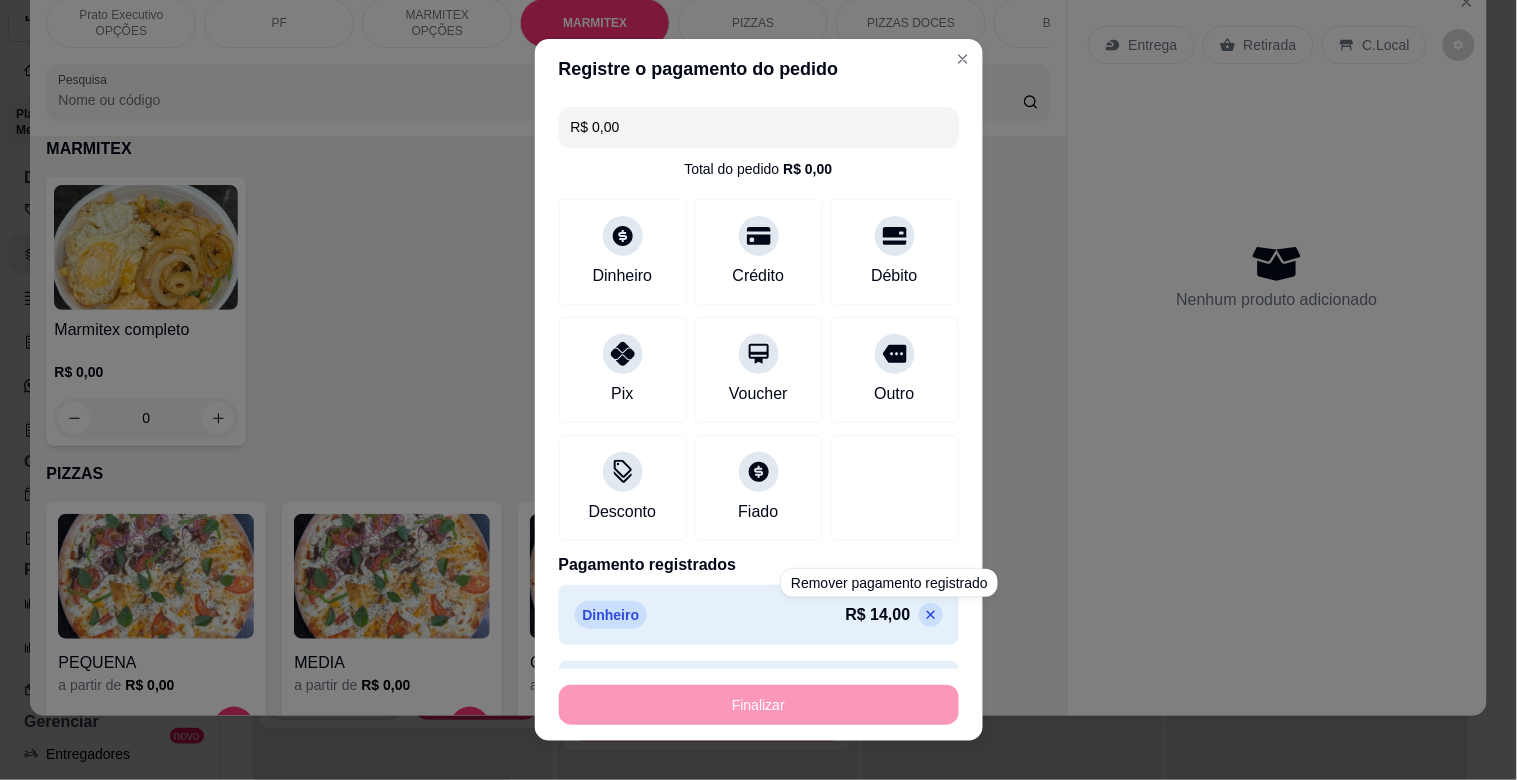 type on "-R$ 28,00" 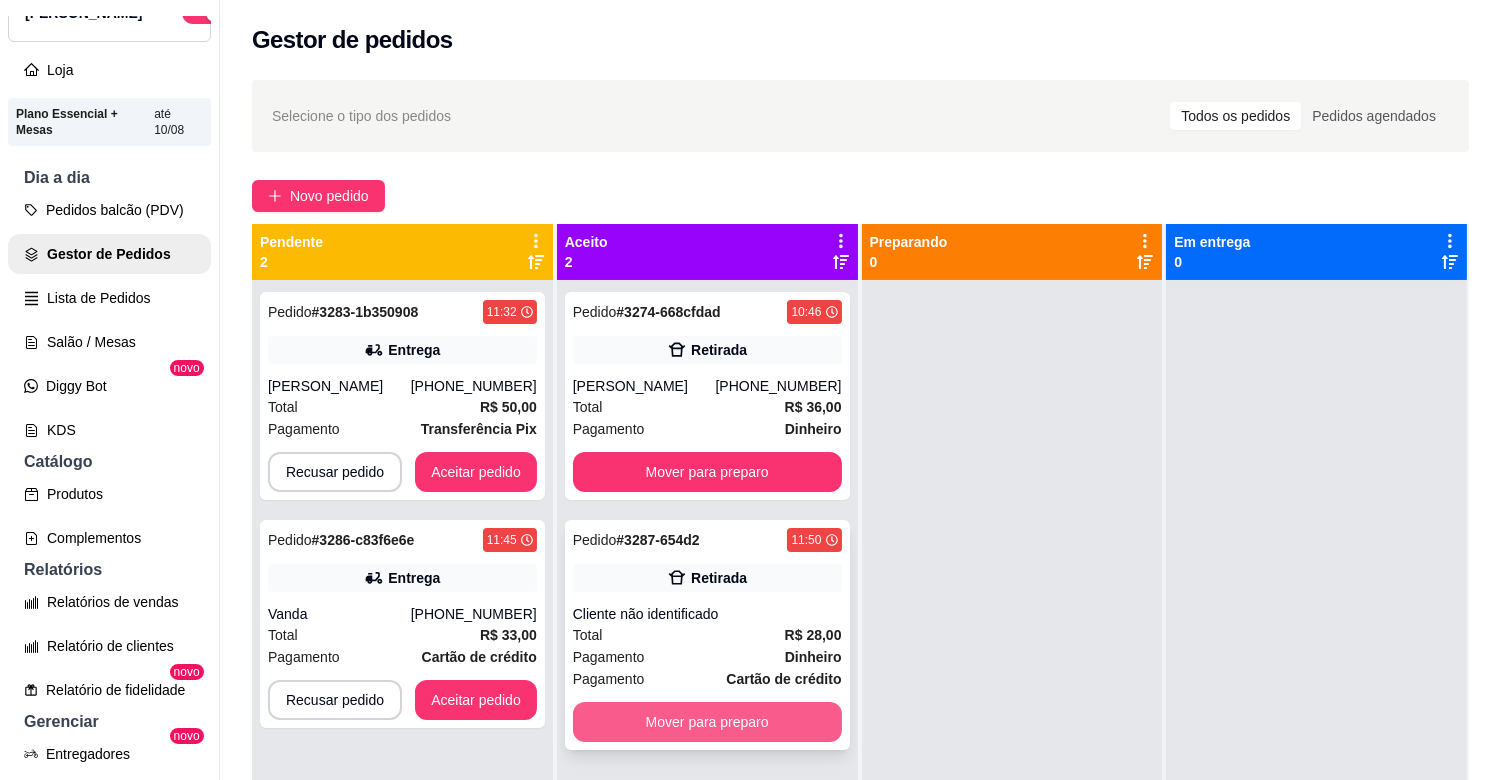 click on "Mover para preparo" at bounding box center [707, 722] 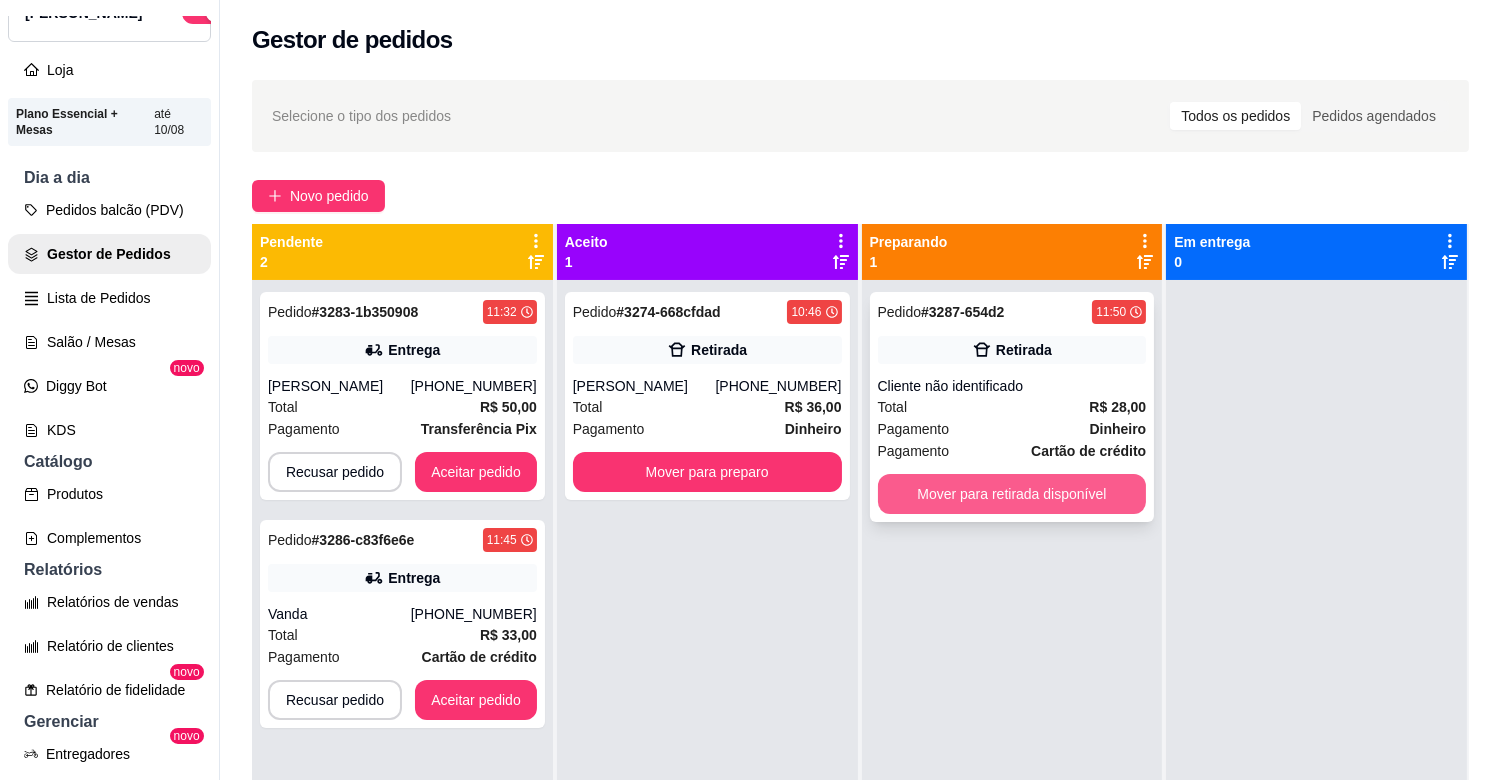 click on "Mover para retirada disponível" at bounding box center [1012, 494] 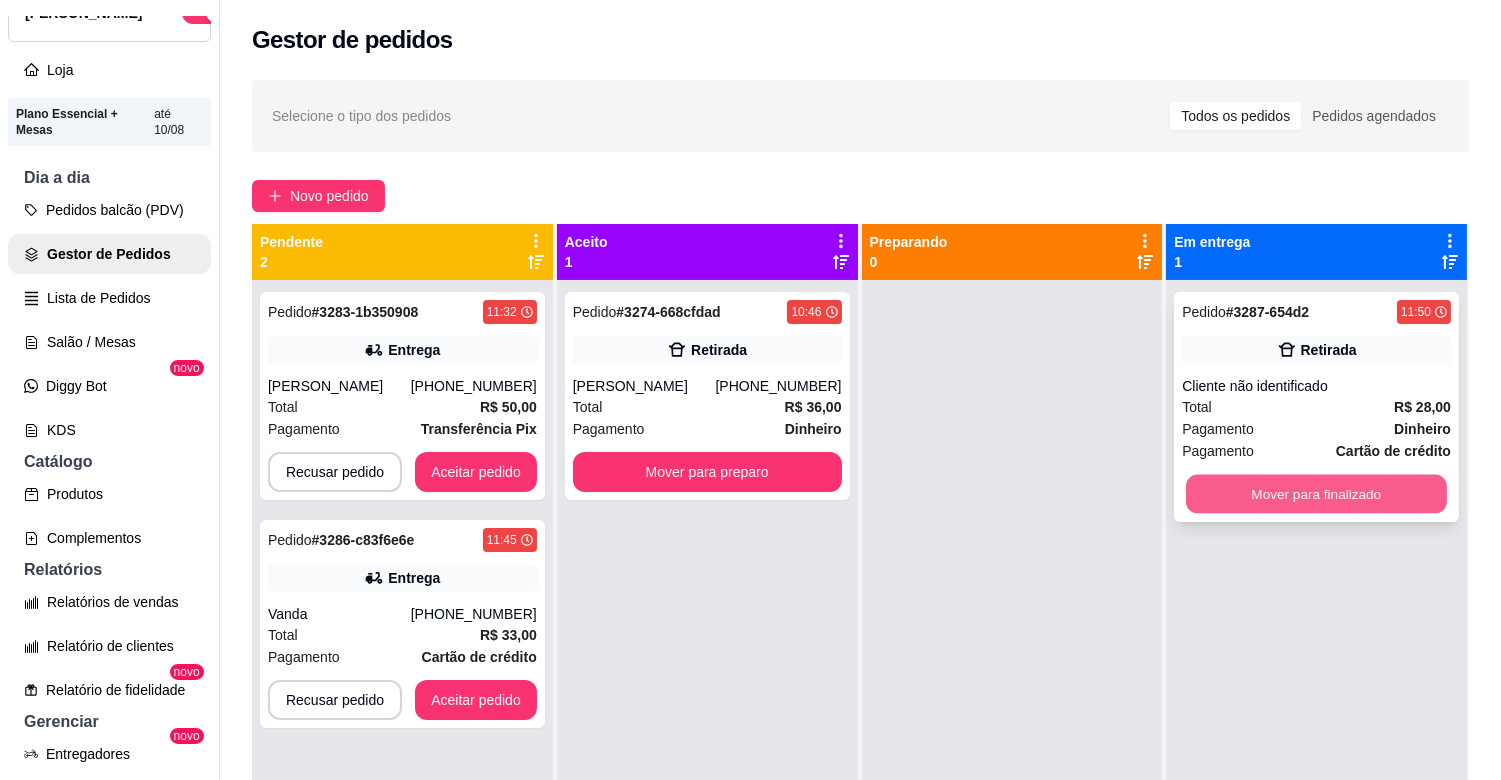 click on "Mover para finalizado" at bounding box center (1316, 494) 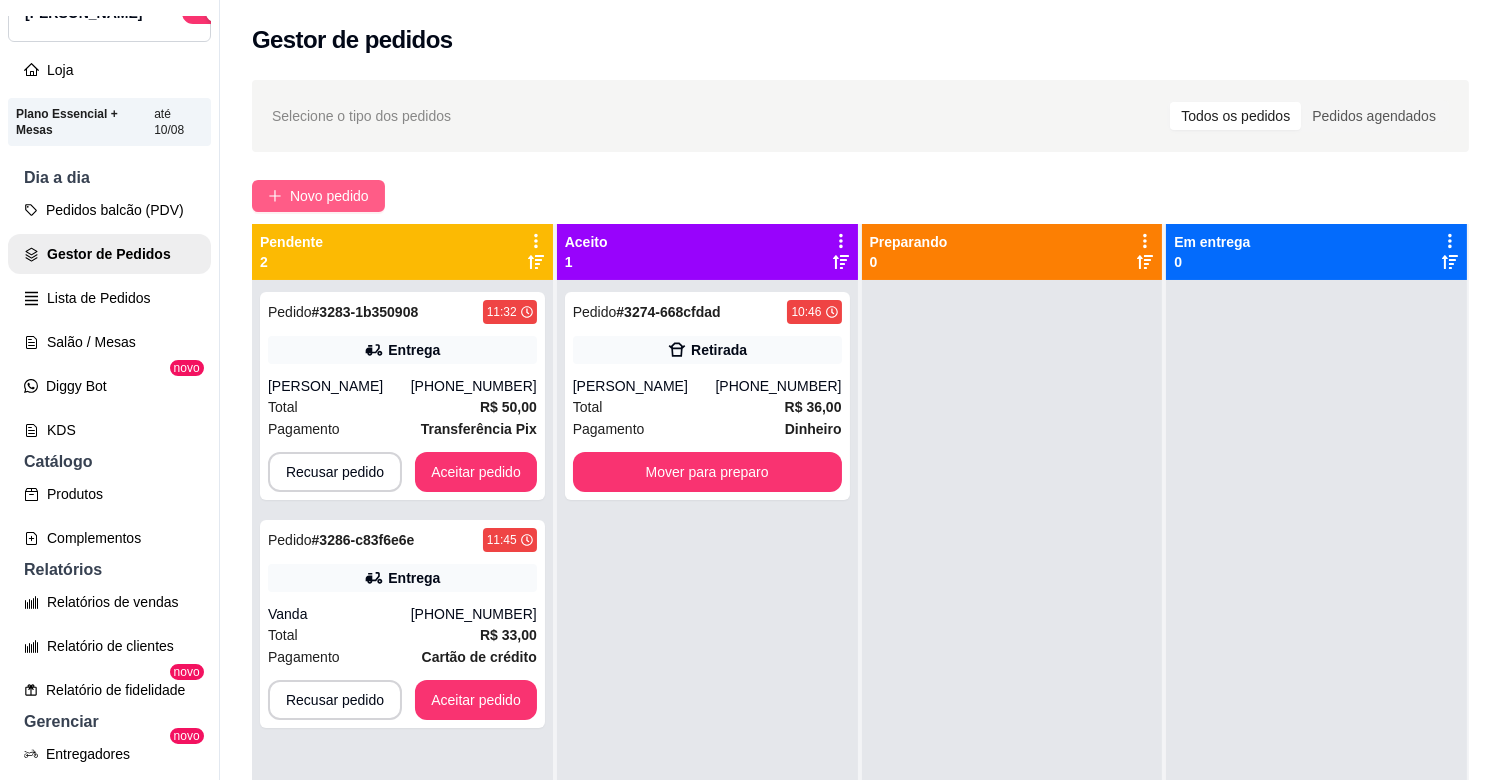 click on "Novo pedido" at bounding box center (329, 196) 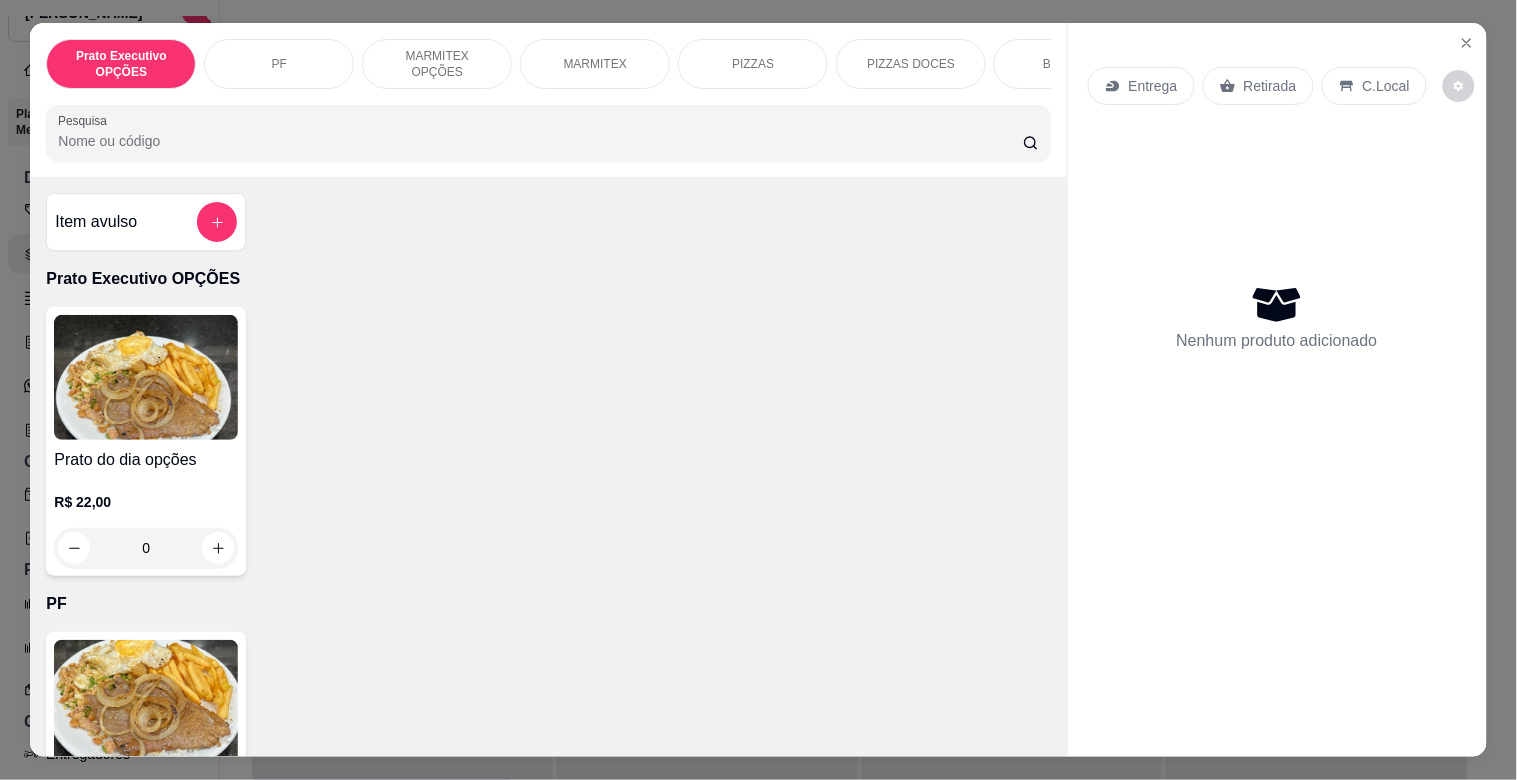 click on "Pesquisa" at bounding box center (540, 141) 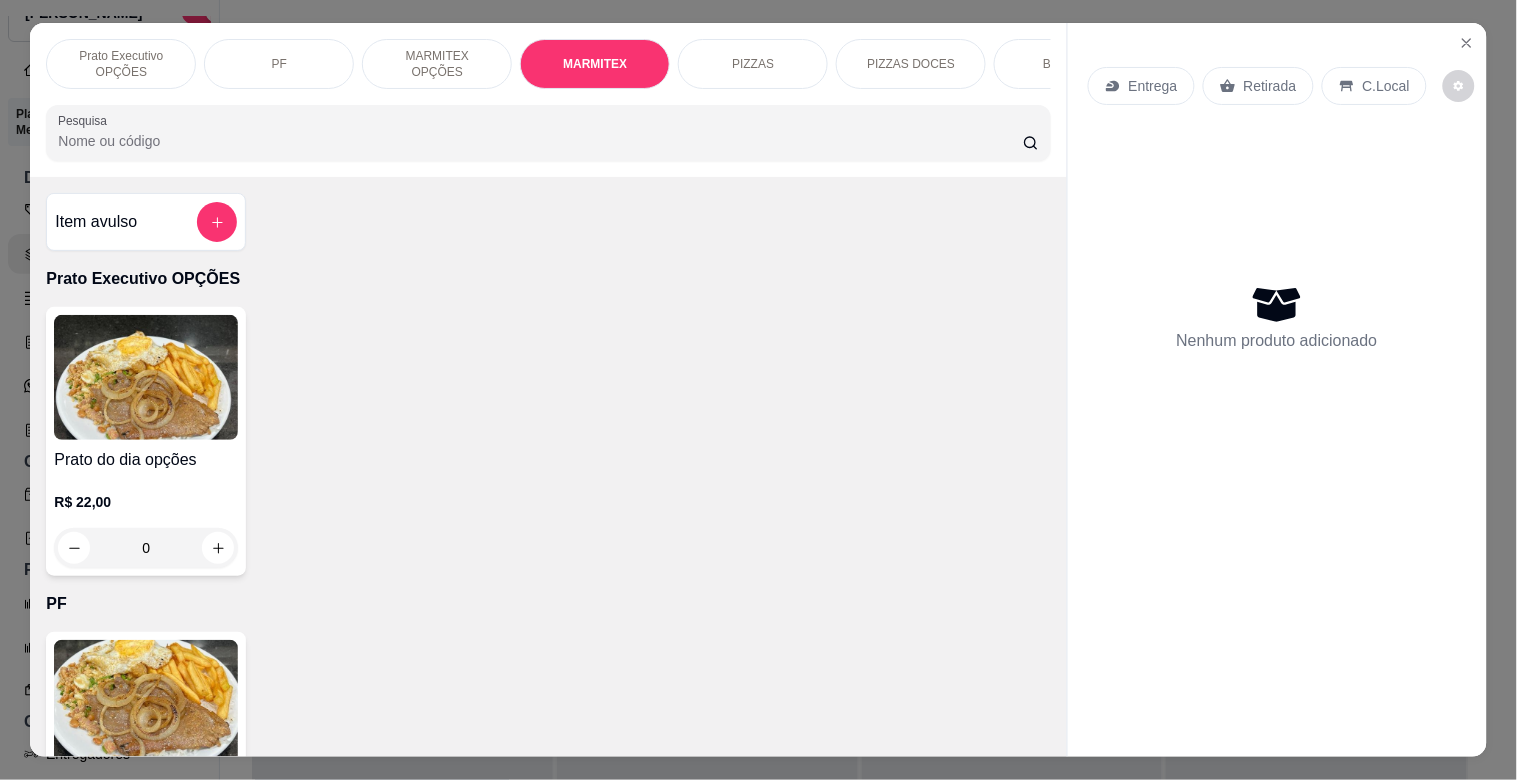 scroll, scrollTop: 1064, scrollLeft: 0, axis: vertical 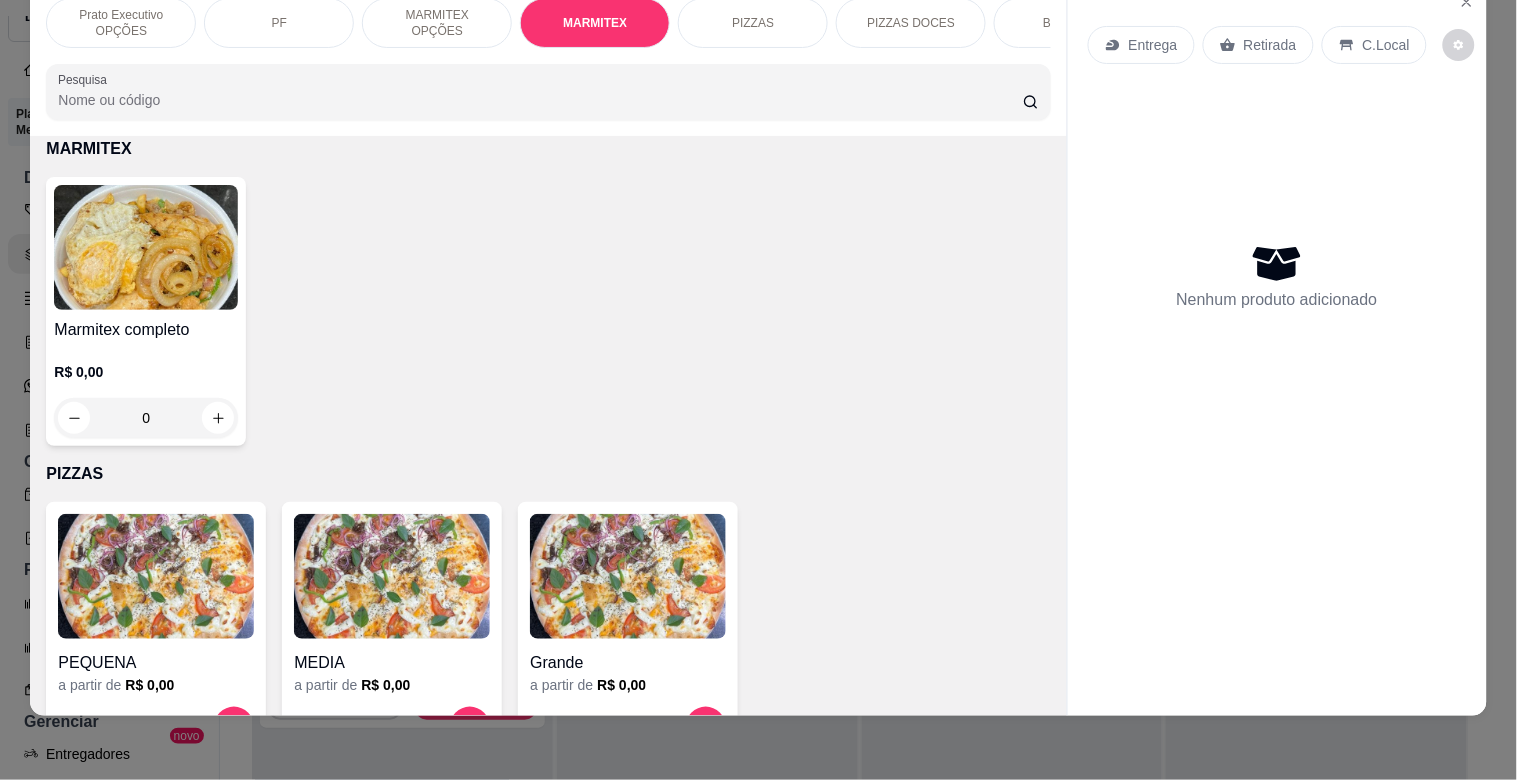 click on "Marmitex completo" at bounding box center [146, 330] 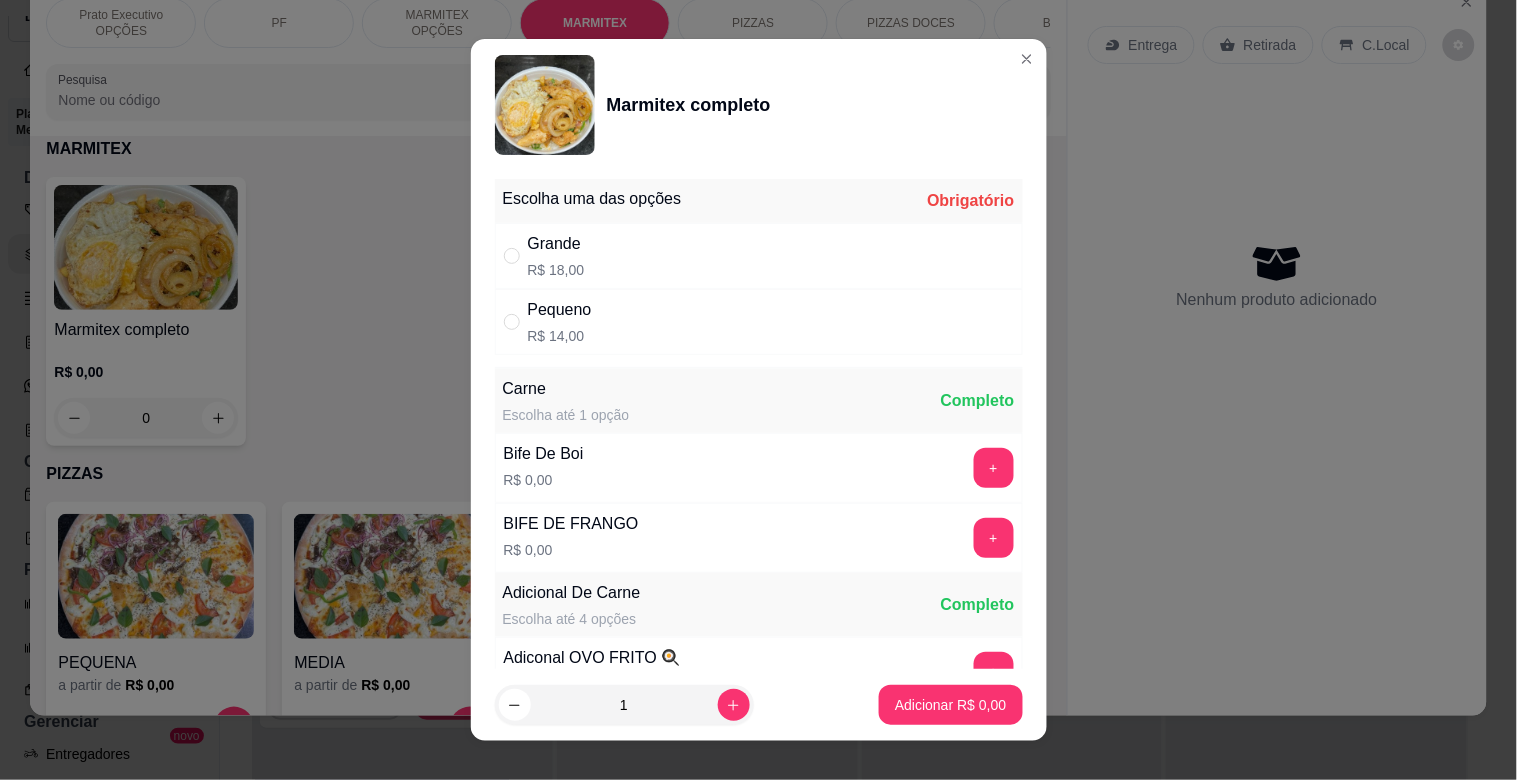 click on "Grande  R$ 18,00" at bounding box center [759, 256] 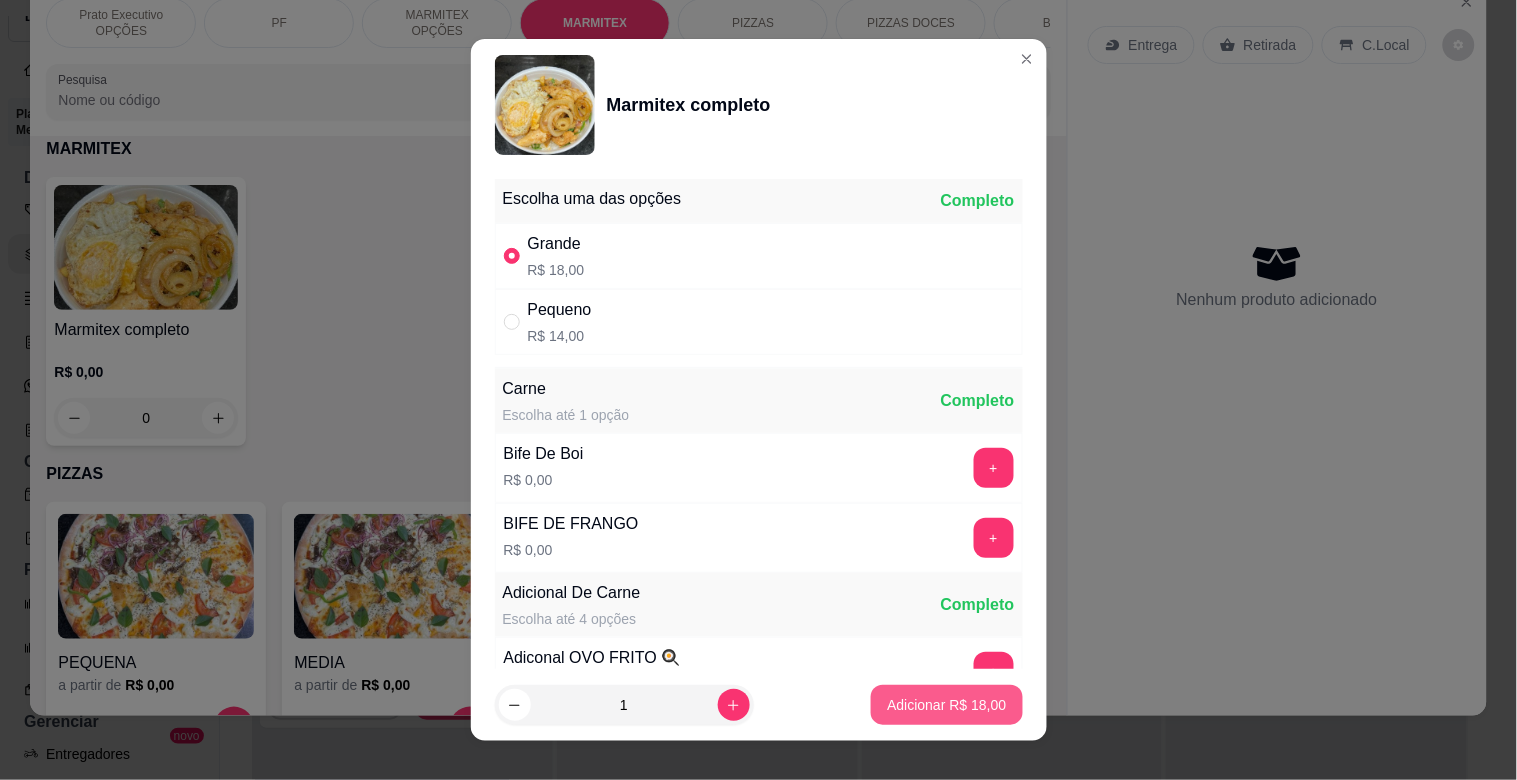 click on "Adicionar   R$ 18,00" at bounding box center (946, 705) 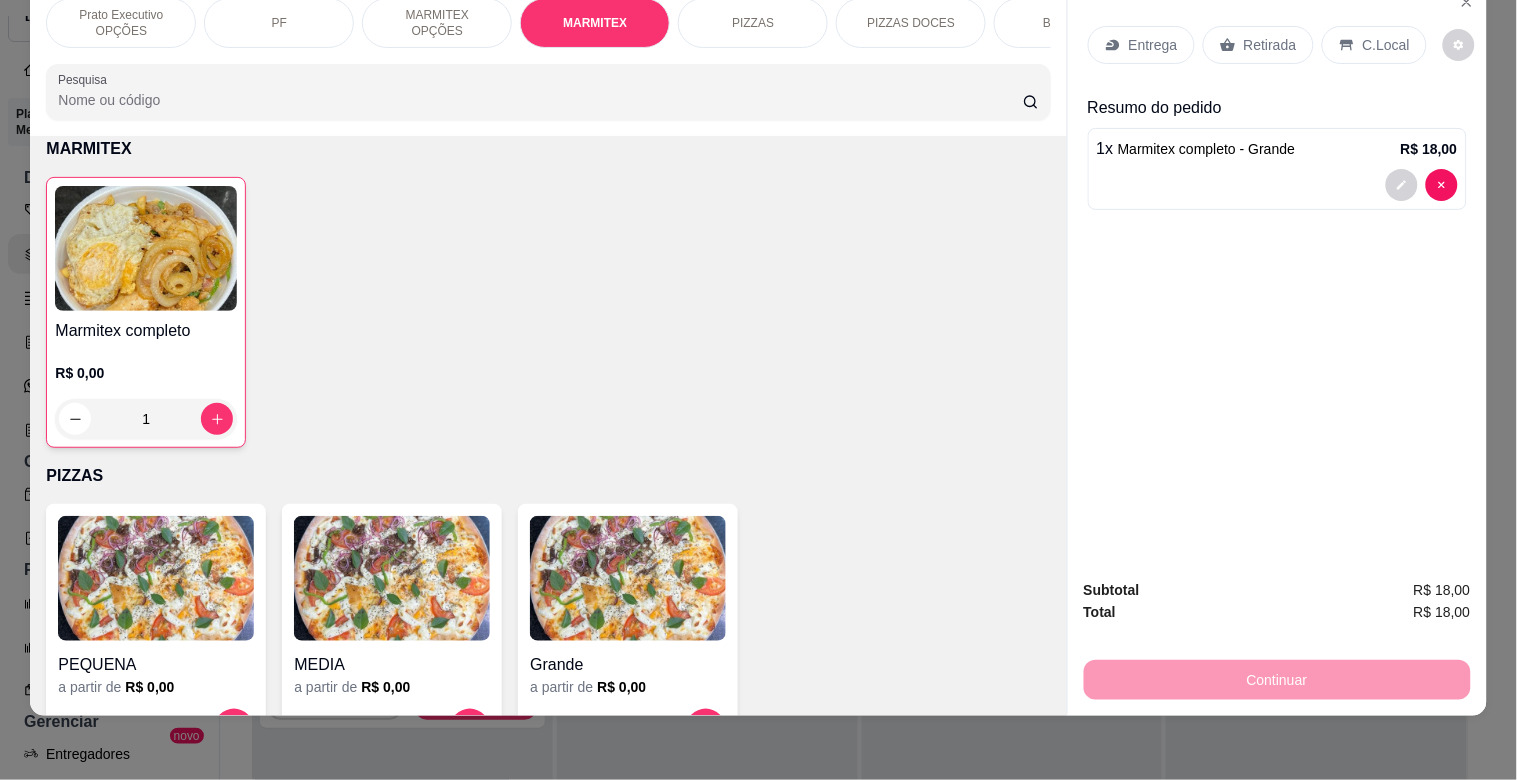 click on "Marmitex completo" at bounding box center [146, 331] 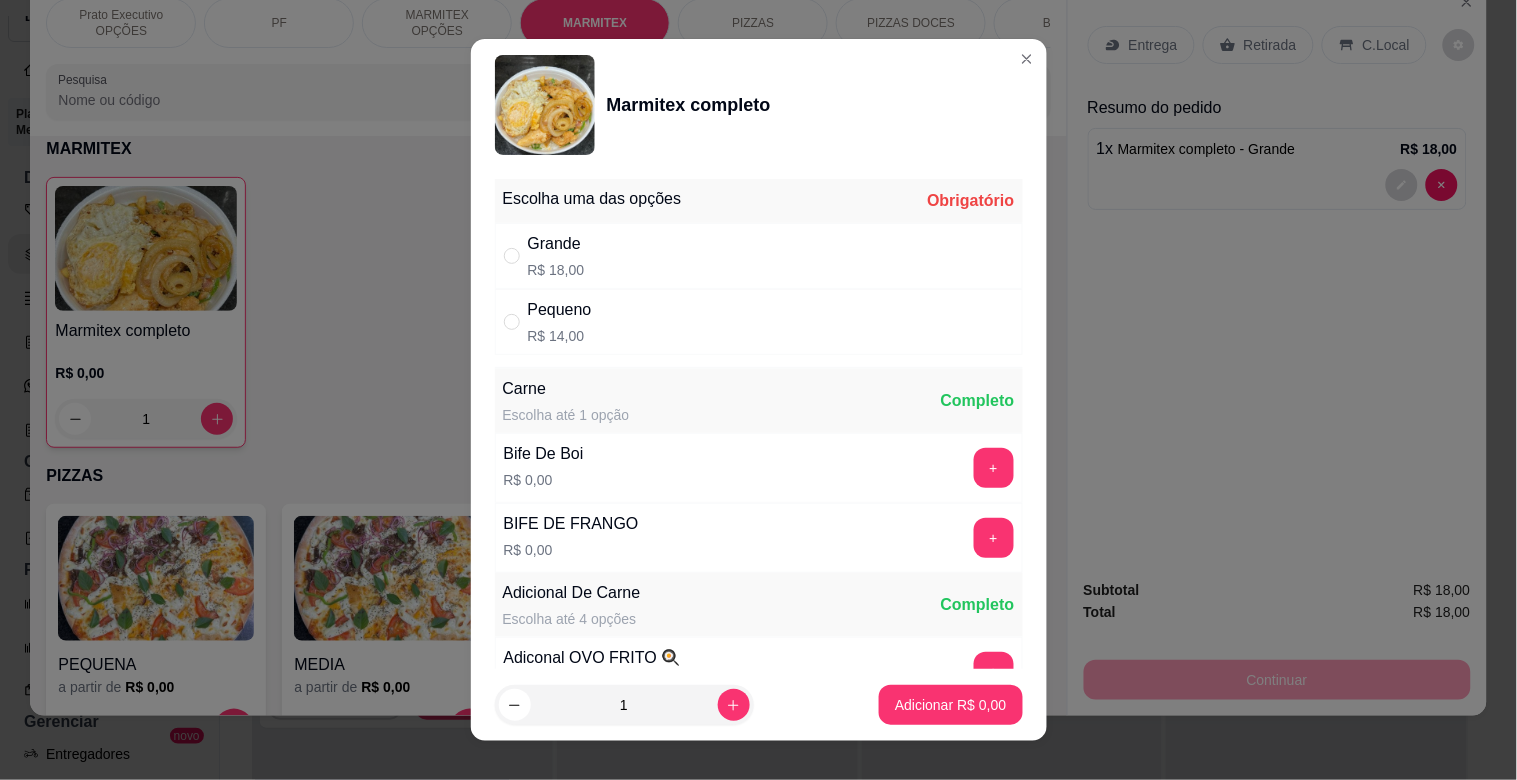 click on "R$ 14,00" at bounding box center (560, 336) 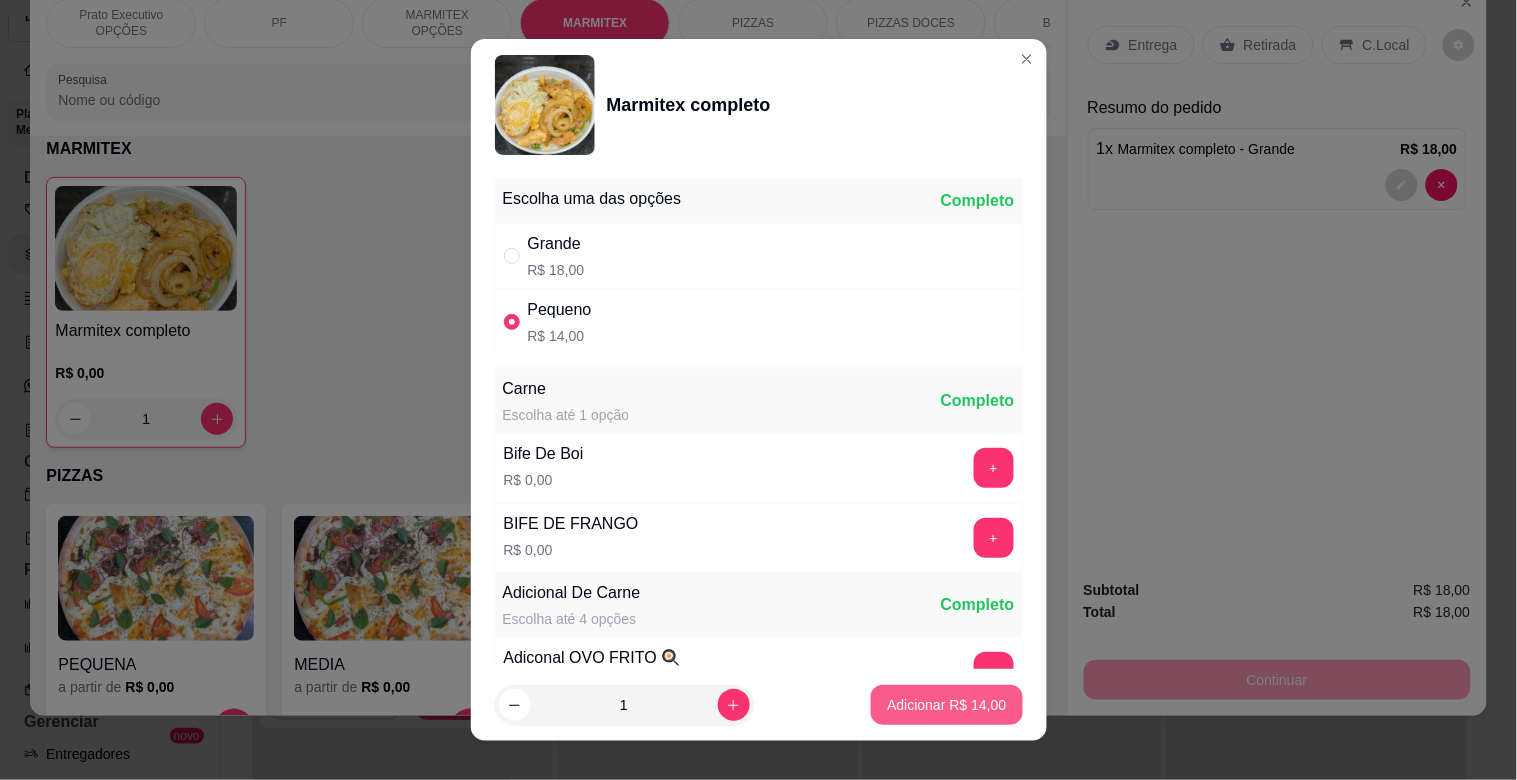 click on "Adicionar   R$ 14,00" at bounding box center [946, 705] 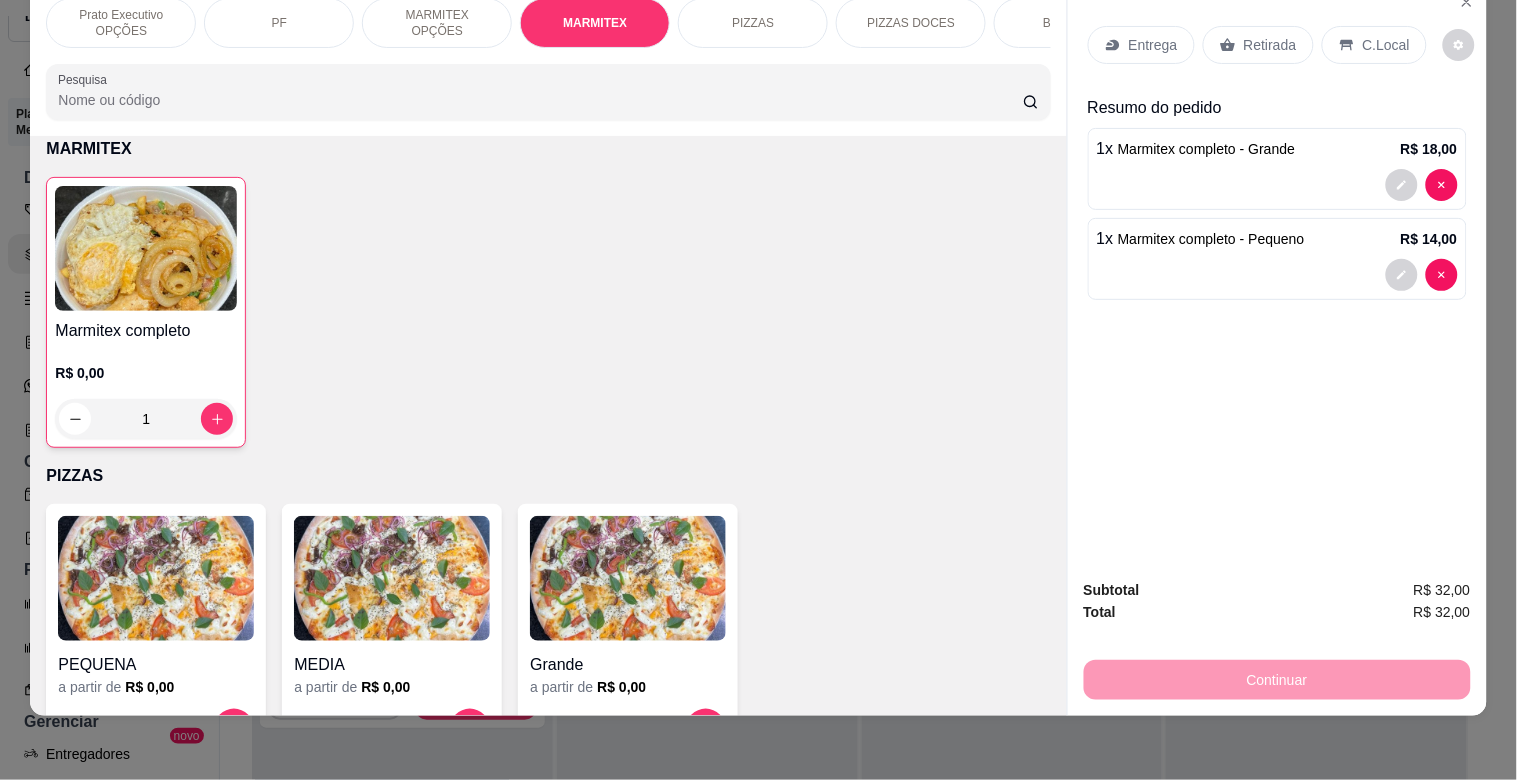 click on "Retirada" at bounding box center (1258, 45) 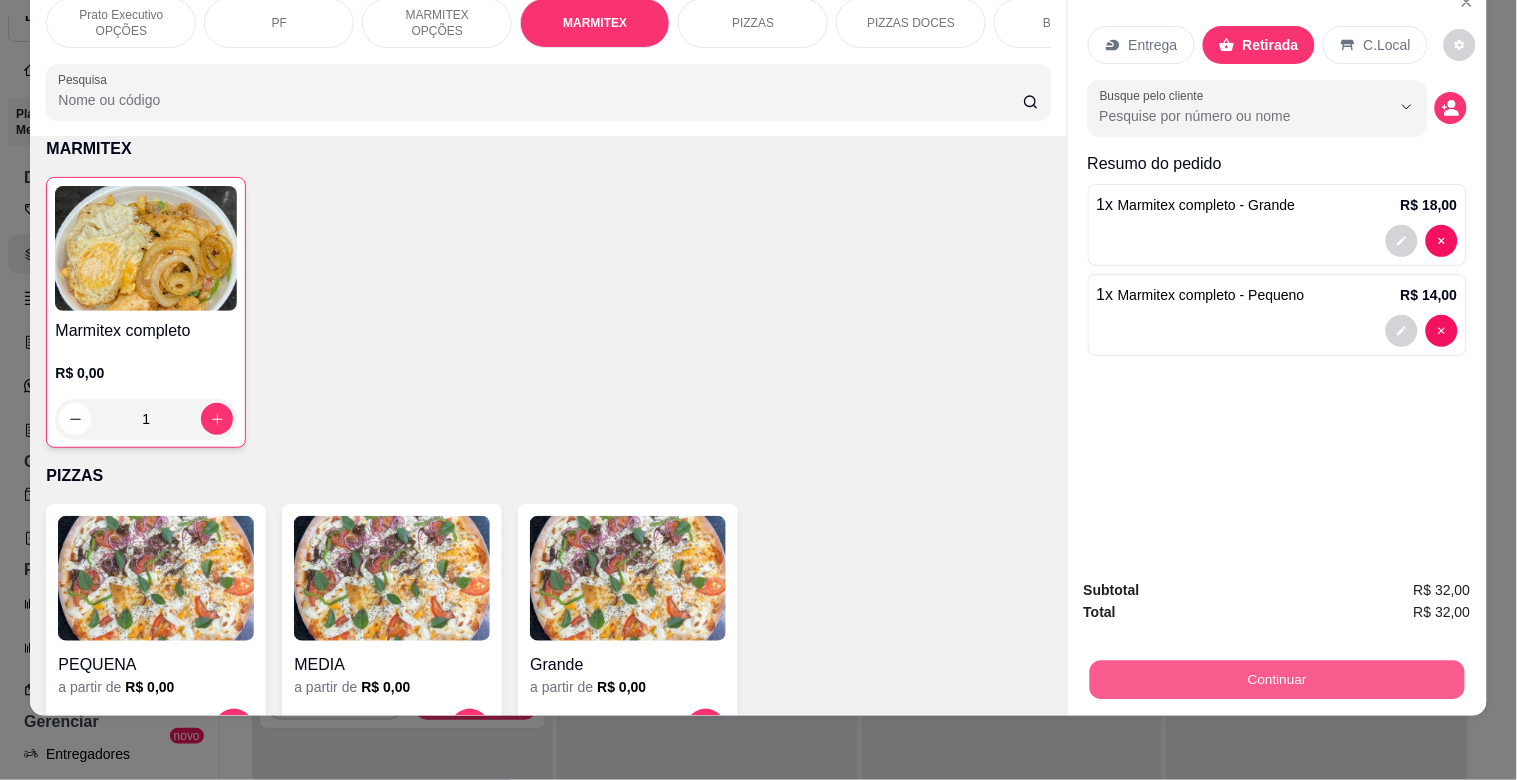 click on "Continuar" at bounding box center (1276, 679) 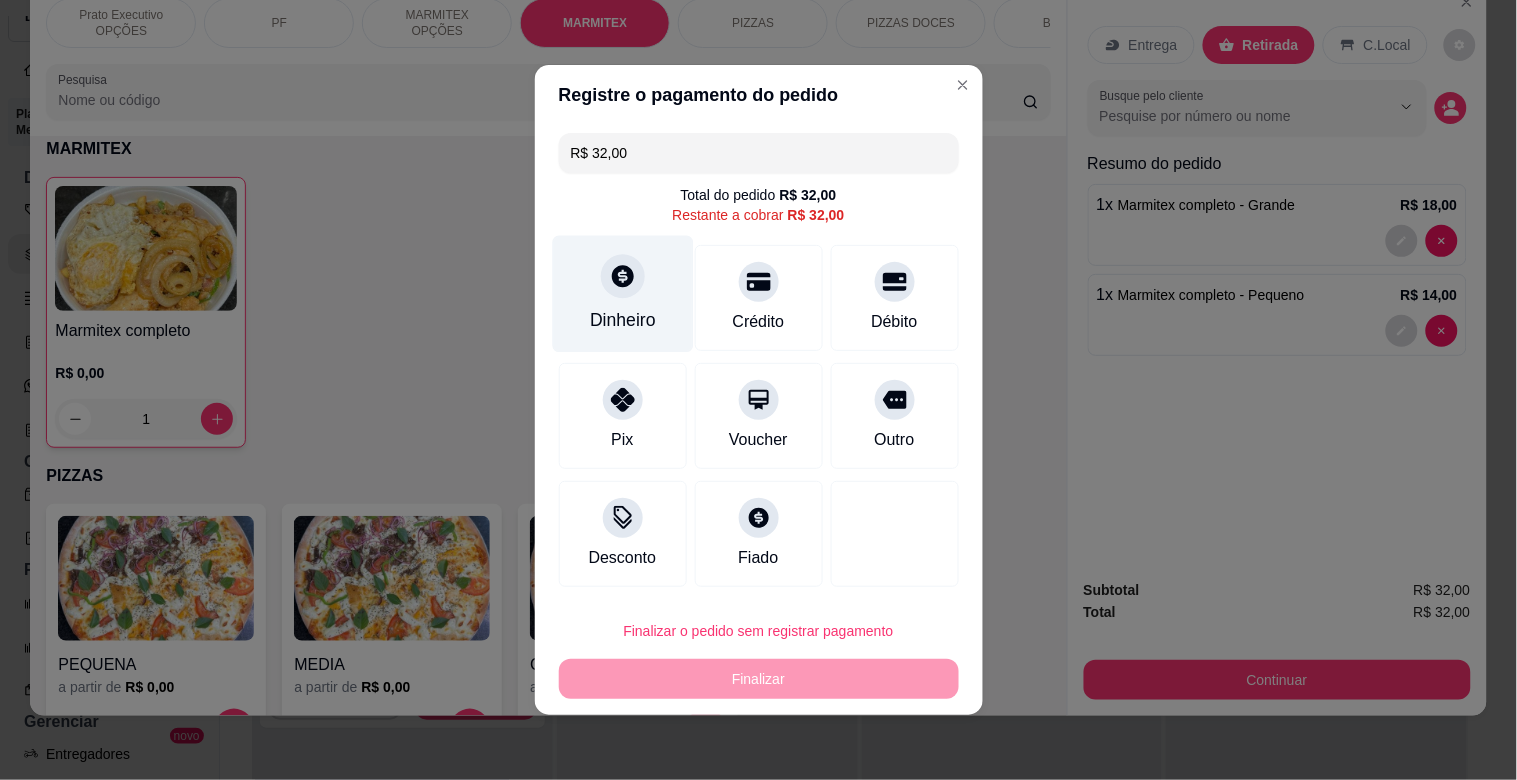 click on "Dinheiro" at bounding box center [622, 294] 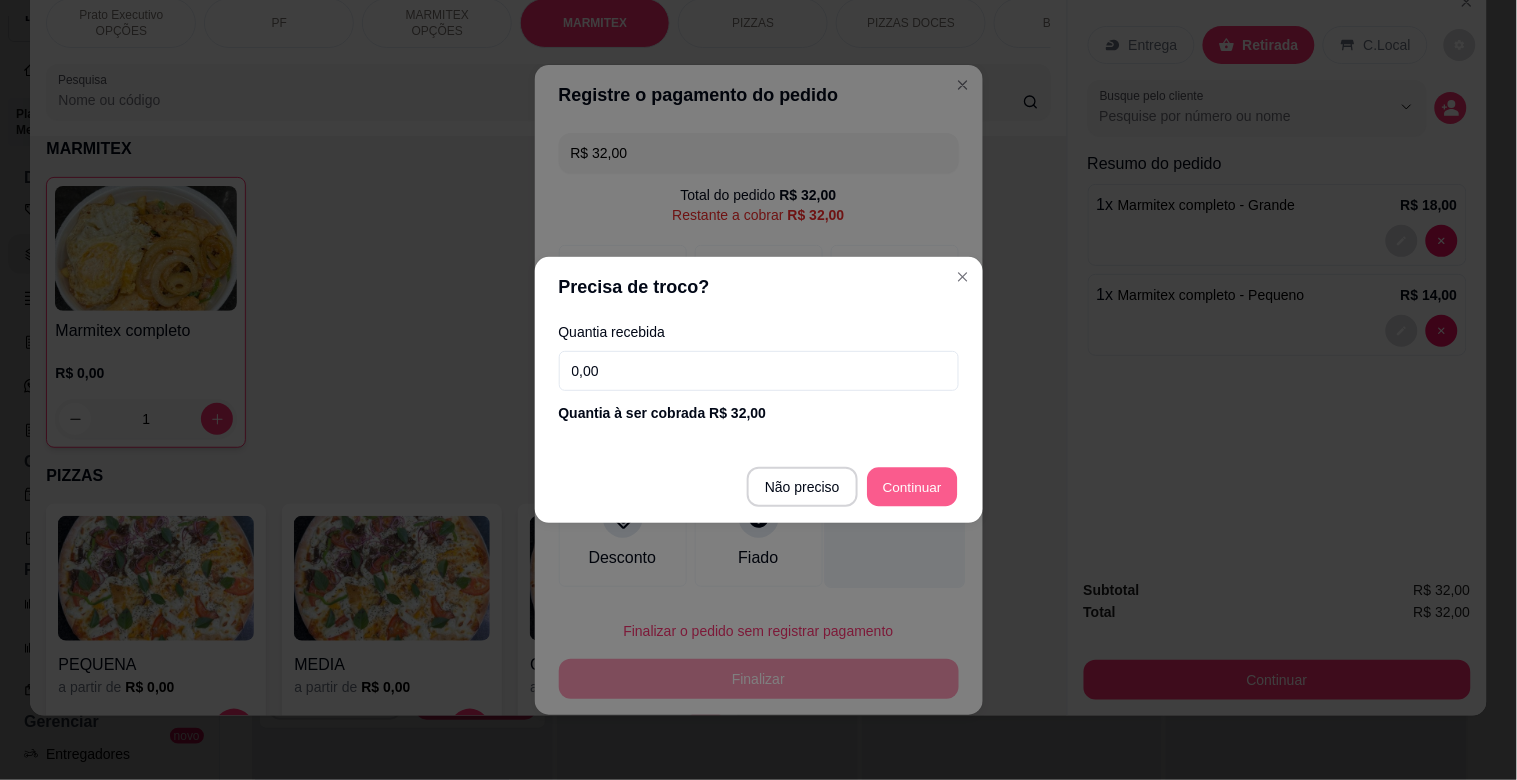 type on "R$ 0,00" 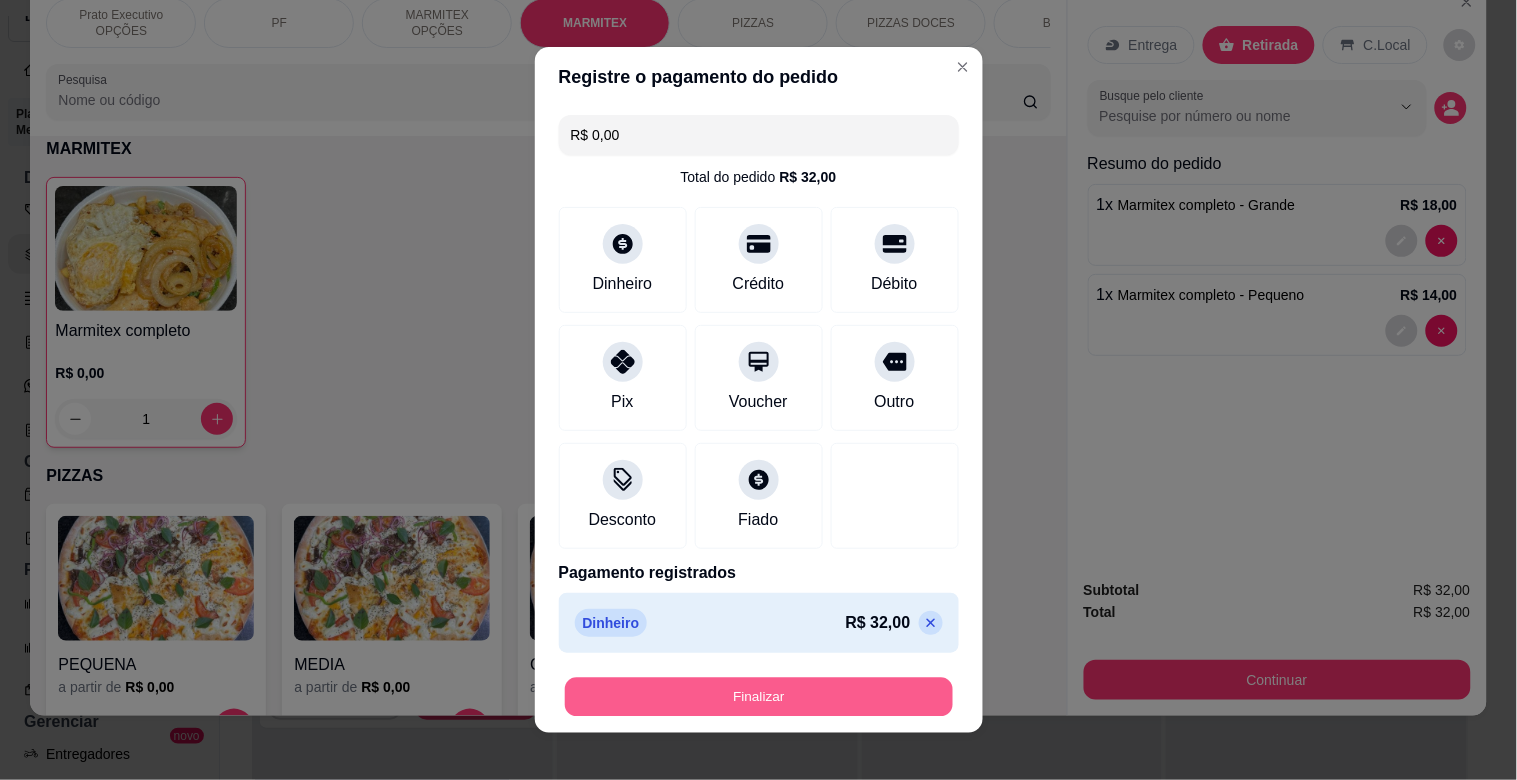 click on "Finalizar" at bounding box center [759, 697] 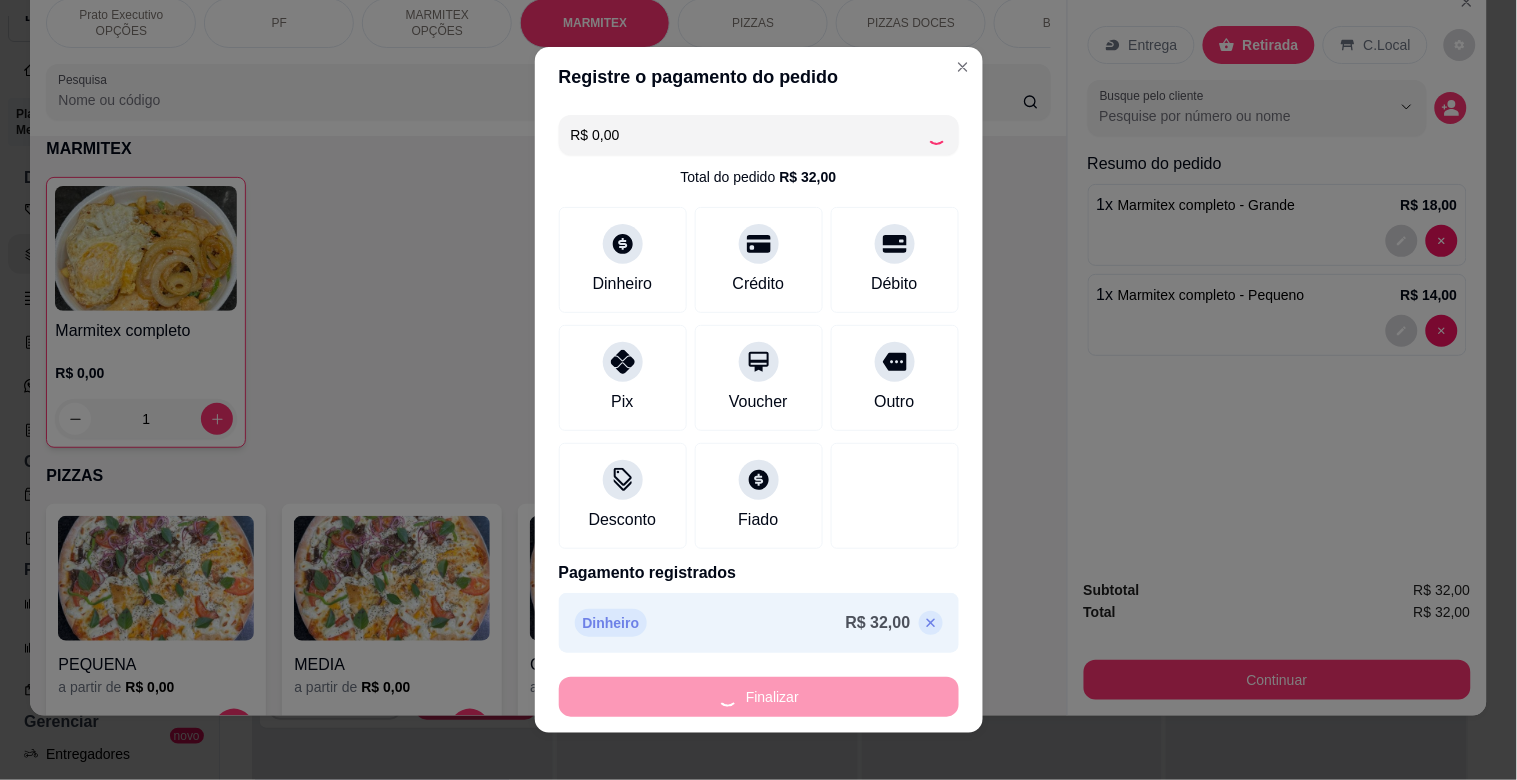 type on "0" 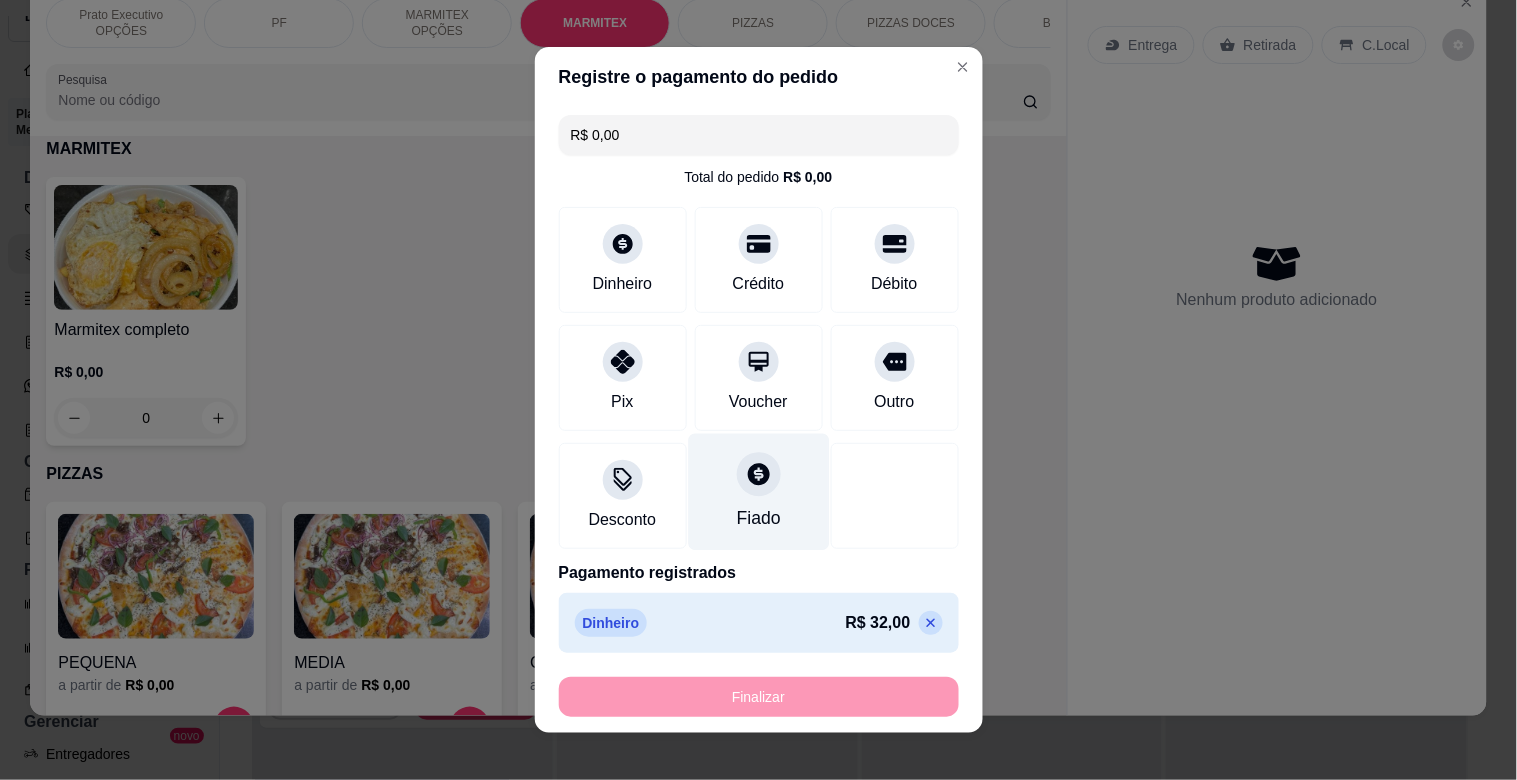 type on "-R$ 32,00" 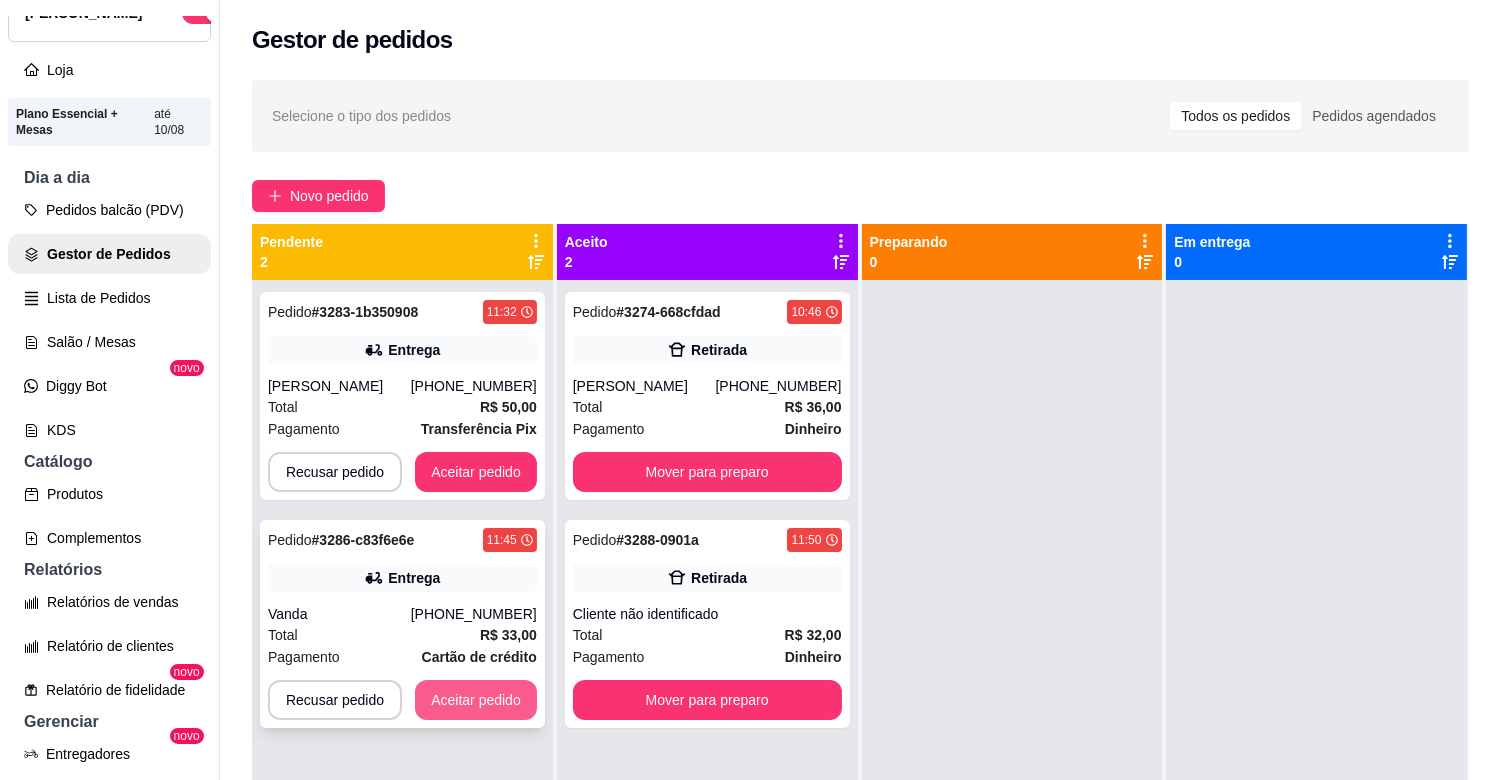 click on "Aceitar pedido" at bounding box center [476, 700] 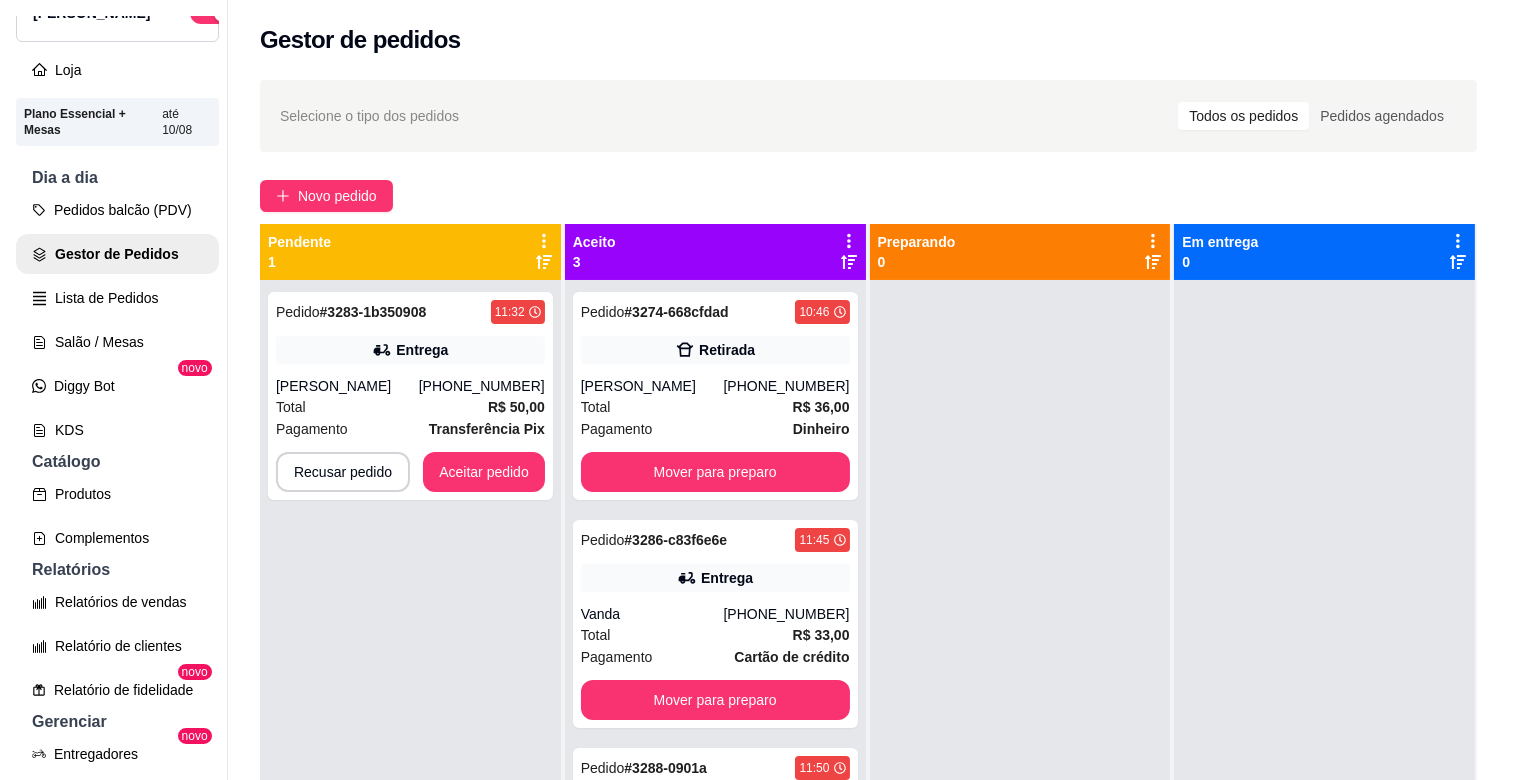 scroll, scrollTop: 55, scrollLeft: 0, axis: vertical 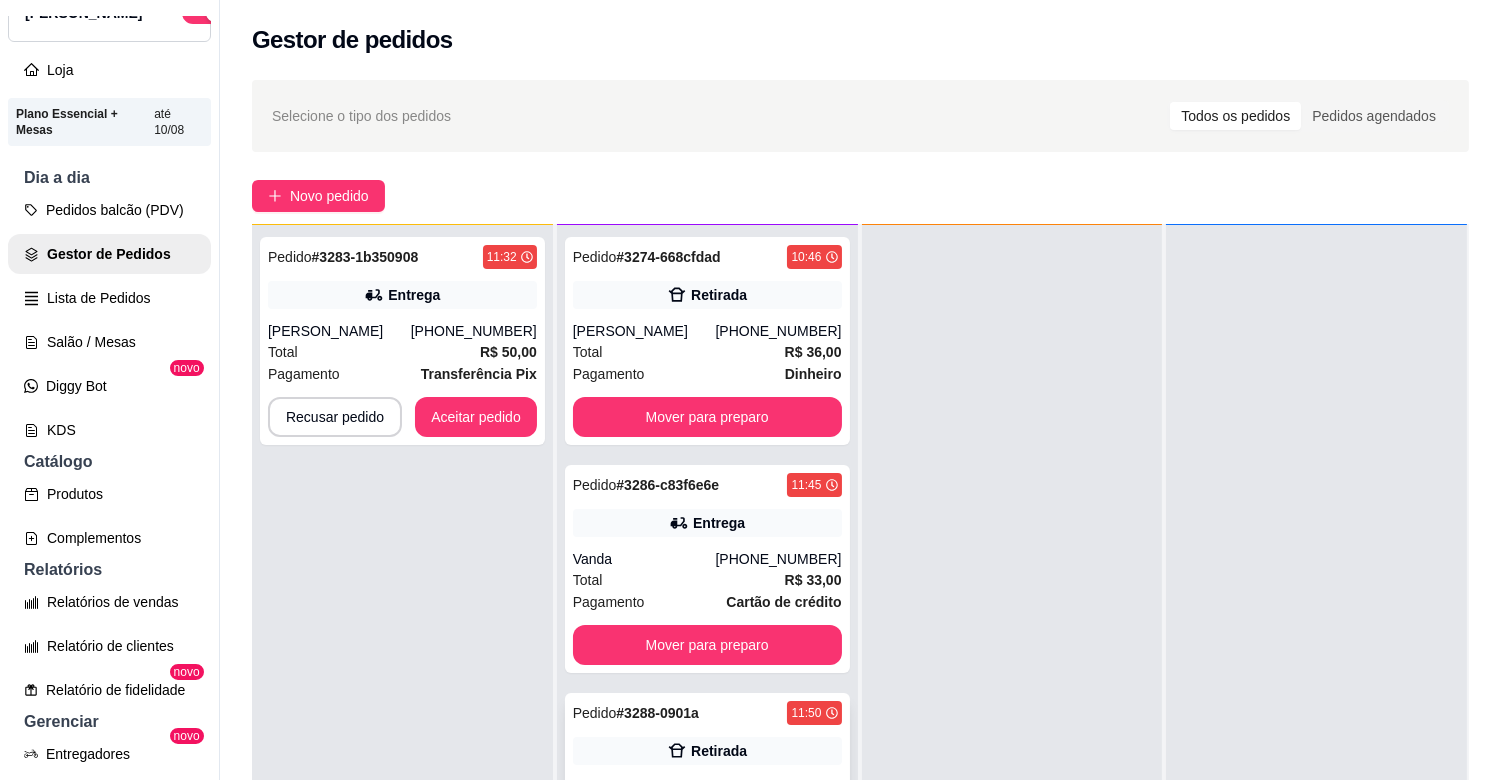 click on "Pedido  # 3288-0901a 11:50" at bounding box center [707, 713] 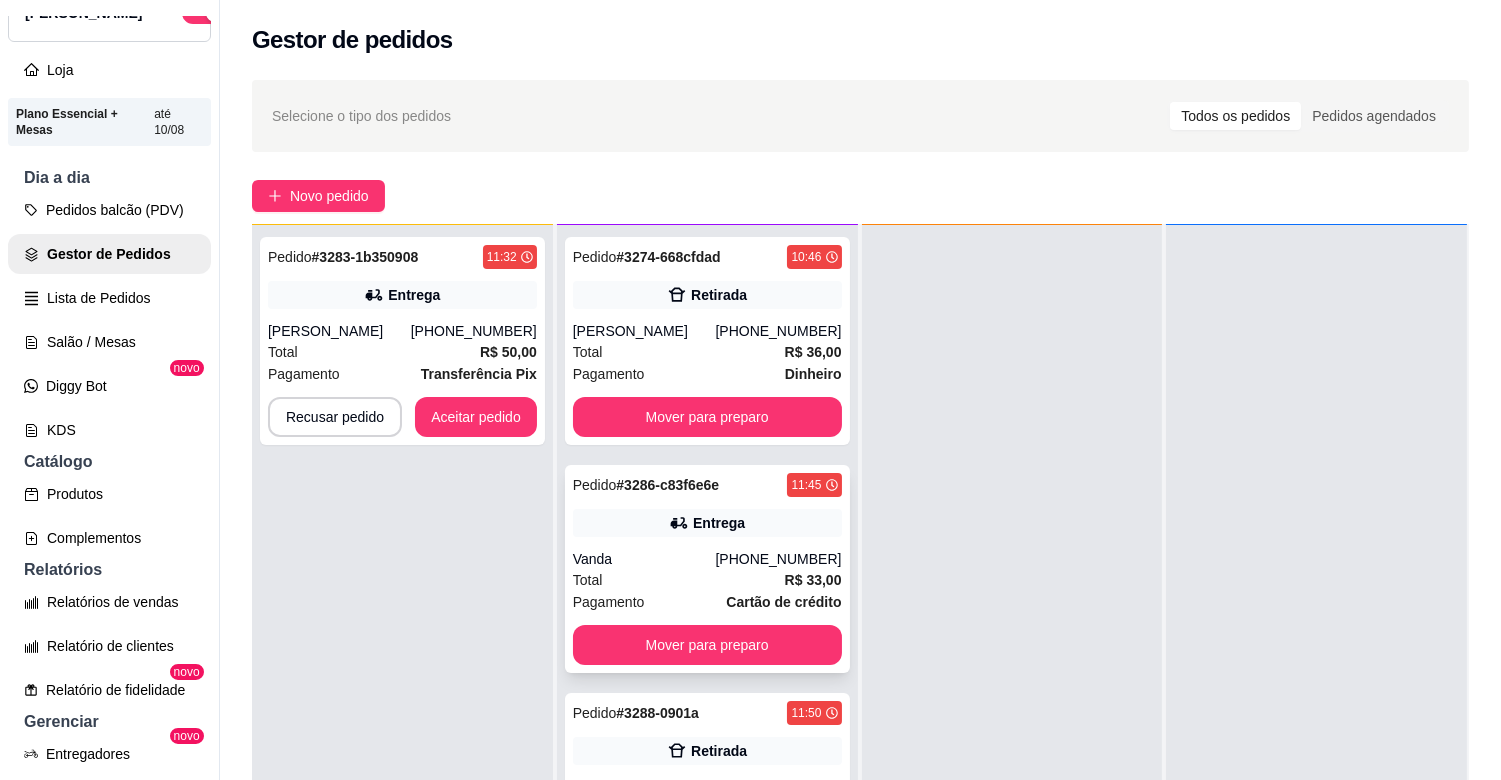 click on "Vanda" at bounding box center [644, 559] 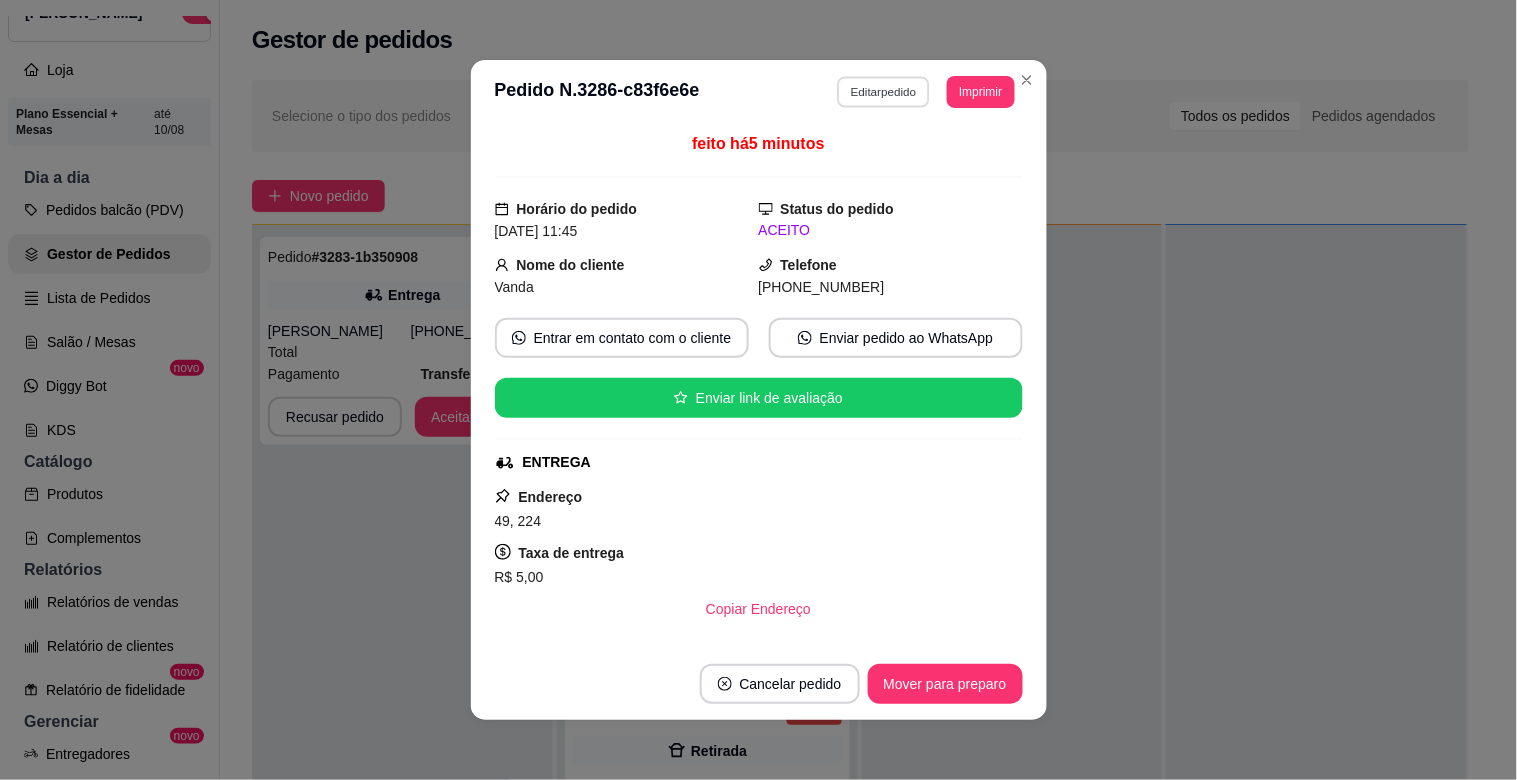 click on "Editar  pedido" at bounding box center (883, 91) 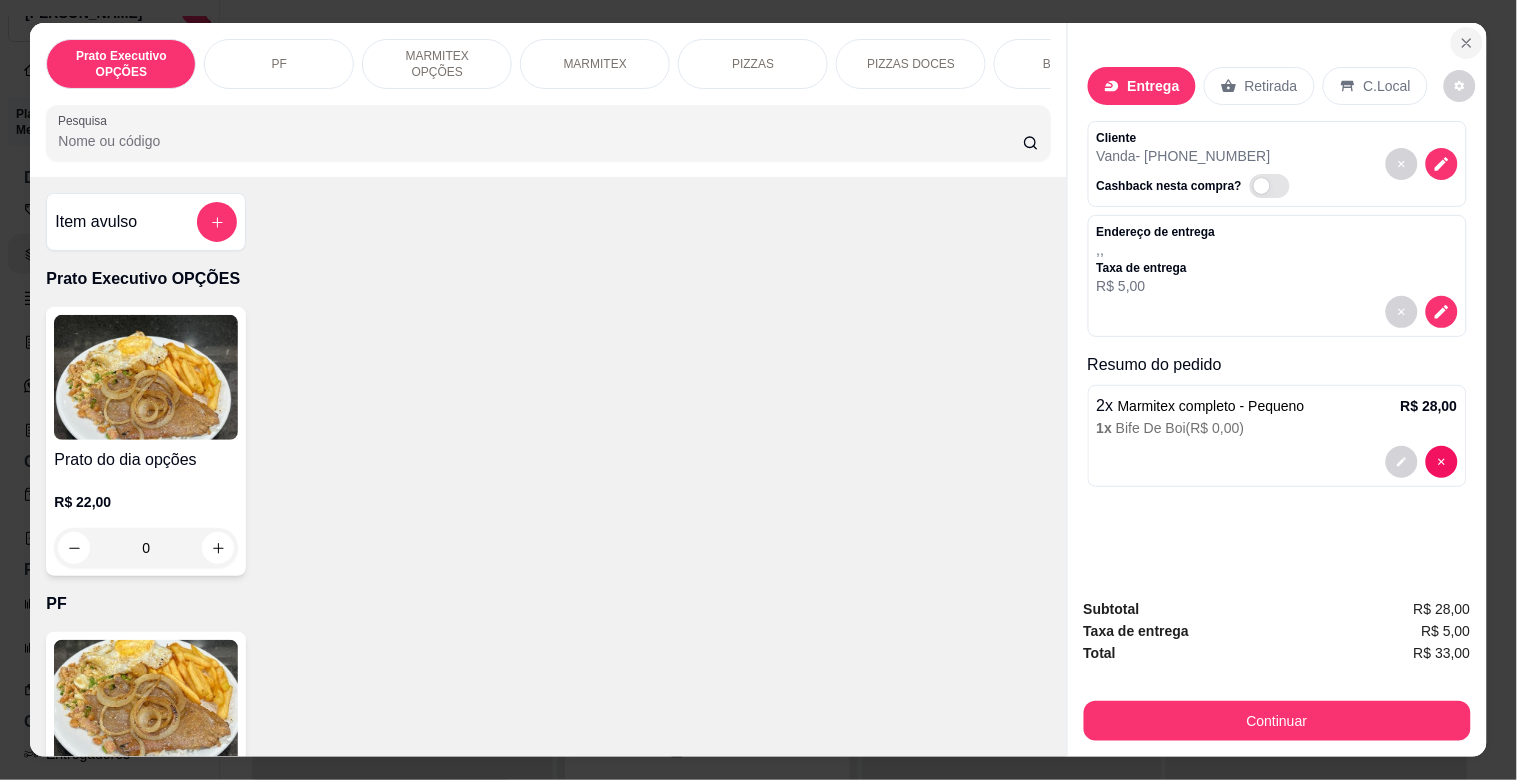 click 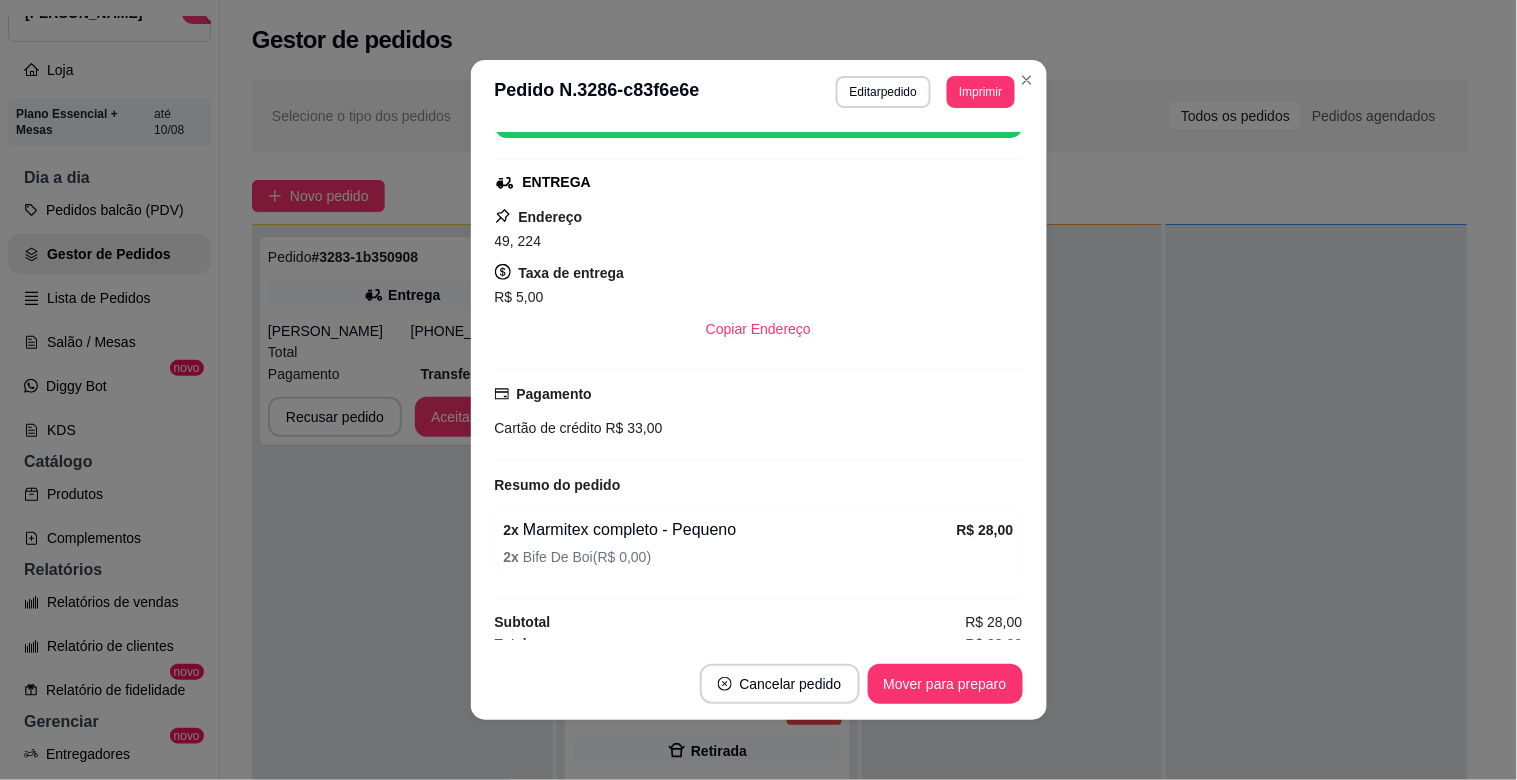 scroll, scrollTop: 297, scrollLeft: 0, axis: vertical 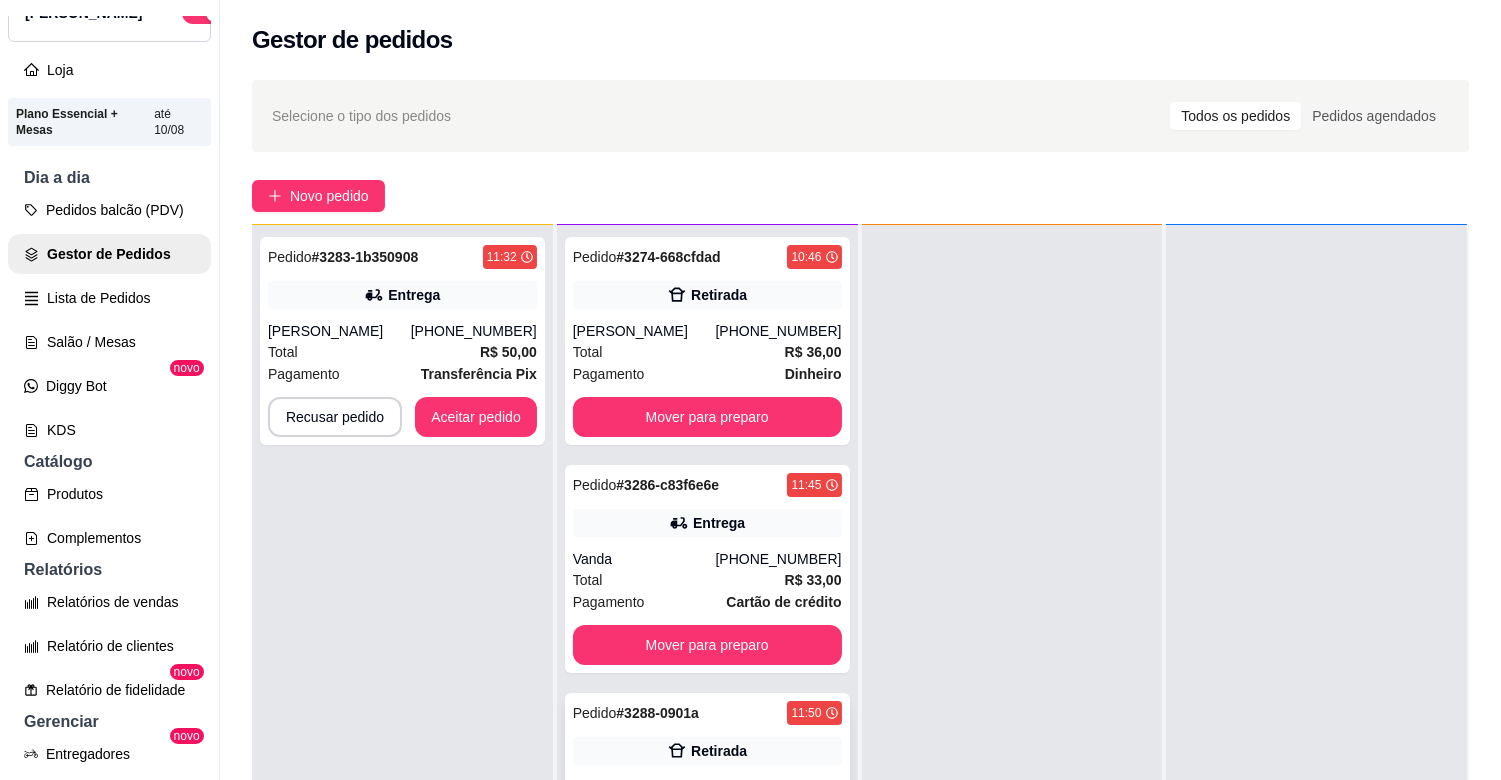 click on "Pedido  # 3288-0901a 11:50" at bounding box center (707, 713) 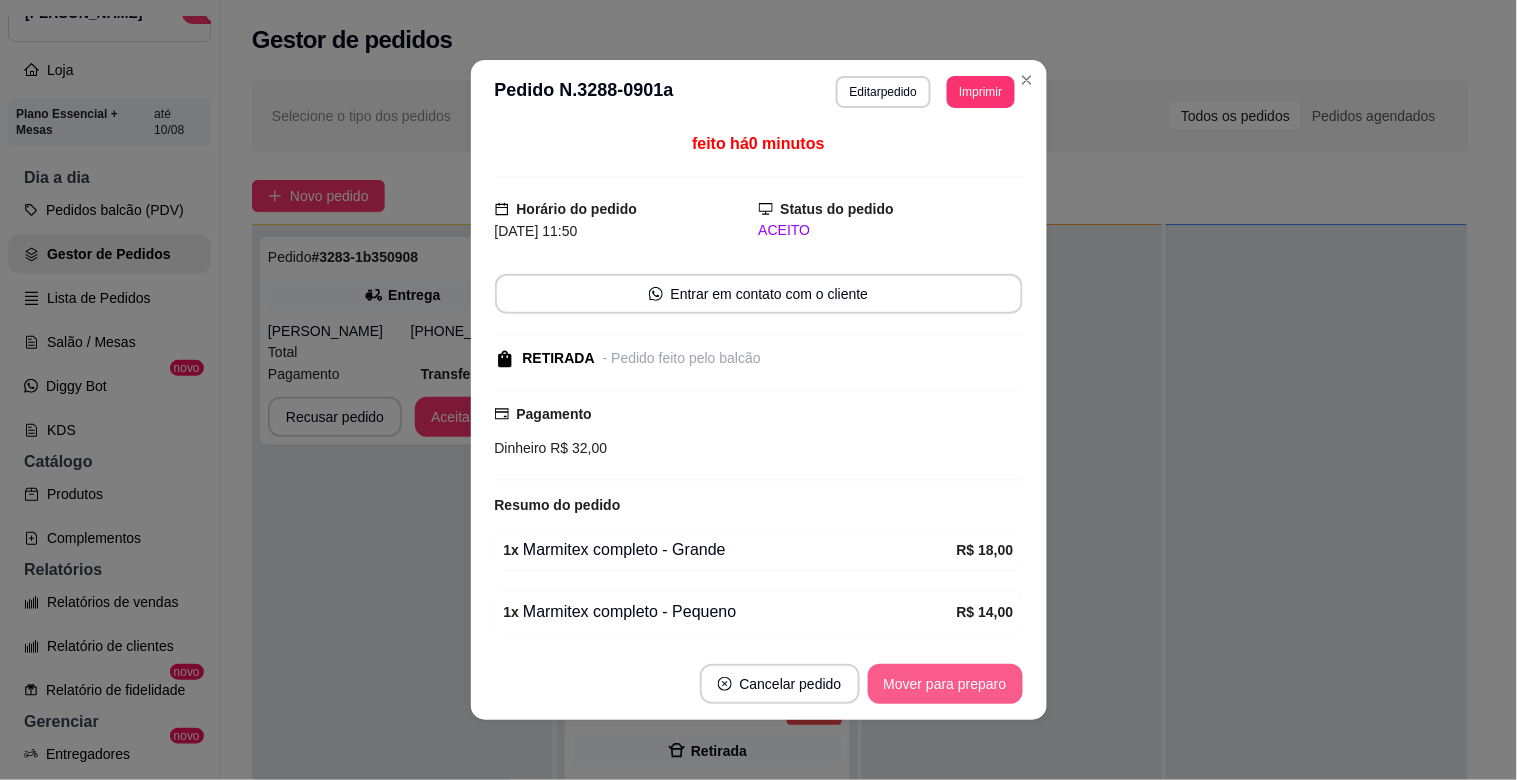 click on "Mover para preparo" at bounding box center (945, 684) 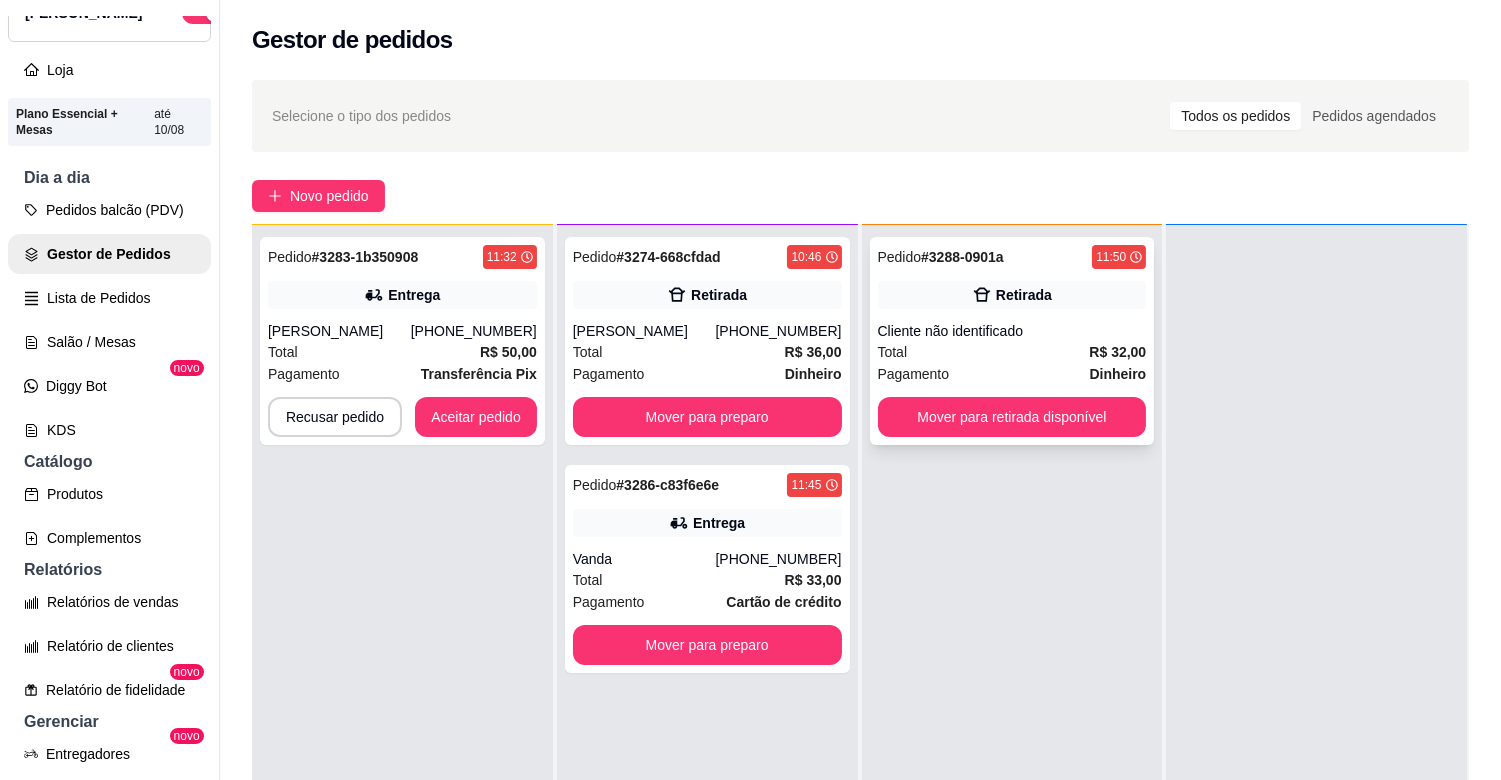 click on "Pedido  # 3288-0901a 11:50 Retirada Cliente não identificado Total R$ 32,00 Pagamento Dinheiro Mover para retirada disponível" at bounding box center [1012, 341] 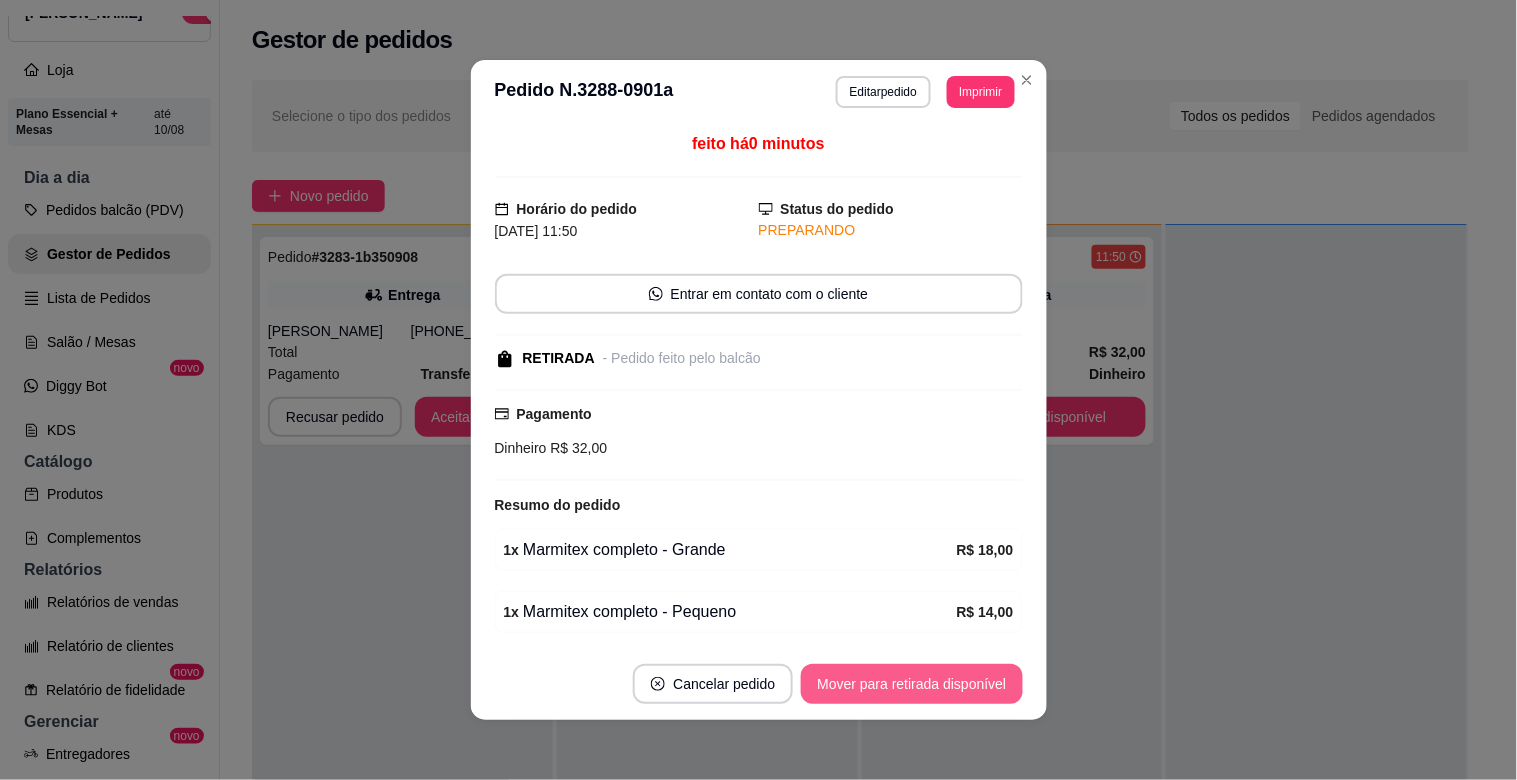 click on "Mover para retirada disponível" at bounding box center (911, 684) 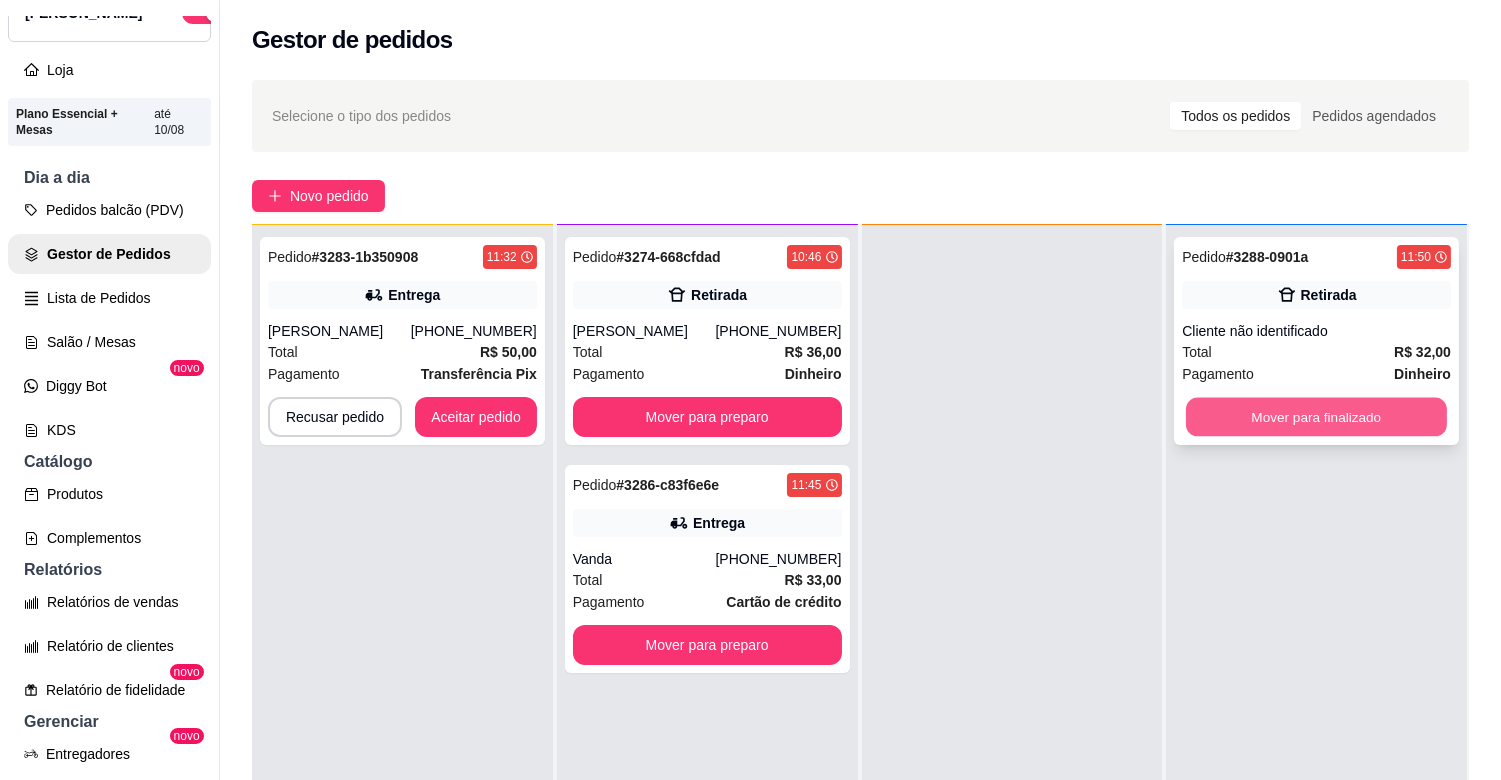 click on "Mover para finalizado" at bounding box center [1316, 417] 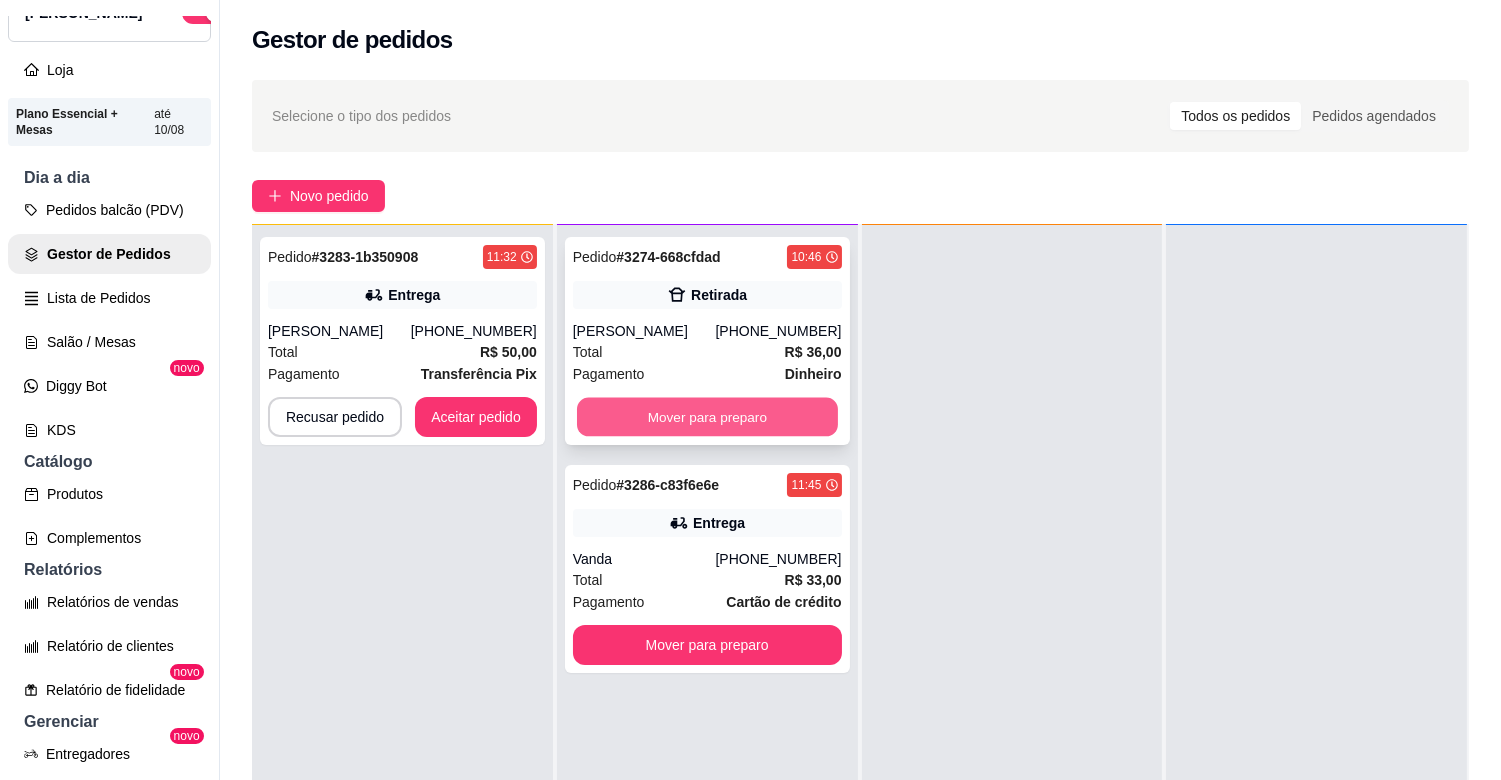 click on "Mover para preparo" at bounding box center (707, 417) 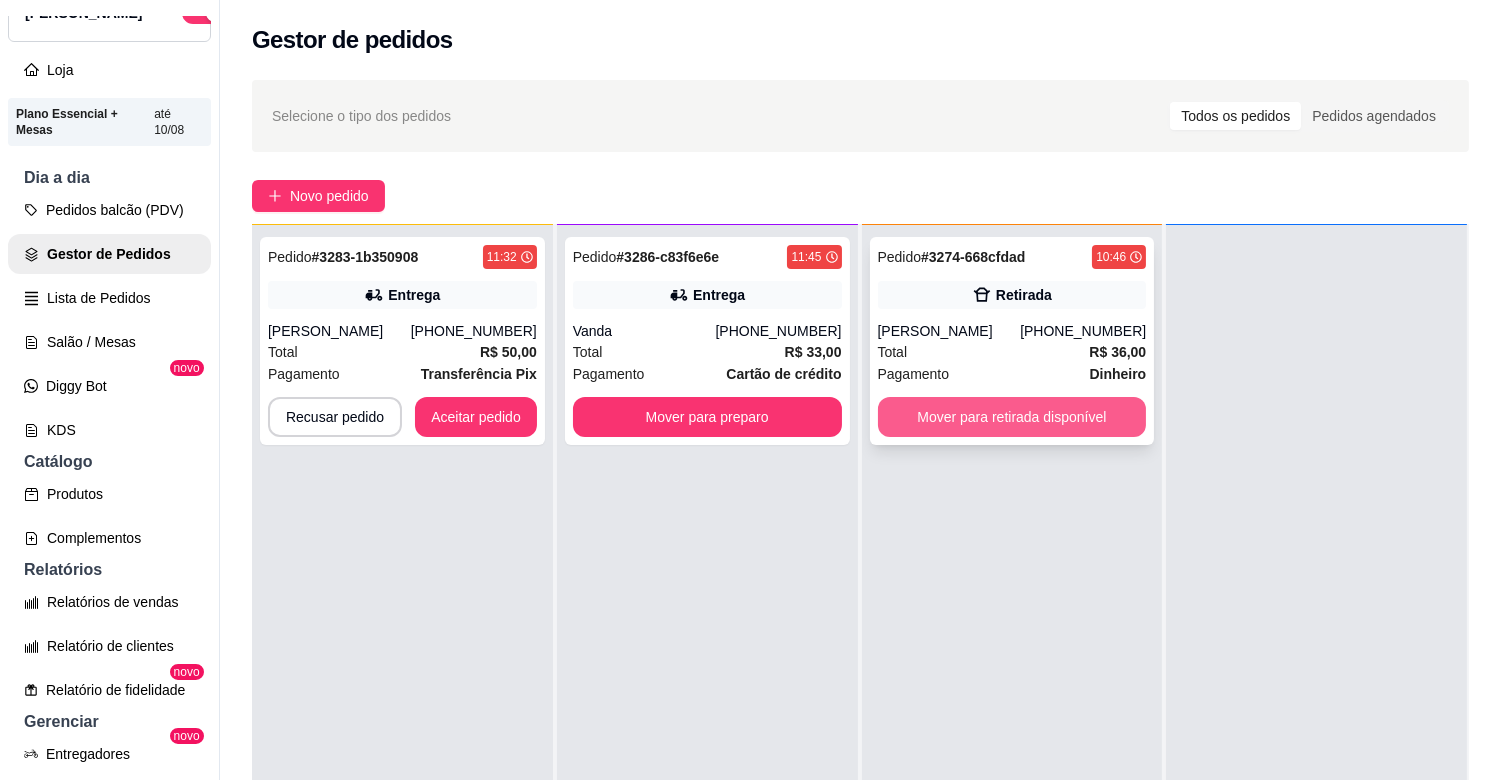 click on "Mover para retirada disponível" at bounding box center (1012, 417) 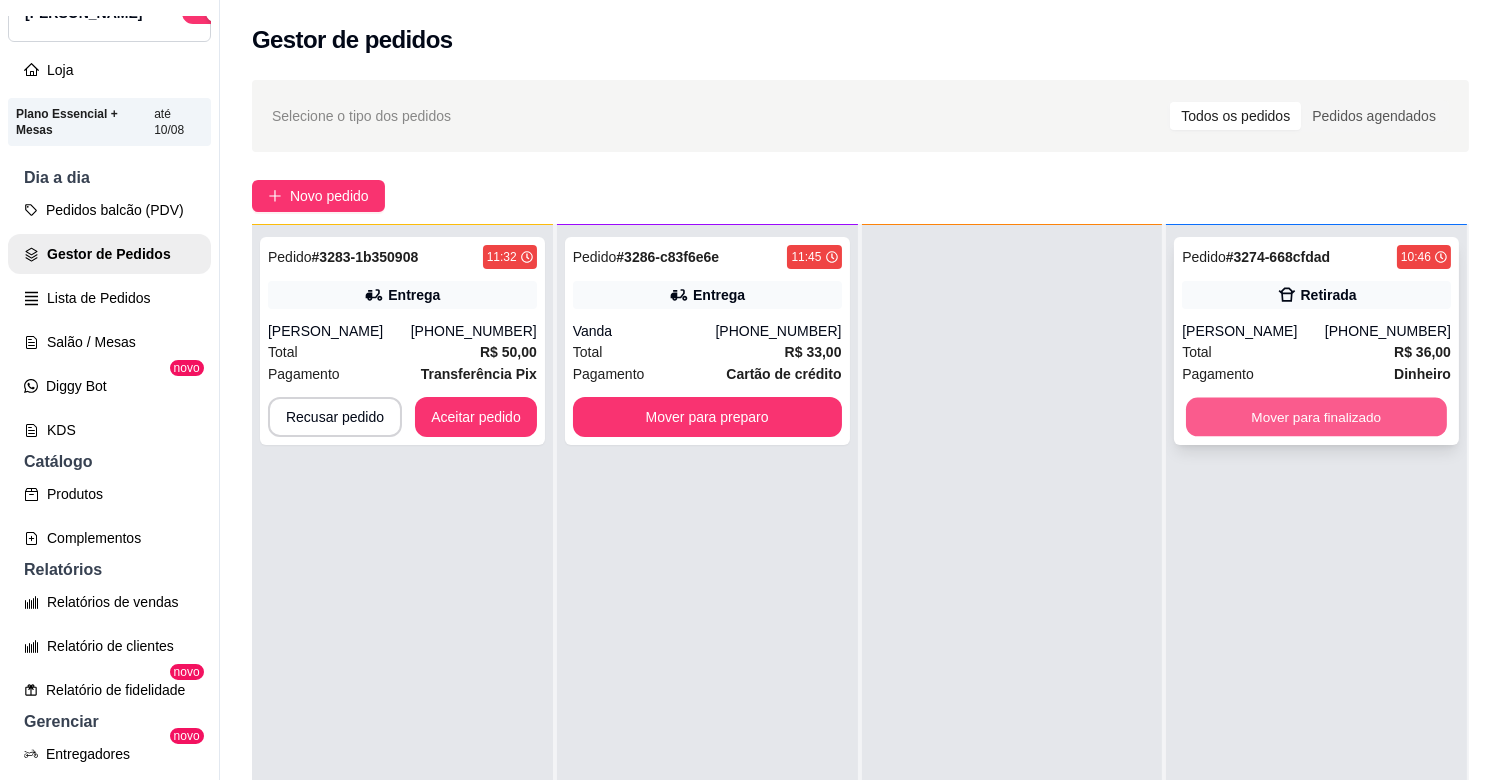 click on "Mover para finalizado" at bounding box center (1316, 417) 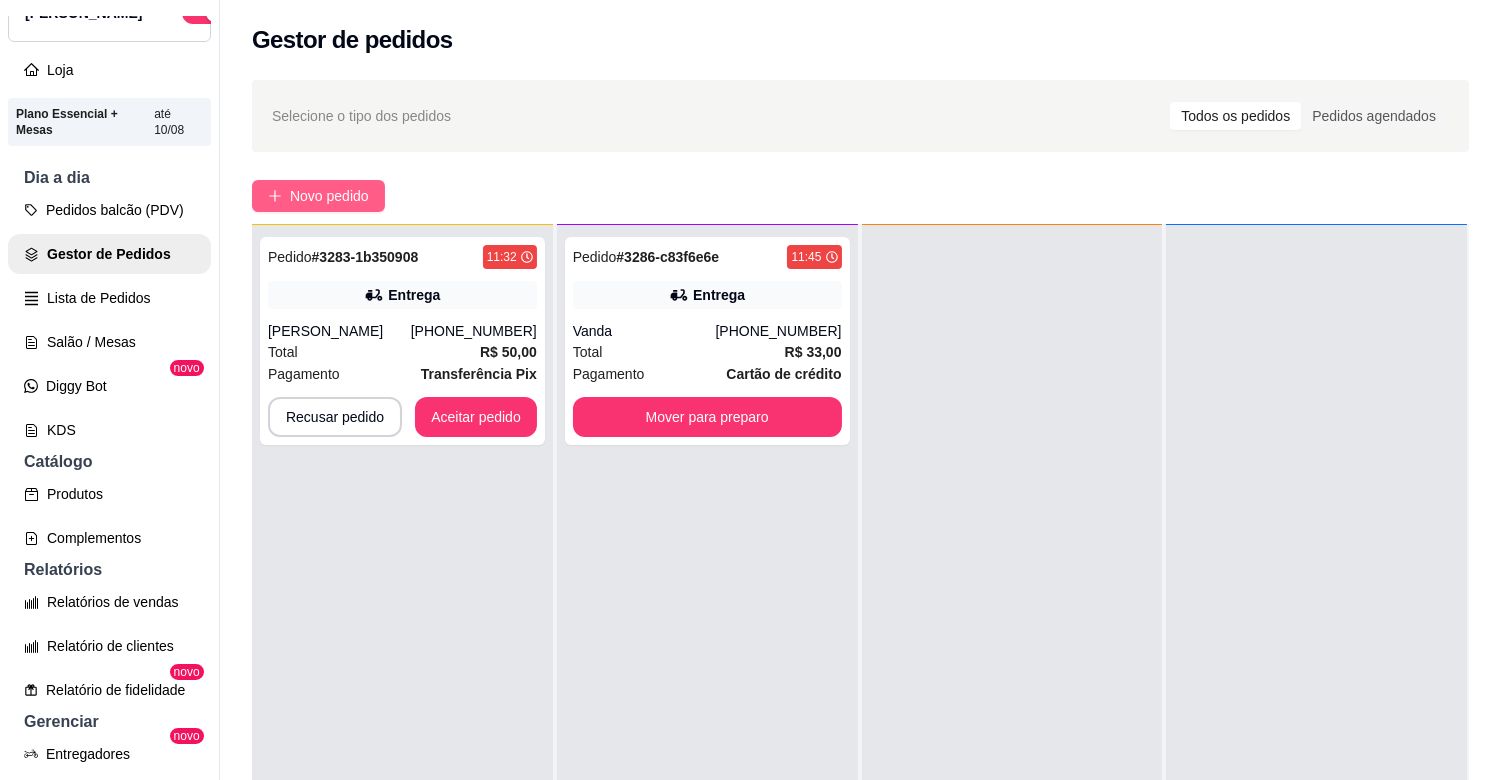 click on "Novo pedido" at bounding box center [329, 196] 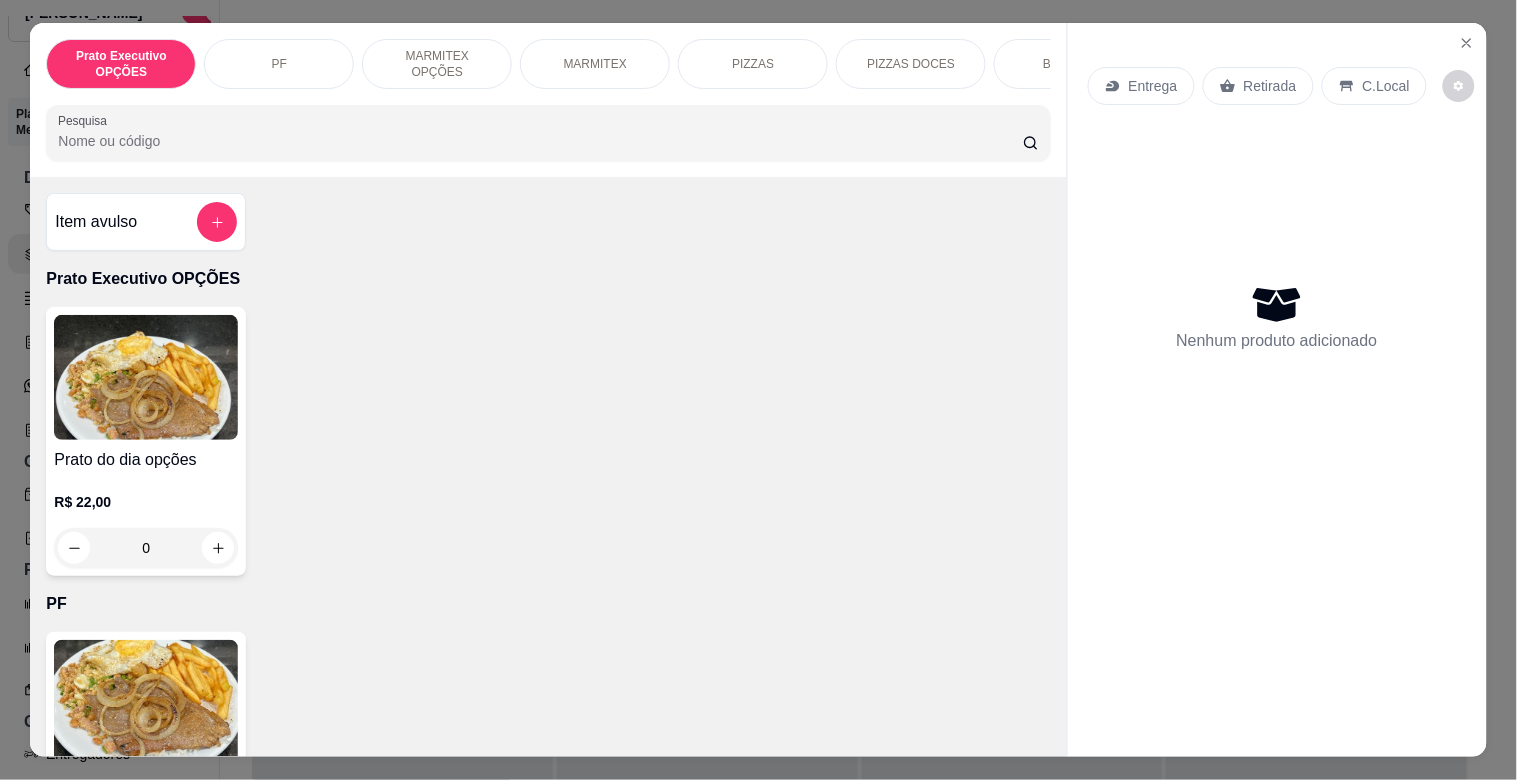 click on "MARMITEX" at bounding box center [595, 64] 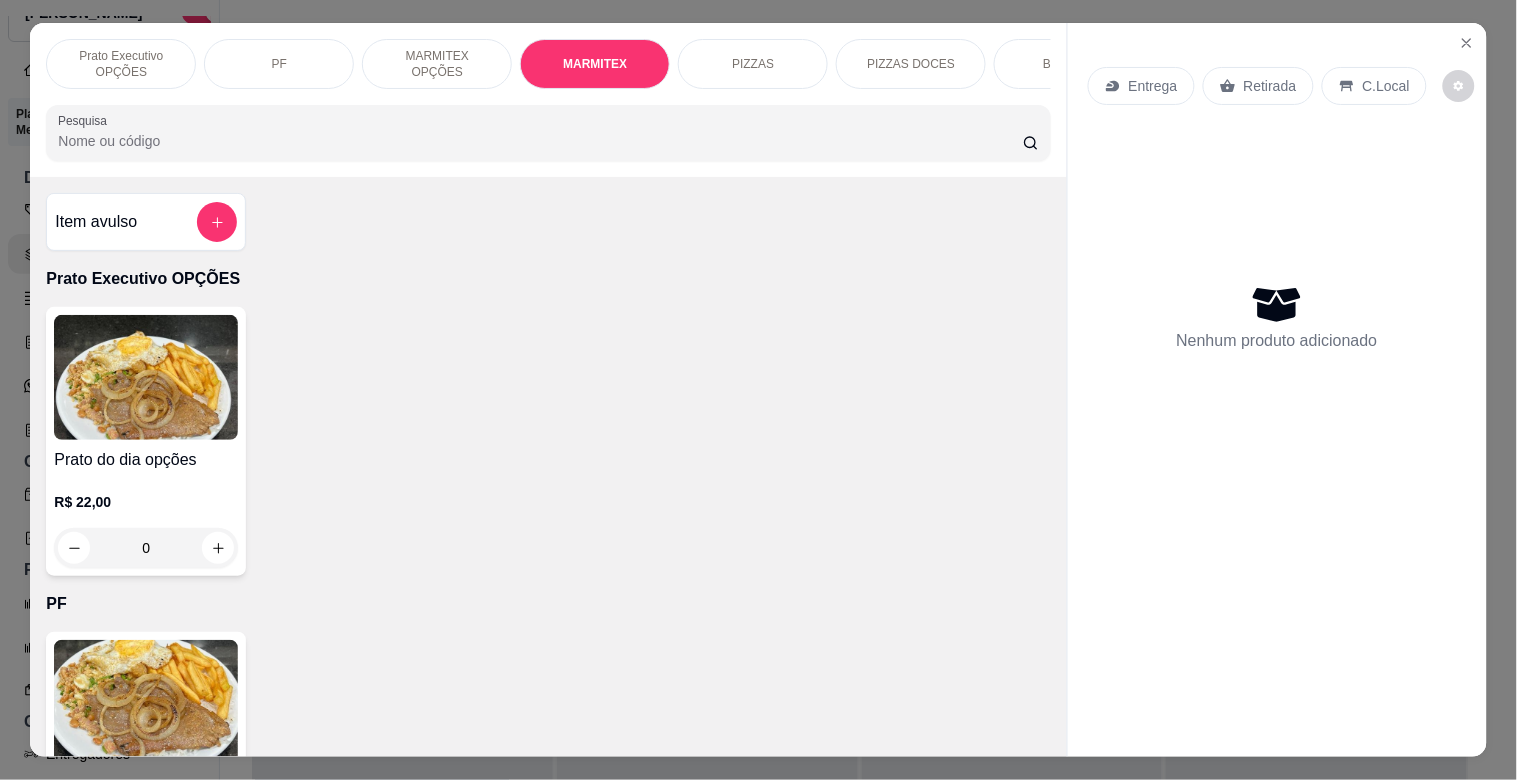 scroll, scrollTop: 1064, scrollLeft: 0, axis: vertical 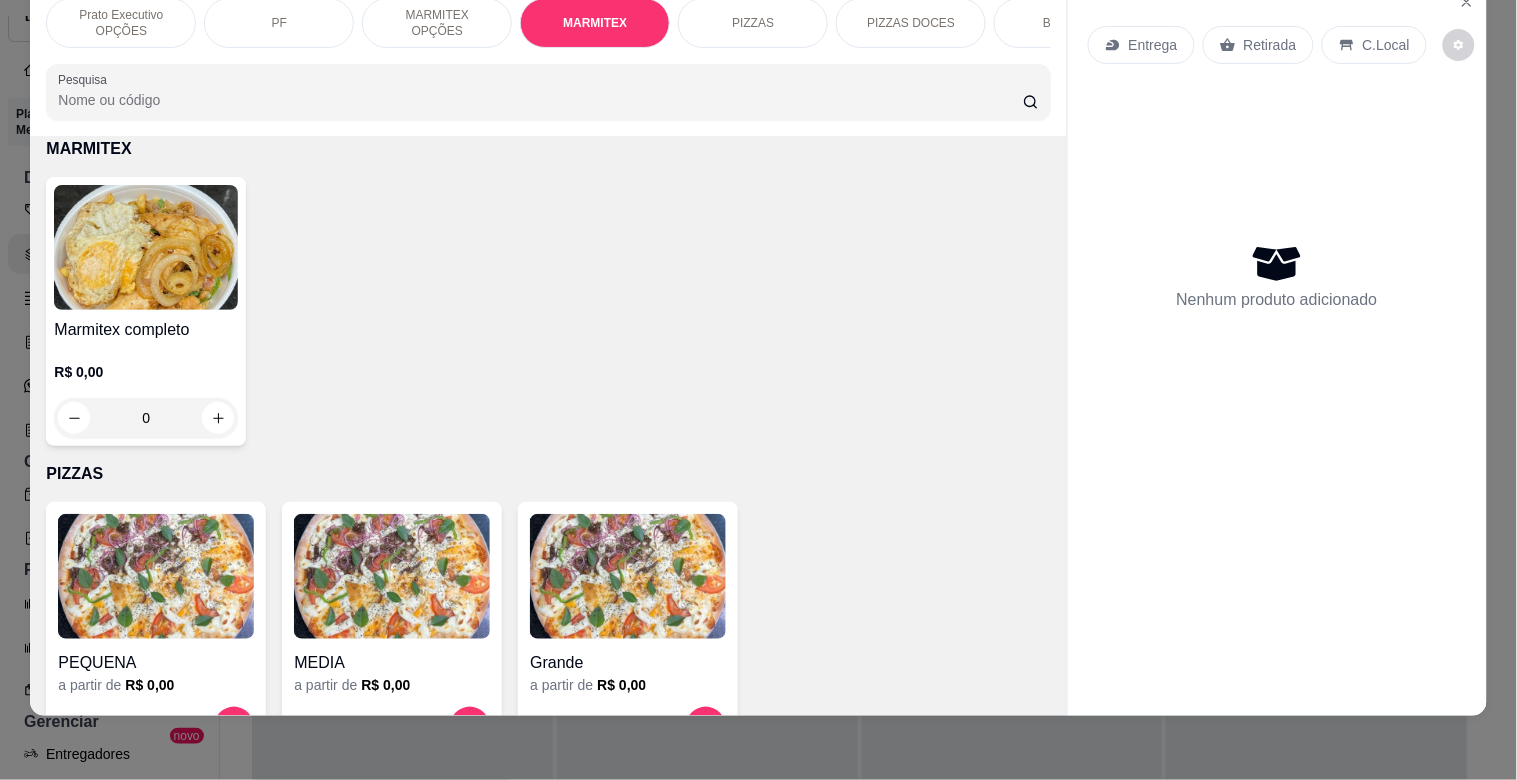 click on "Marmitex completo" at bounding box center (146, 330) 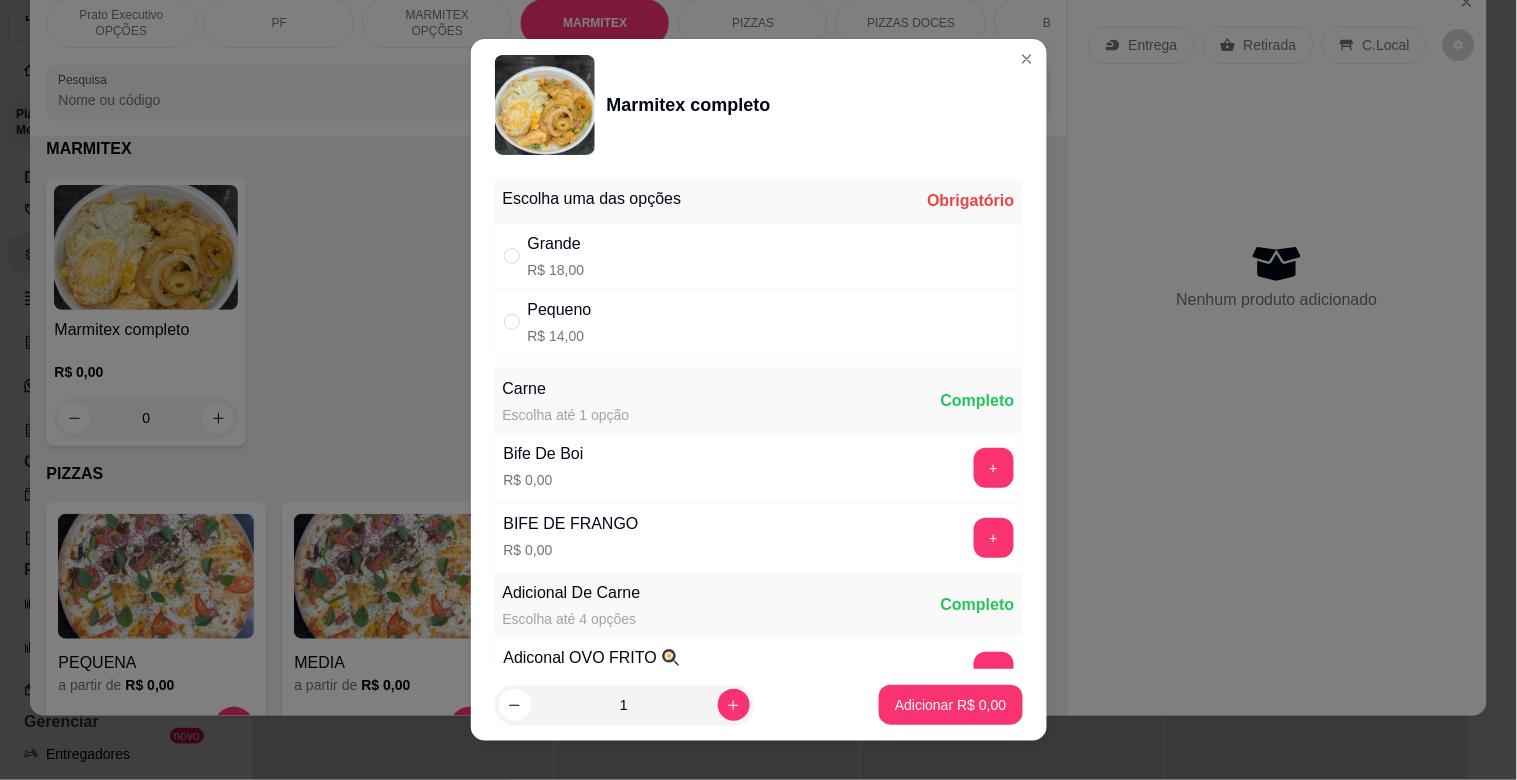 click on "Pequeno  R$ 14,00" at bounding box center (759, 322) 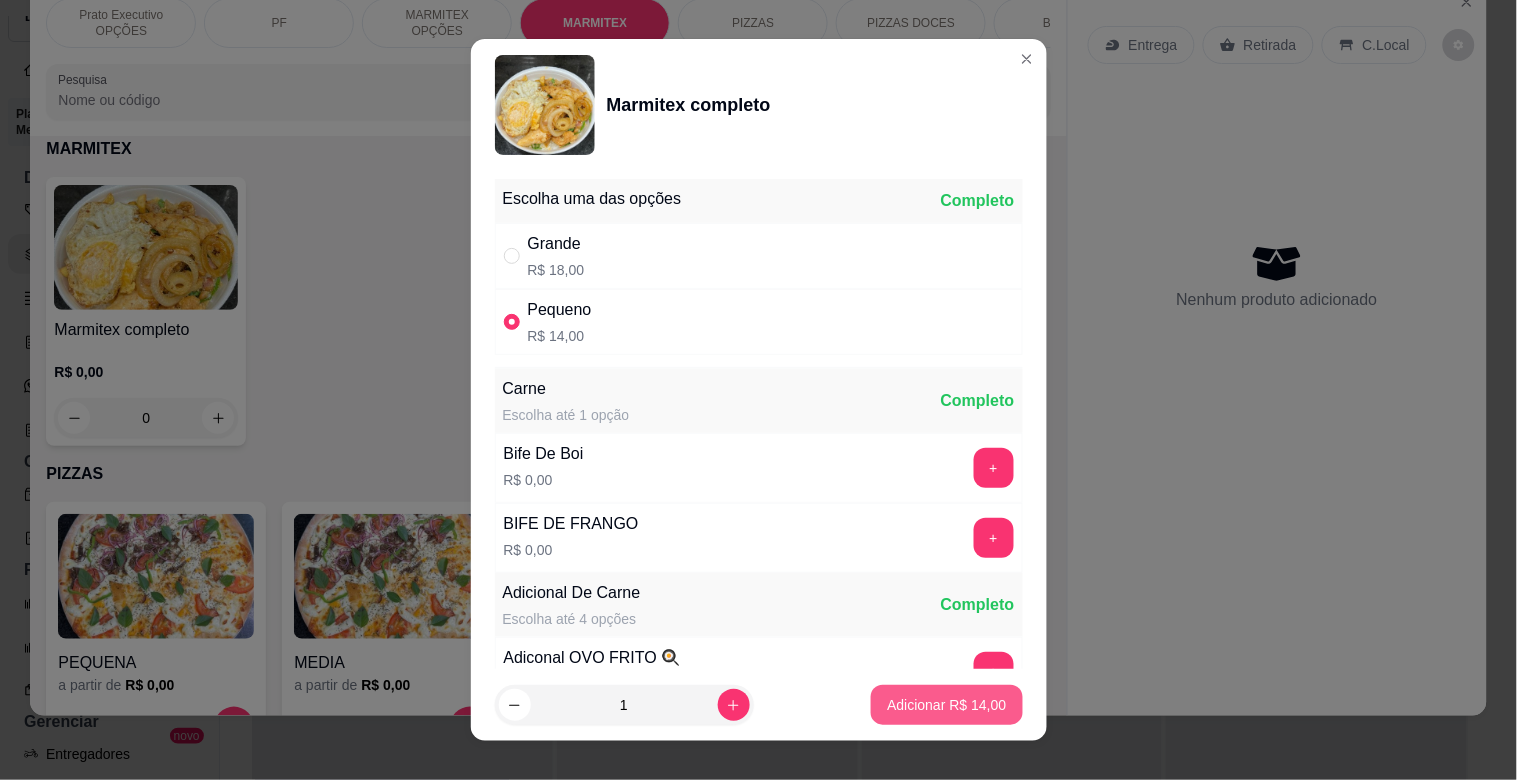 click on "Adicionar   R$ 14,00" at bounding box center [946, 705] 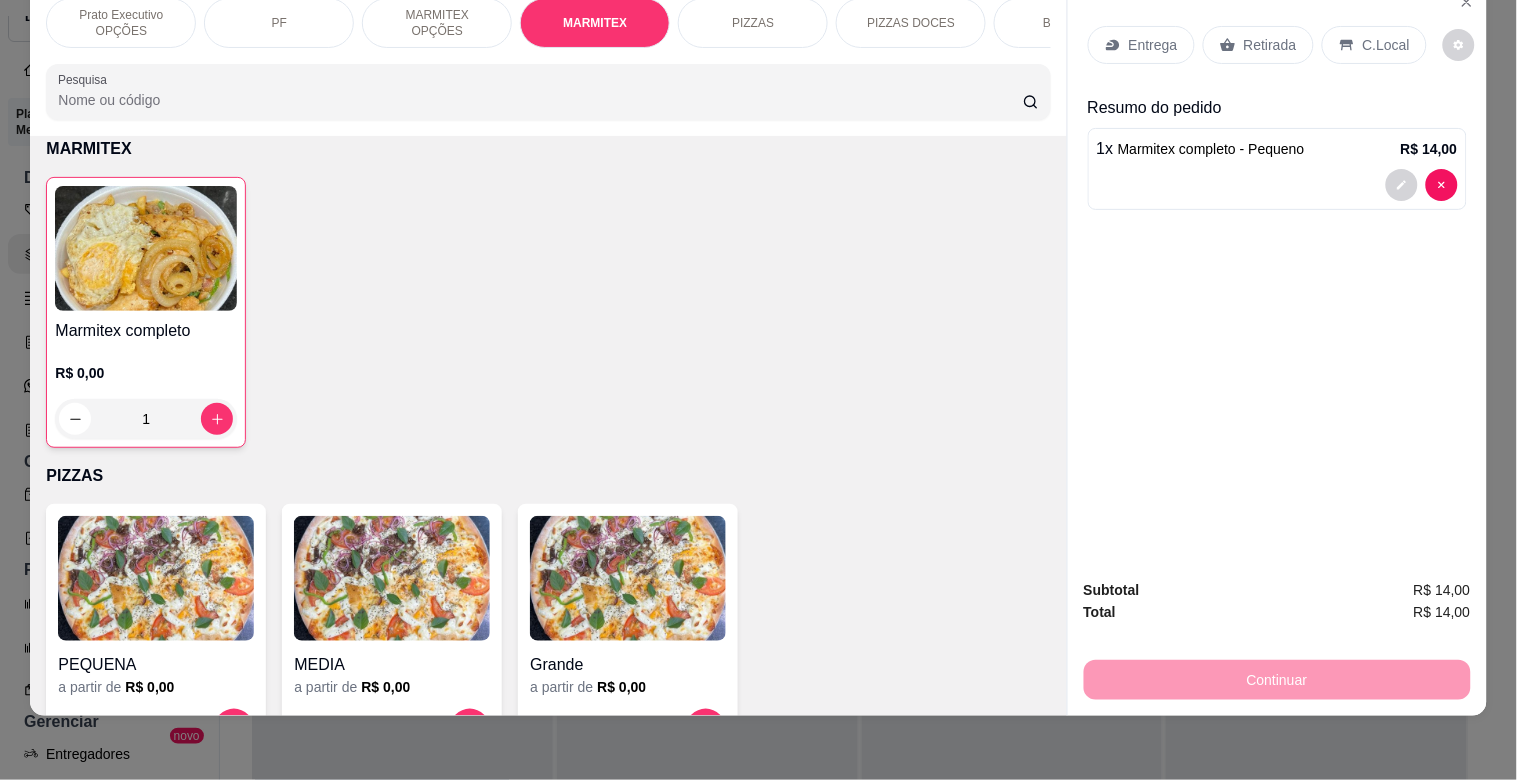 click on "Entrega" at bounding box center (1153, 45) 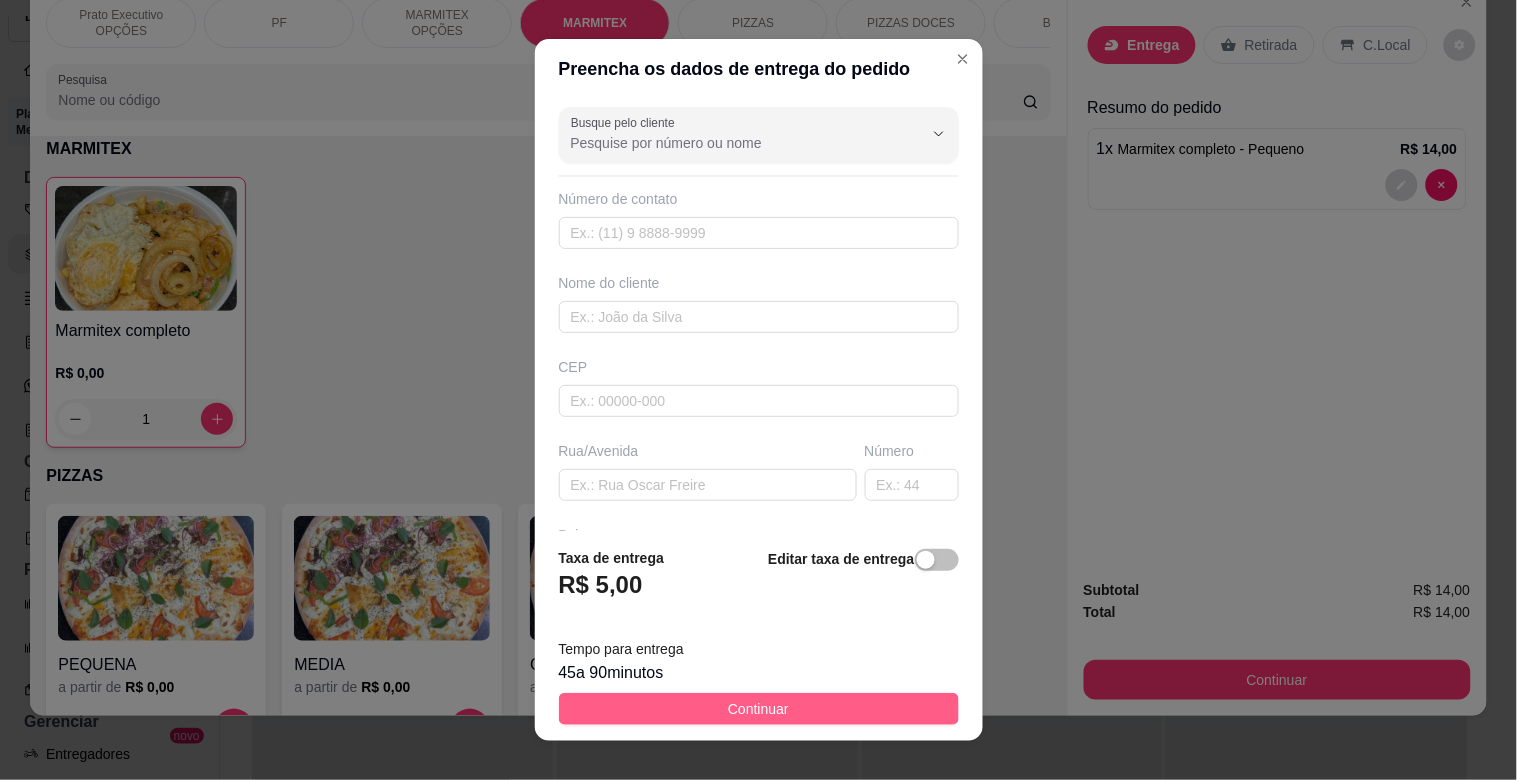 click on "Continuar" at bounding box center (759, 709) 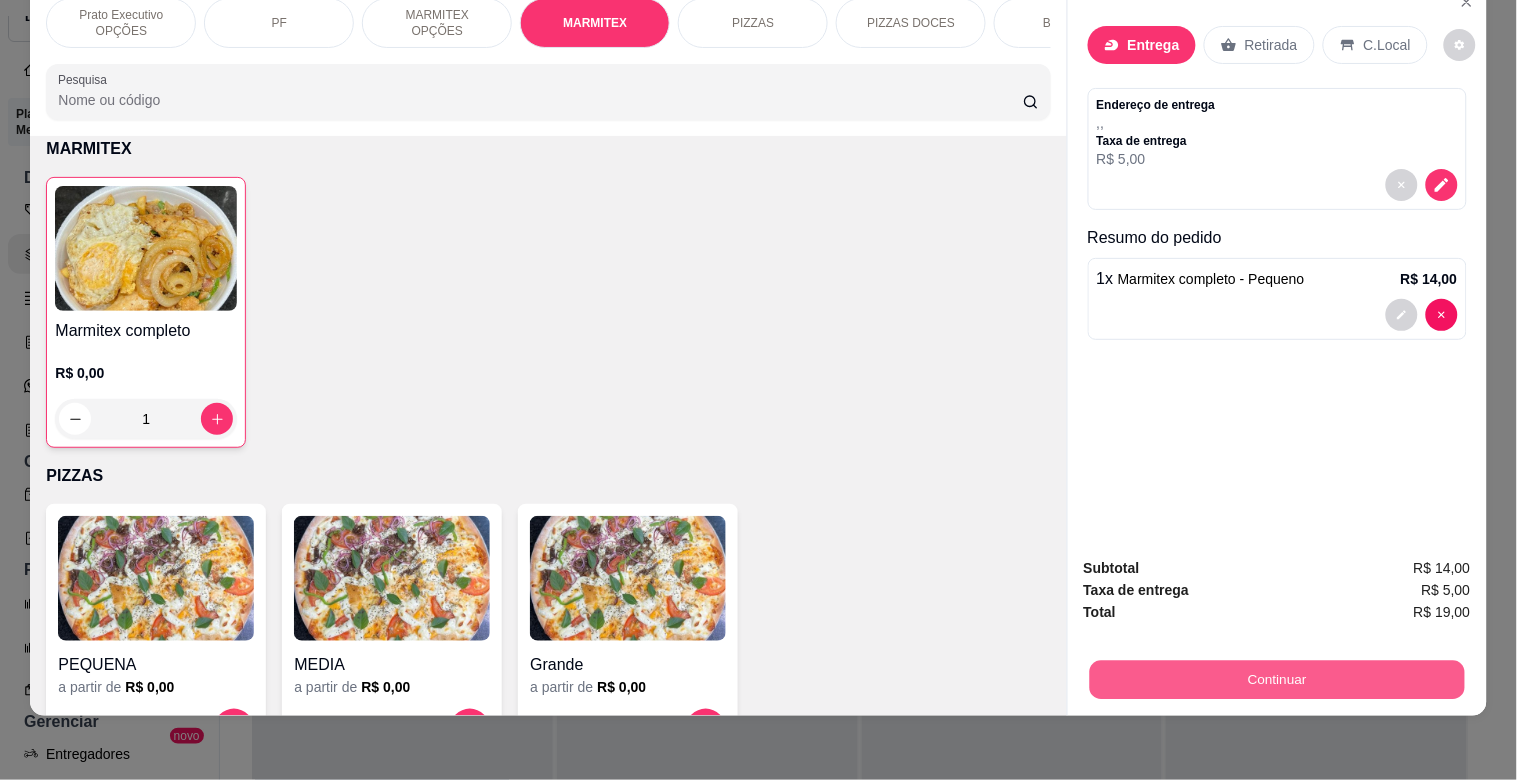 click on "Continuar" at bounding box center (1276, 679) 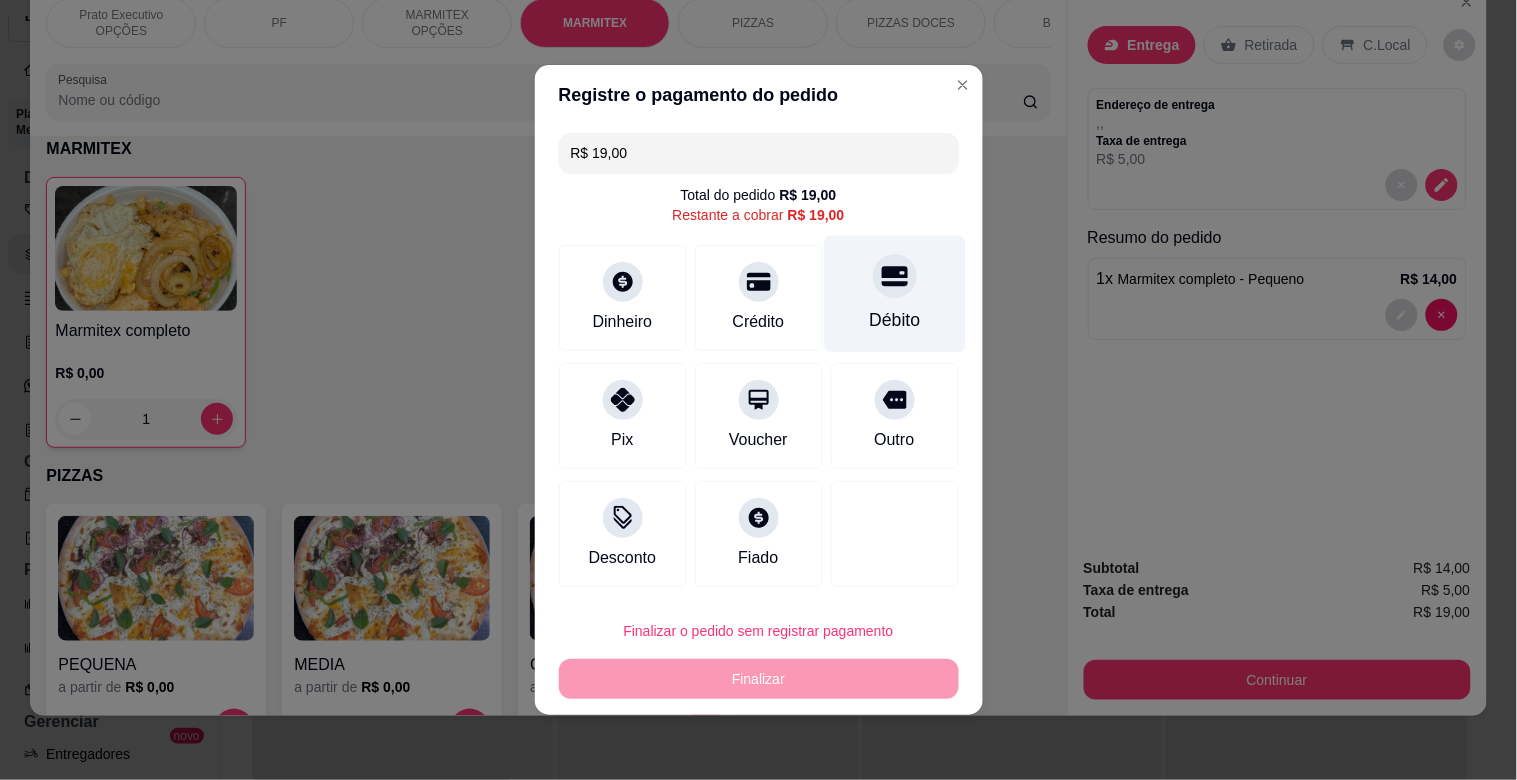click at bounding box center [895, 276] 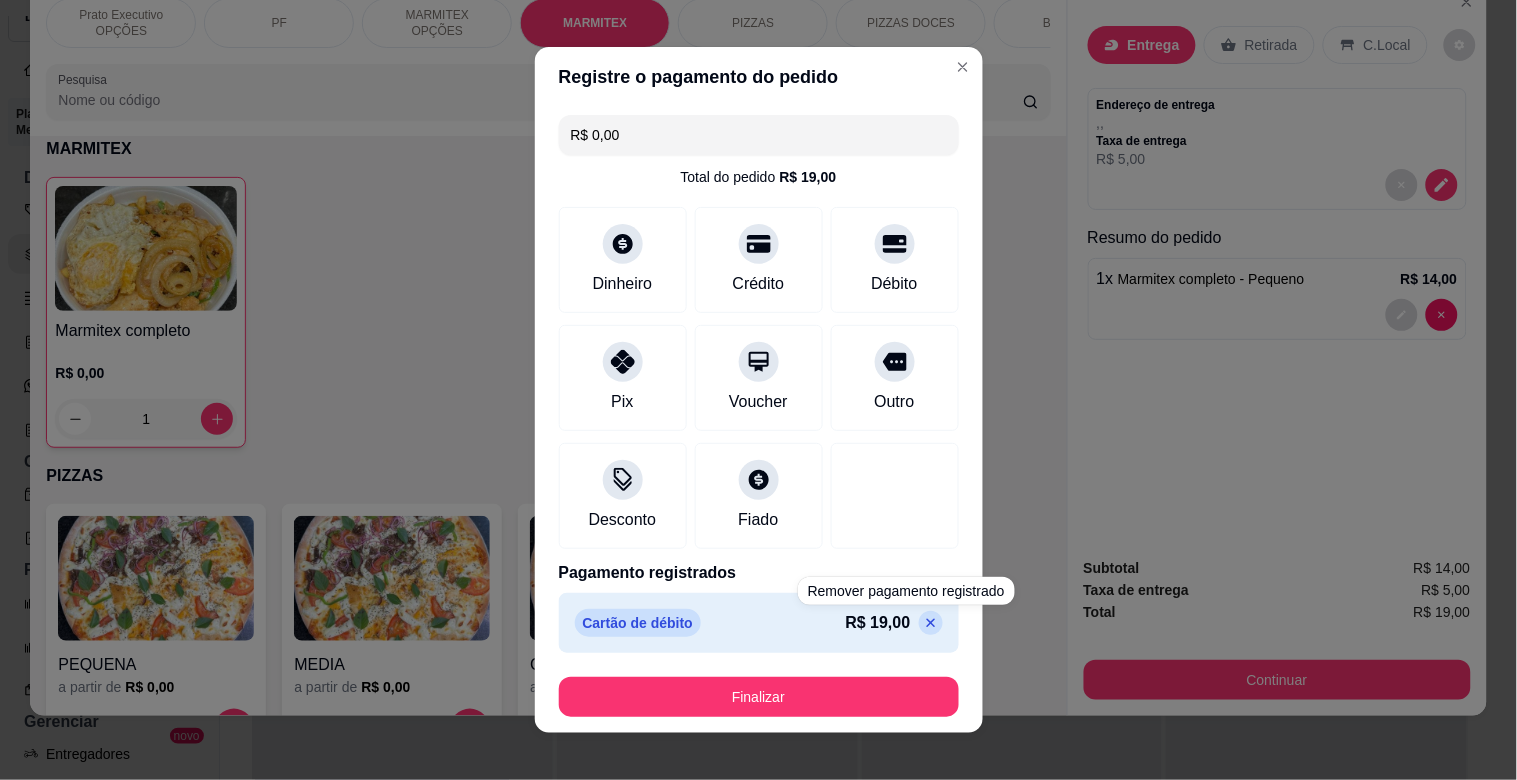 click on "Finalizar" at bounding box center (759, 697) 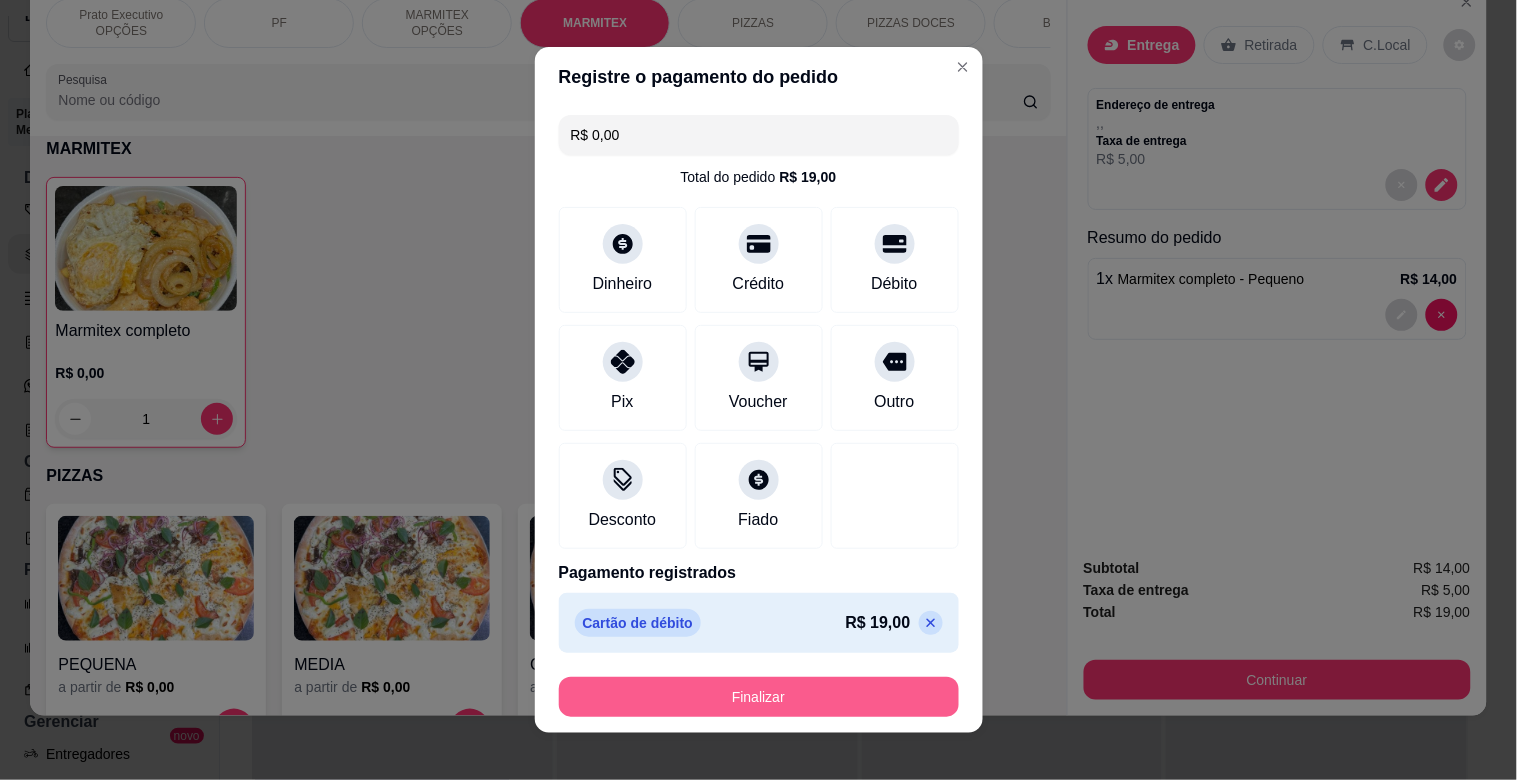 click on "Finalizar" at bounding box center (759, 697) 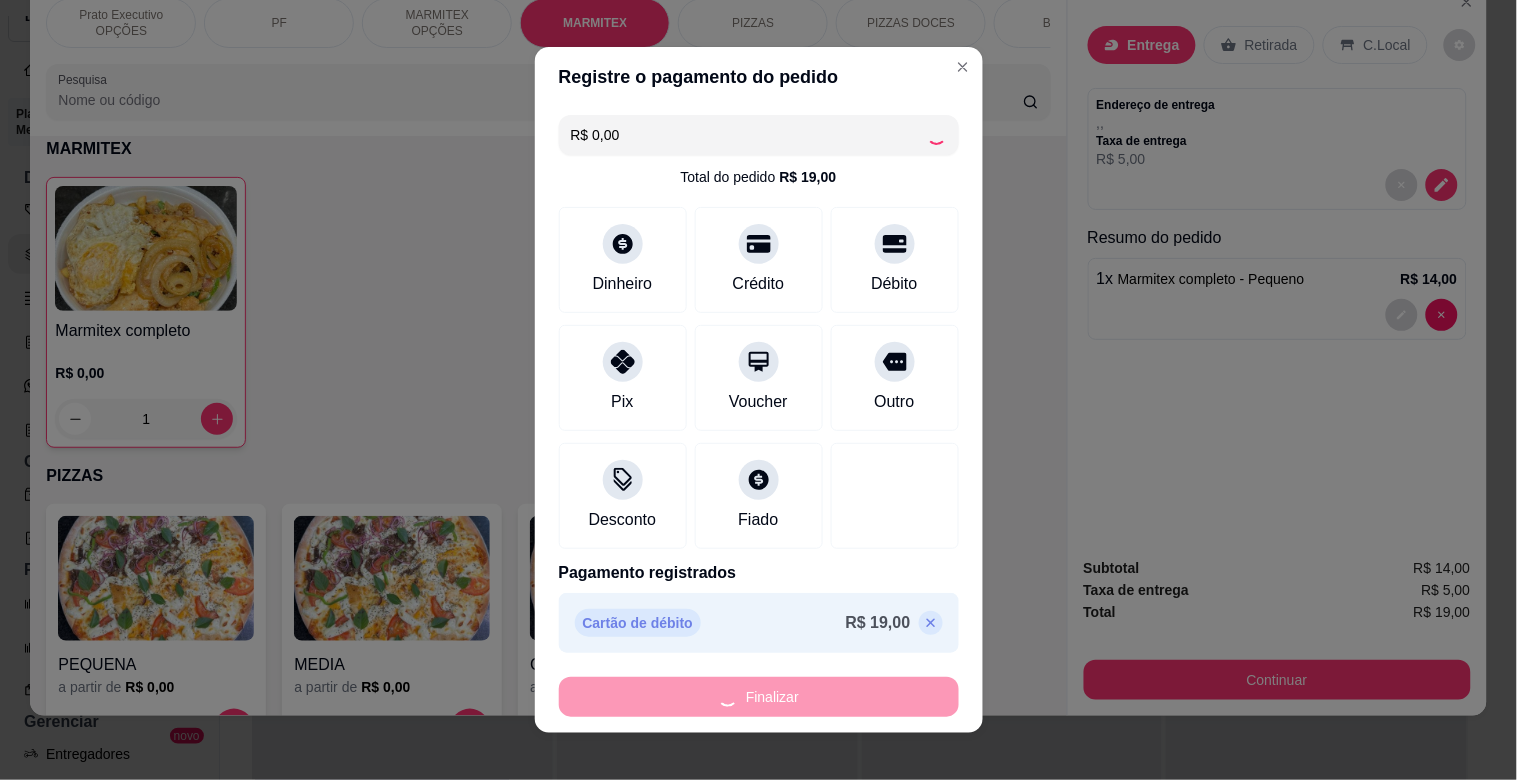 type on "0" 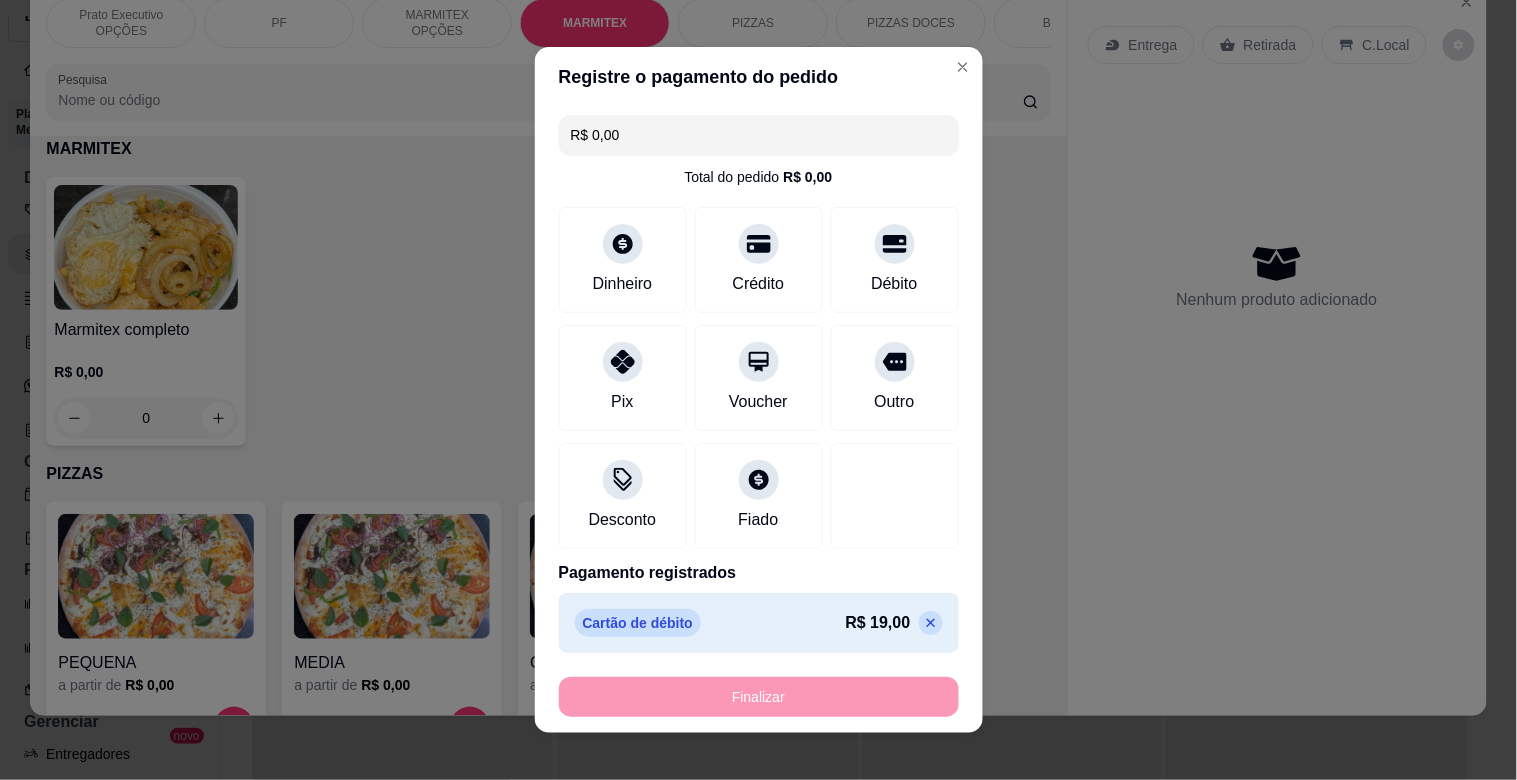 type on "-R$ 19,00" 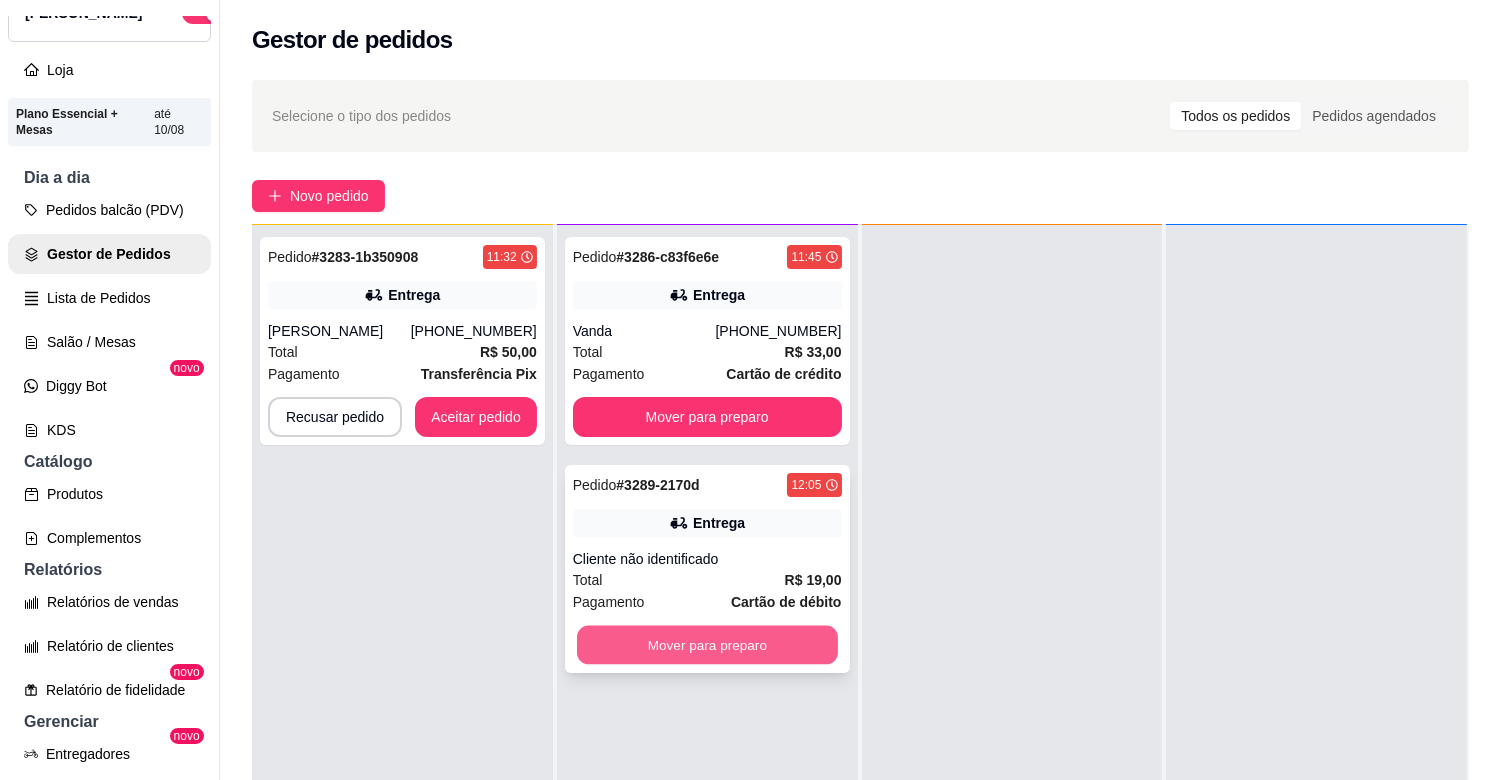 click on "Mover para preparo" at bounding box center (707, 645) 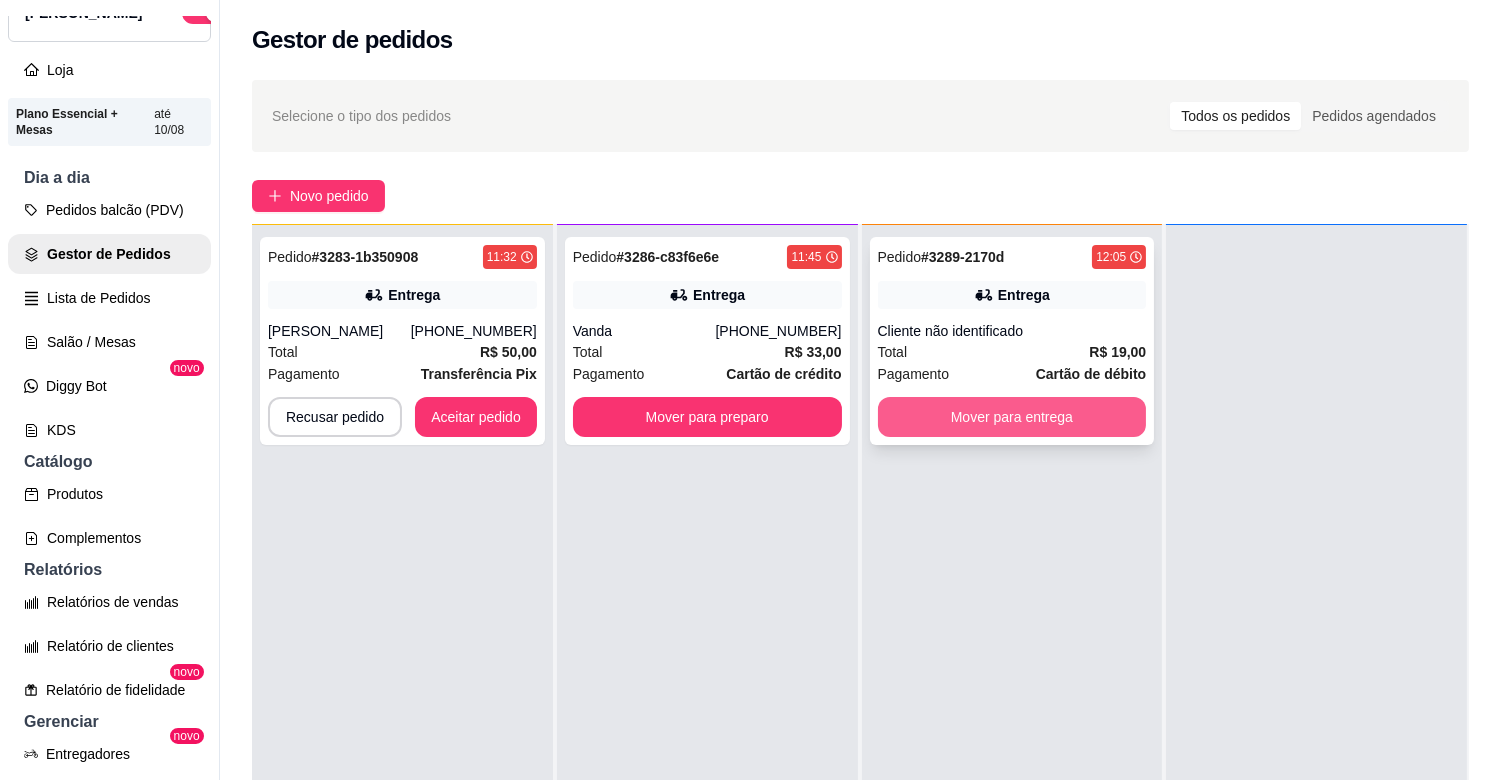 click on "Mover para entrega" at bounding box center [1012, 417] 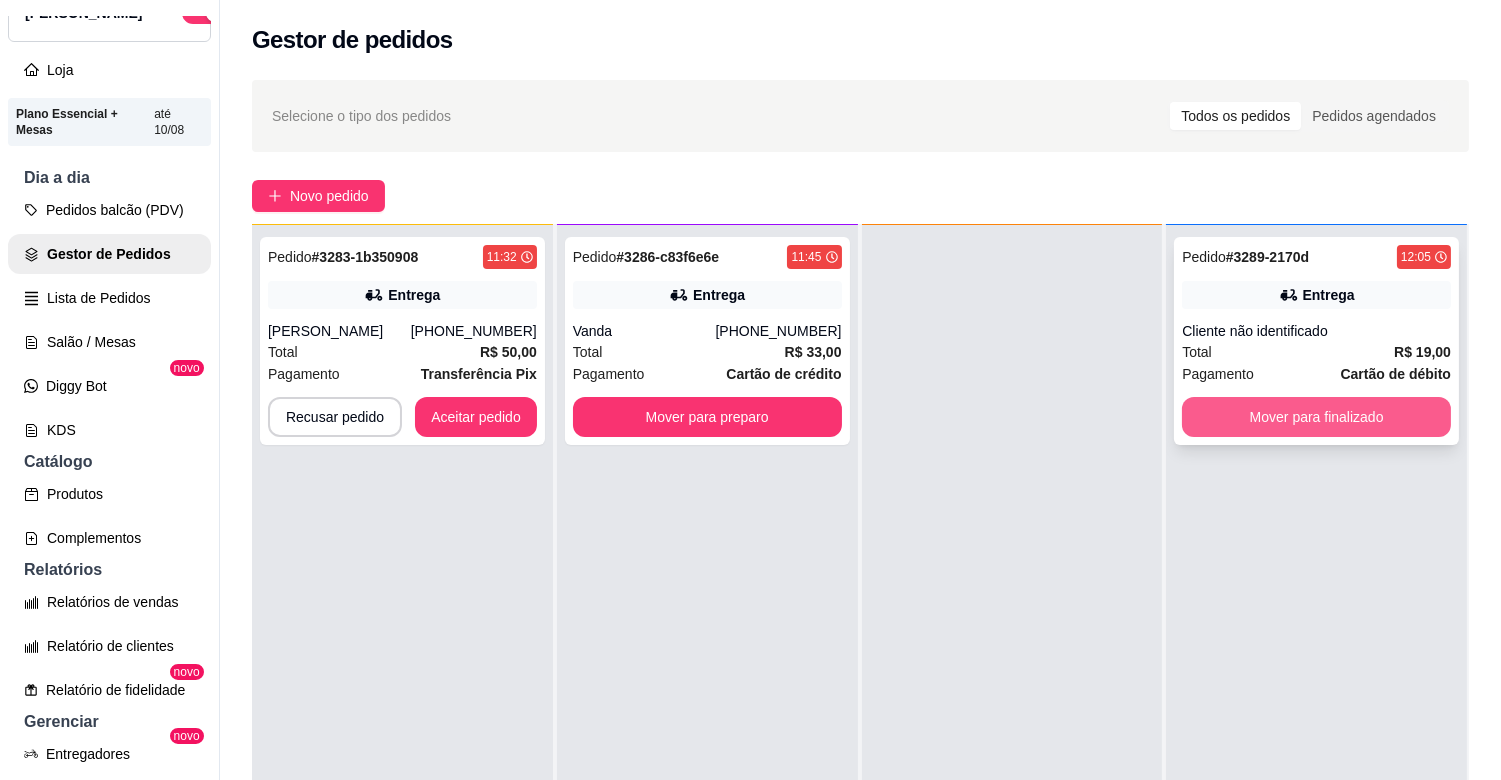 click on "Mover para finalizado" at bounding box center (1316, 417) 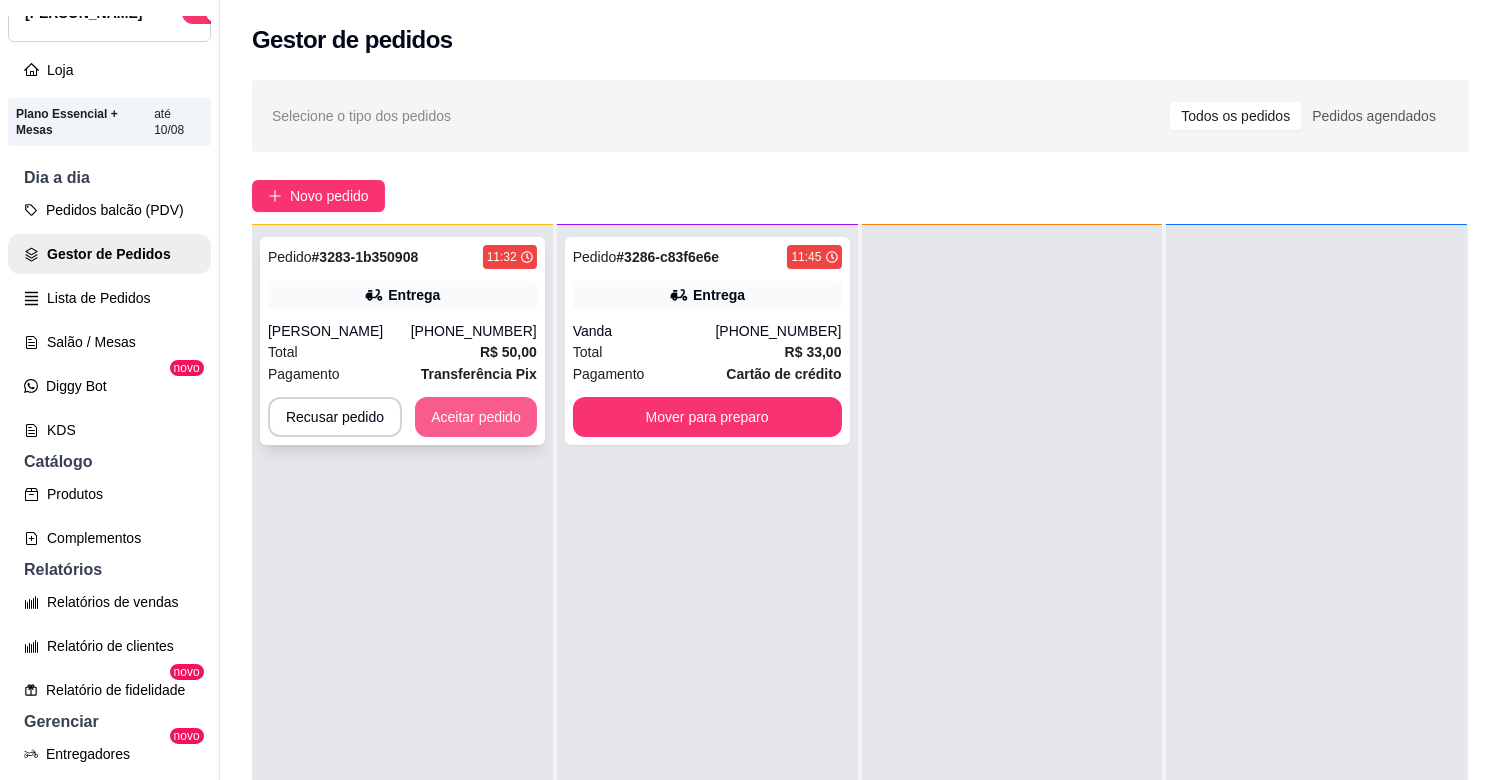 click on "Aceitar pedido" at bounding box center (476, 417) 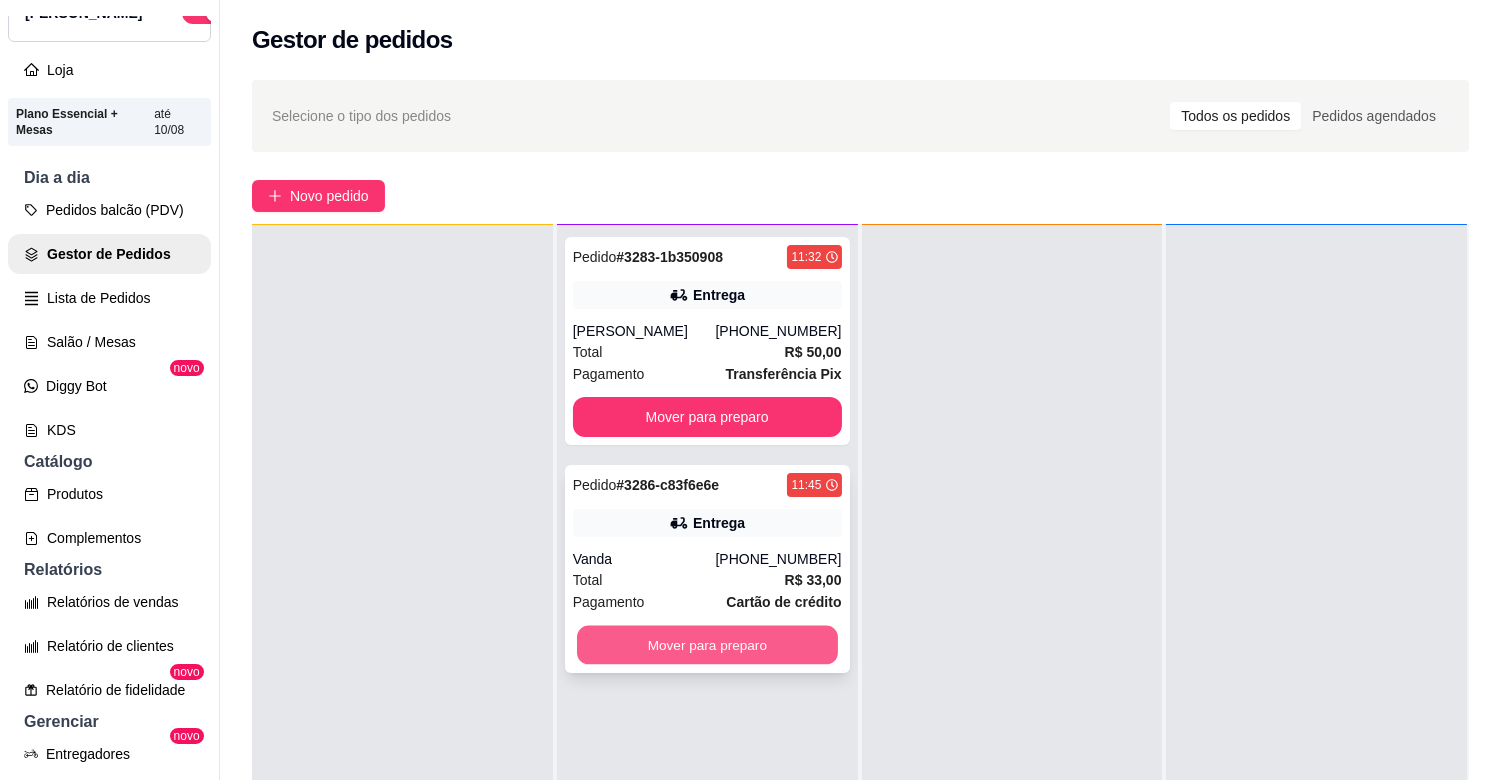 click on "Mover para preparo" at bounding box center [707, 645] 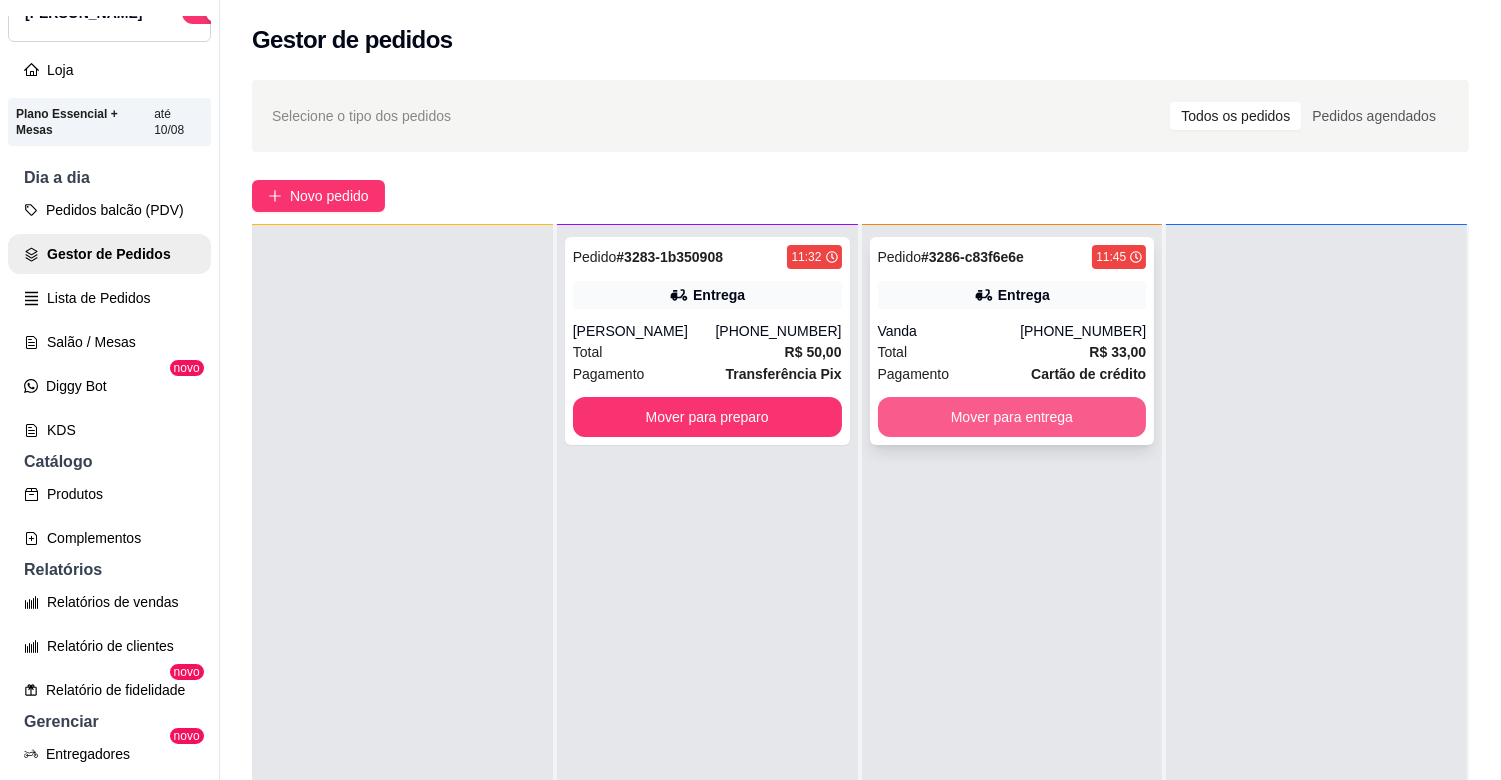 click on "Mover para entrega" at bounding box center [1012, 417] 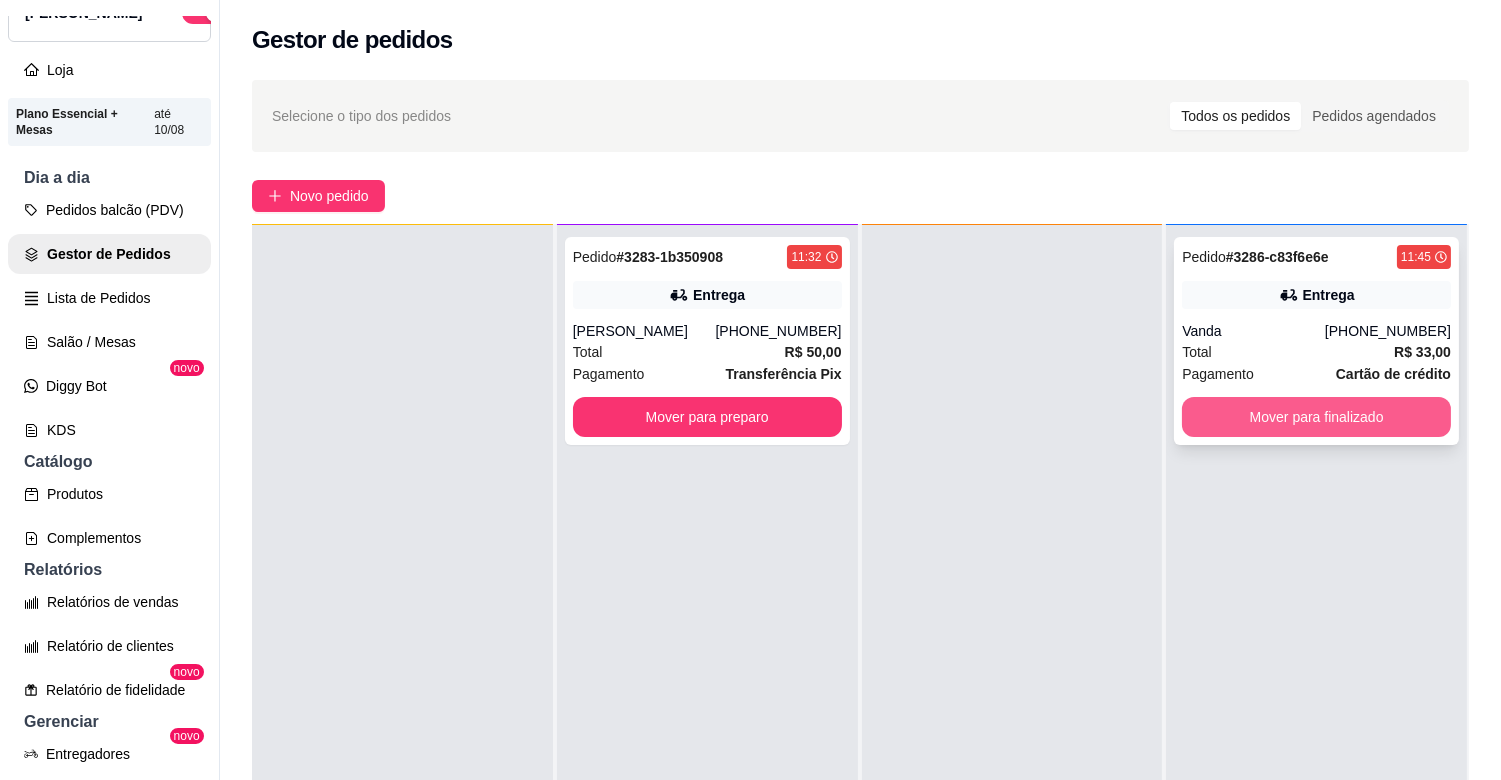 click on "Mover para finalizado" at bounding box center [1316, 417] 